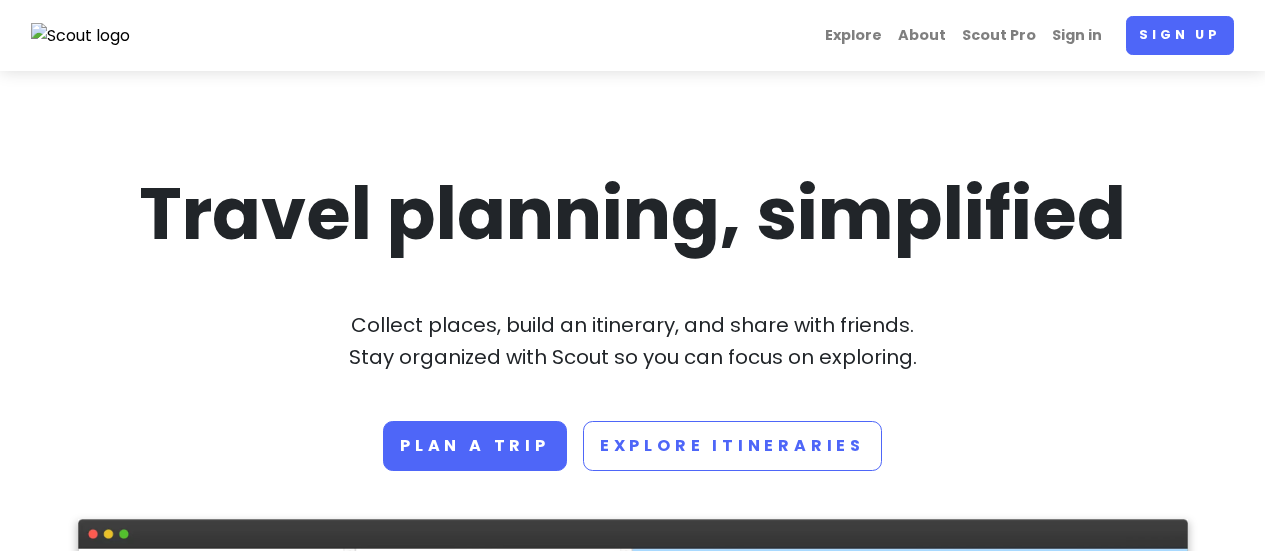 scroll, scrollTop: 0, scrollLeft: 0, axis: both 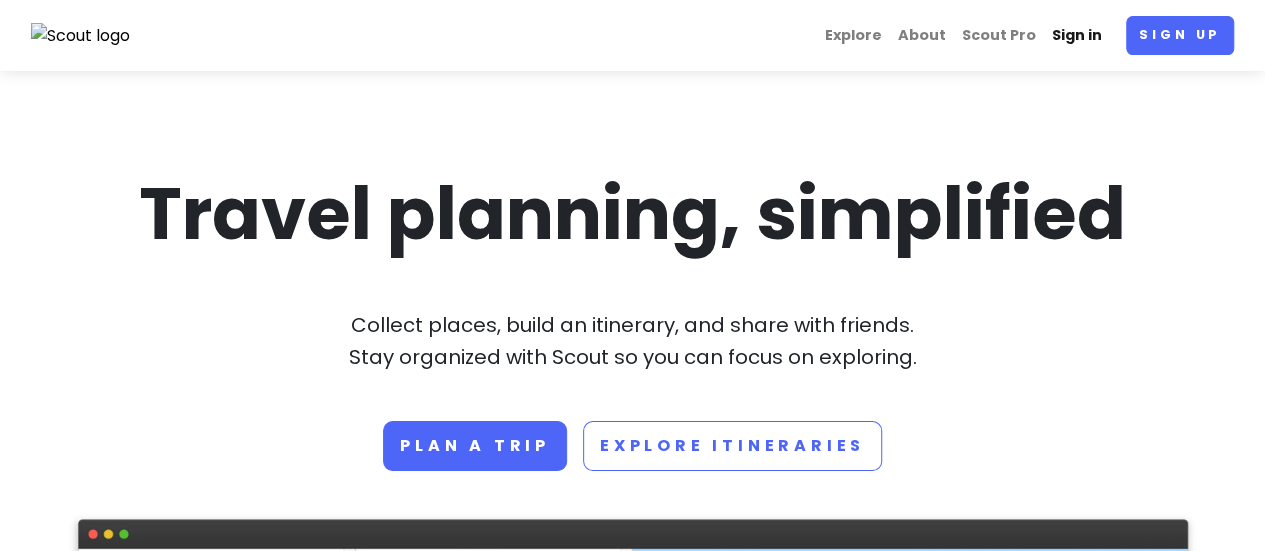 click on "Sign in" at bounding box center [1077, 35] 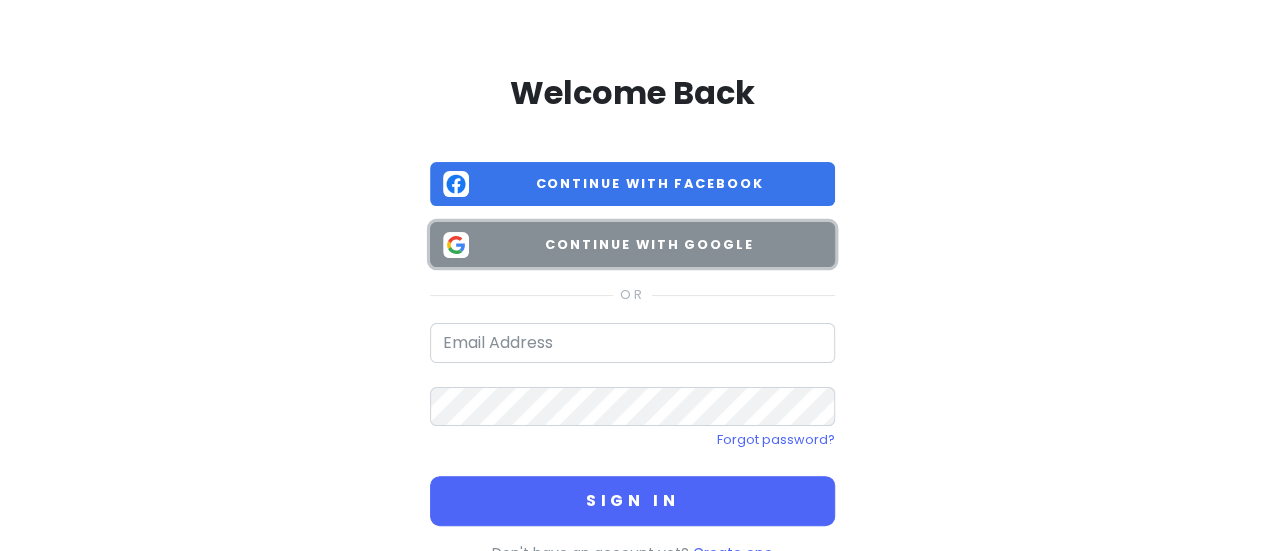 click on "Continue with Google" at bounding box center (649, 245) 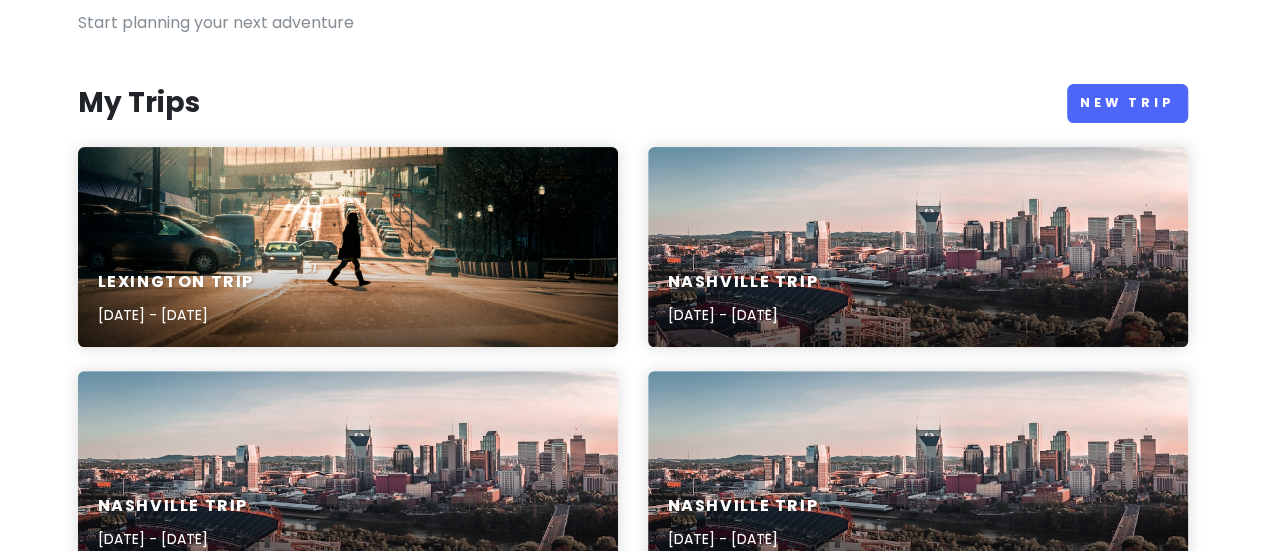 scroll, scrollTop: 200, scrollLeft: 0, axis: vertical 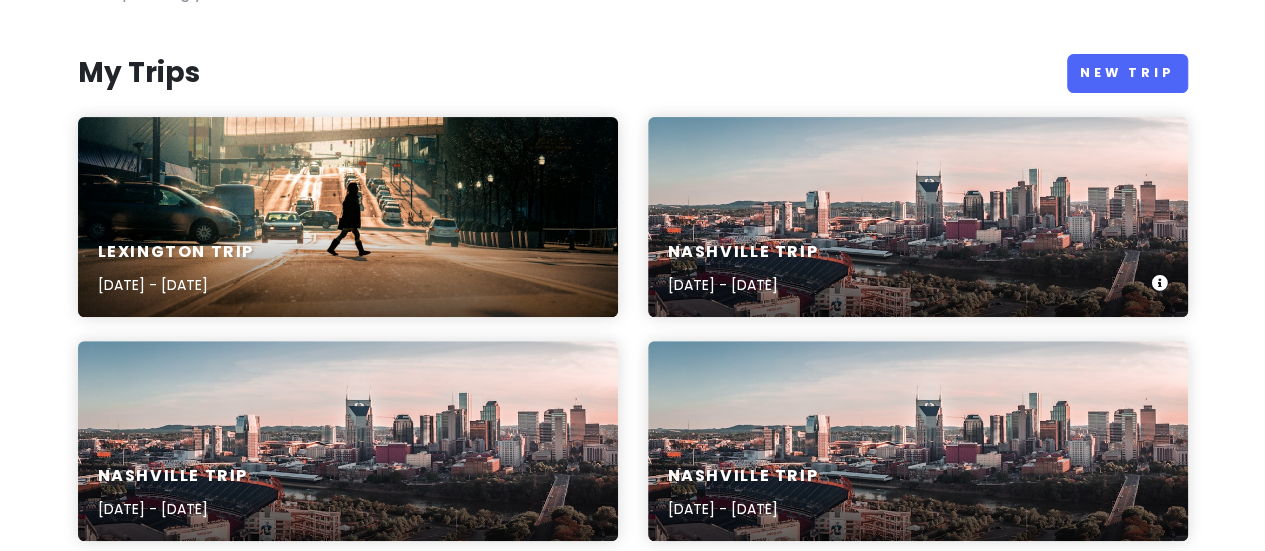 click on "Nashville Trip [DATE] - [DATE]" at bounding box center [918, 269] 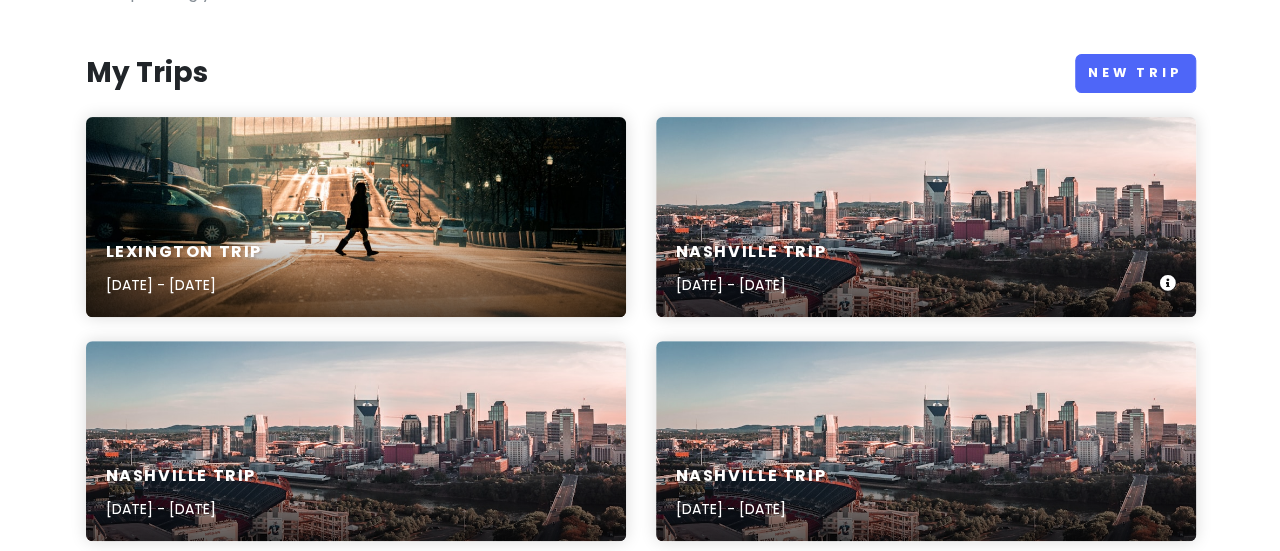 scroll, scrollTop: 0, scrollLeft: 0, axis: both 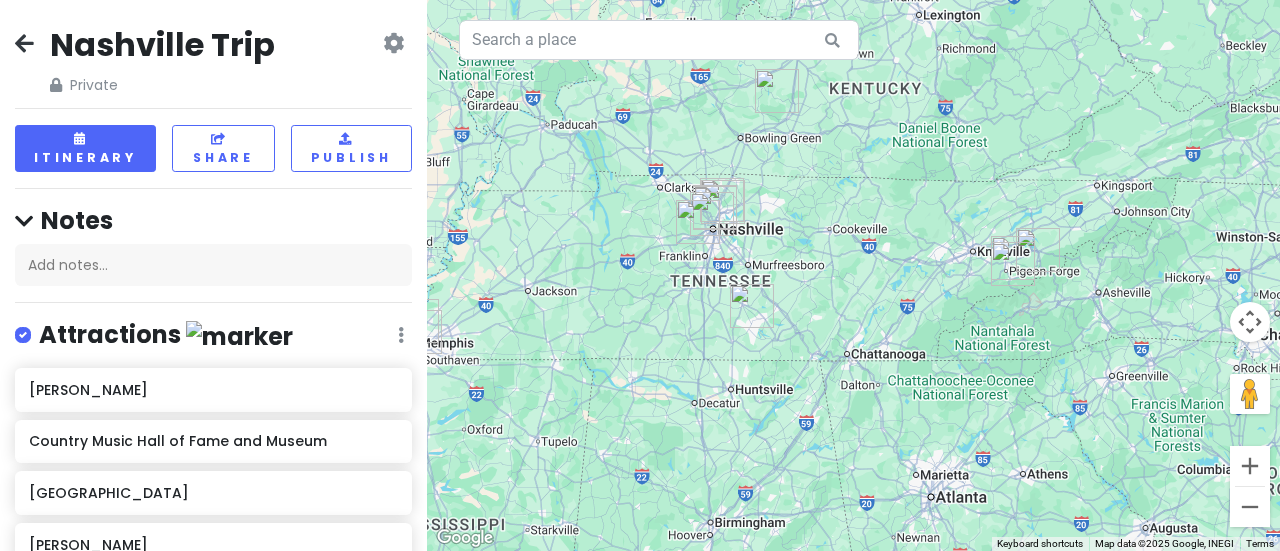 drag, startPoint x: 820, startPoint y: 101, endPoint x: 877, endPoint y: 217, distance: 129.24782 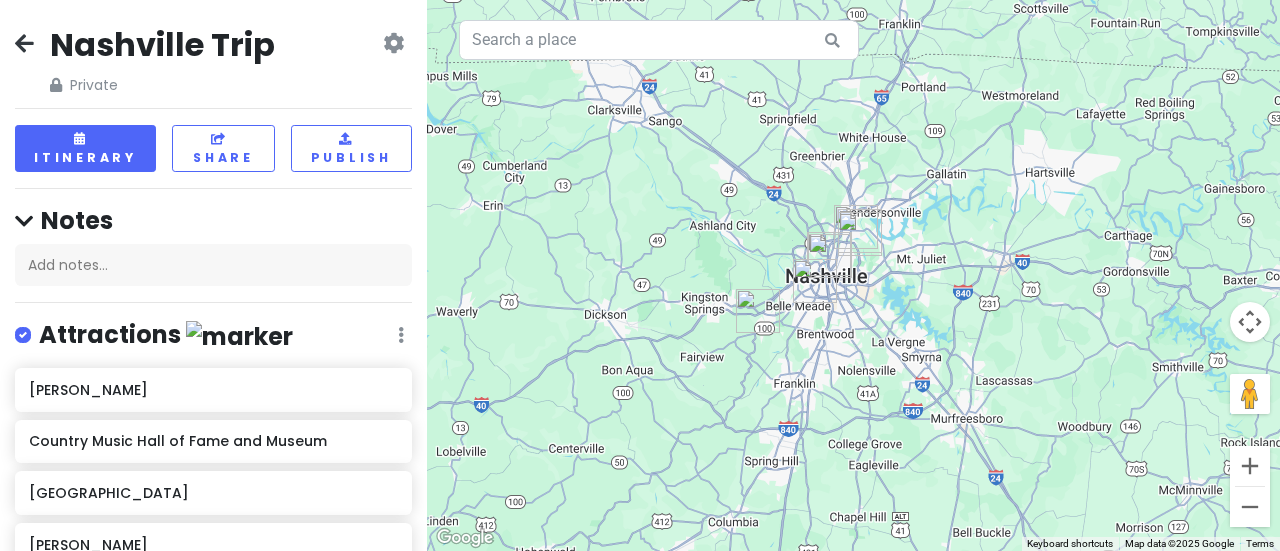 drag, startPoint x: 742, startPoint y: 255, endPoint x: 1240, endPoint y: 233, distance: 498.48572 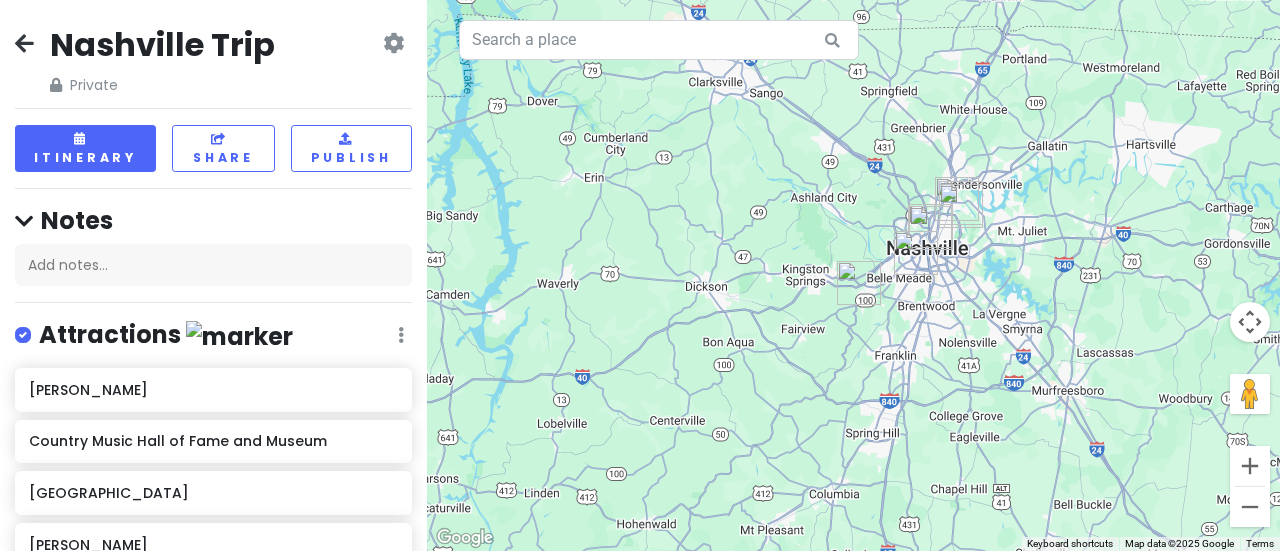 drag, startPoint x: 724, startPoint y: 361, endPoint x: 1035, endPoint y: 301, distance: 316.7349 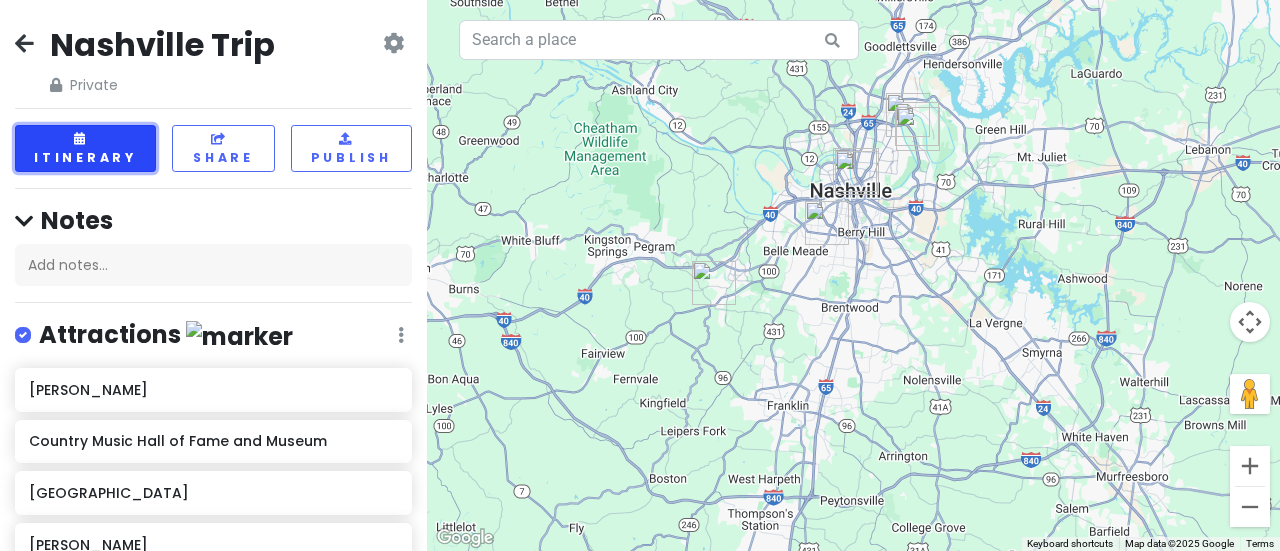 click on "Itinerary" at bounding box center (85, 148) 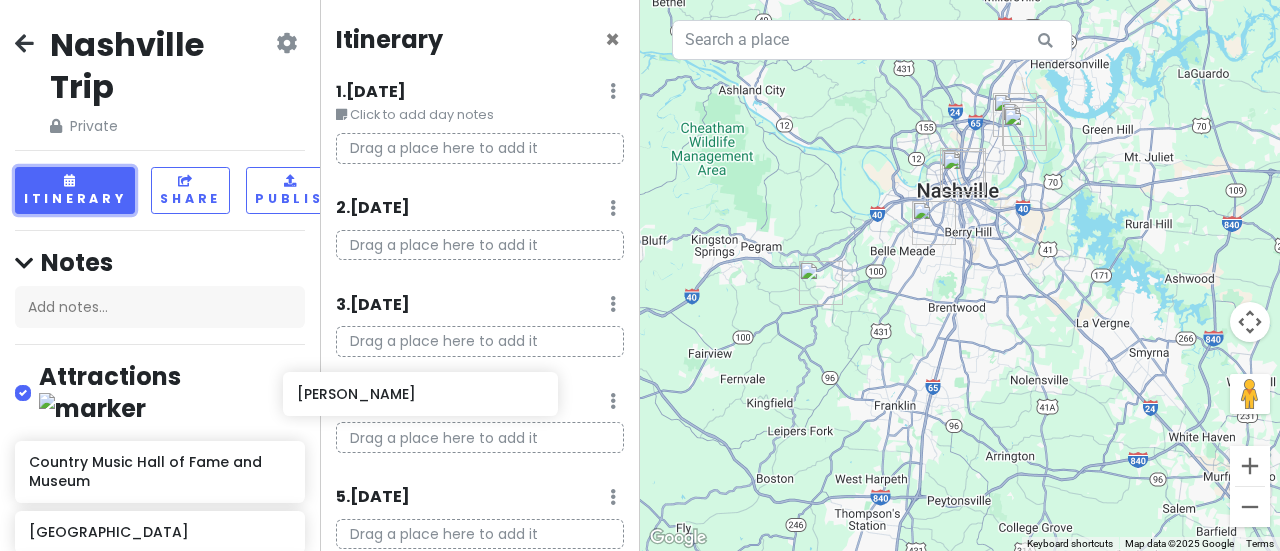 scroll, scrollTop: 4, scrollLeft: 1, axis: both 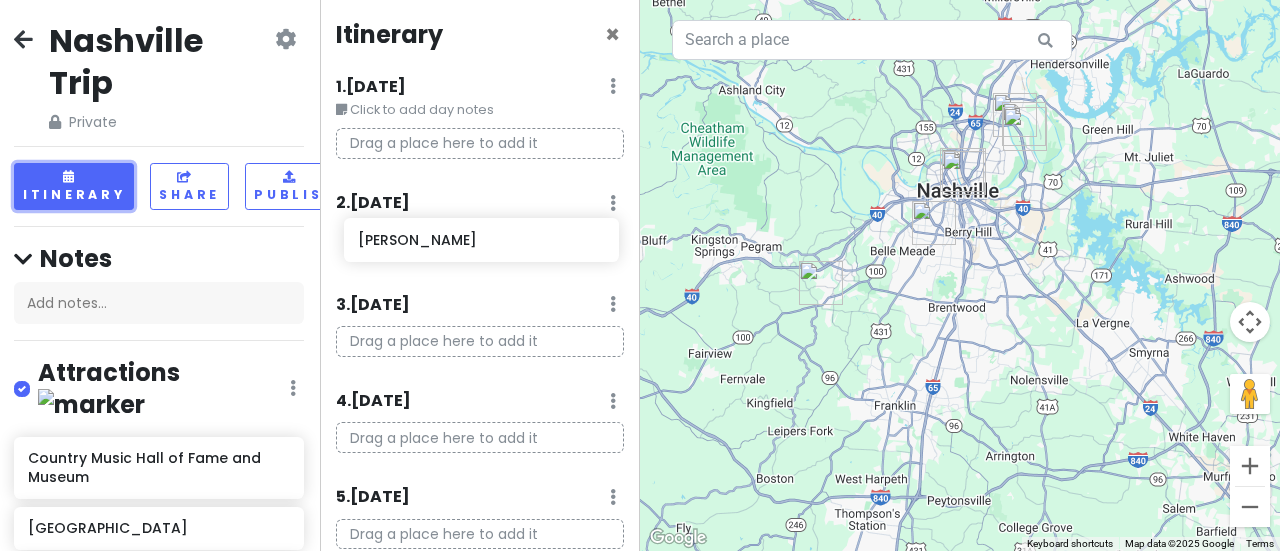 drag, startPoint x: 175, startPoint y: 437, endPoint x: 504, endPoint y: 249, distance: 378.92612 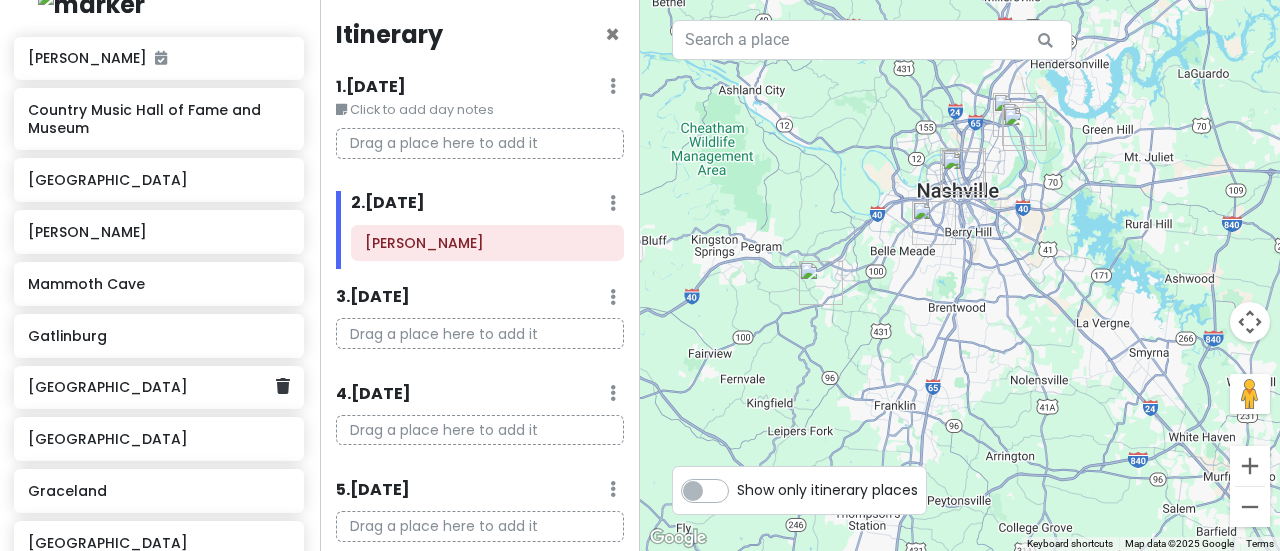 scroll, scrollTop: 504, scrollLeft: 1, axis: both 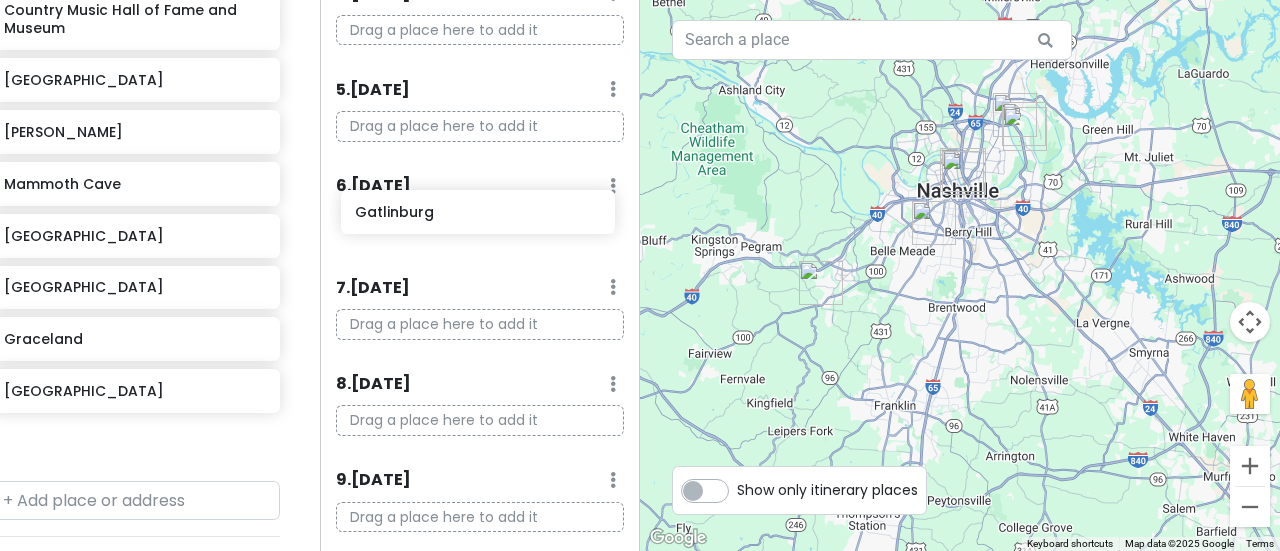 drag, startPoint x: 103, startPoint y: 207, endPoint x: 430, endPoint y: 219, distance: 327.22012 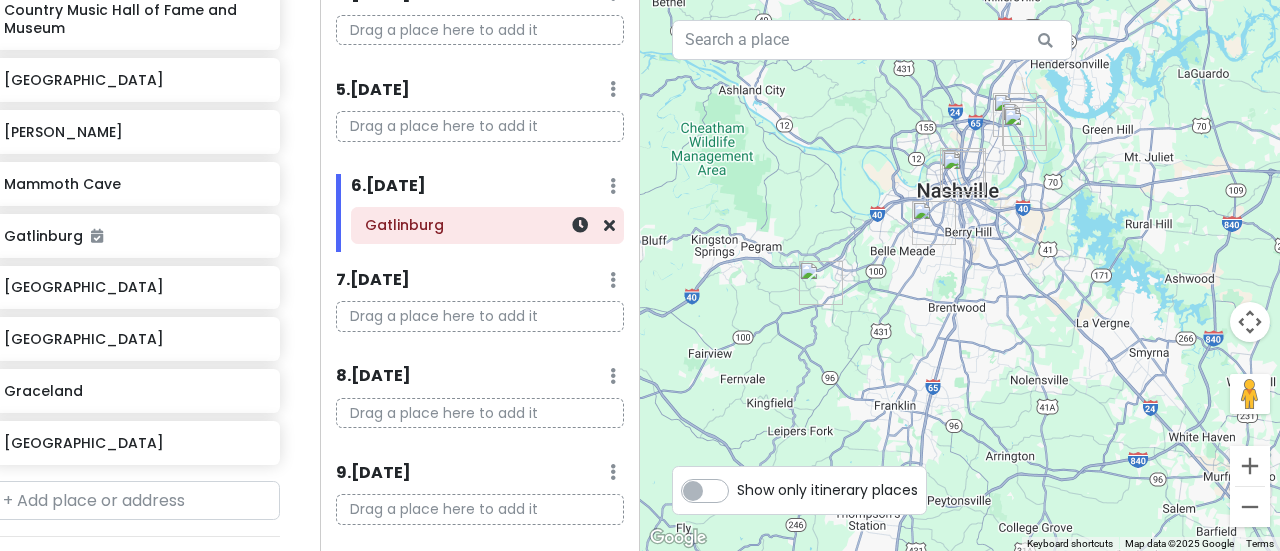 scroll, scrollTop: 452, scrollLeft: 28, axis: both 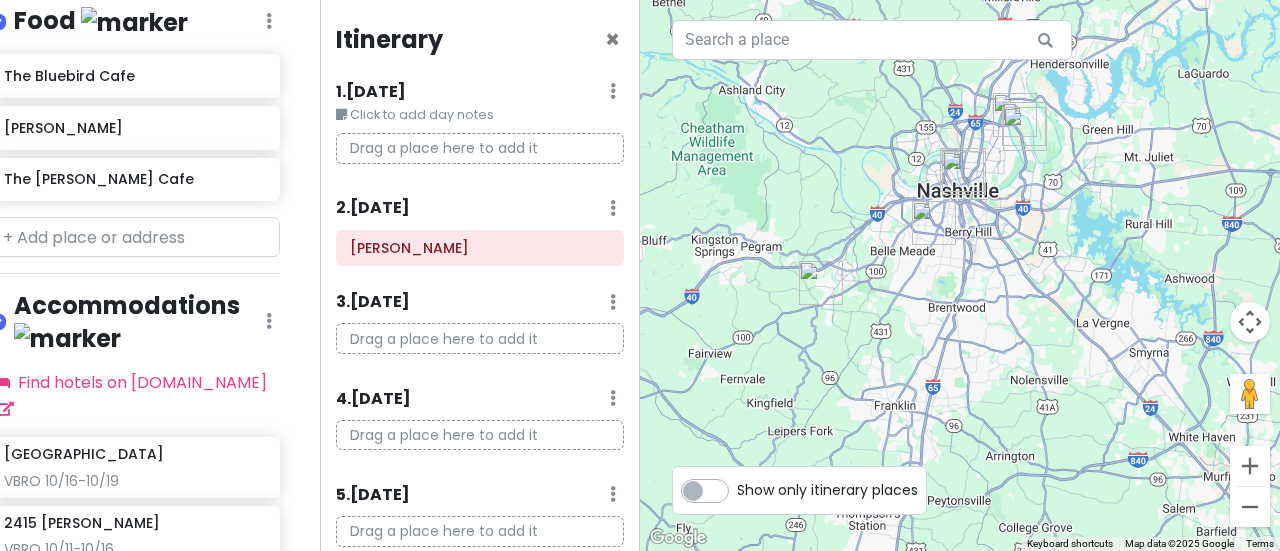 click at bounding box center [613, 91] 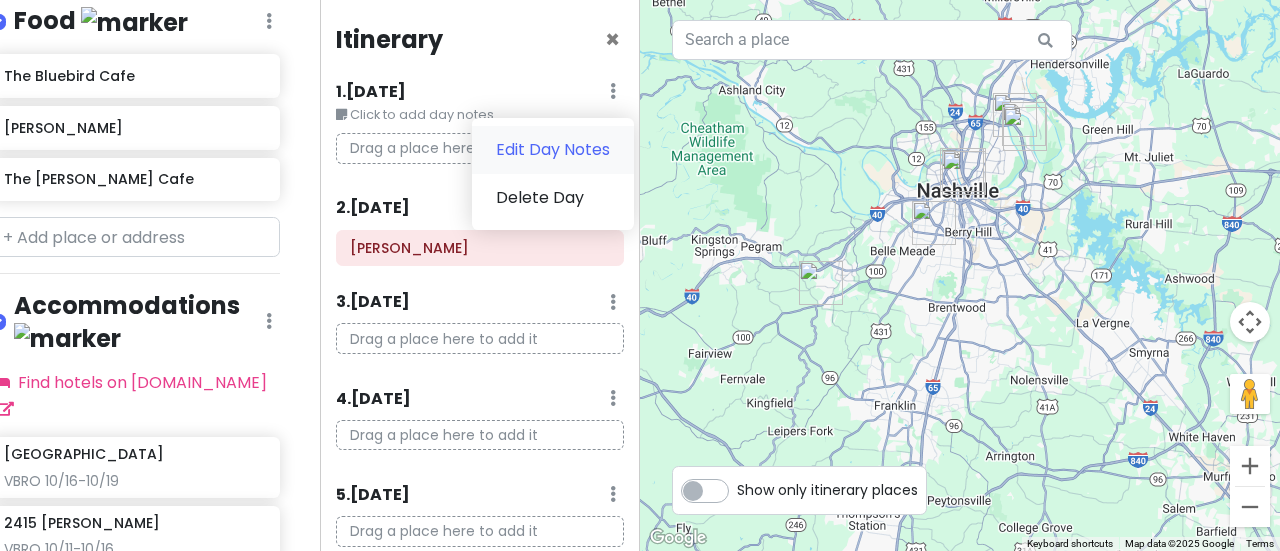 click on "Edit Day Notes" at bounding box center (553, 150) 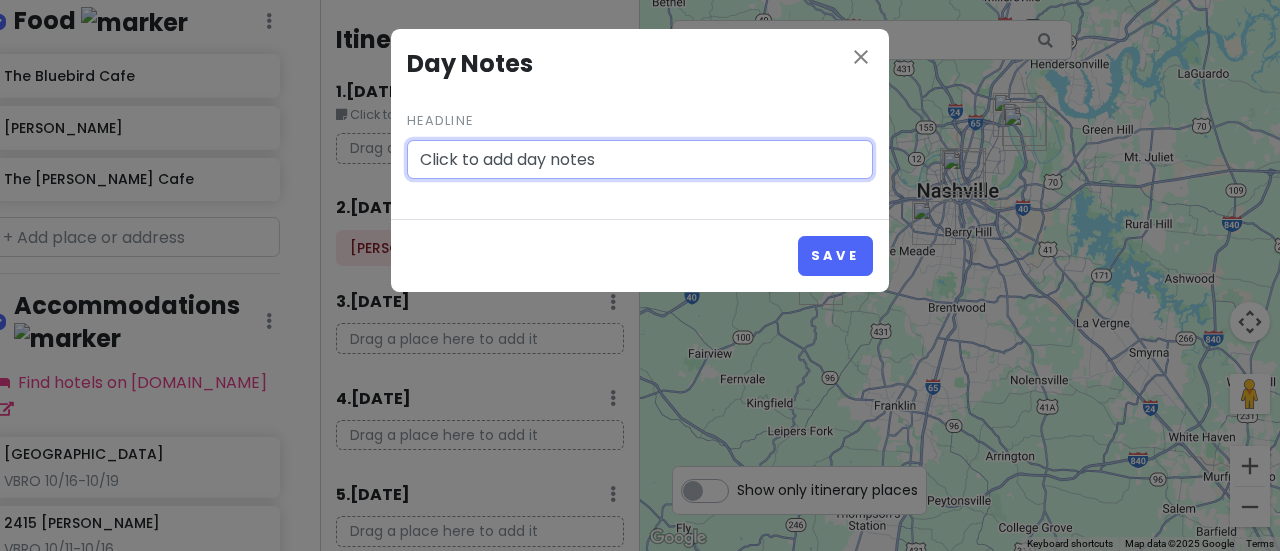 drag, startPoint x: 628, startPoint y: 154, endPoint x: 367, endPoint y: 164, distance: 261.1915 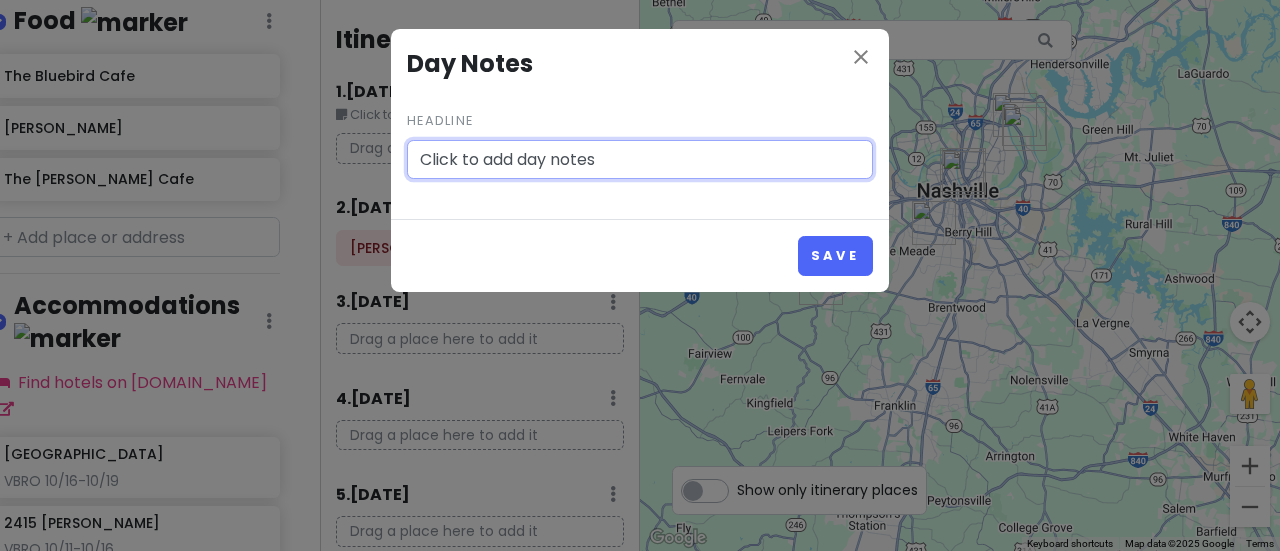 type on "n" 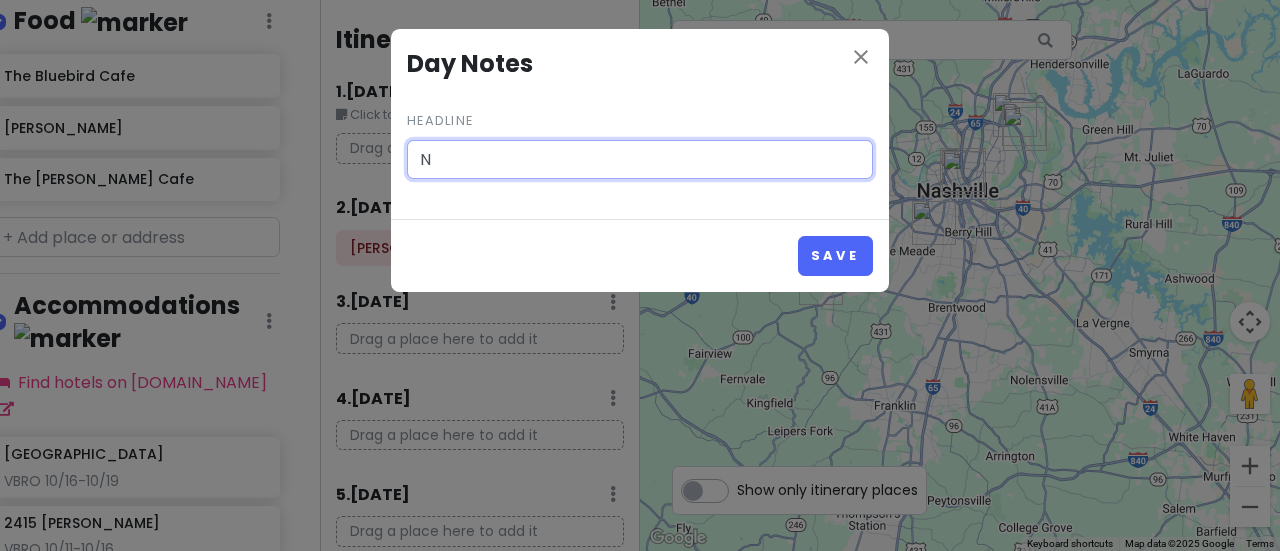 type on "N" 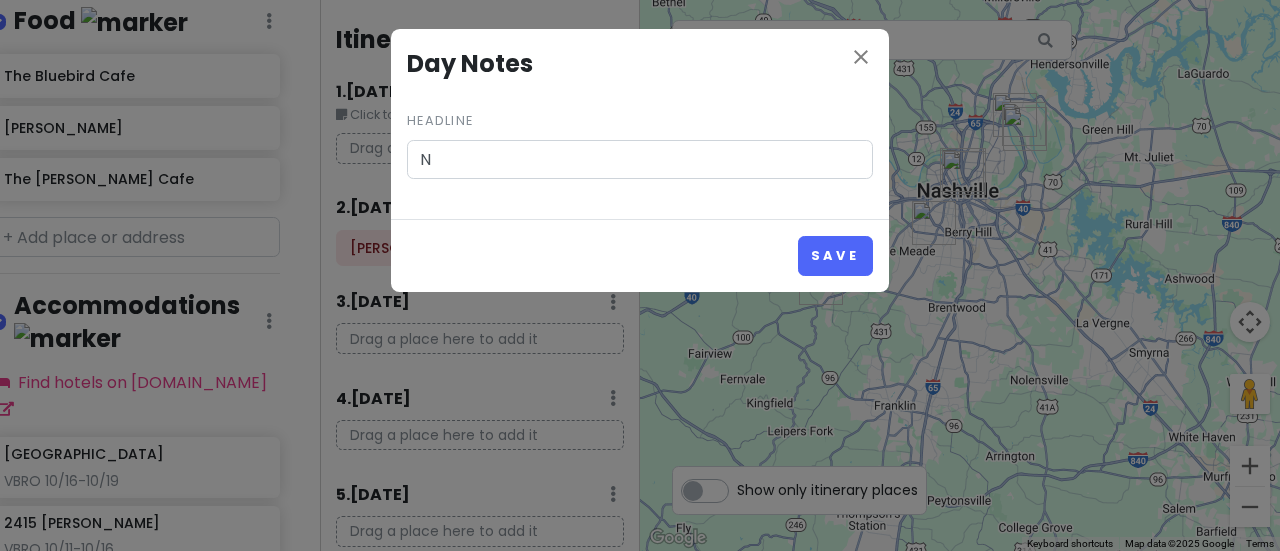 drag, startPoint x: 368, startPoint y: 133, endPoint x: 366, endPoint y: 110, distance: 23.086792 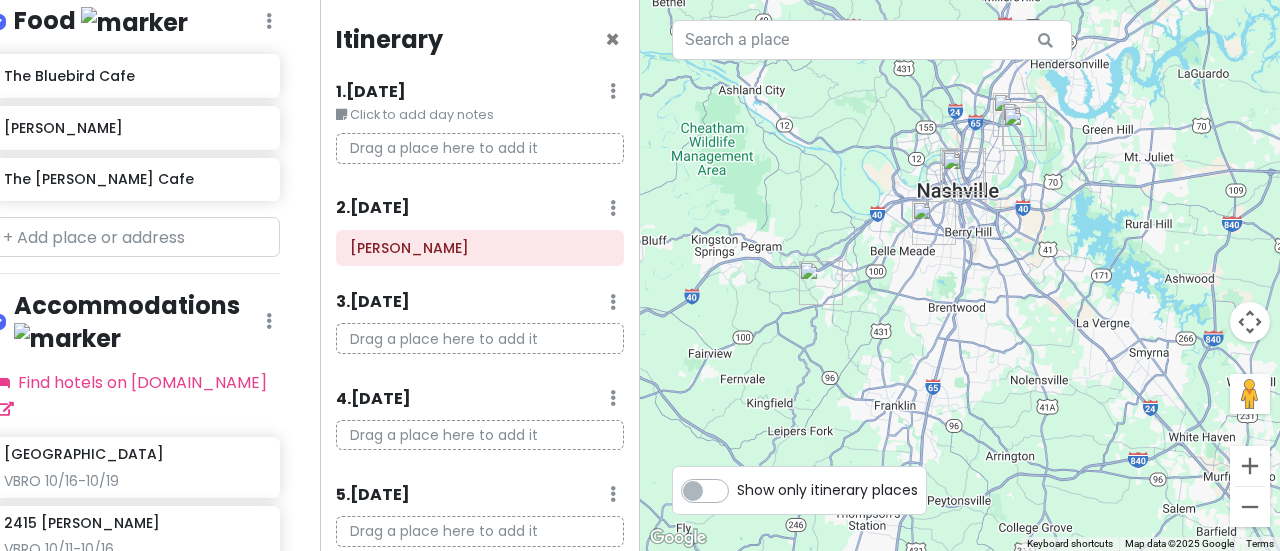 click on "Click to add day notes" at bounding box center (480, 115) 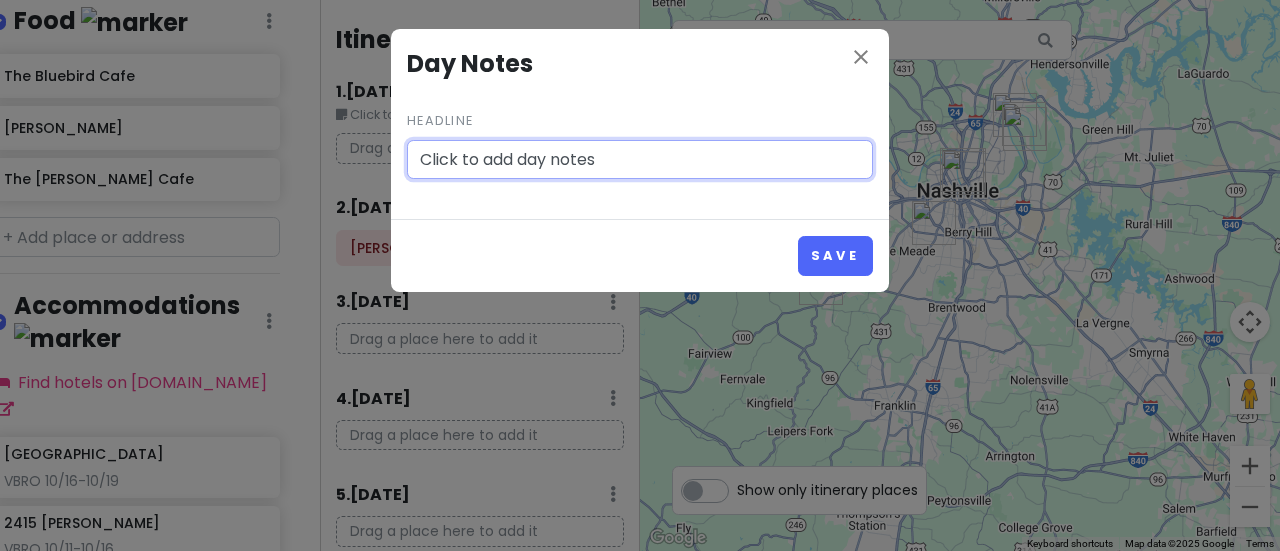 drag, startPoint x: 616, startPoint y: 155, endPoint x: 243, endPoint y: 91, distance: 378.45078 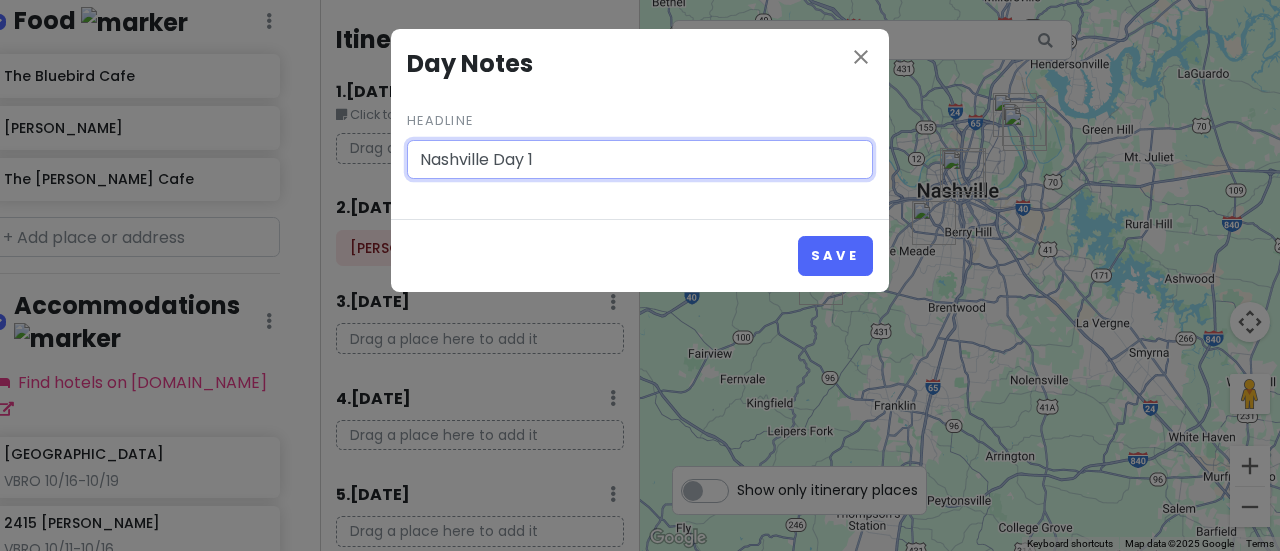 type on "Nashville Day 1" 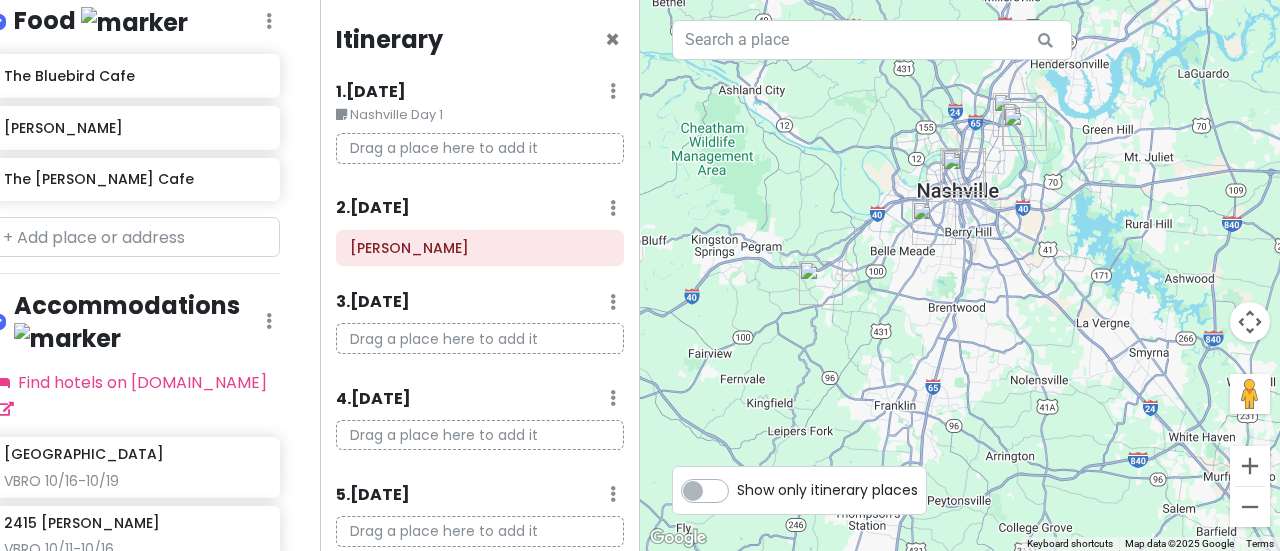click on "Nashville Day 1" at bounding box center (480, 115) 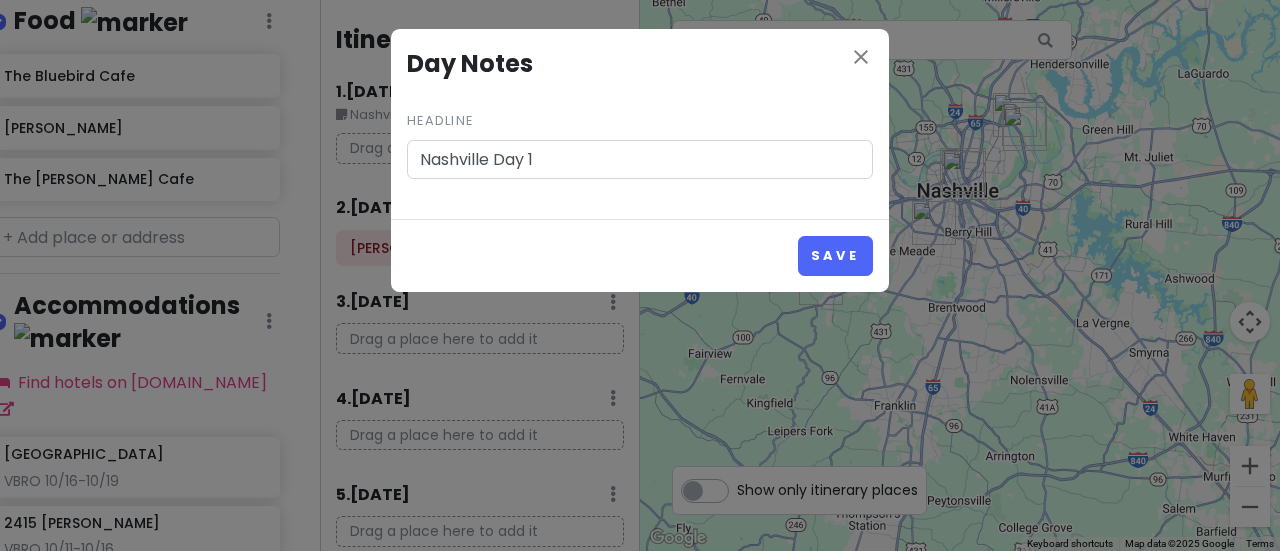 drag, startPoint x: 551, startPoint y: 157, endPoint x: 364, endPoint y: 167, distance: 187.26718 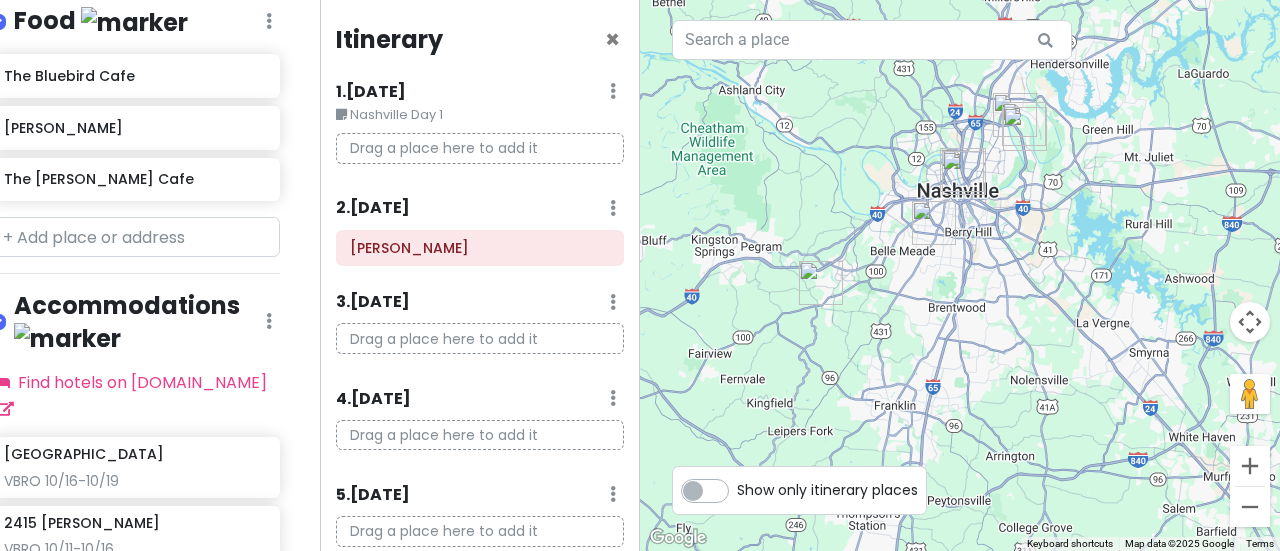 click at bounding box center (613, 91) 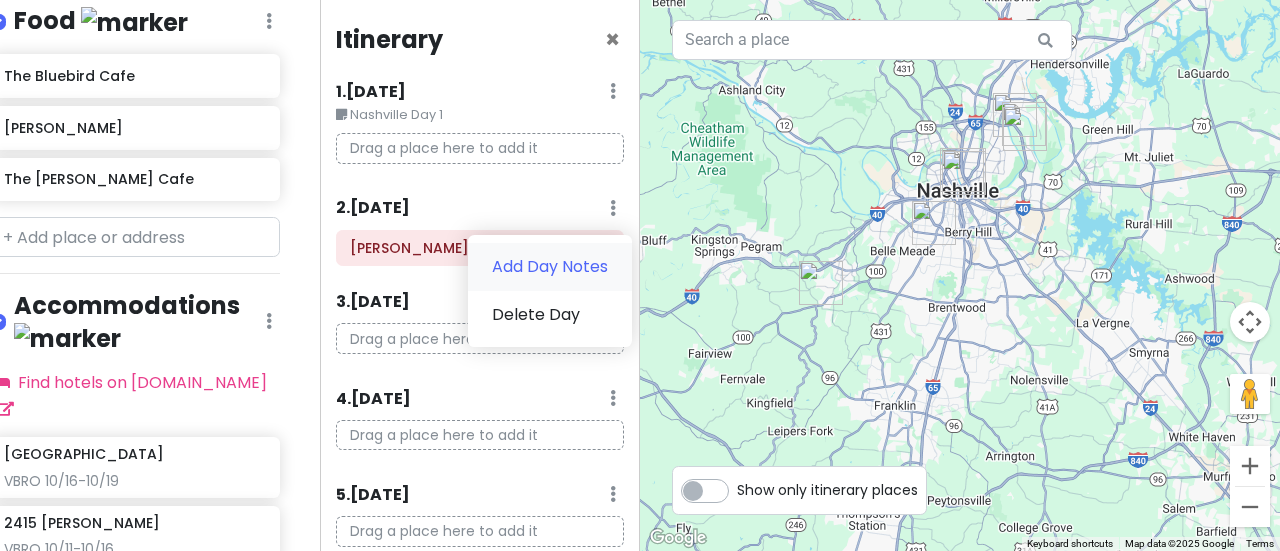 click on "Add Day Notes" at bounding box center (550, 267) 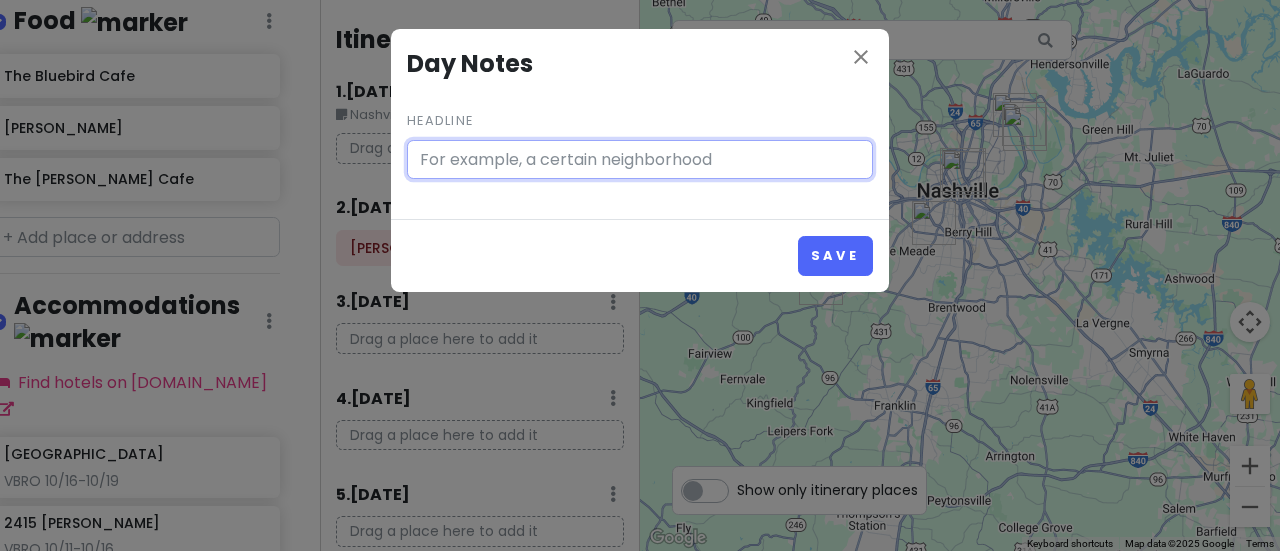 paste on "Nashville Day 1" 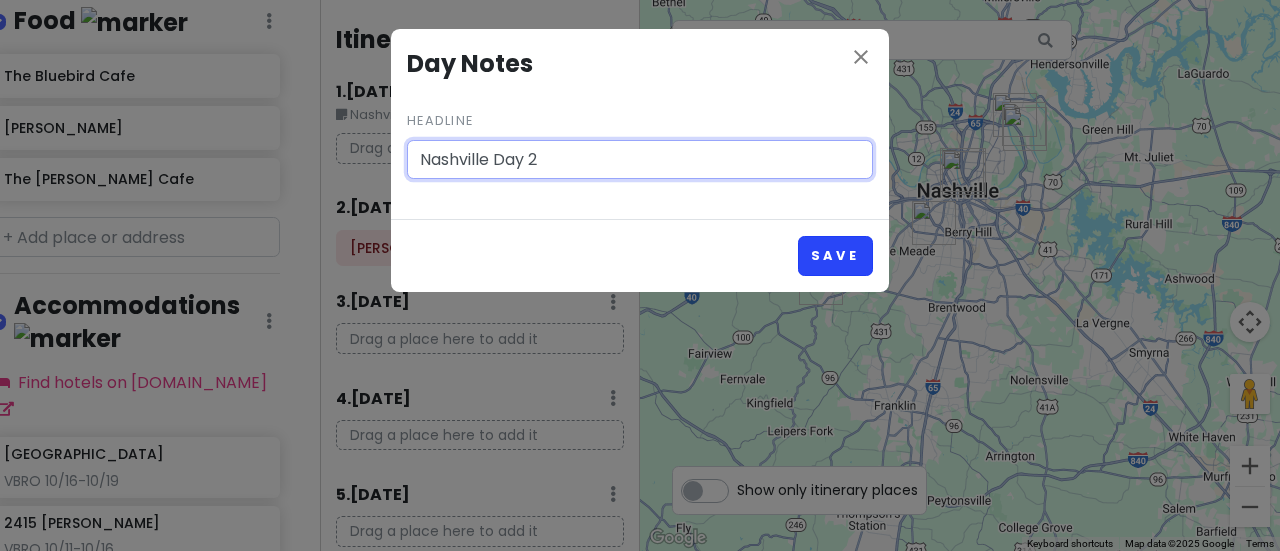 type on "Nashville Day 2" 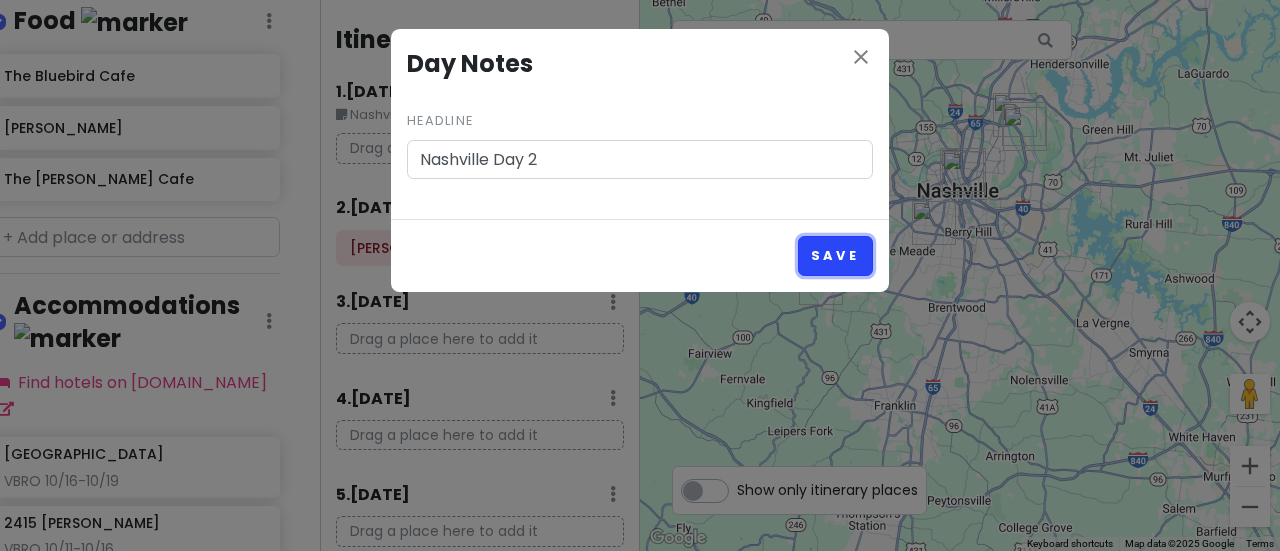 click on "Save" at bounding box center (835, 255) 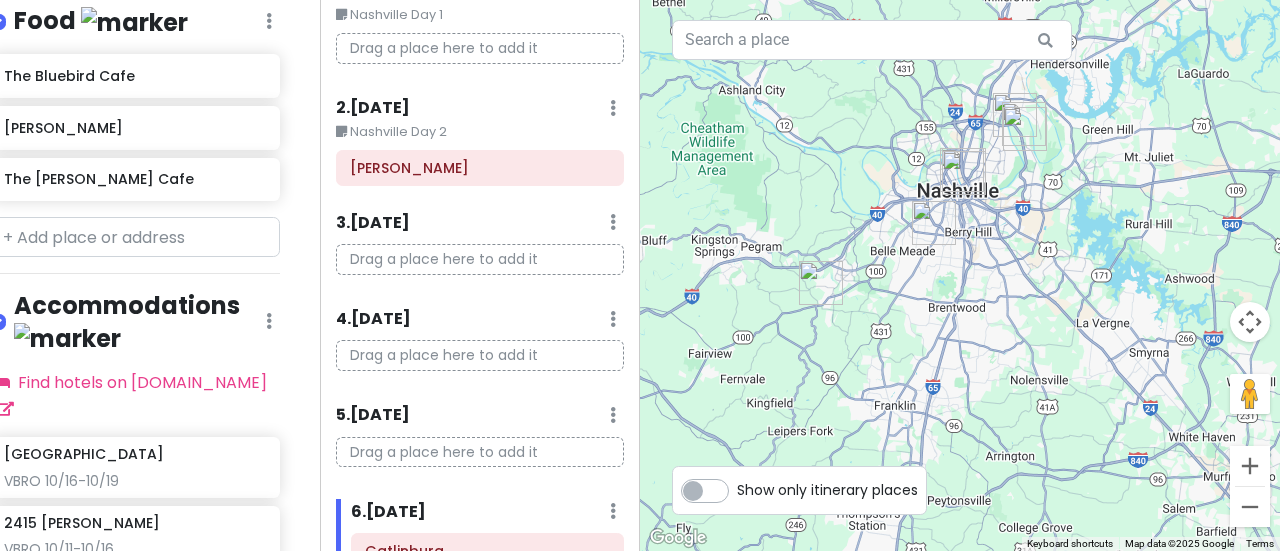 scroll, scrollTop: 0, scrollLeft: 0, axis: both 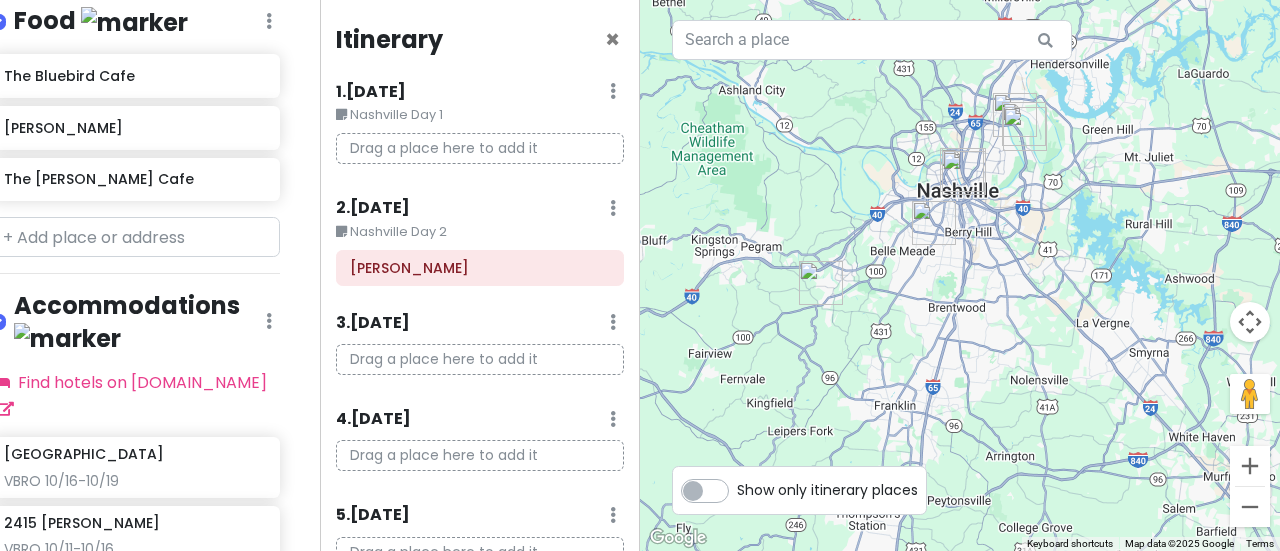 click at bounding box center (613, 91) 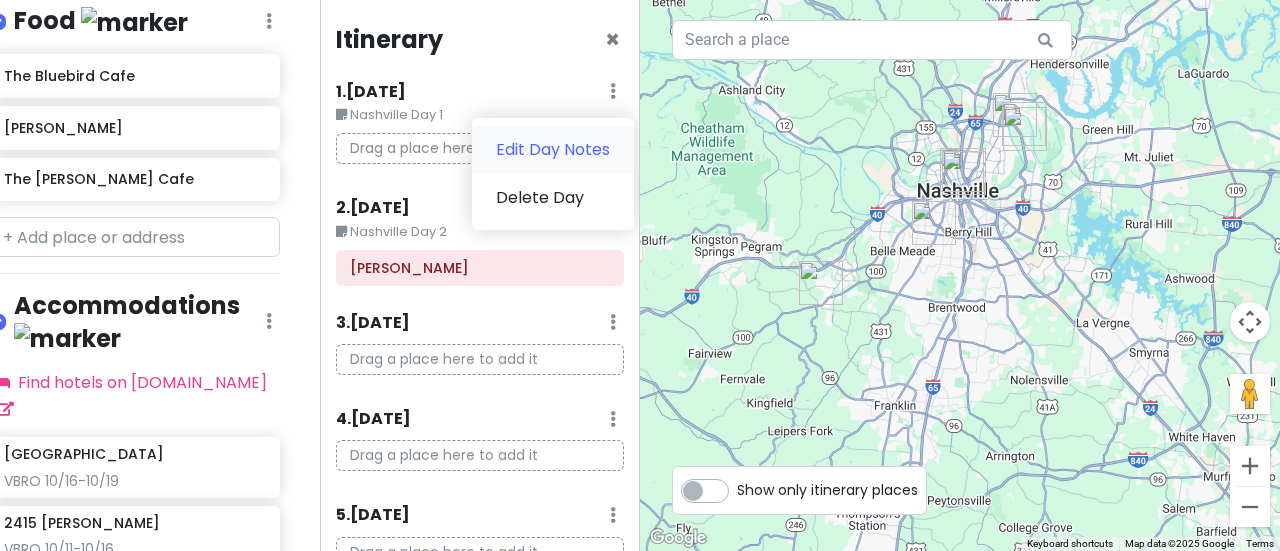 click on "Edit Day Notes" at bounding box center (553, 150) 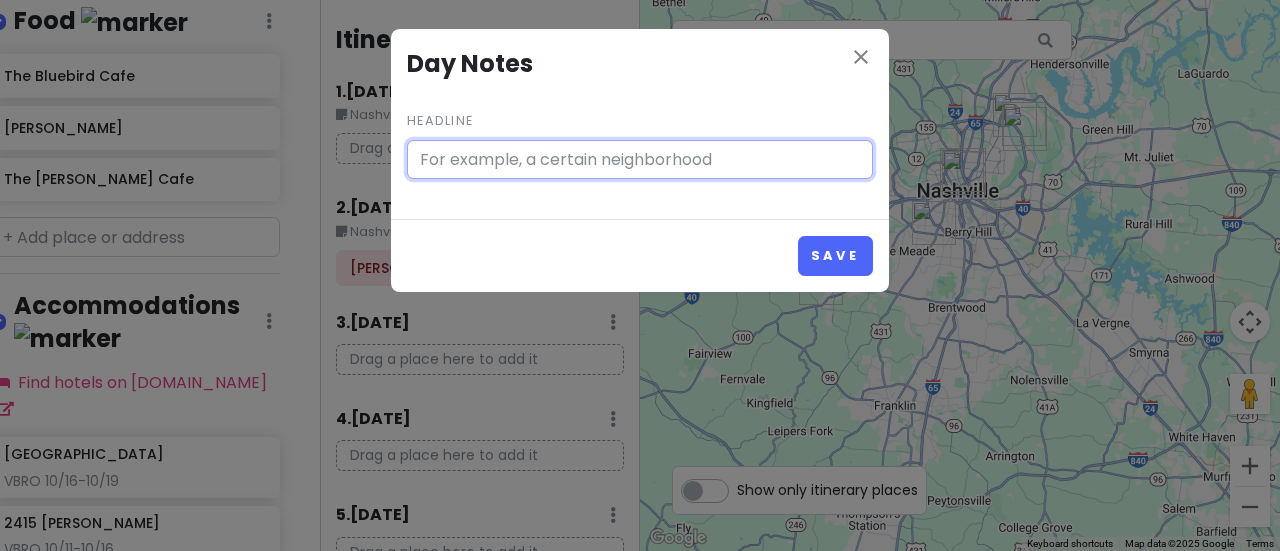 type on "Nashville Day 1" 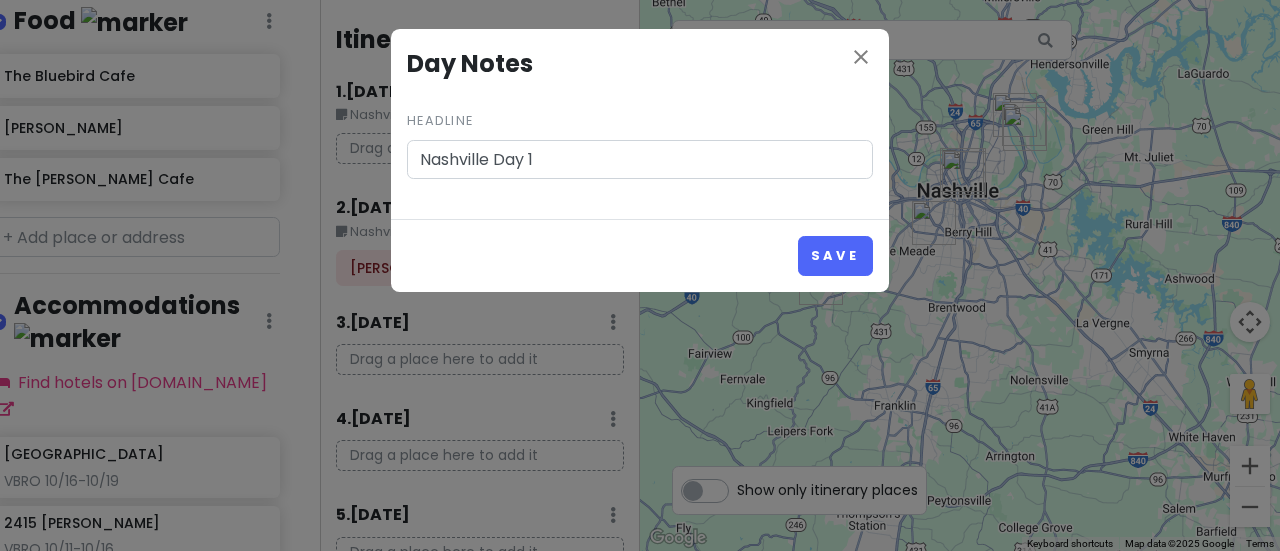 click on "close Day Notes Headline Nashville Day 1" at bounding box center (640, 124) 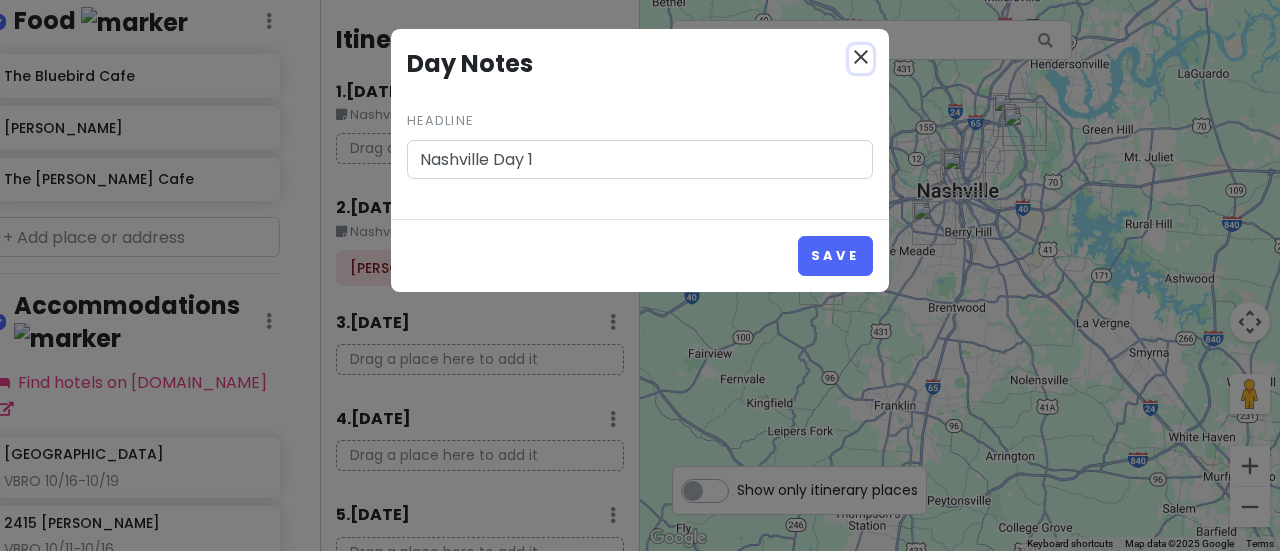 click on "close" at bounding box center (861, 57) 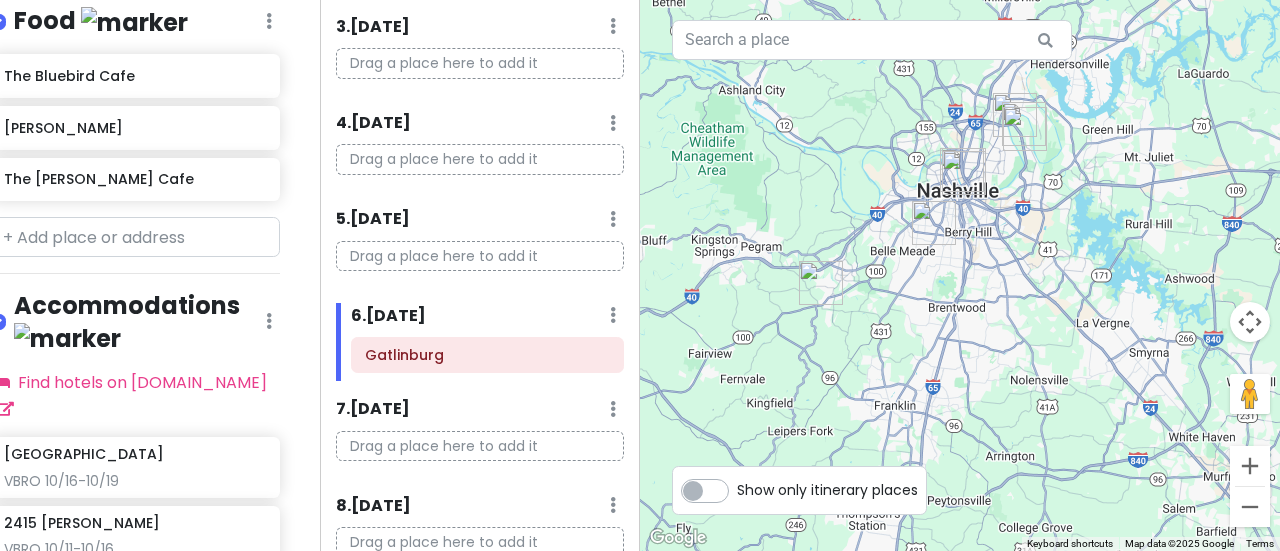 scroll, scrollTop: 300, scrollLeft: 0, axis: vertical 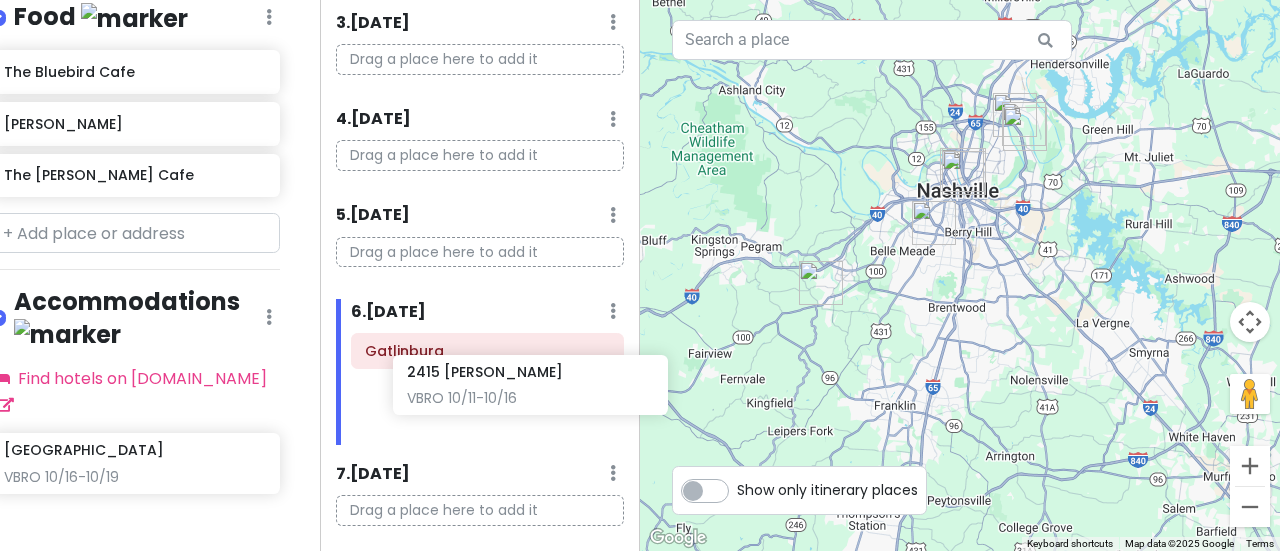 drag, startPoint x: 66, startPoint y: 484, endPoint x: 472, endPoint y: 397, distance: 415.2168 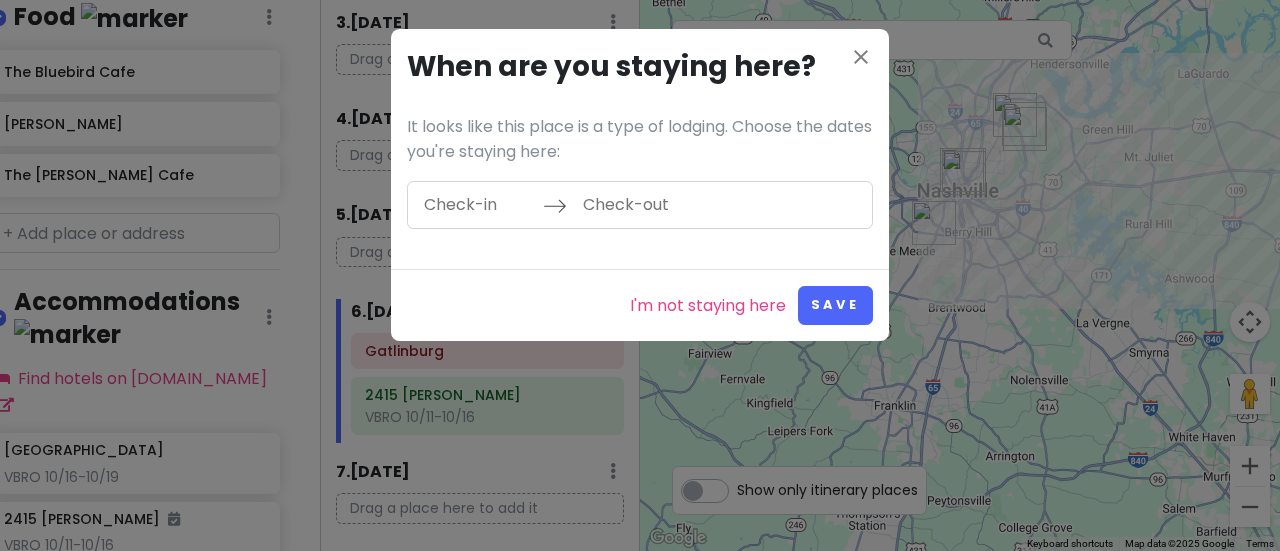 click at bounding box center (478, 205) 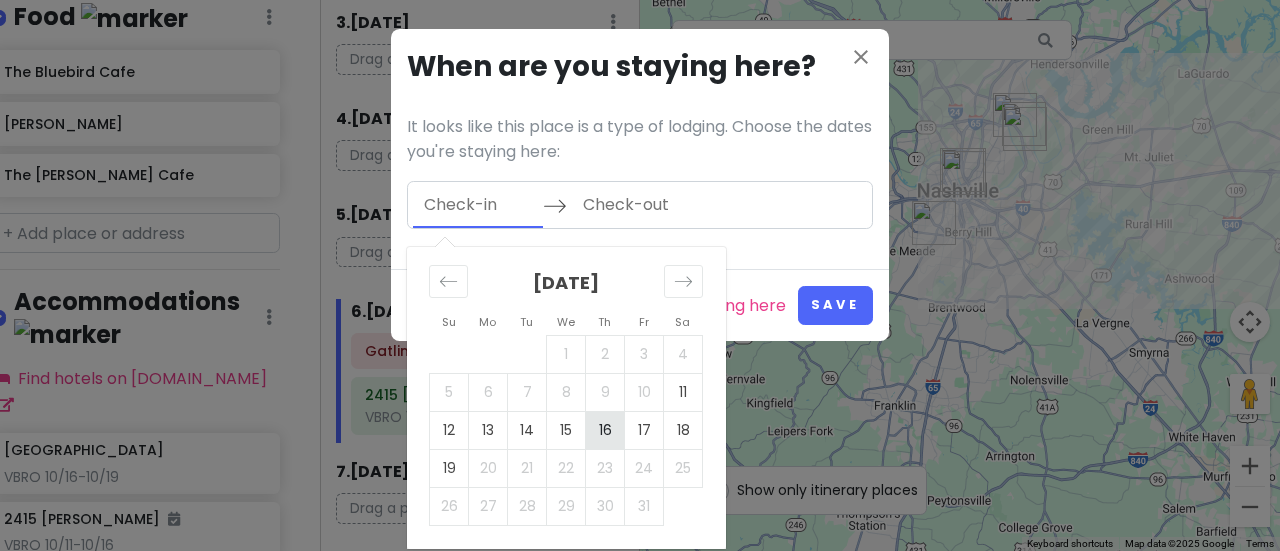 click on "16" at bounding box center (605, 430) 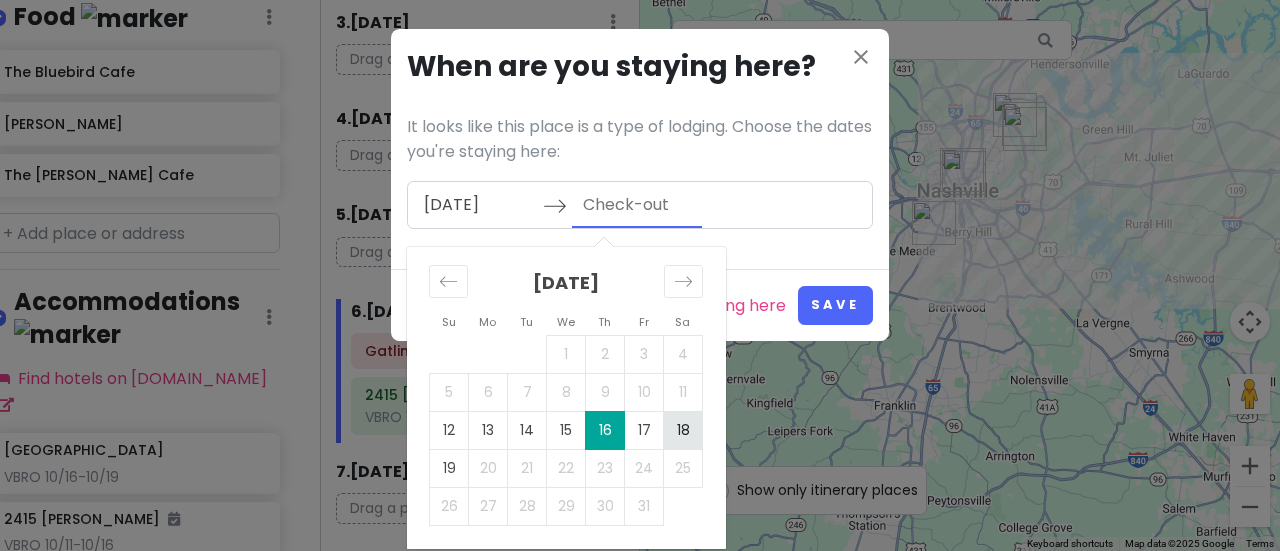 click on "18" at bounding box center (683, 430) 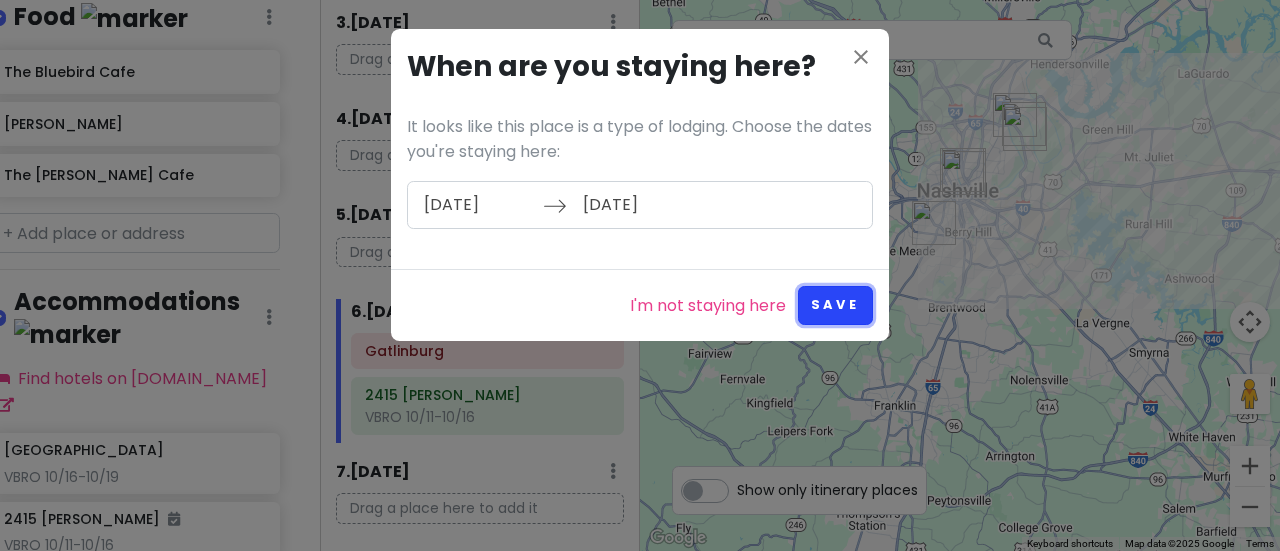 click on "Save" at bounding box center (835, 305) 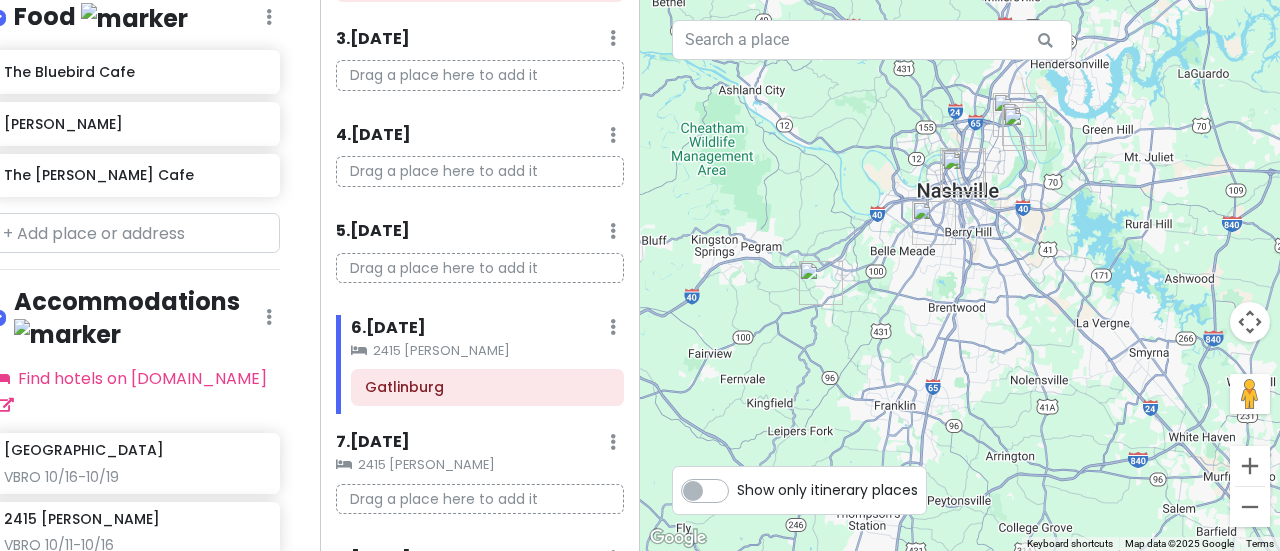 scroll, scrollTop: 315, scrollLeft: 0, axis: vertical 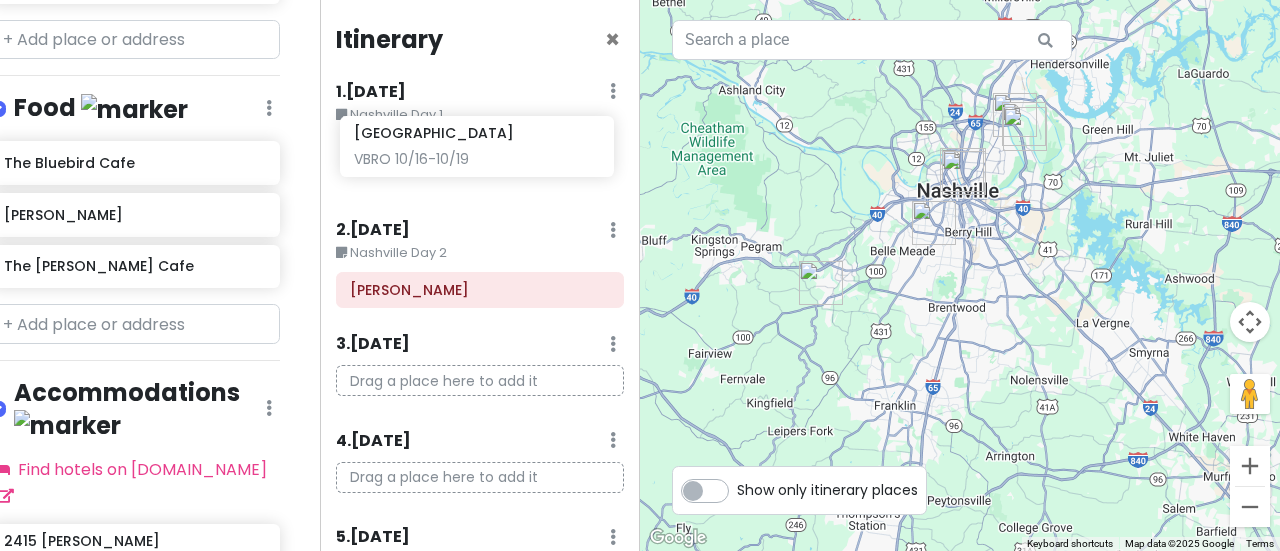 drag, startPoint x: 122, startPoint y: 497, endPoint x: 474, endPoint y: 144, distance: 498.51077 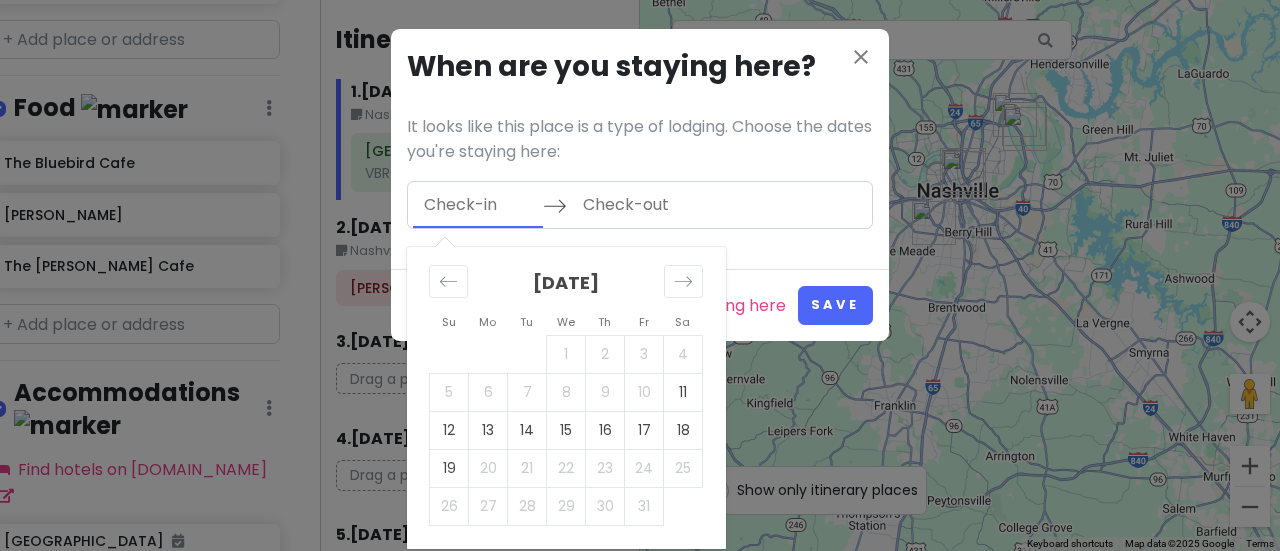 click at bounding box center (478, 205) 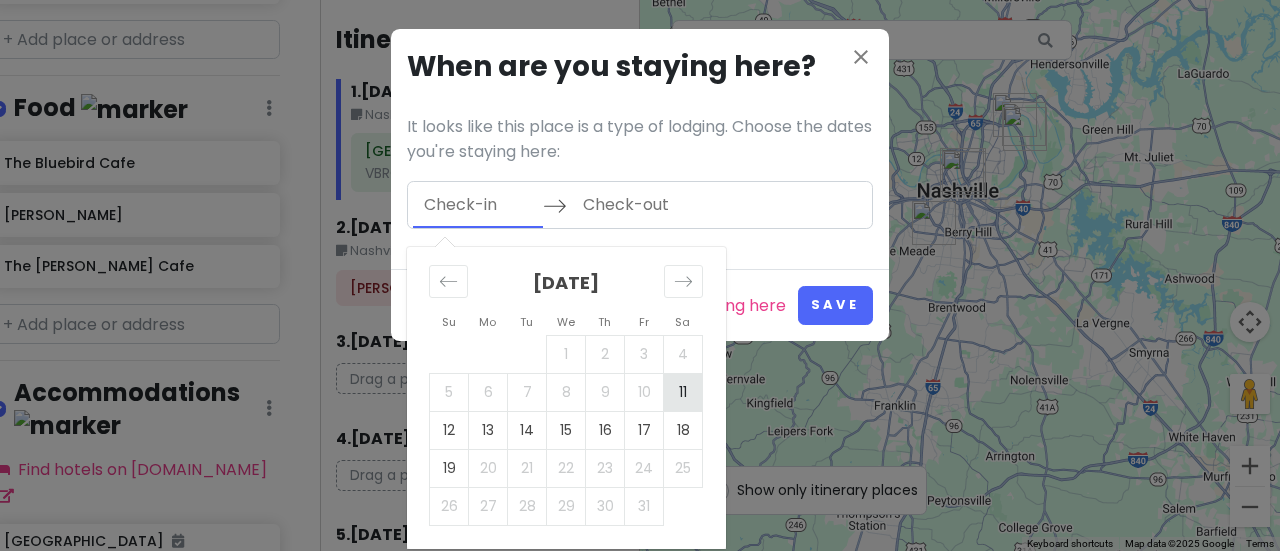 click on "11" at bounding box center [683, 392] 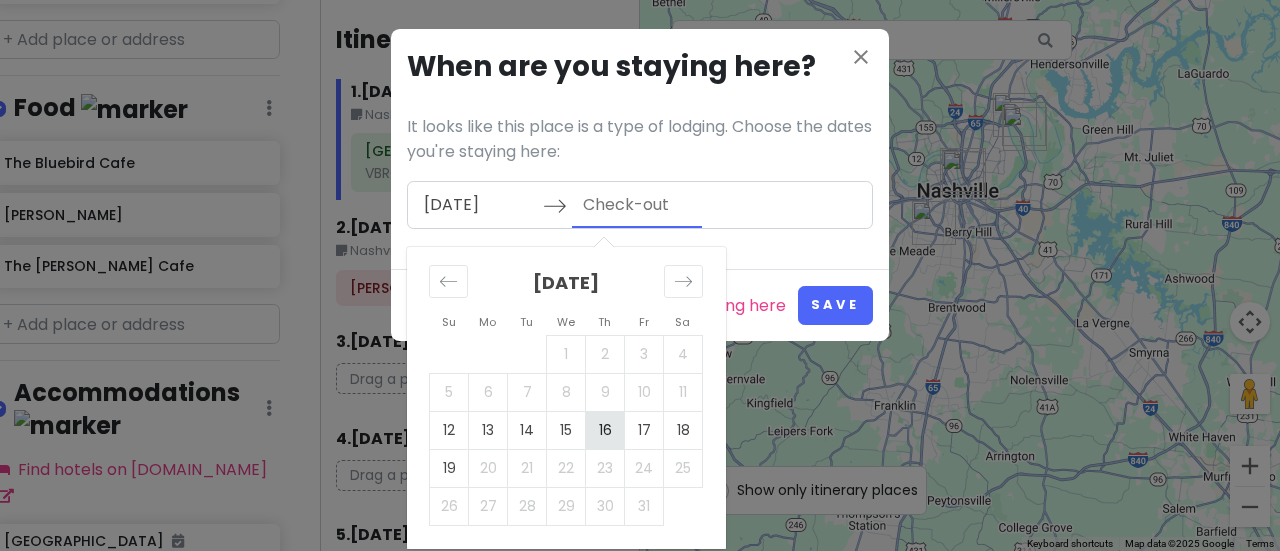 click on "16" at bounding box center (605, 430) 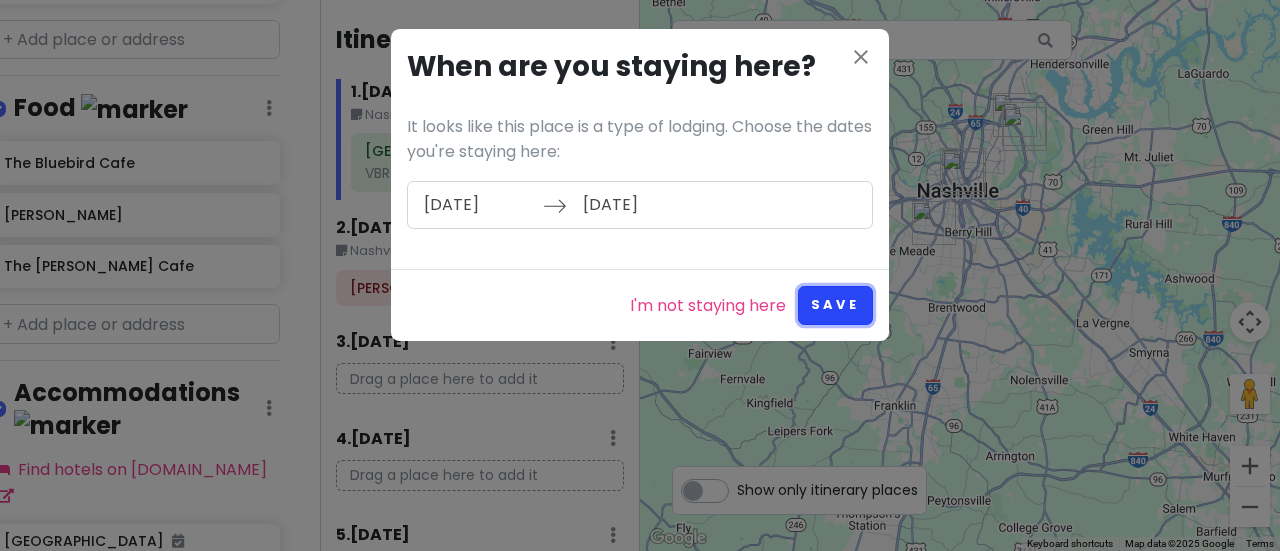 click on "Save" at bounding box center (835, 305) 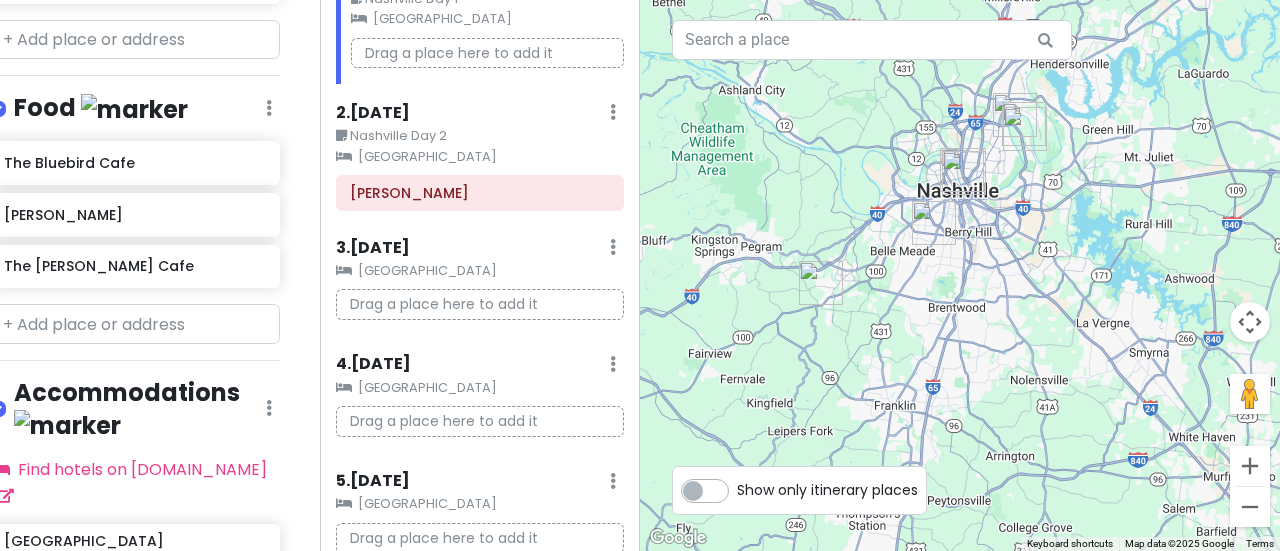 scroll, scrollTop: 200, scrollLeft: 0, axis: vertical 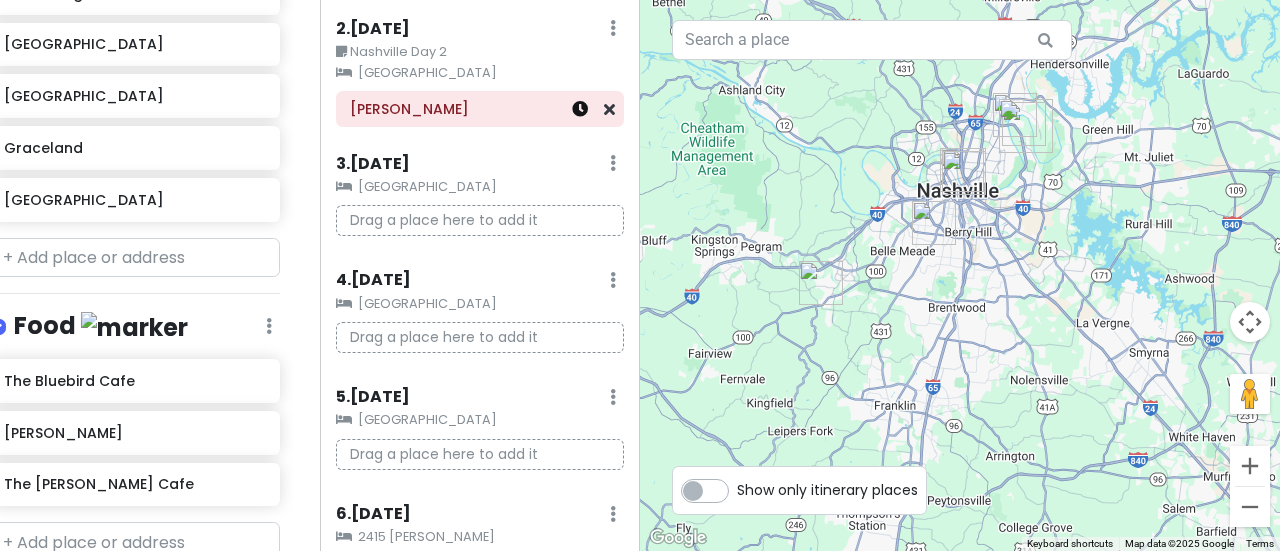 click at bounding box center (580, 109) 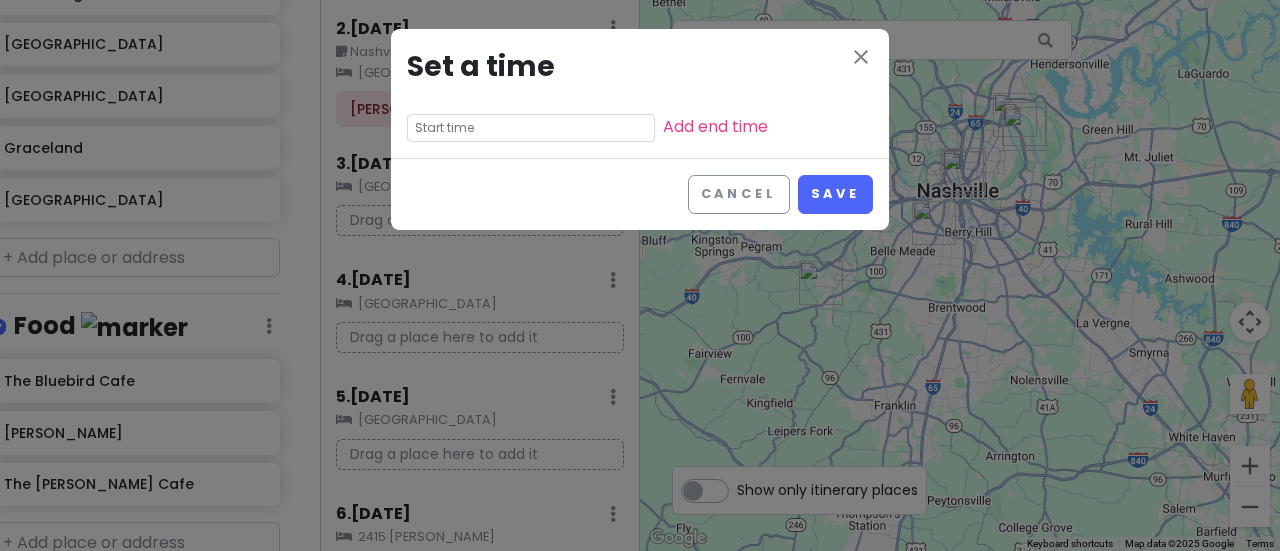 click at bounding box center [531, 128] 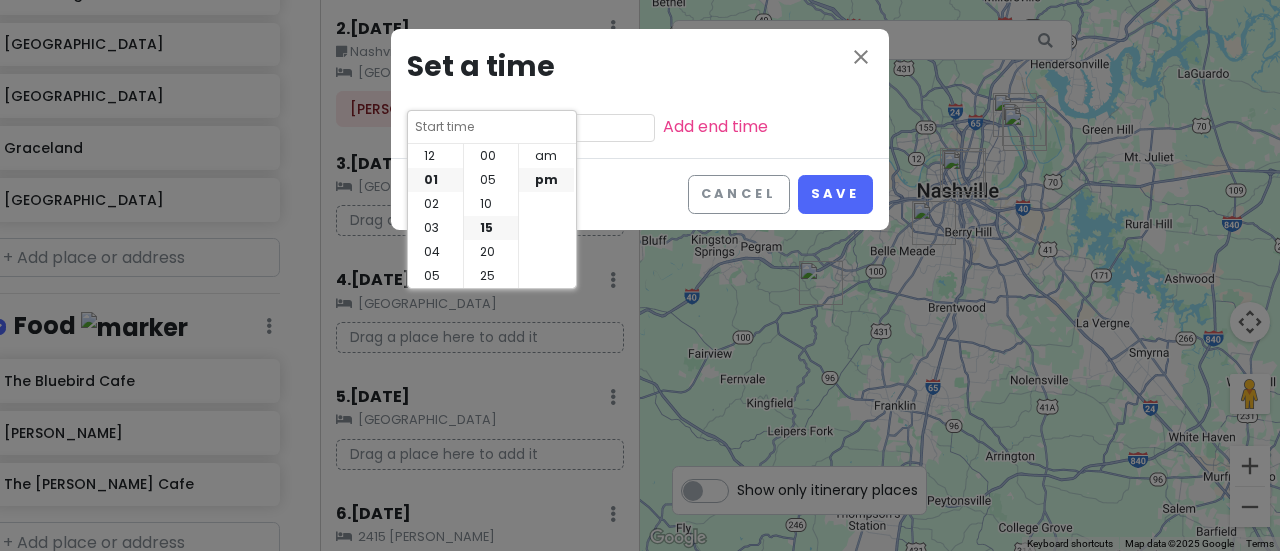 scroll, scrollTop: 24, scrollLeft: 0, axis: vertical 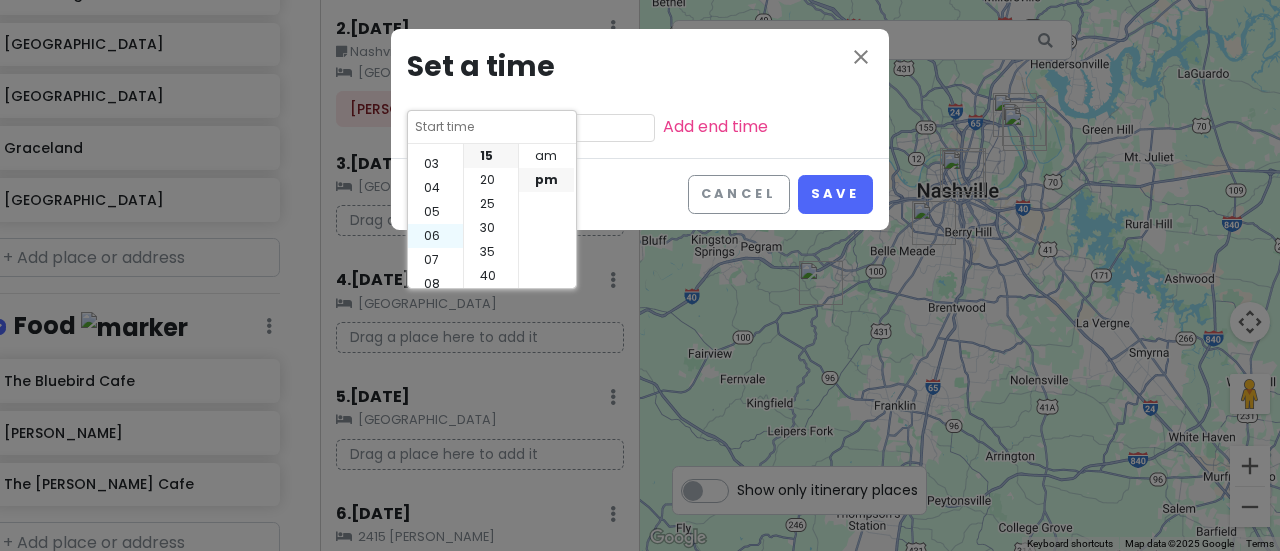 click on "06" at bounding box center (435, 236) 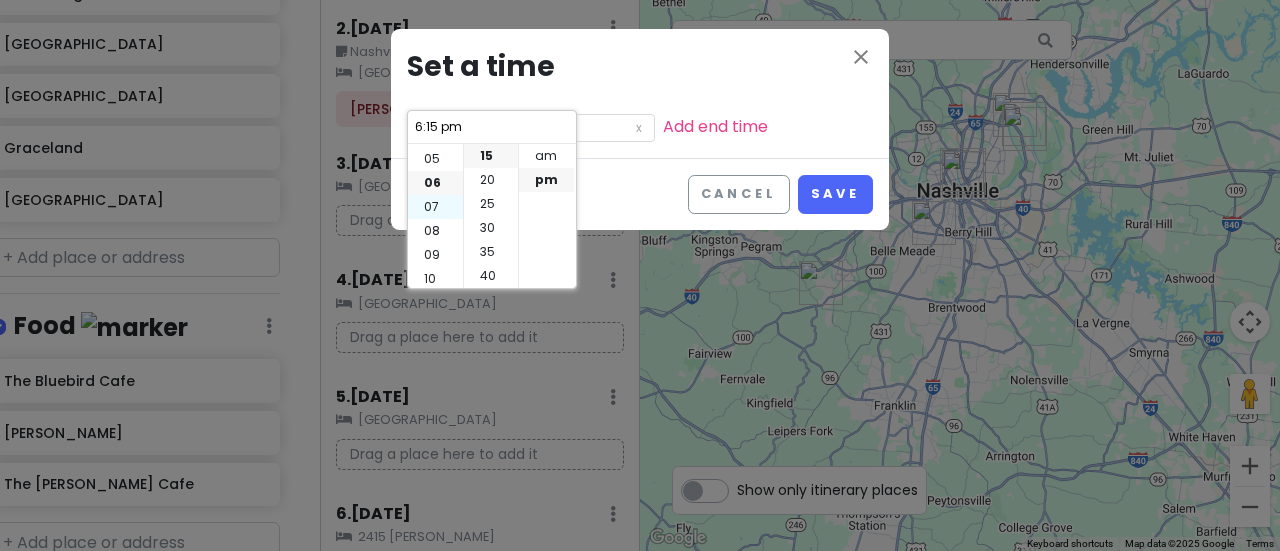 scroll, scrollTop: 144, scrollLeft: 0, axis: vertical 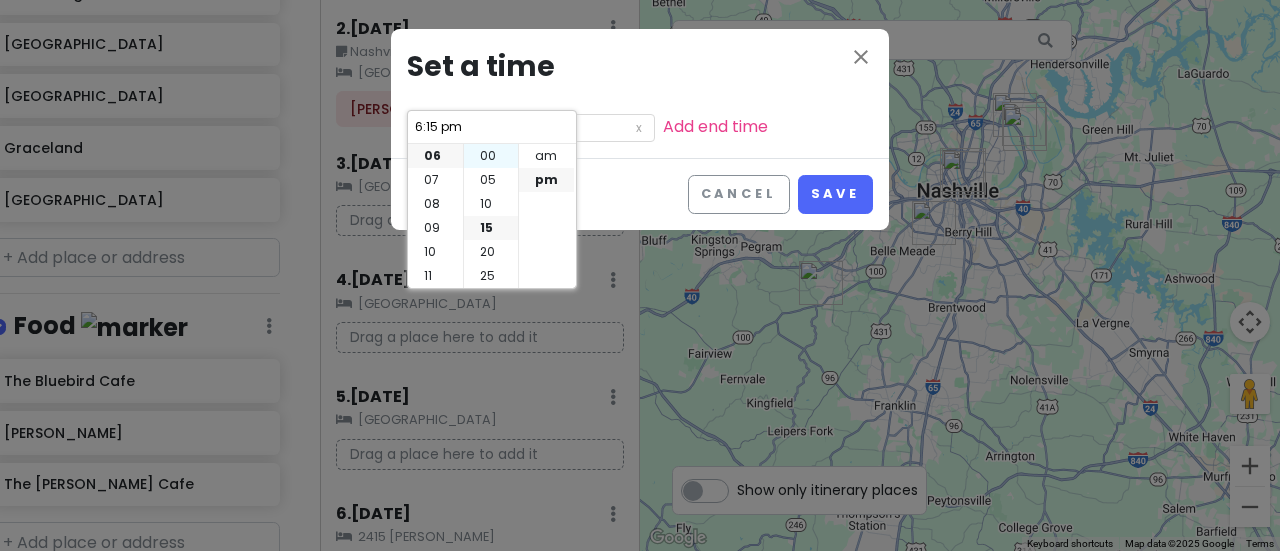click on "00" at bounding box center [491, 156] 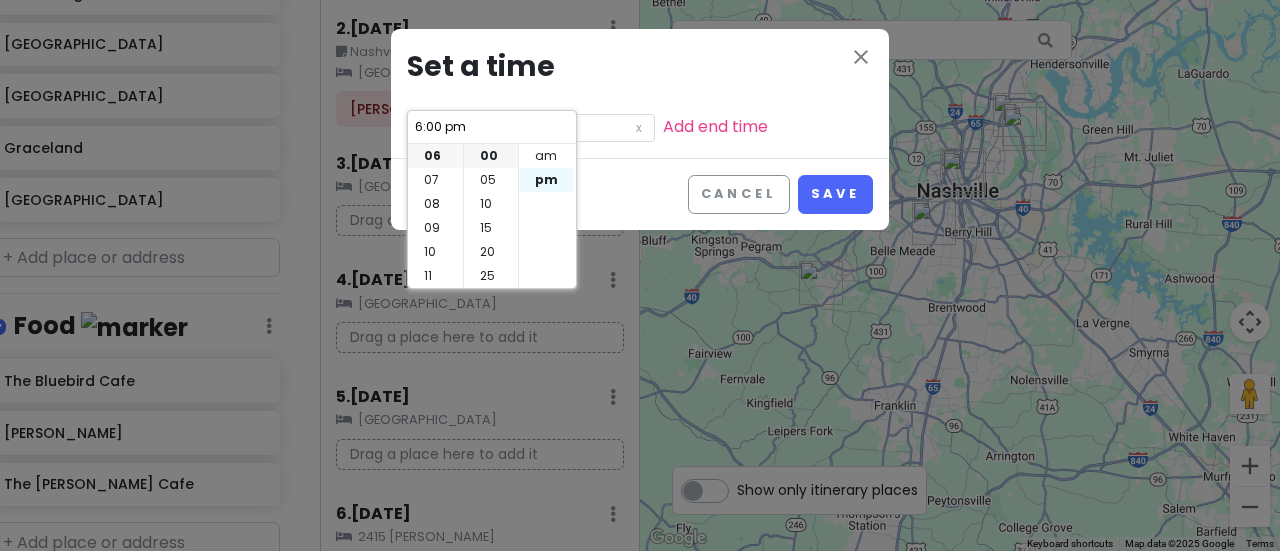 click on "pm" at bounding box center (546, 180) 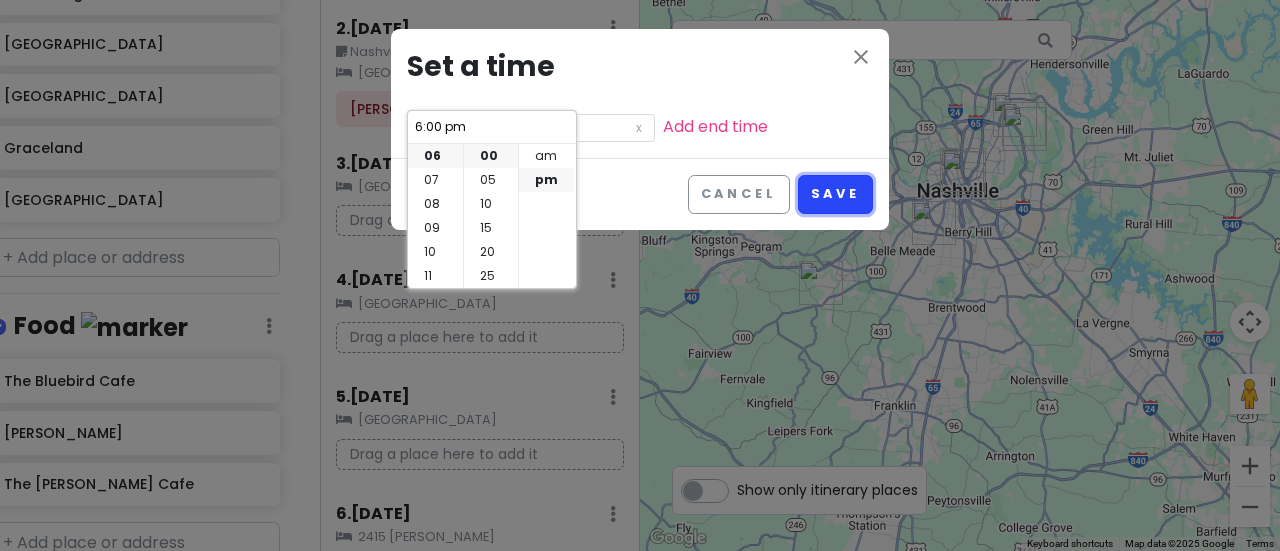 click on "Save" at bounding box center [835, 194] 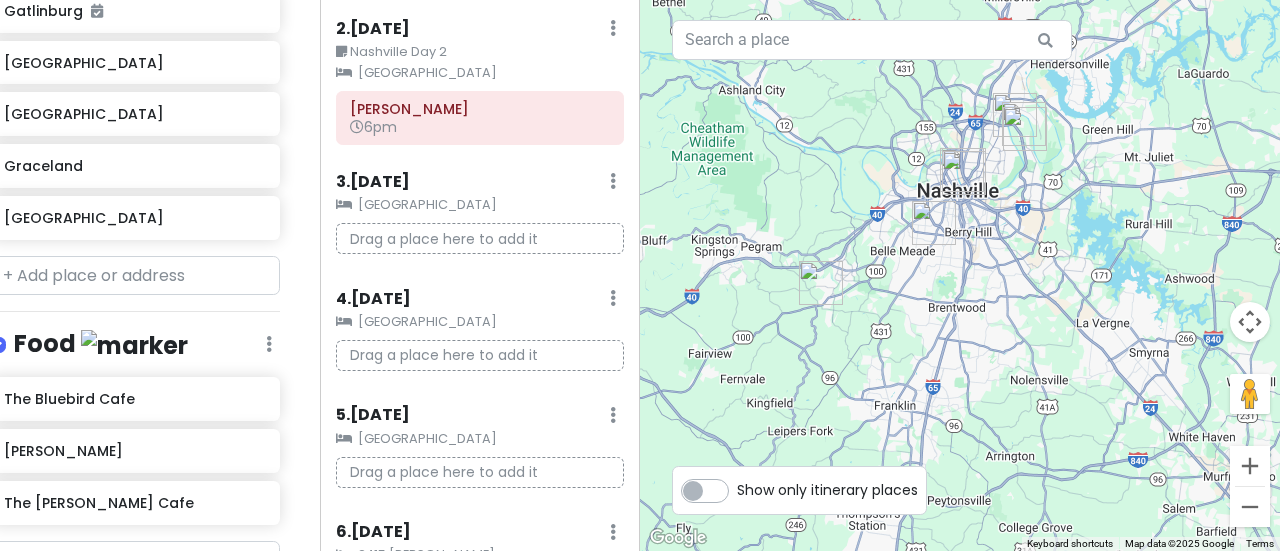 scroll, scrollTop: 766, scrollLeft: 28, axis: both 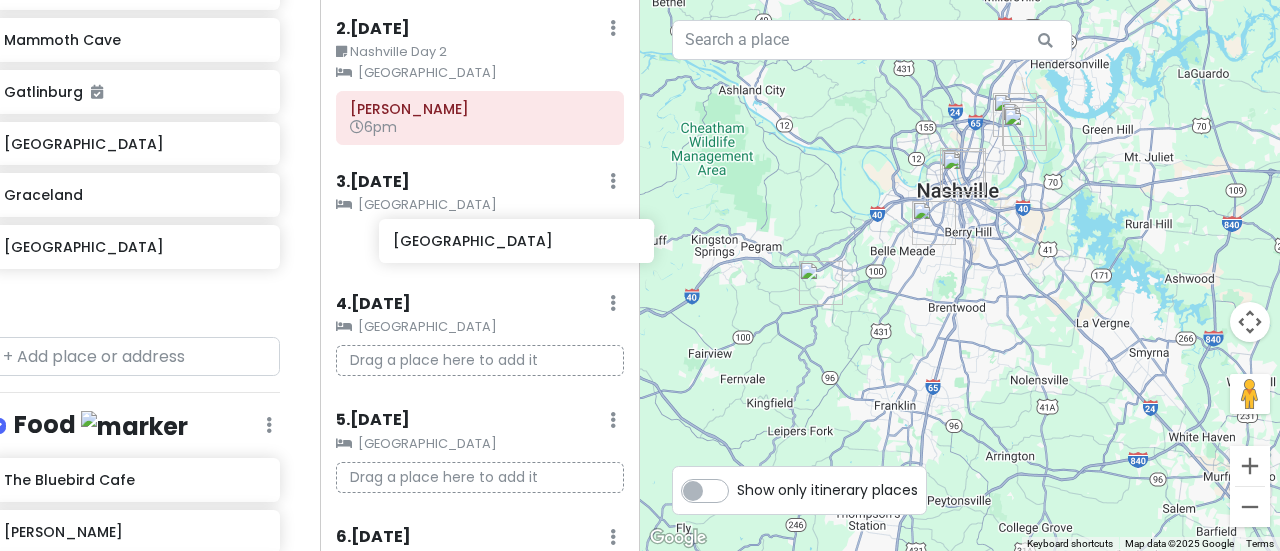 drag, startPoint x: 35, startPoint y: 171, endPoint x: 427, endPoint y: 251, distance: 400.08 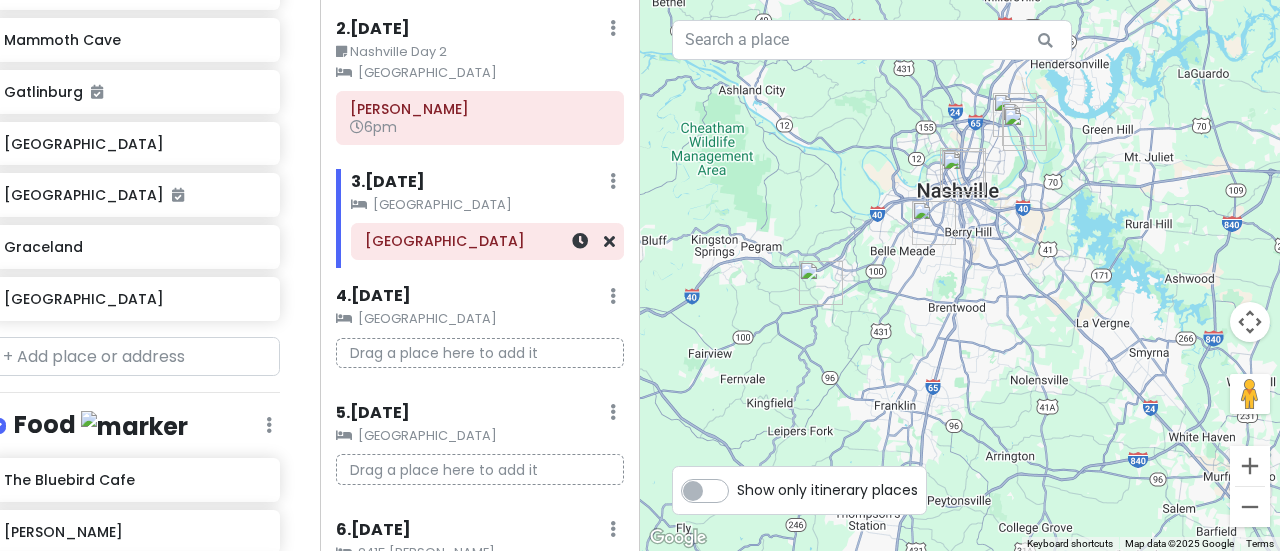 scroll, scrollTop: 614, scrollLeft: 27, axis: both 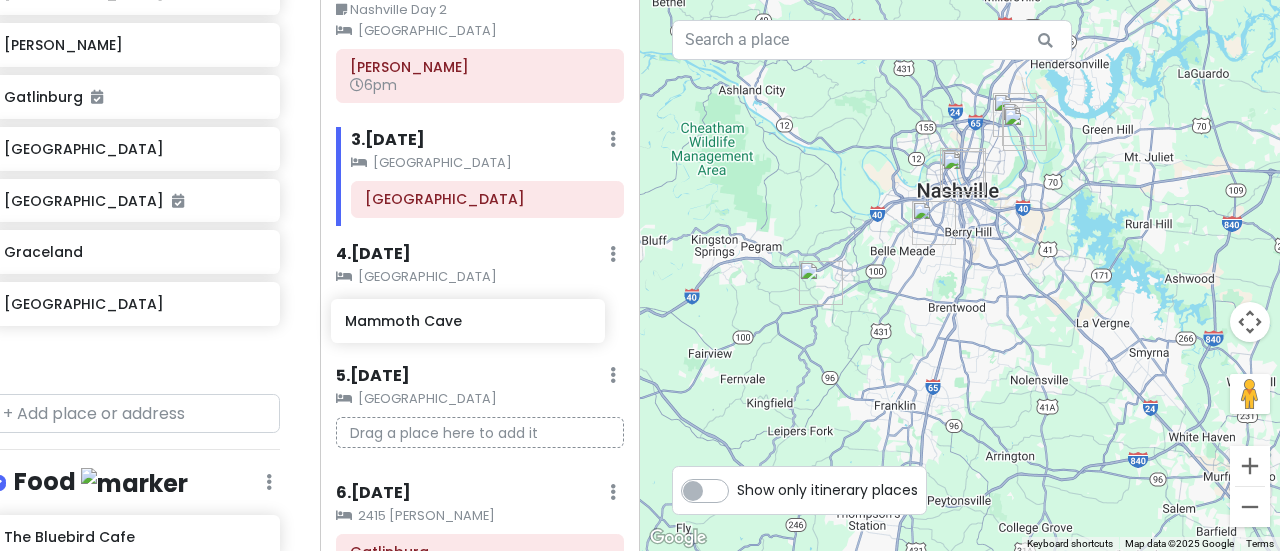 drag, startPoint x: 138, startPoint y: 66, endPoint x: 478, endPoint y: 325, distance: 427.412 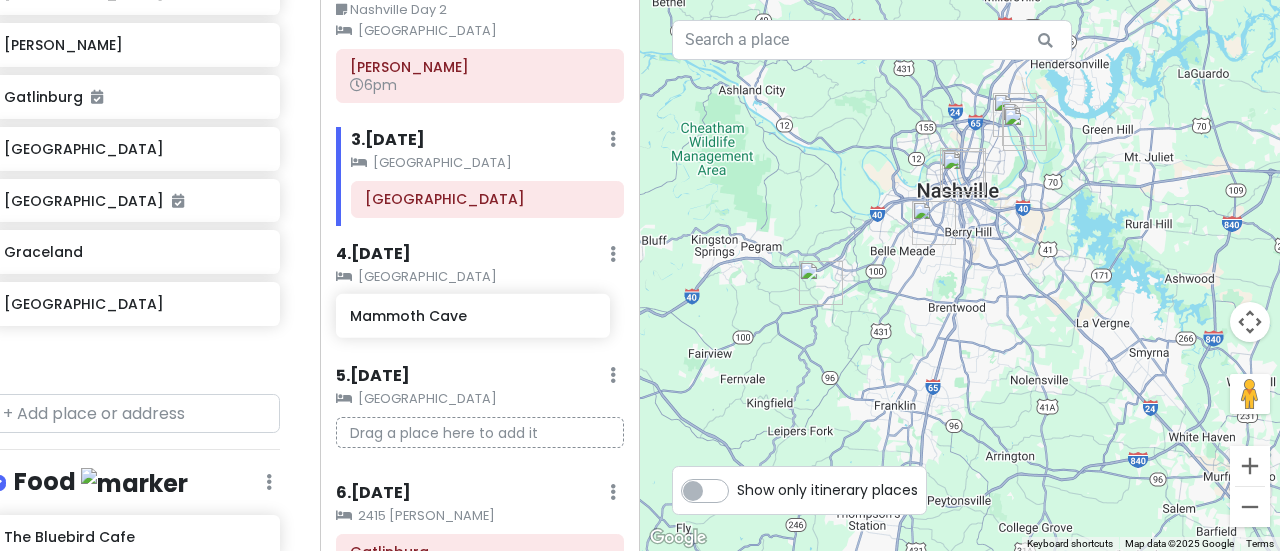 scroll, scrollTop: 558, scrollLeft: 28, axis: both 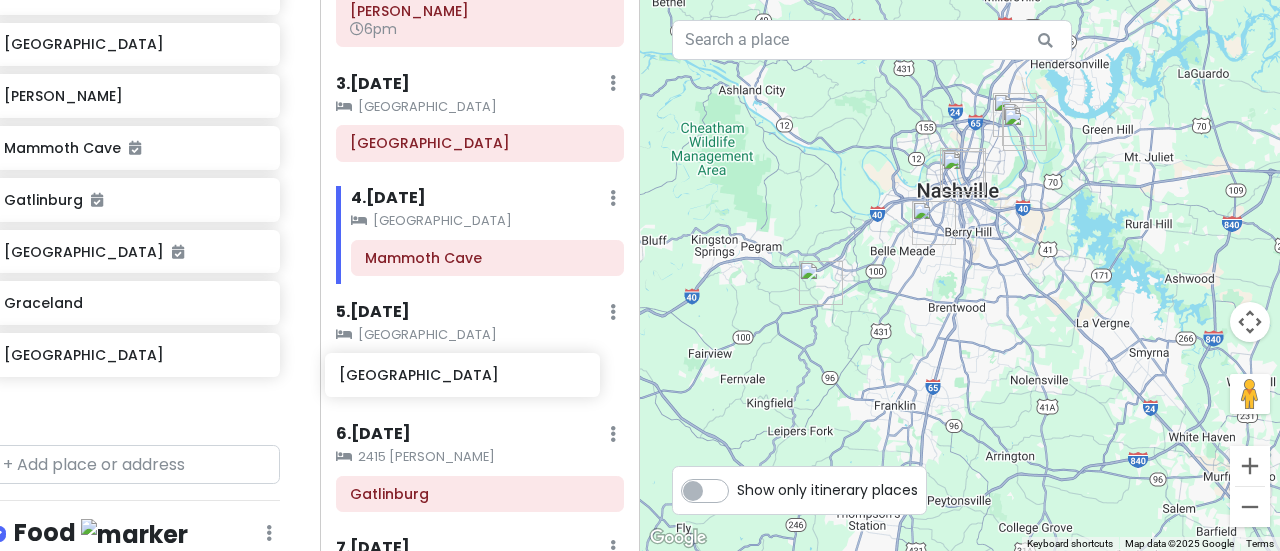 drag, startPoint x: 128, startPoint y: 219, endPoint x: 466, endPoint y: 377, distance: 373.1059 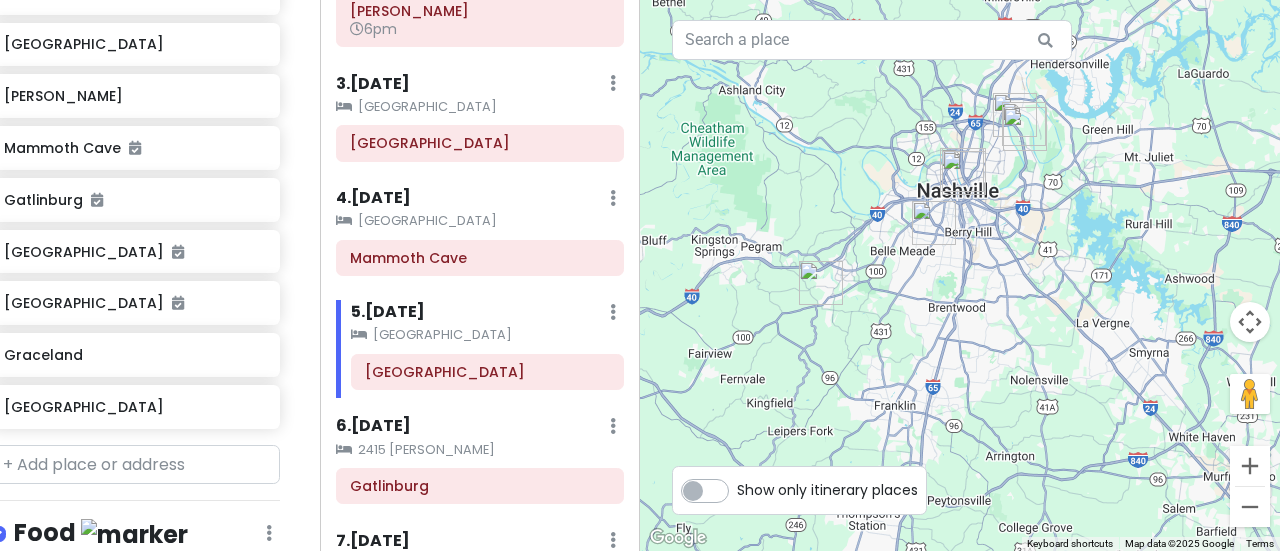 scroll, scrollTop: 506, scrollLeft: 28, axis: both 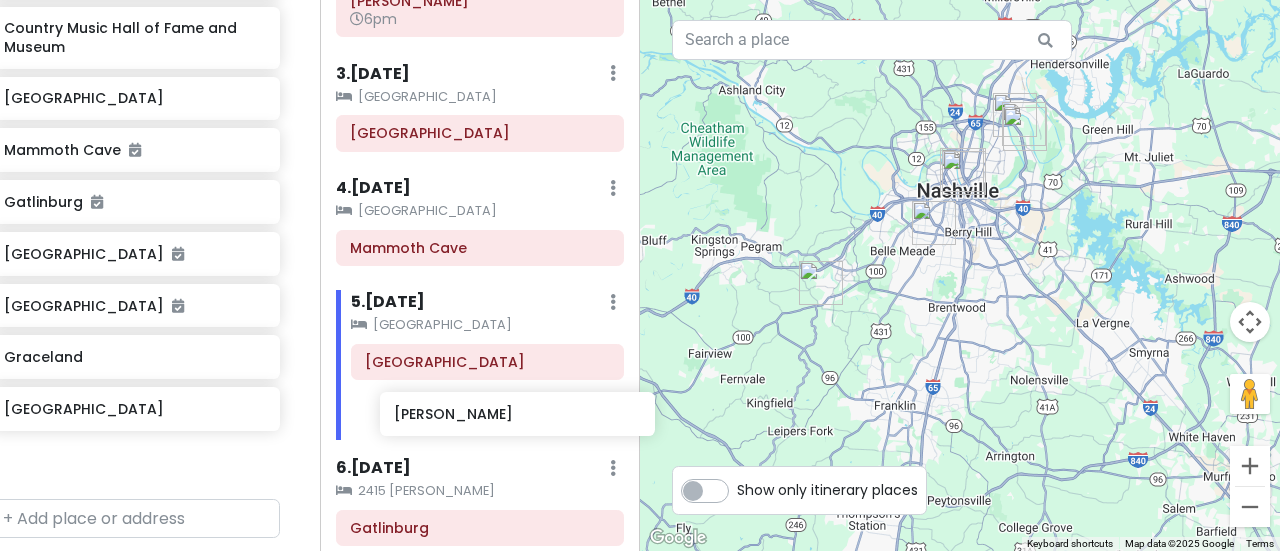 drag, startPoint x: 92, startPoint y: 126, endPoint x: 484, endPoint y: 425, distance: 493.01624 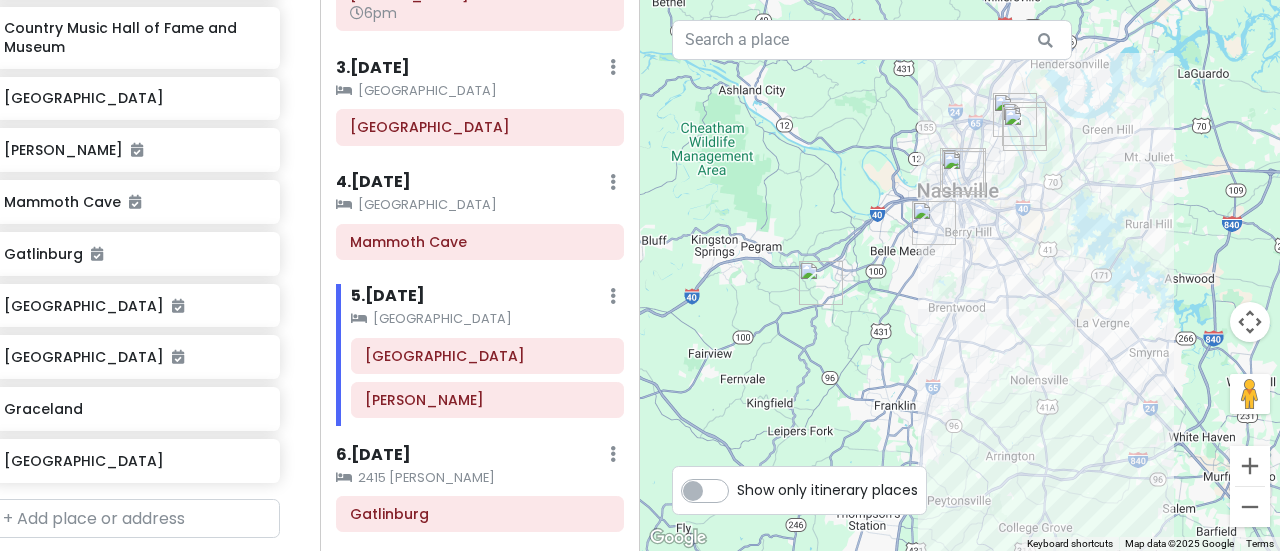 scroll, scrollTop: 453, scrollLeft: 28, axis: both 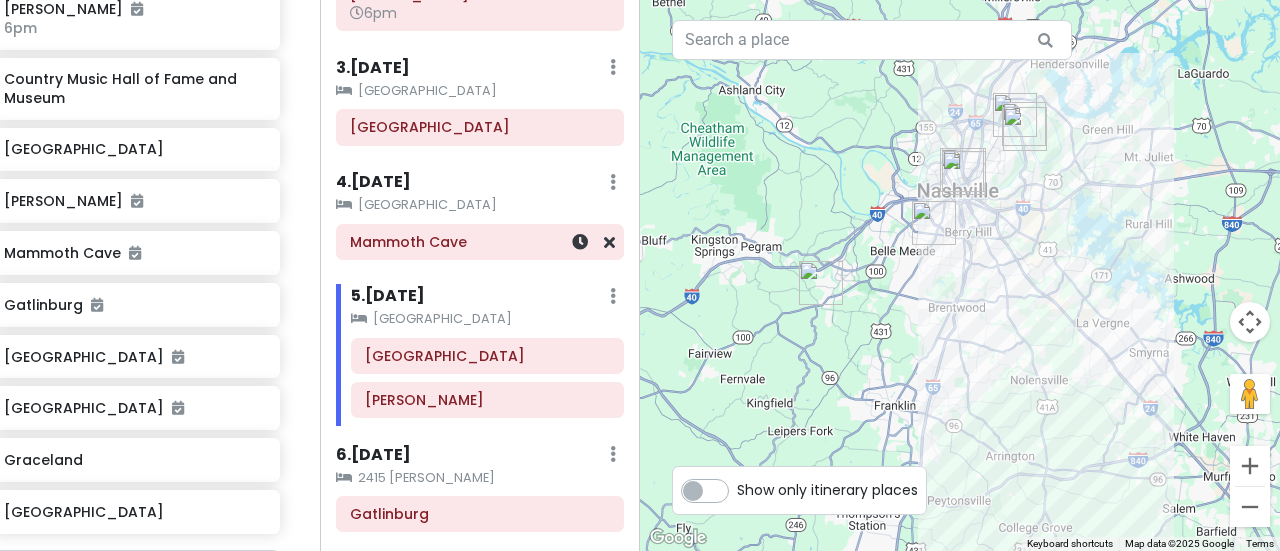 click on "Mammoth Cave" at bounding box center [480, 242] 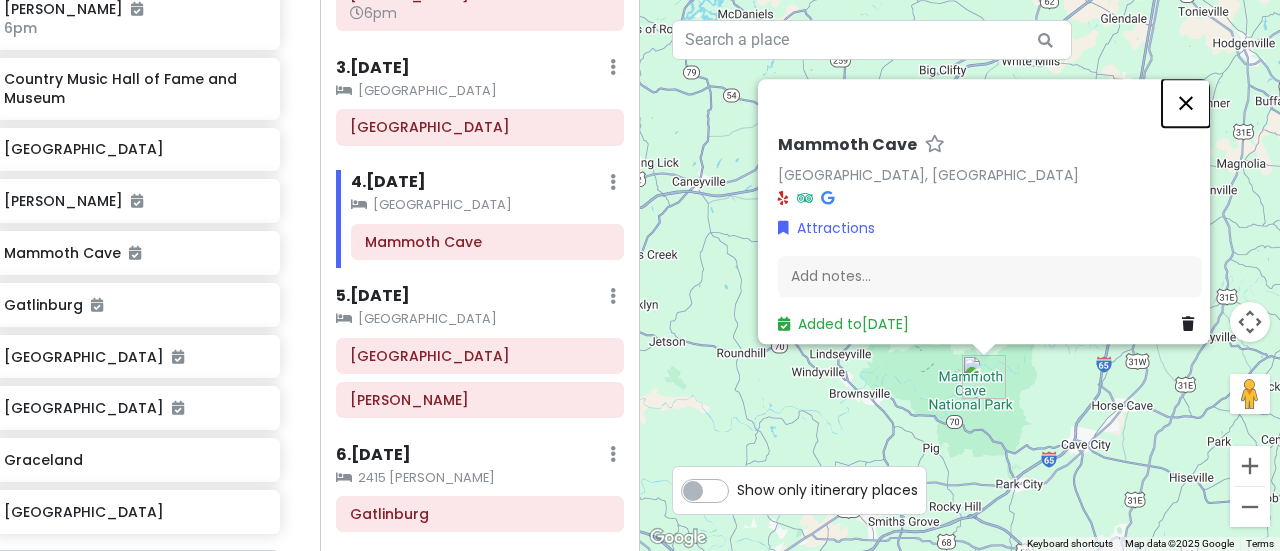 click at bounding box center [1186, 103] 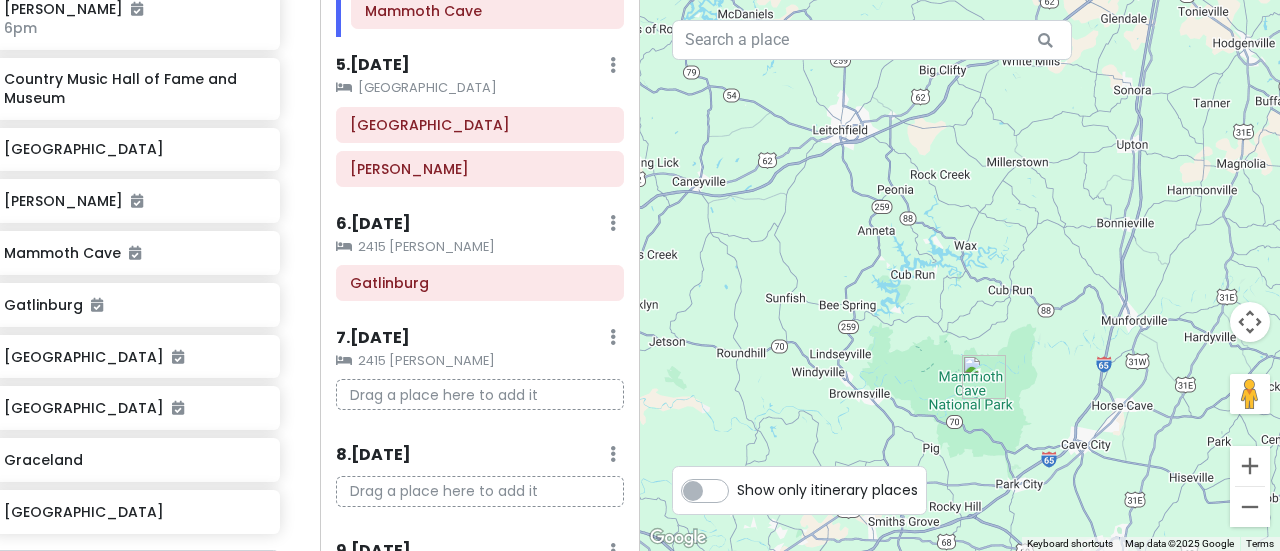 scroll, scrollTop: 514, scrollLeft: 0, axis: vertical 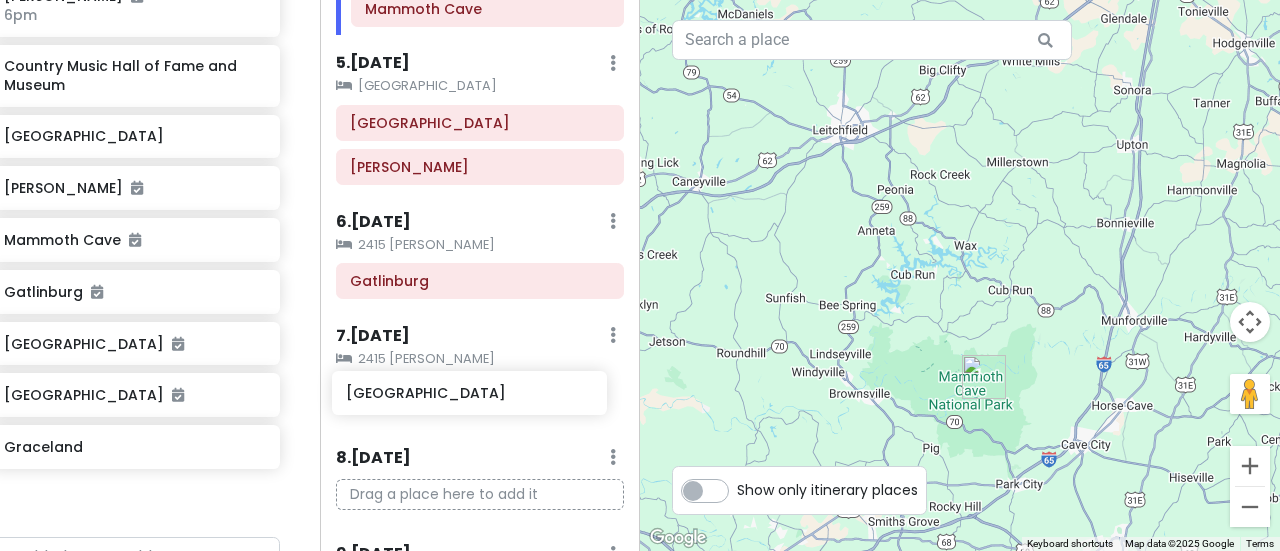 drag, startPoint x: 107, startPoint y: 495, endPoint x: 452, endPoint y: 411, distance: 355.07886 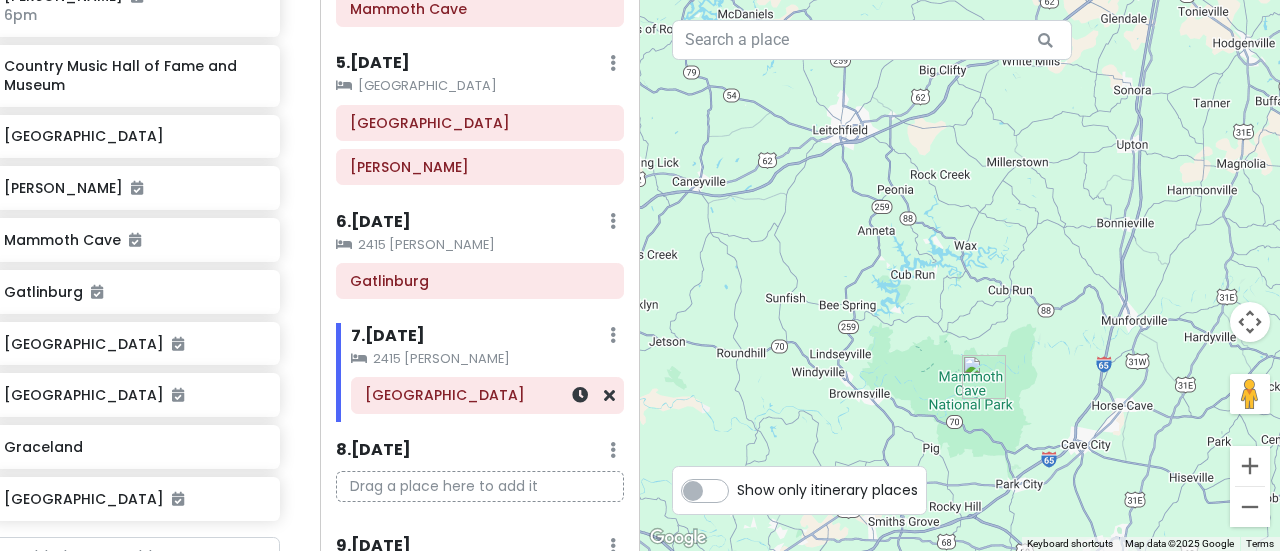 scroll, scrollTop: 446, scrollLeft: 28, axis: both 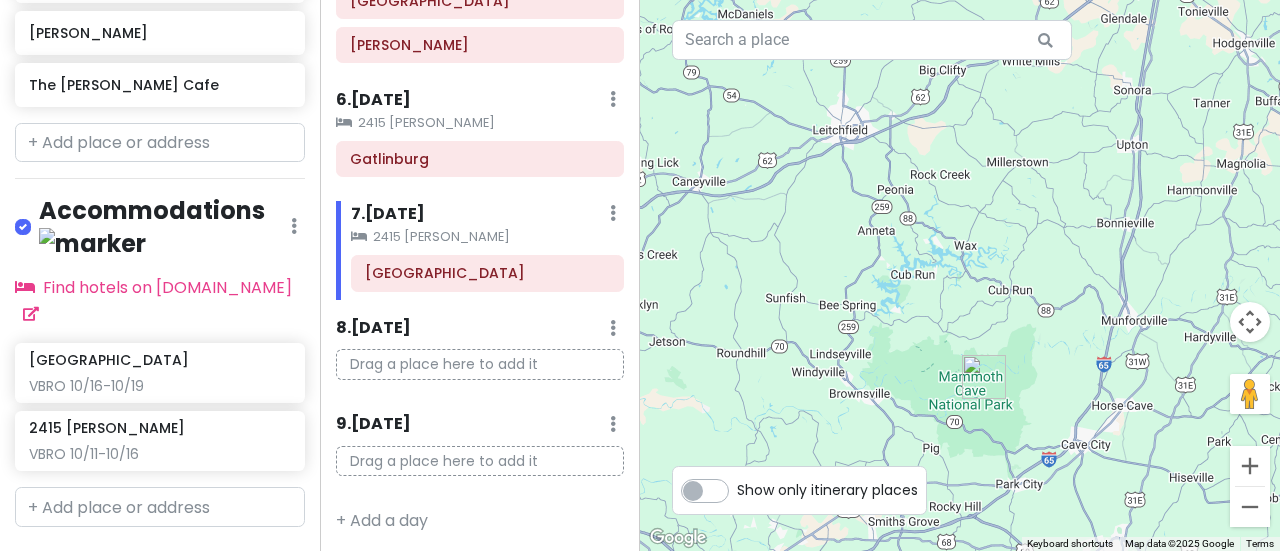 click on "+ Add a section" at bounding box center (90, 563) 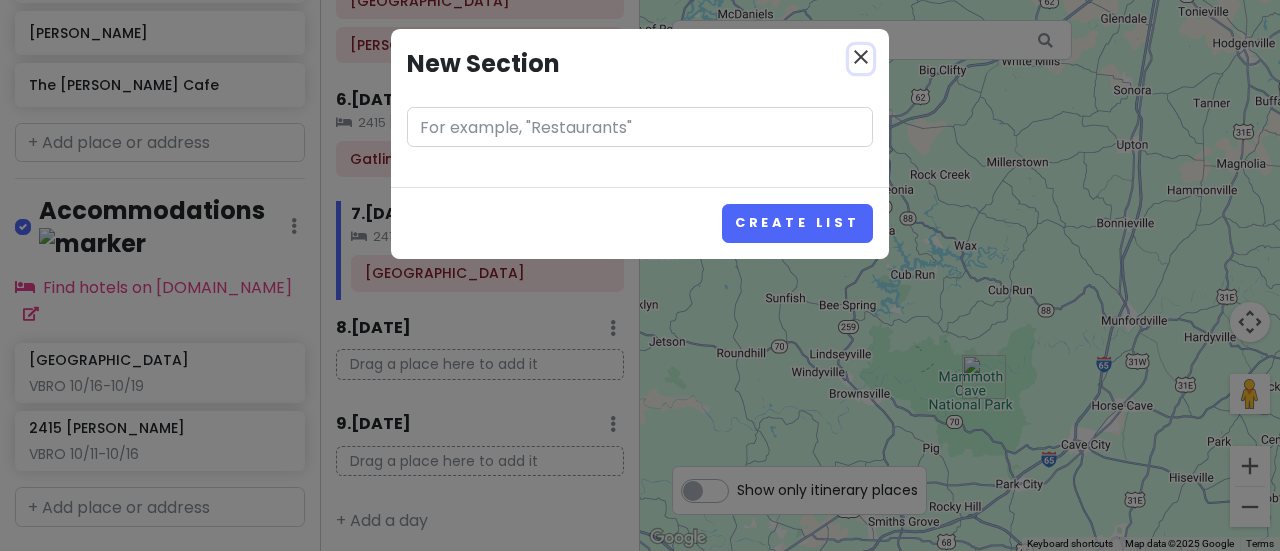 click on "close" at bounding box center [861, 57] 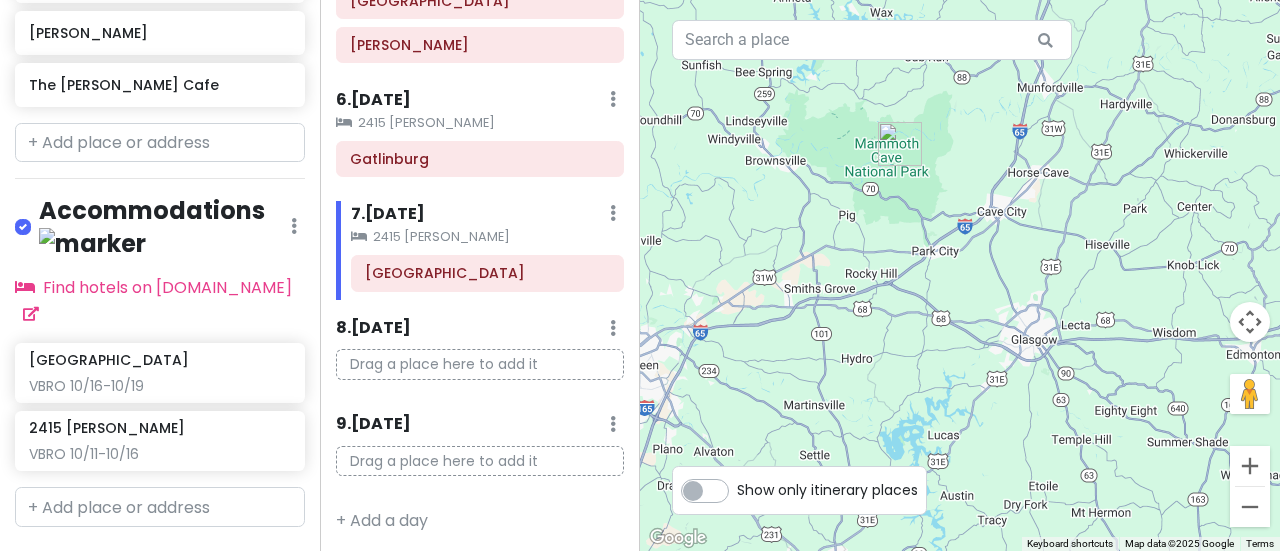 drag, startPoint x: 1058, startPoint y: 396, endPoint x: 974, endPoint y: 160, distance: 250.5035 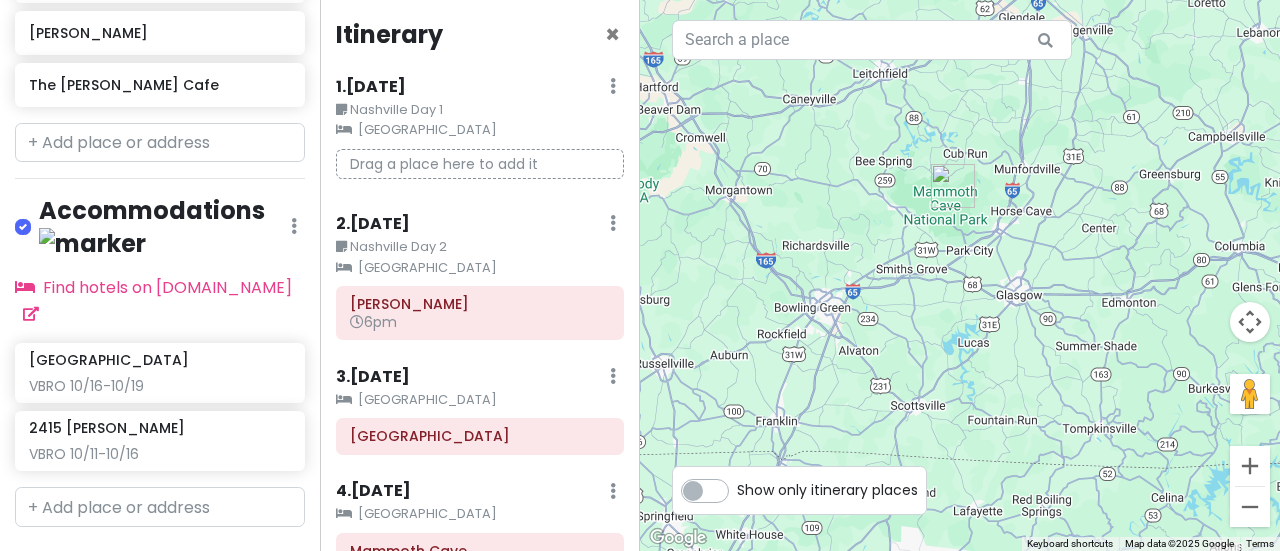 scroll, scrollTop: 0, scrollLeft: 0, axis: both 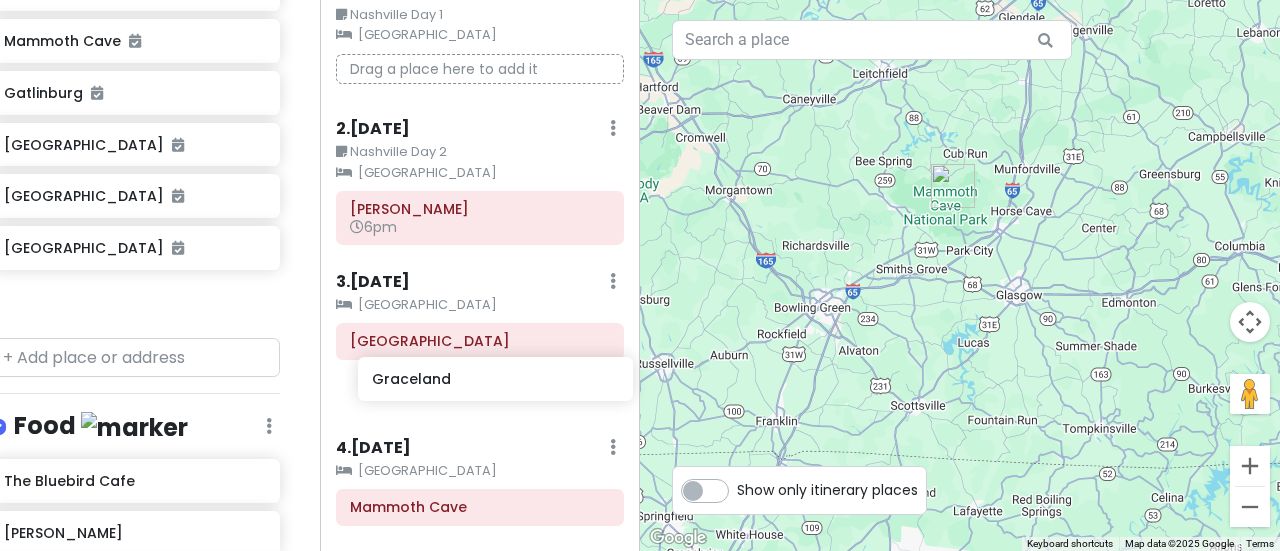 drag, startPoint x: 107, startPoint y: 211, endPoint x: 450, endPoint y: 377, distance: 381.05774 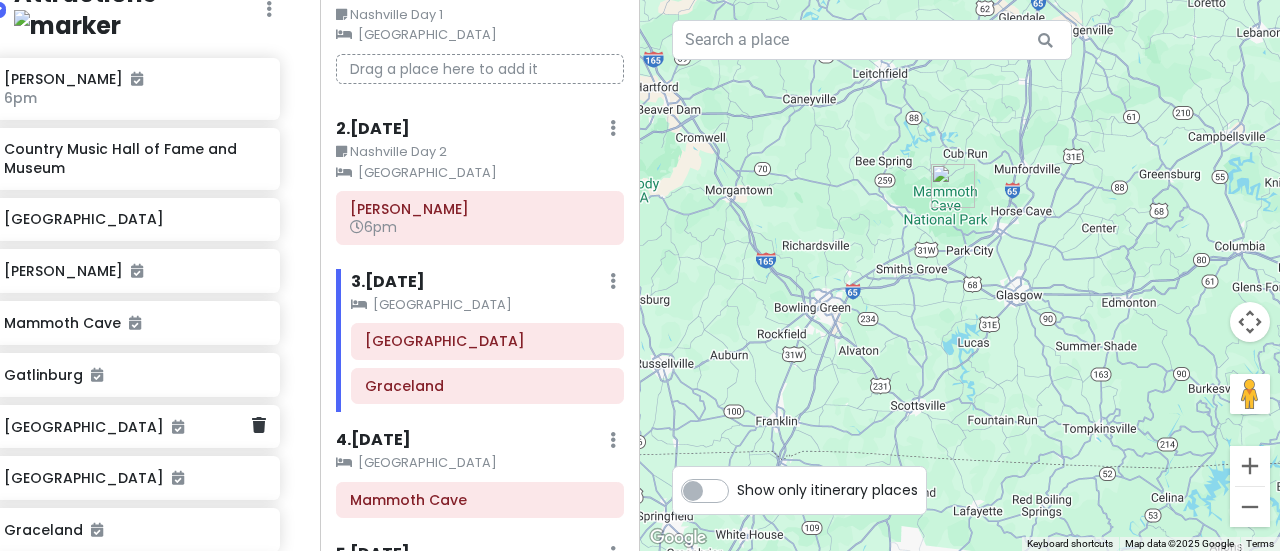 scroll, scrollTop: 314, scrollLeft: 28, axis: both 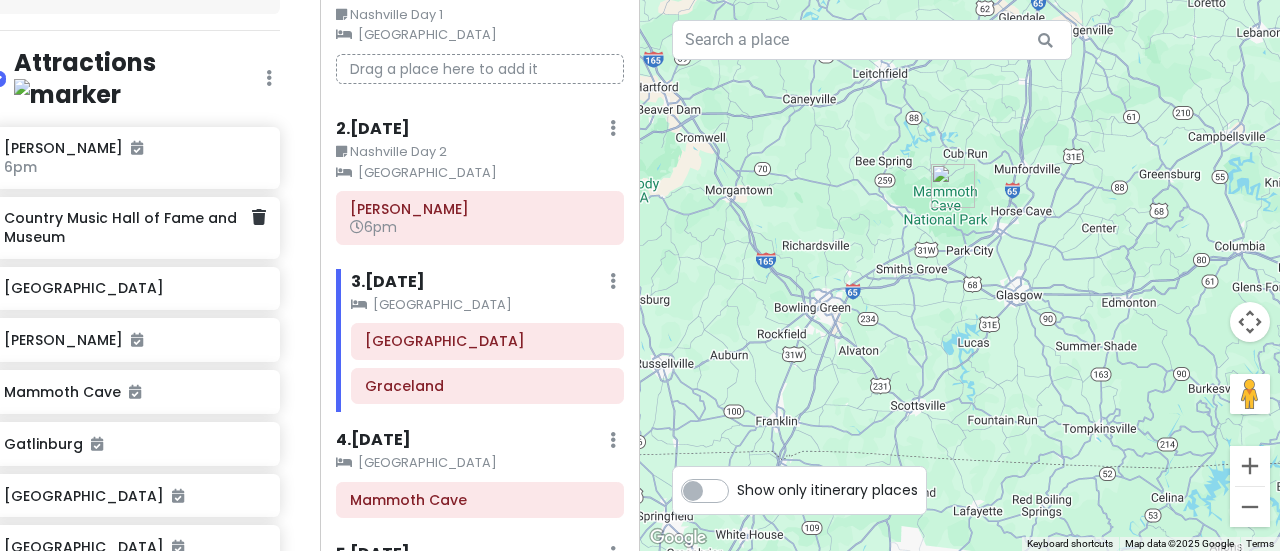 click on "Country Music Hall of Fame and Museum" at bounding box center (127, 227) 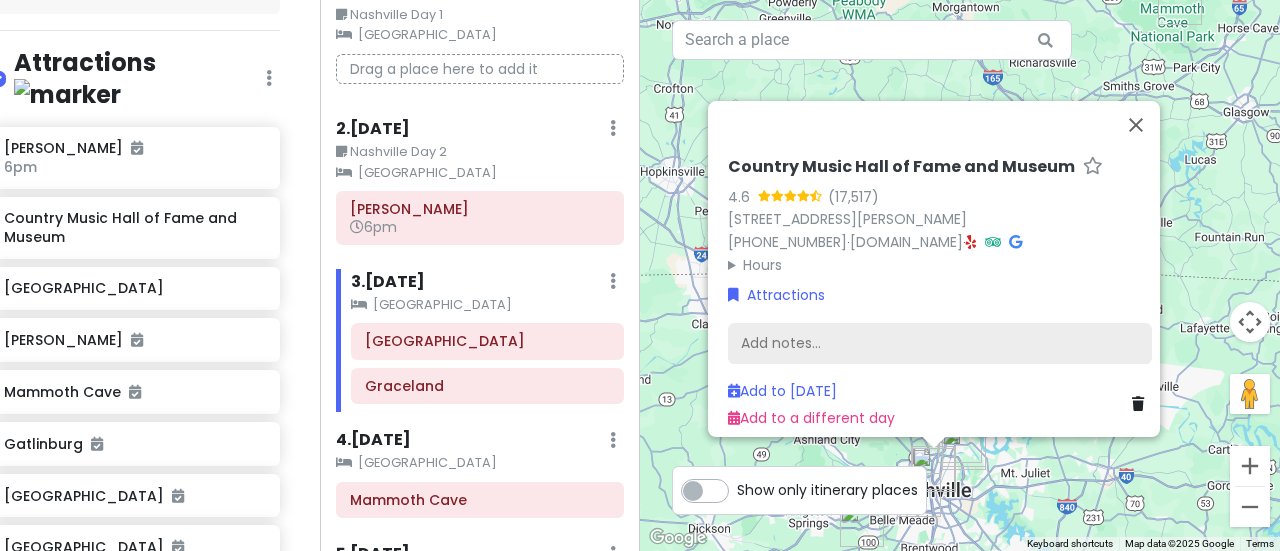click on "Add notes..." at bounding box center [940, 343] 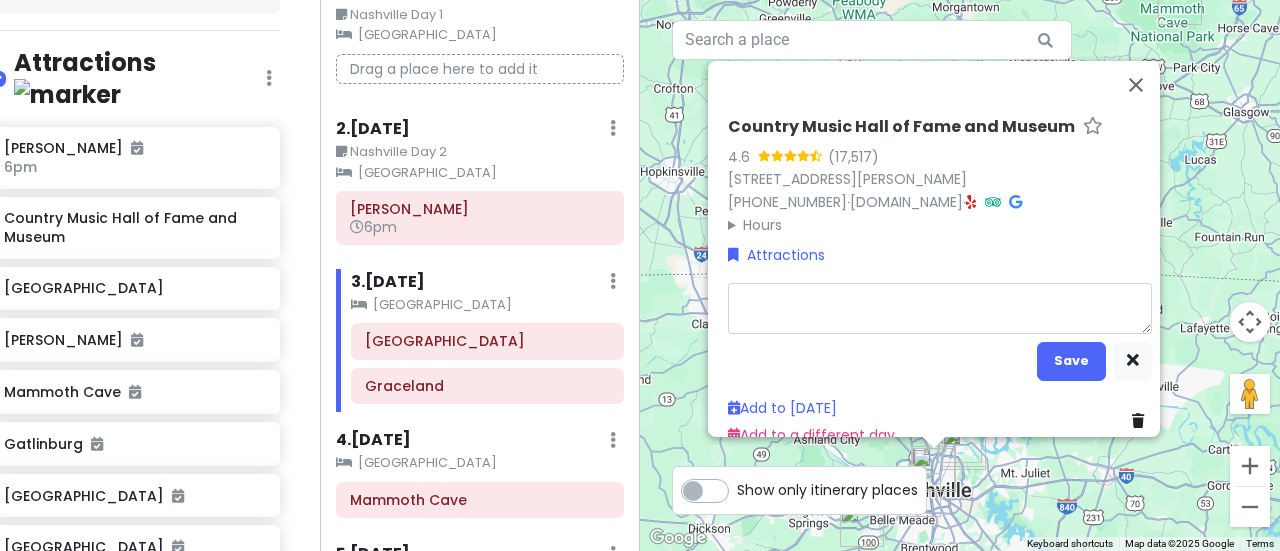 type on "x" 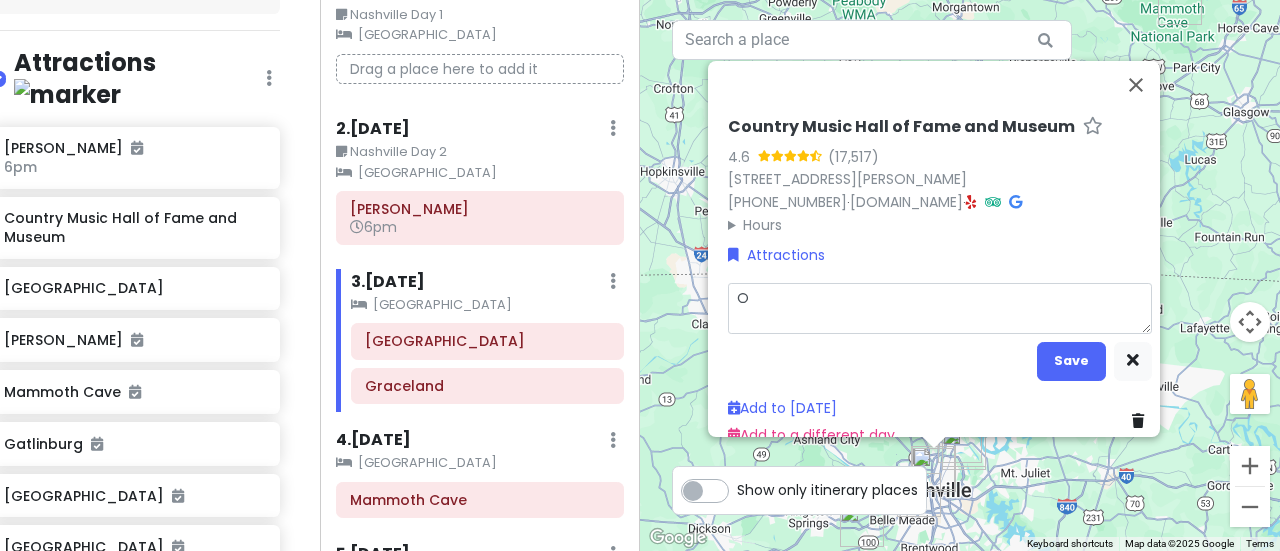 type on "x" 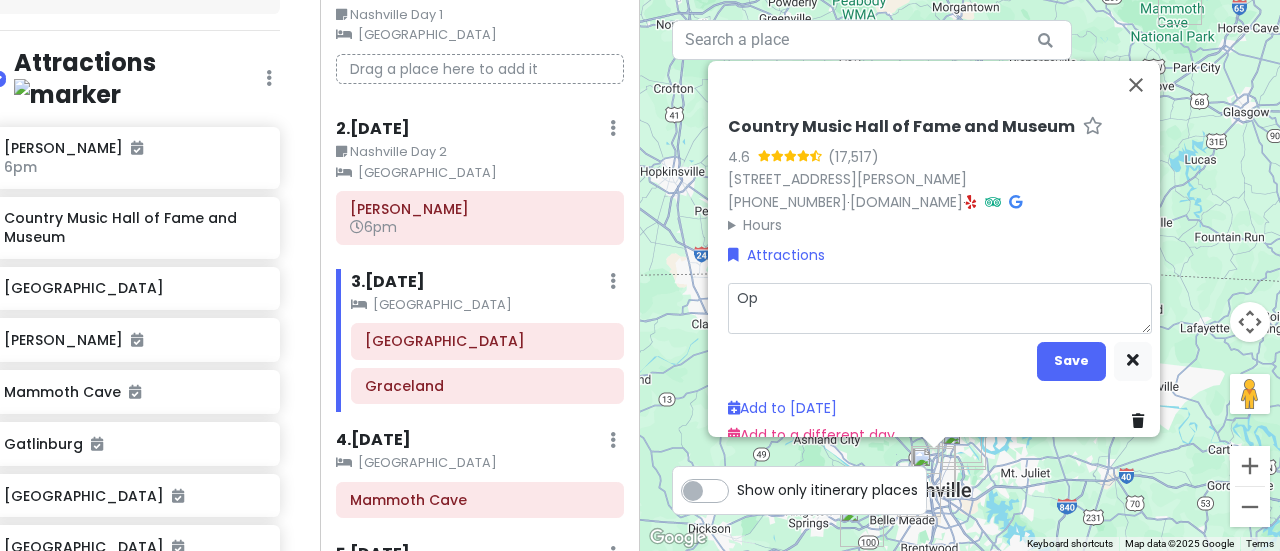 type on "x" 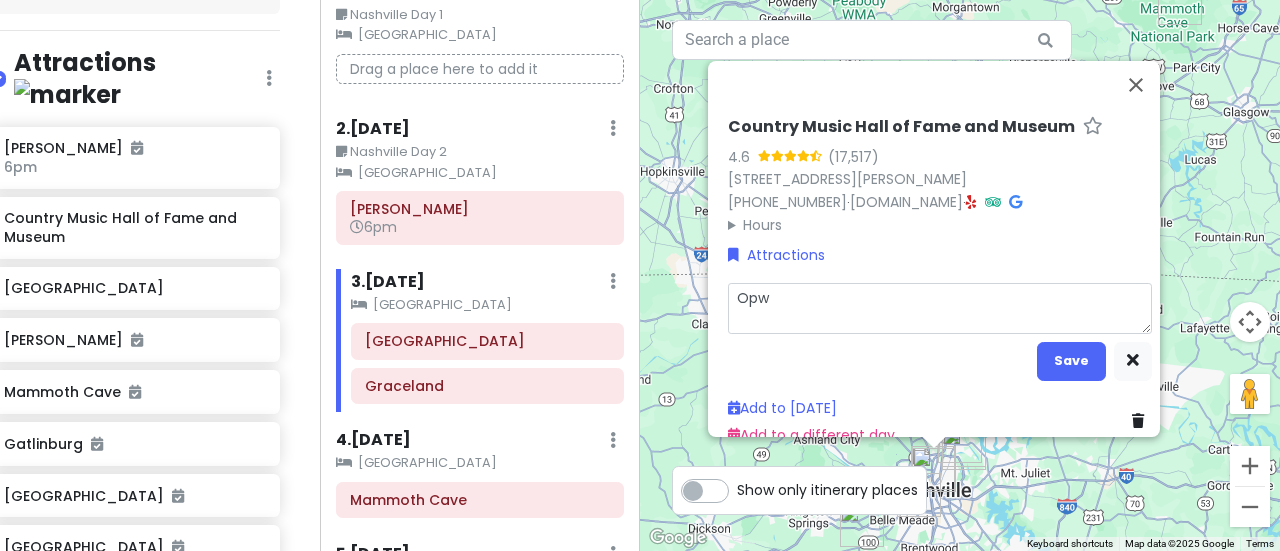 type on "x" 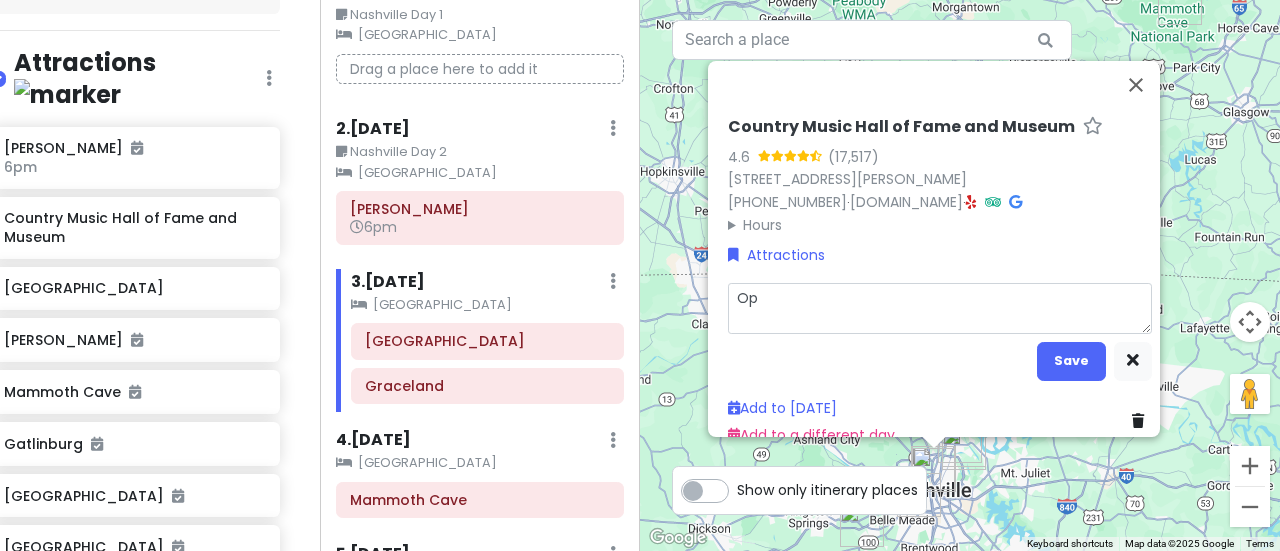 type on "x" 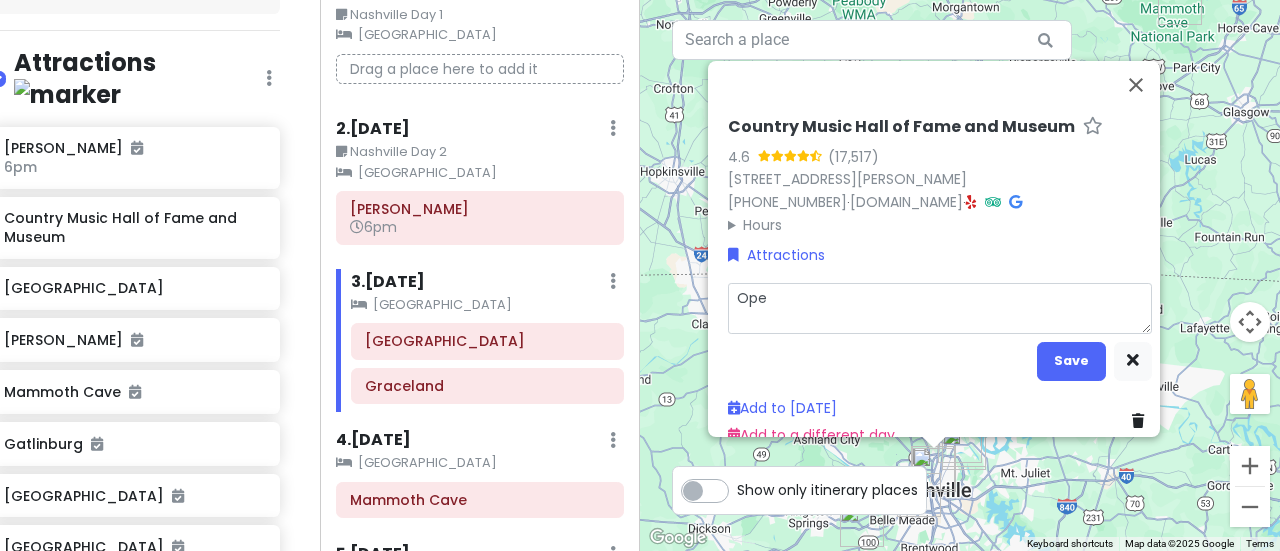 type on "x" 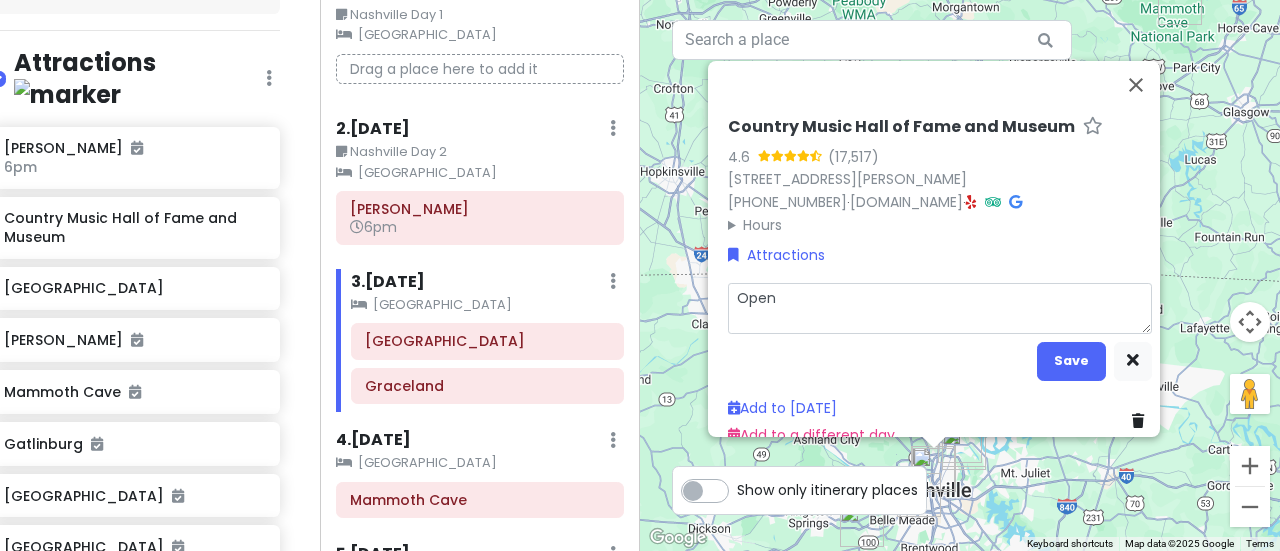 type on "x" 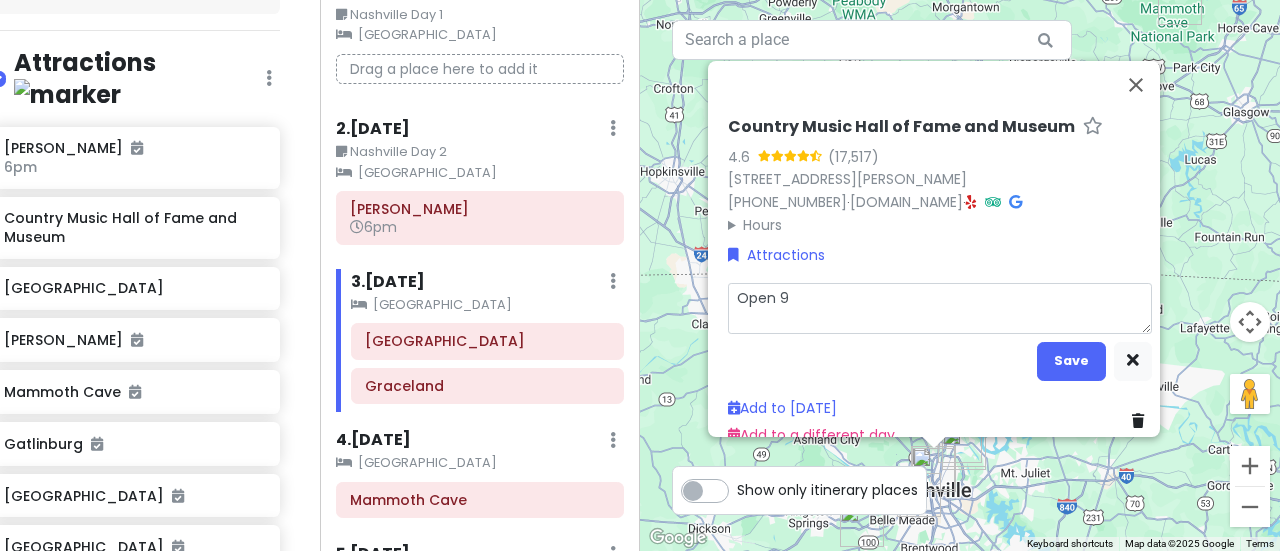 type on "x" 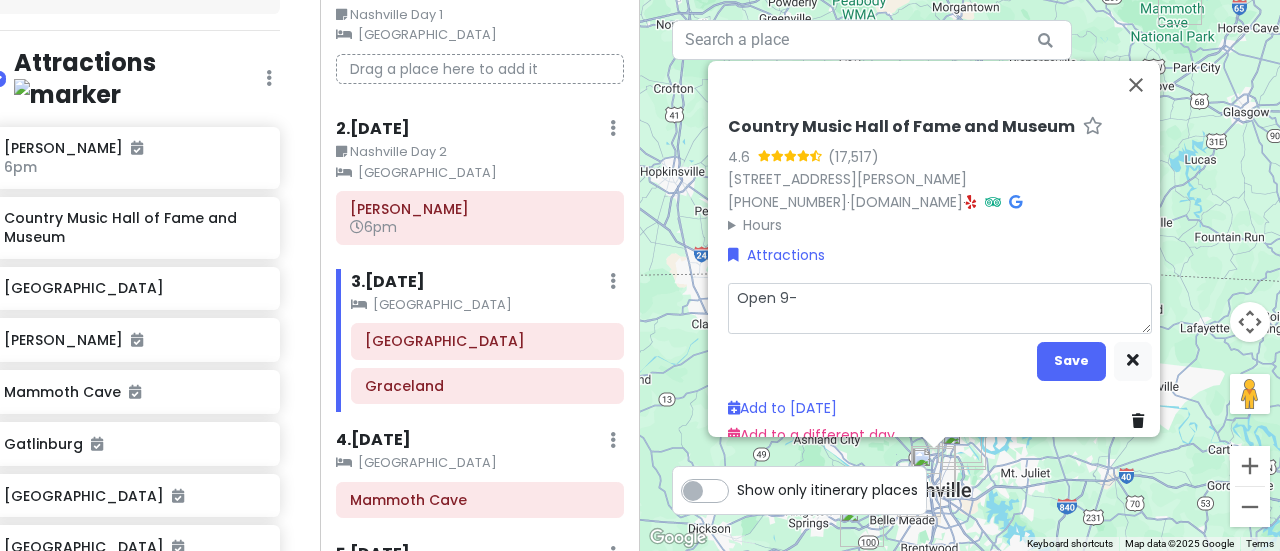 type on "x" 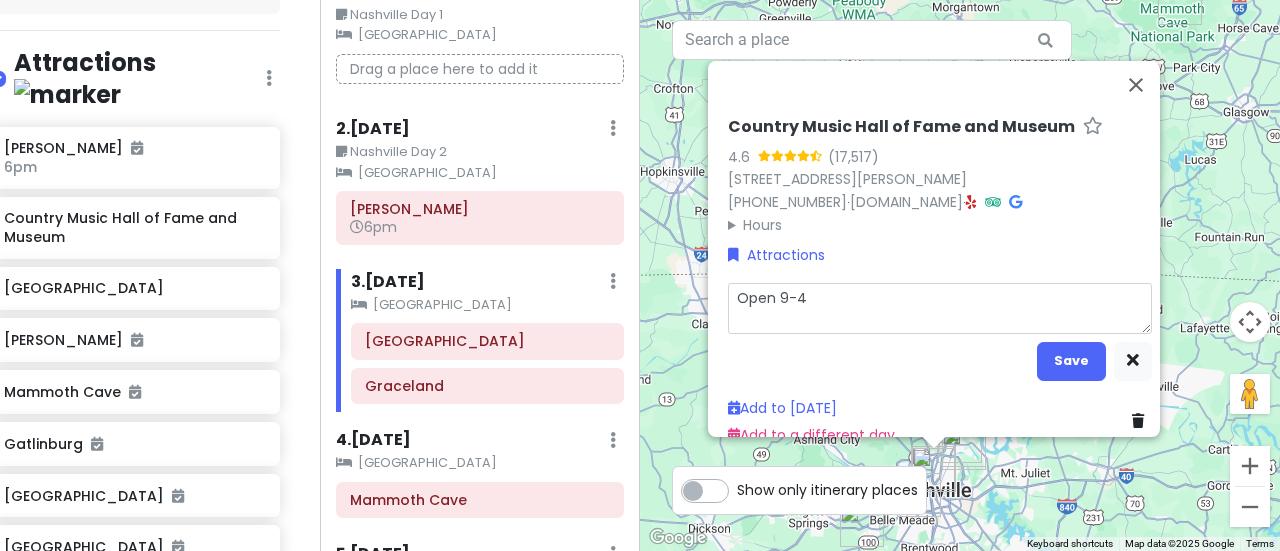 type on "x" 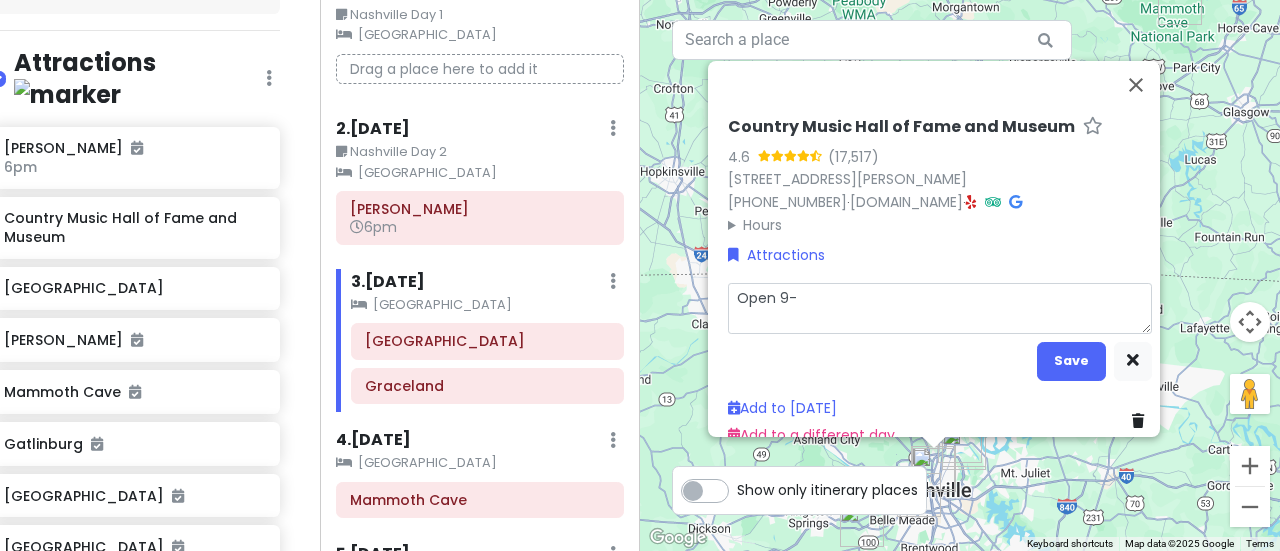 type on "x" 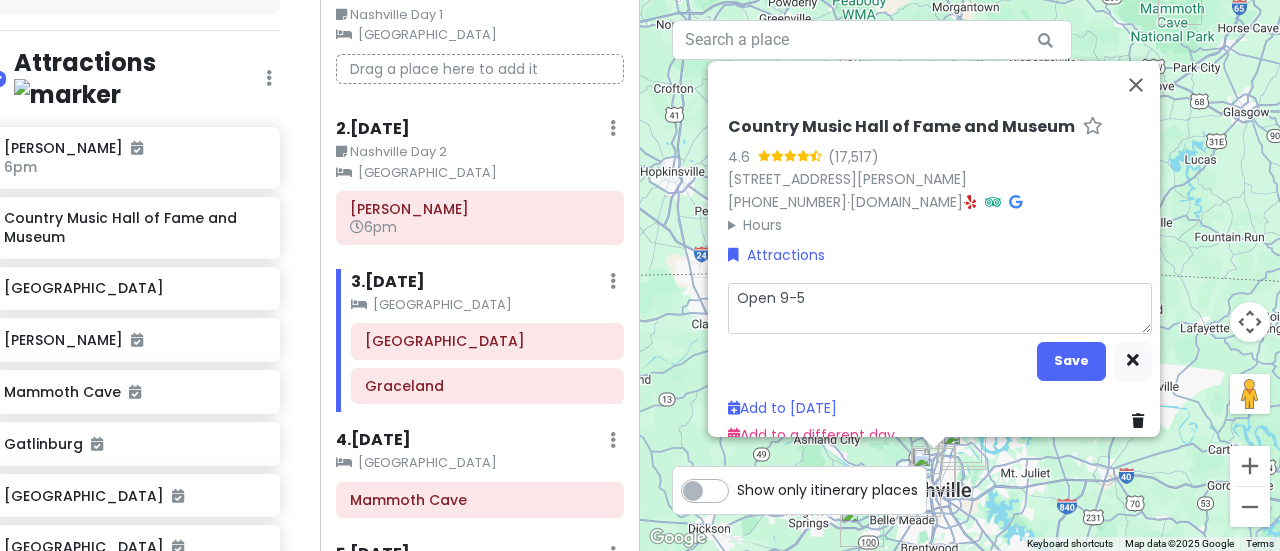 type on "x" 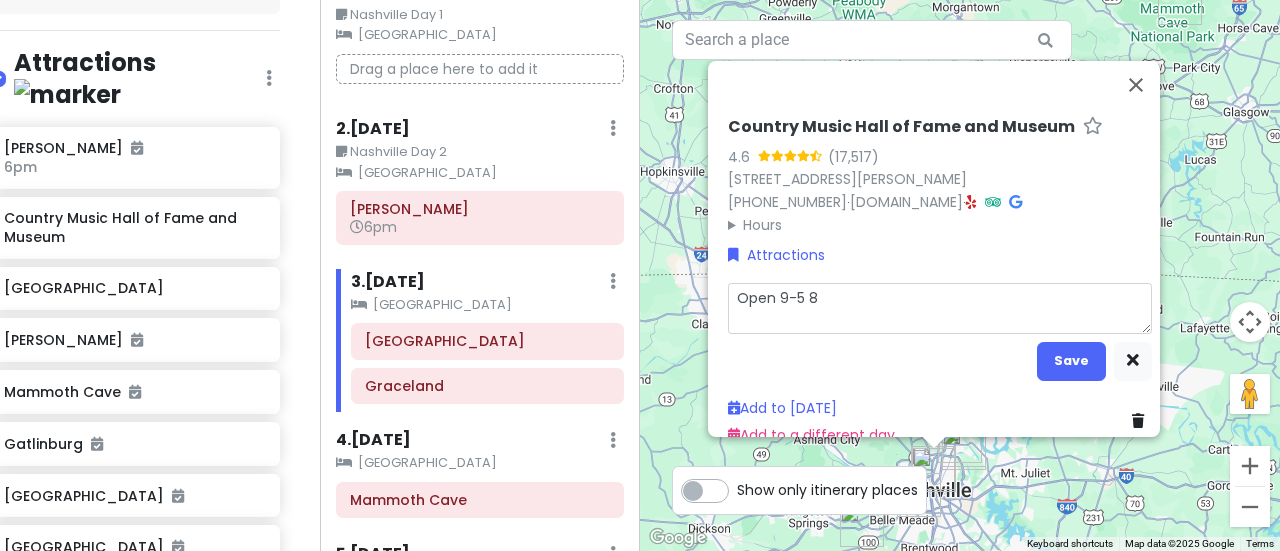 type on "x" 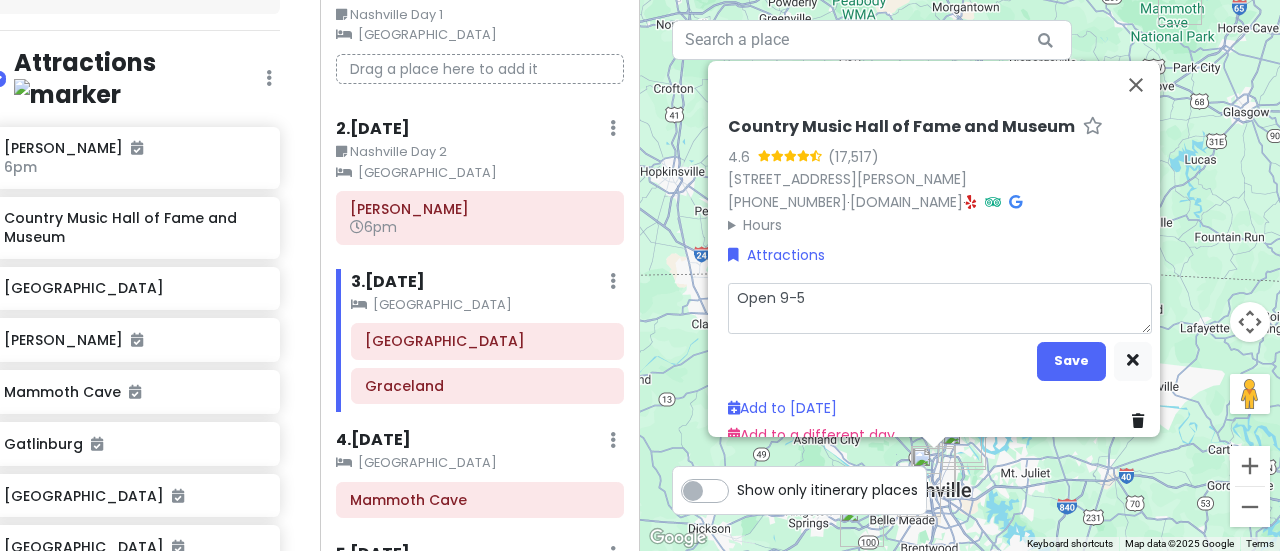 type on "x" 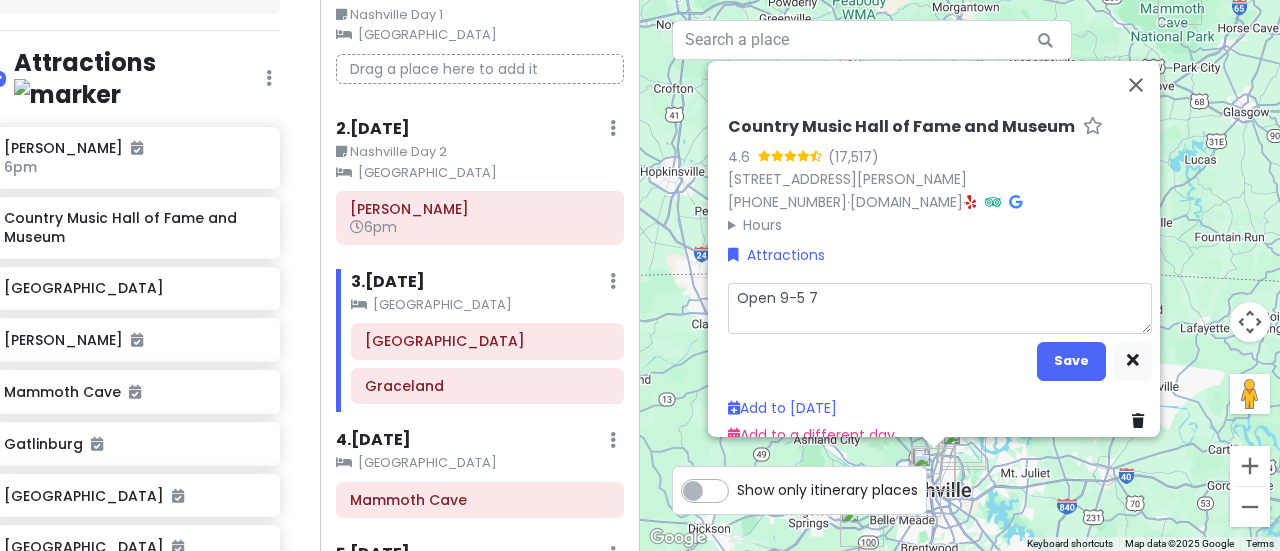 type on "x" 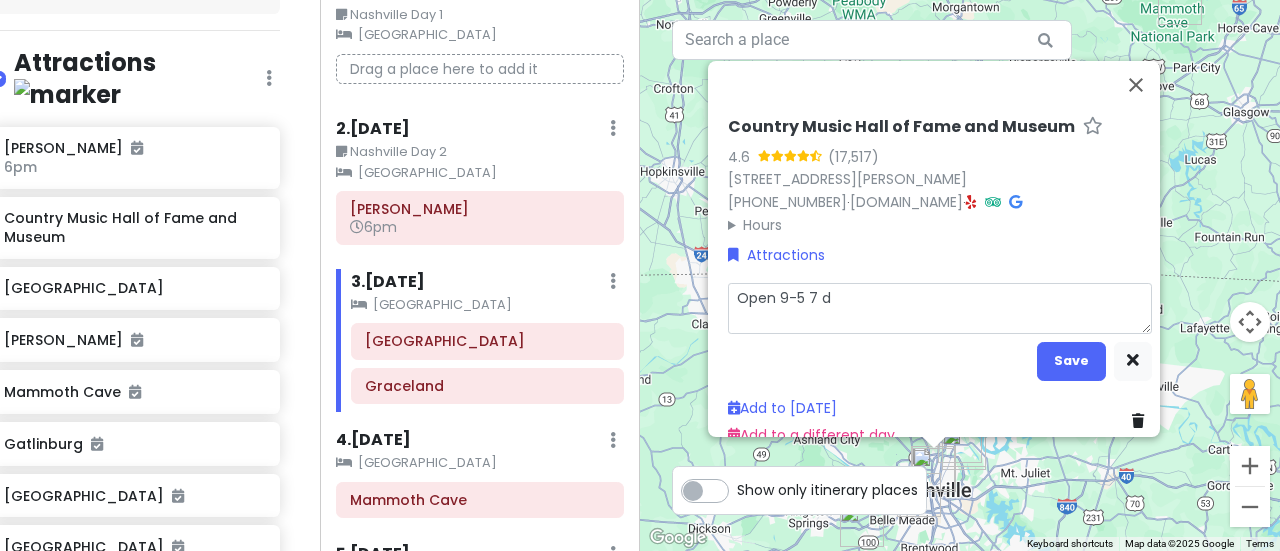 type on "x" 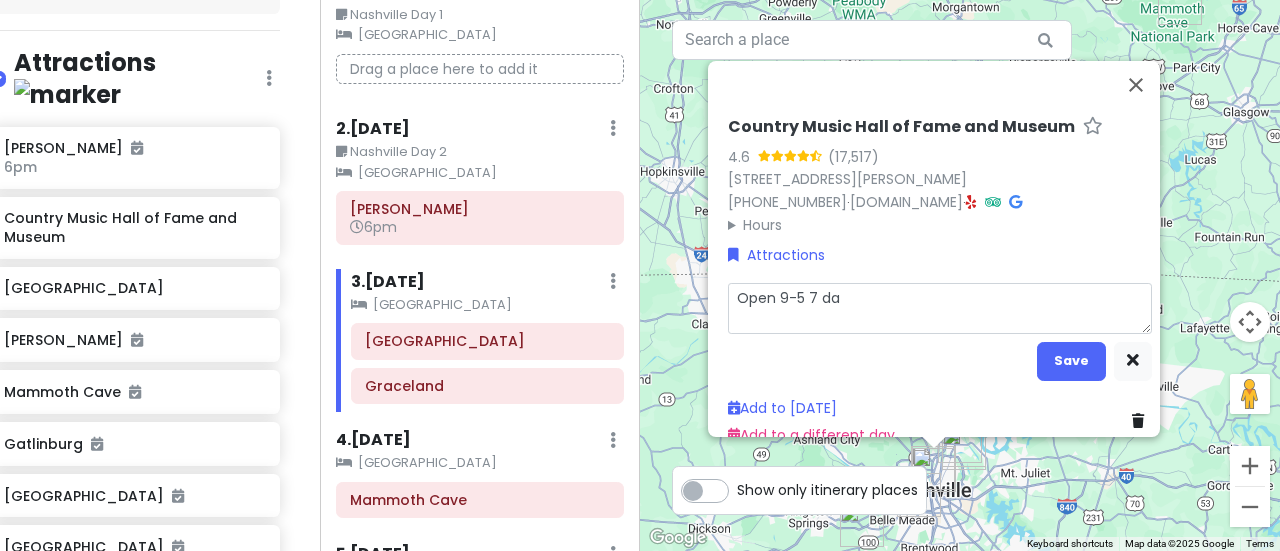 type on "x" 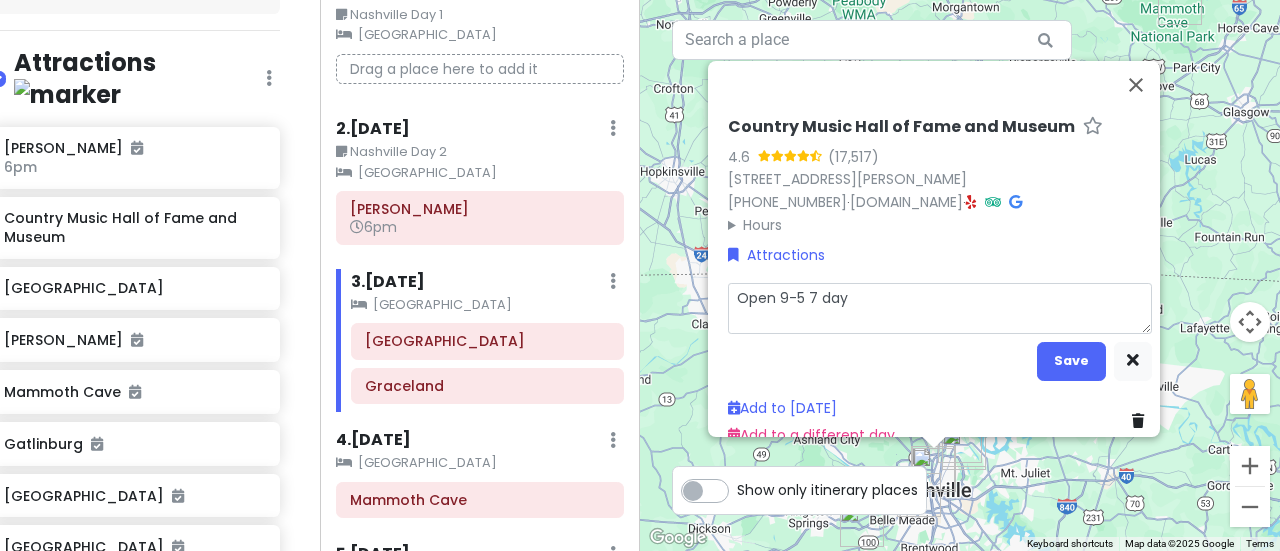 type on "Open 9-5 7 days" 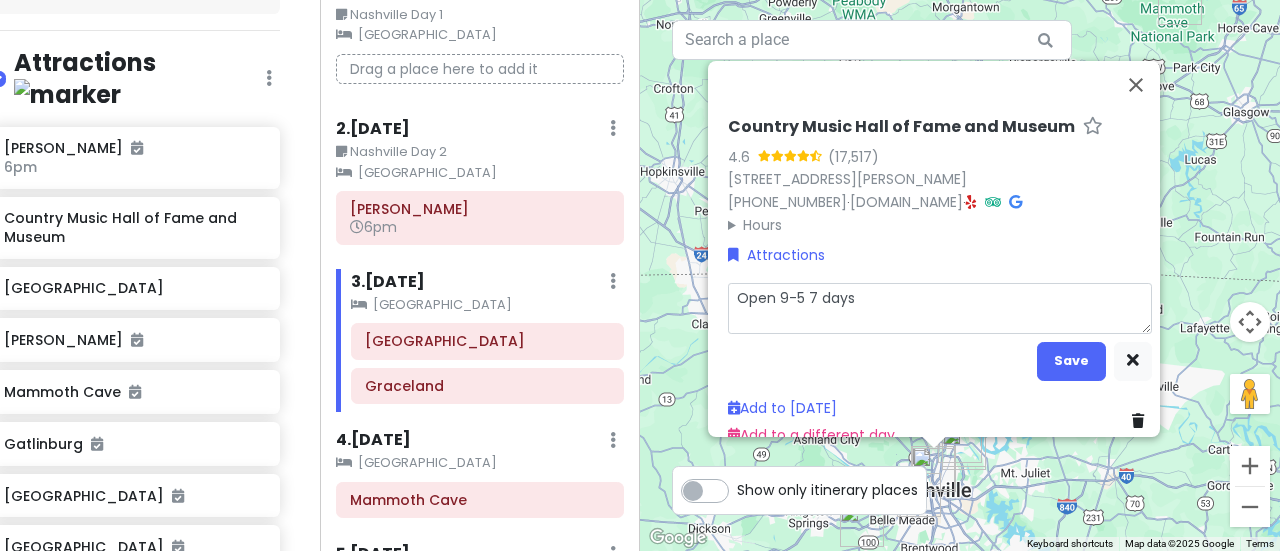 type on "x" 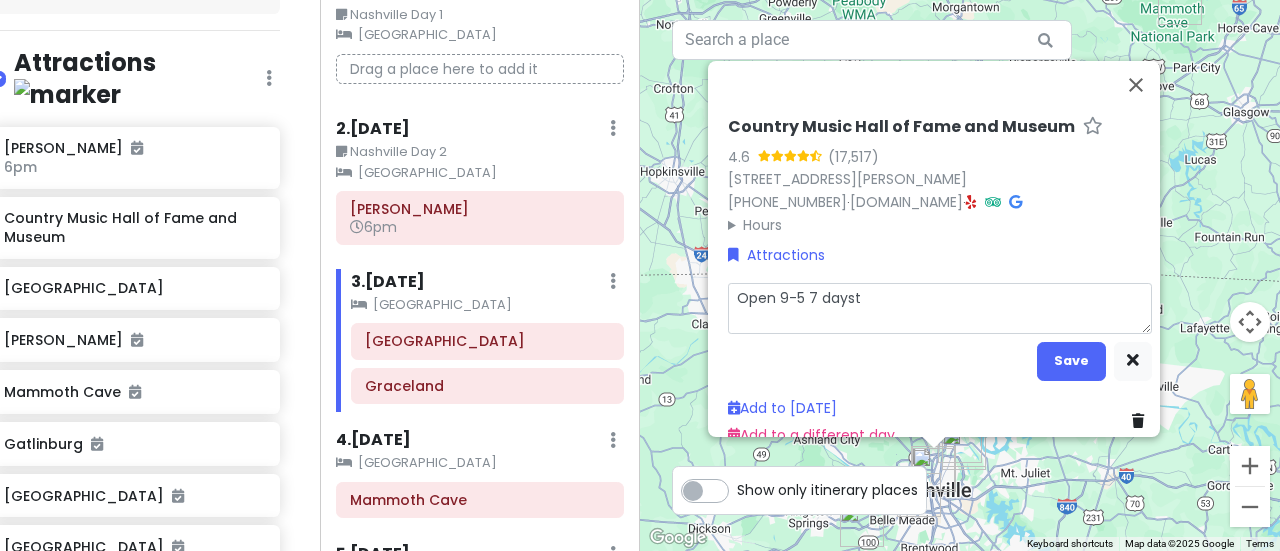 type on "x" 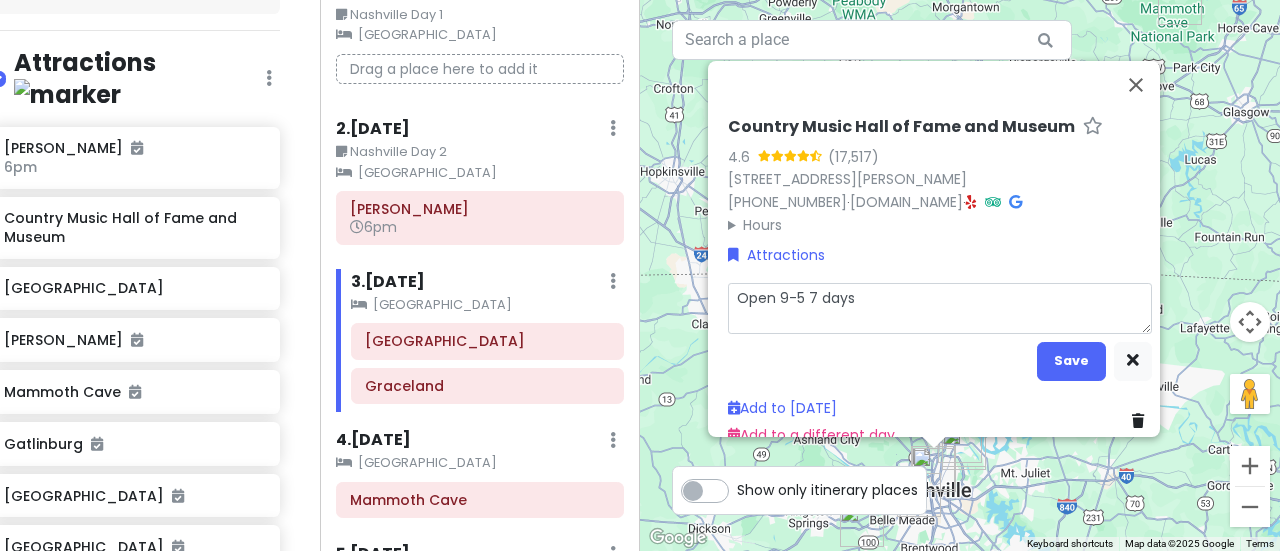 type on "x" 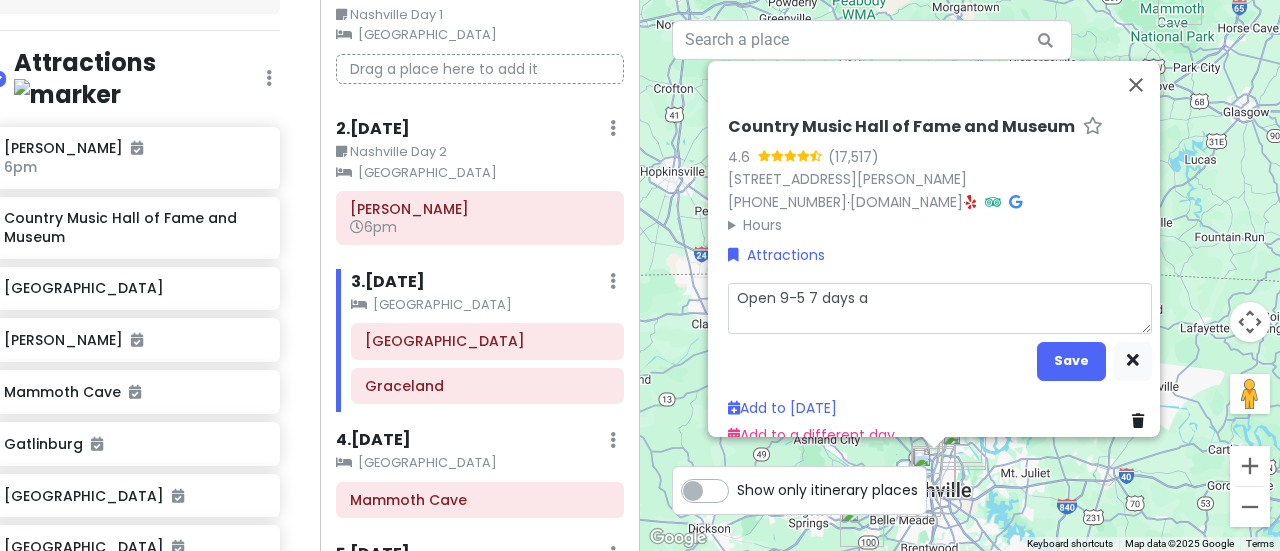 type on "x" 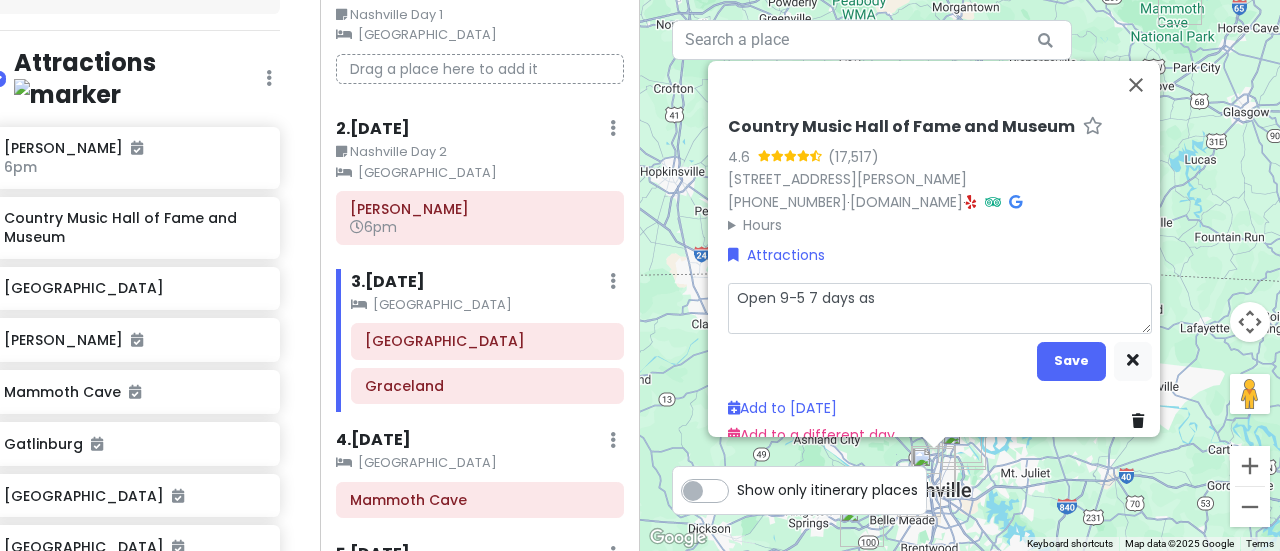 type on "x" 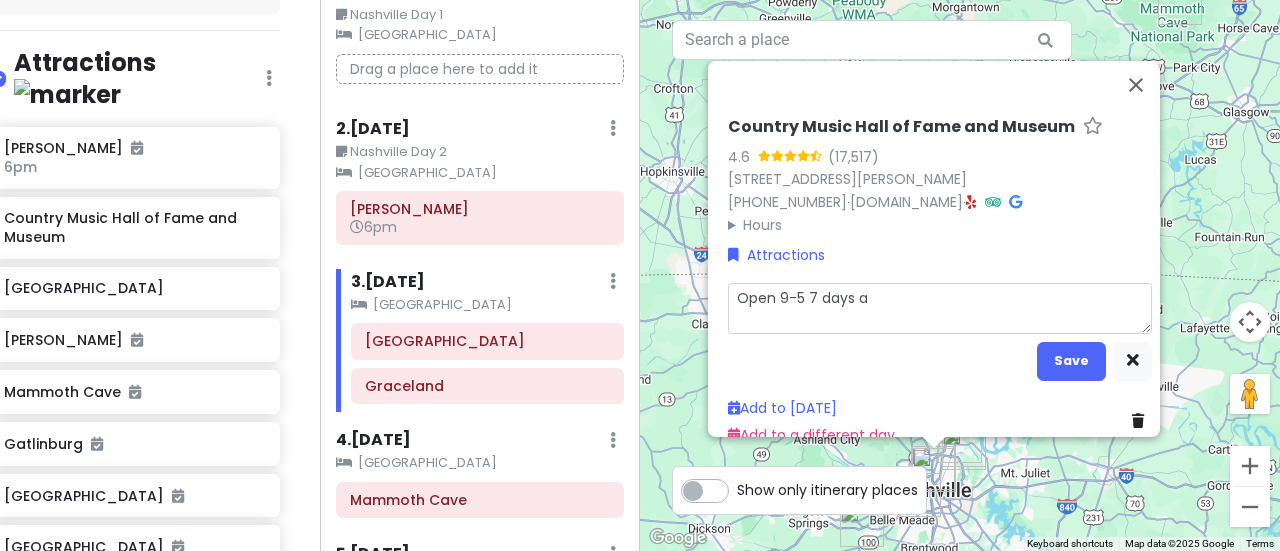 type on "x" 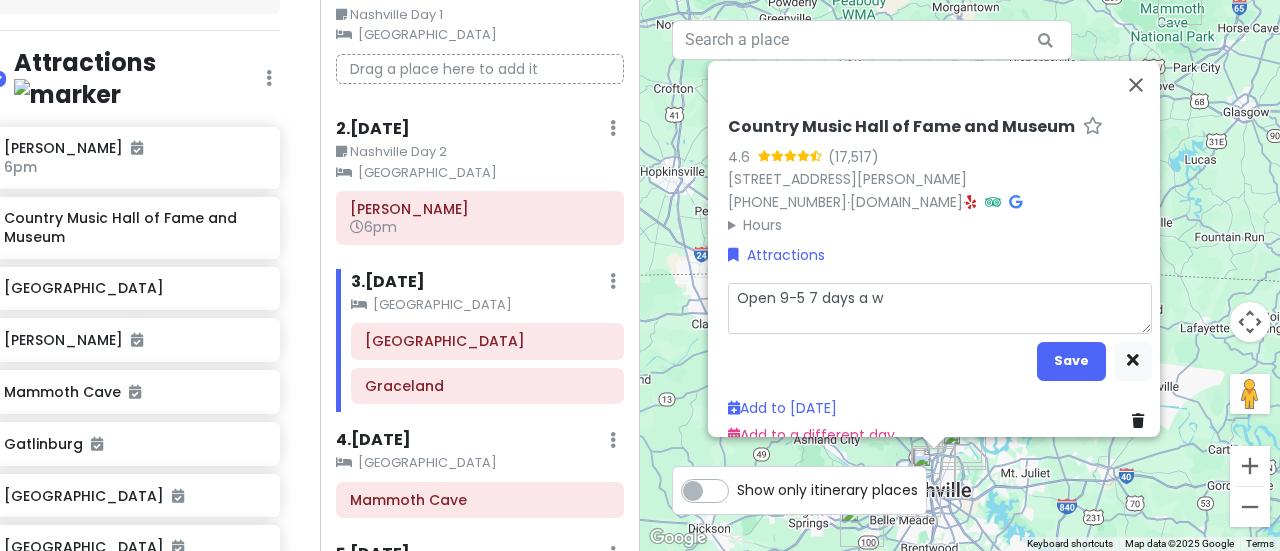 type on "x" 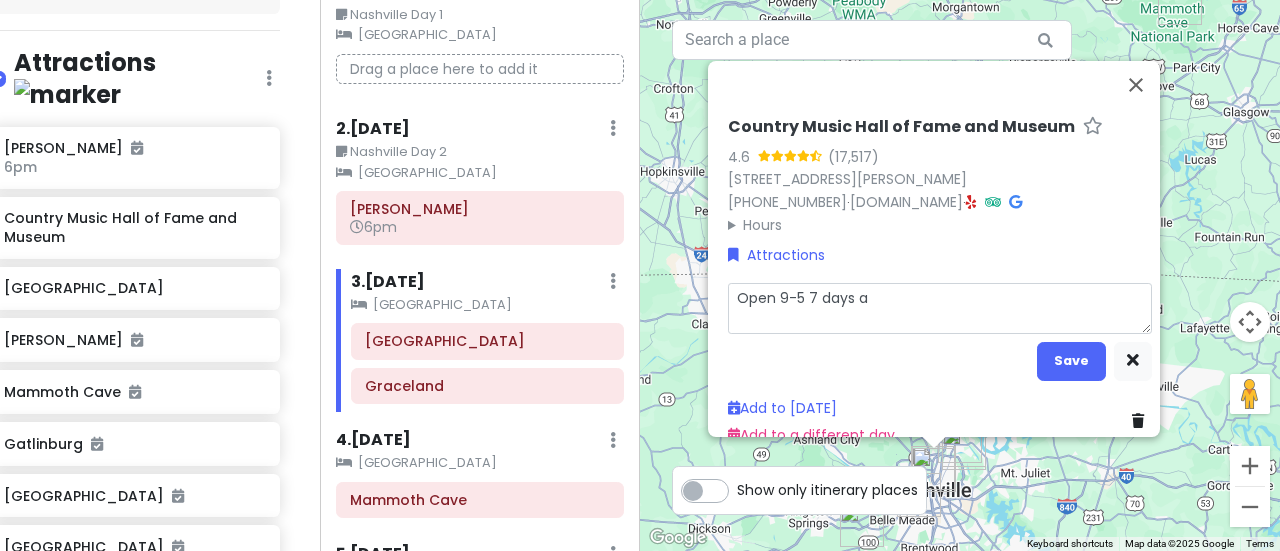 type on "x" 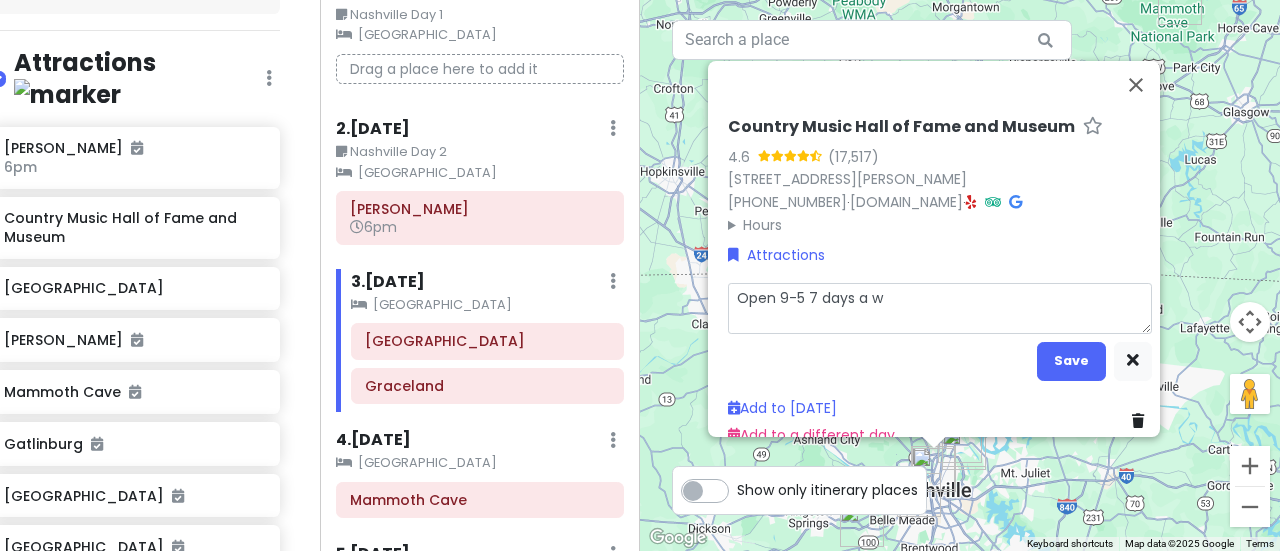 type on "x" 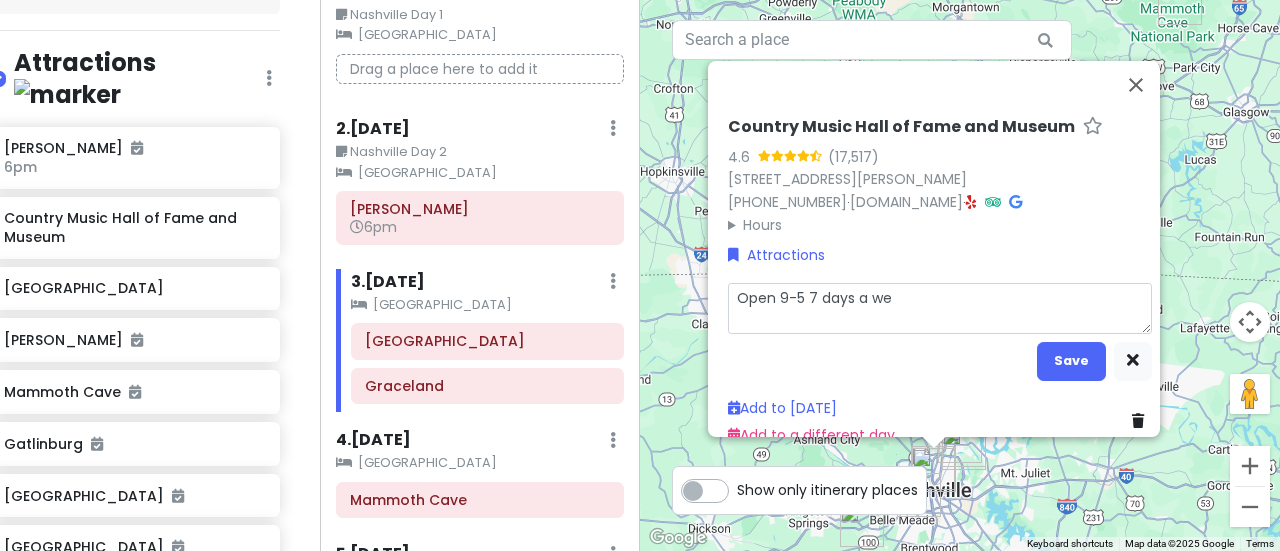 type on "x" 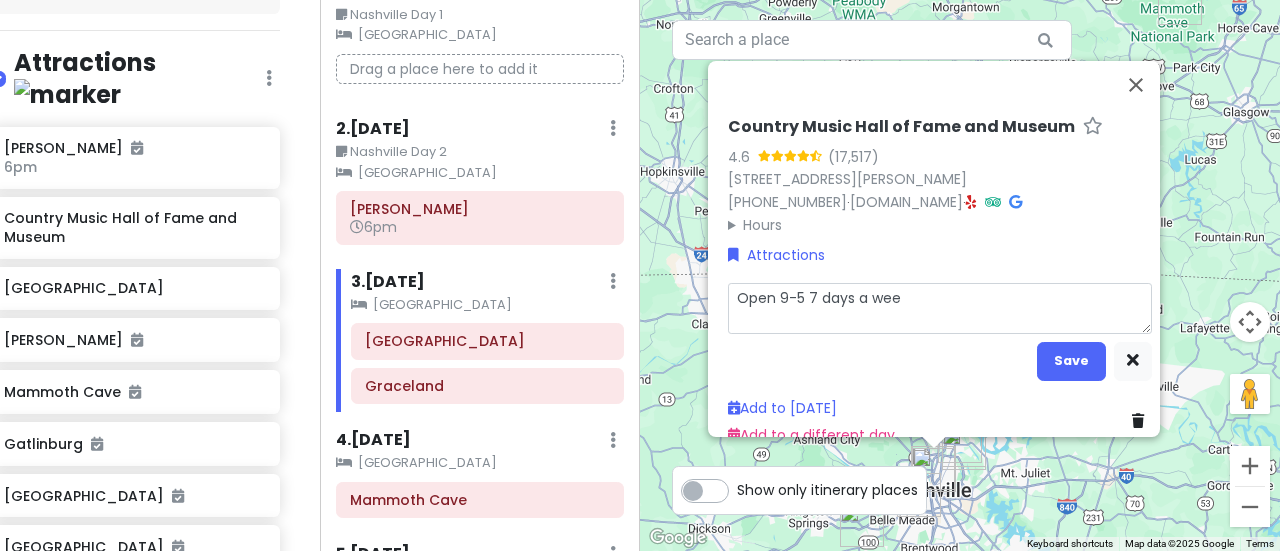 type on "x" 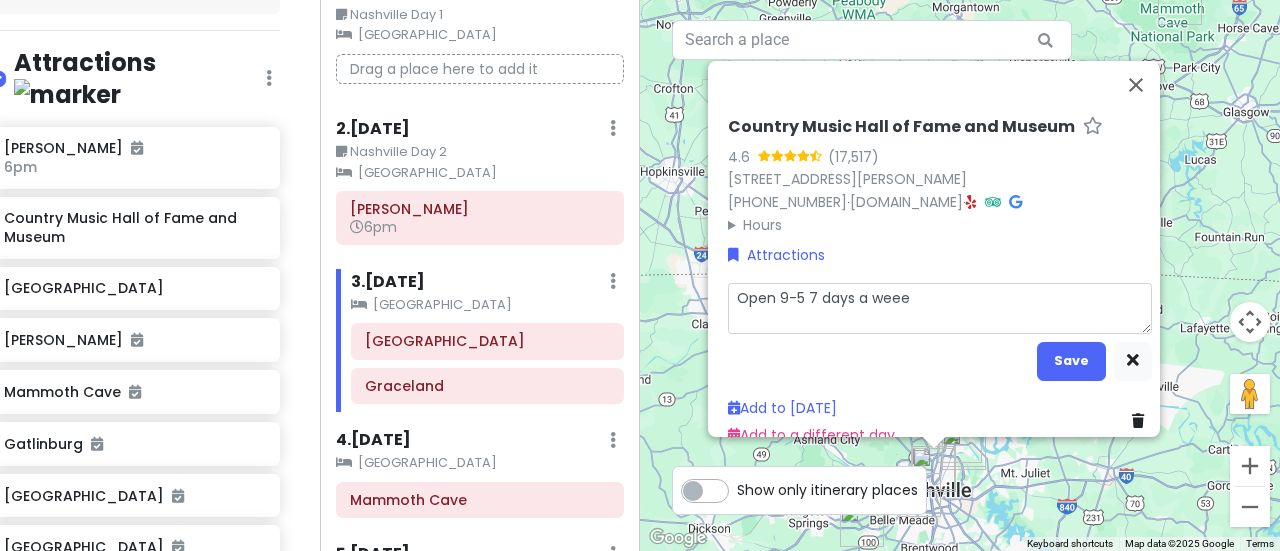 type on "x" 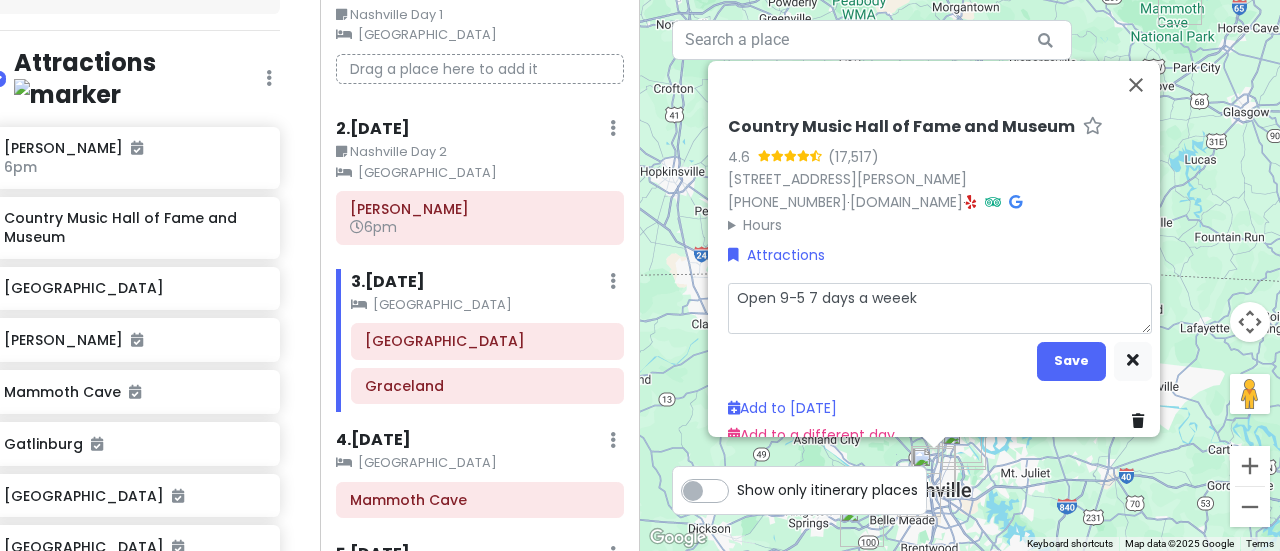 type on "x" 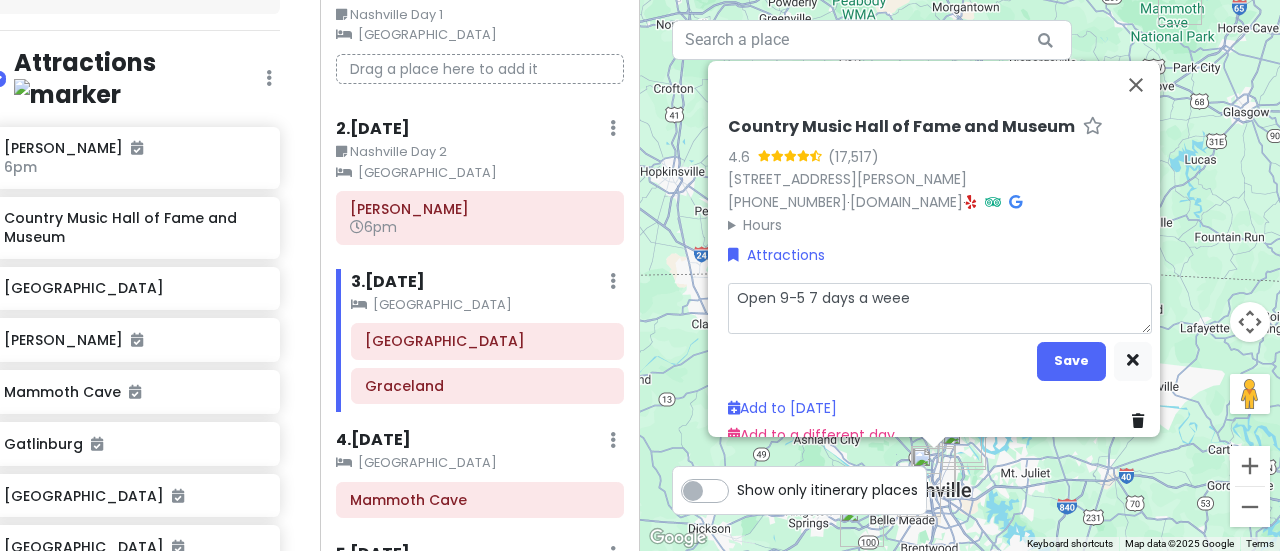 type on "x" 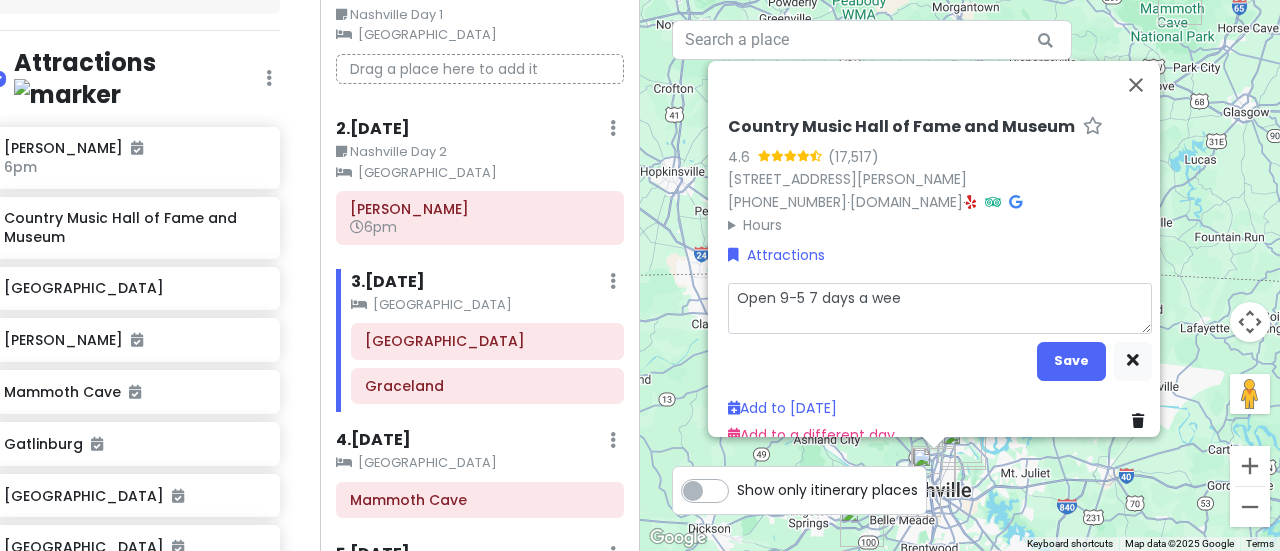 type on "x" 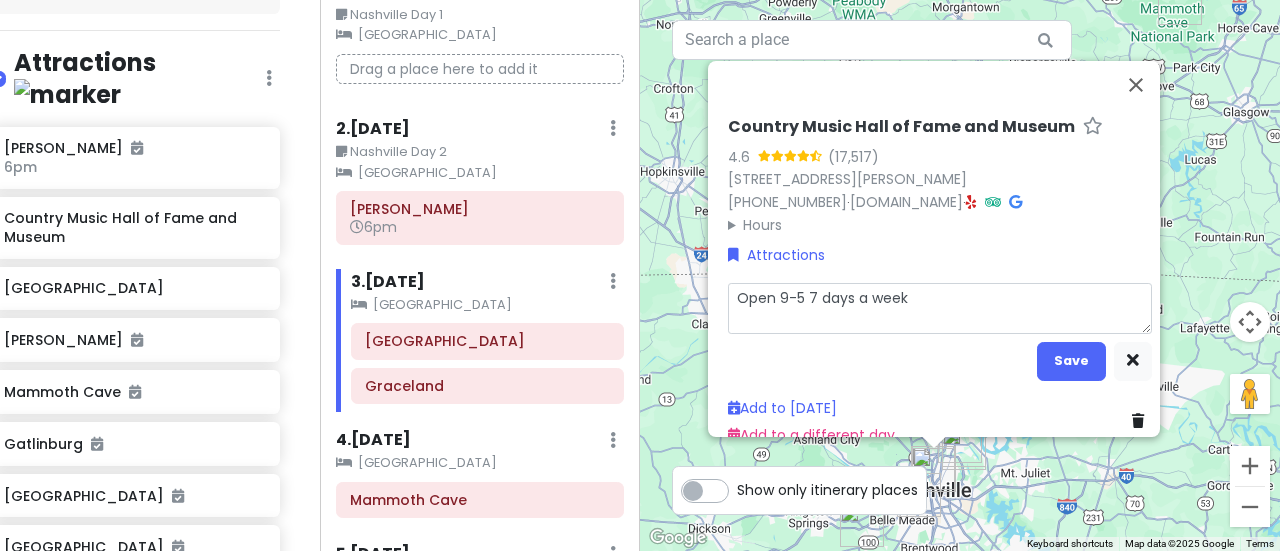 type on "x" 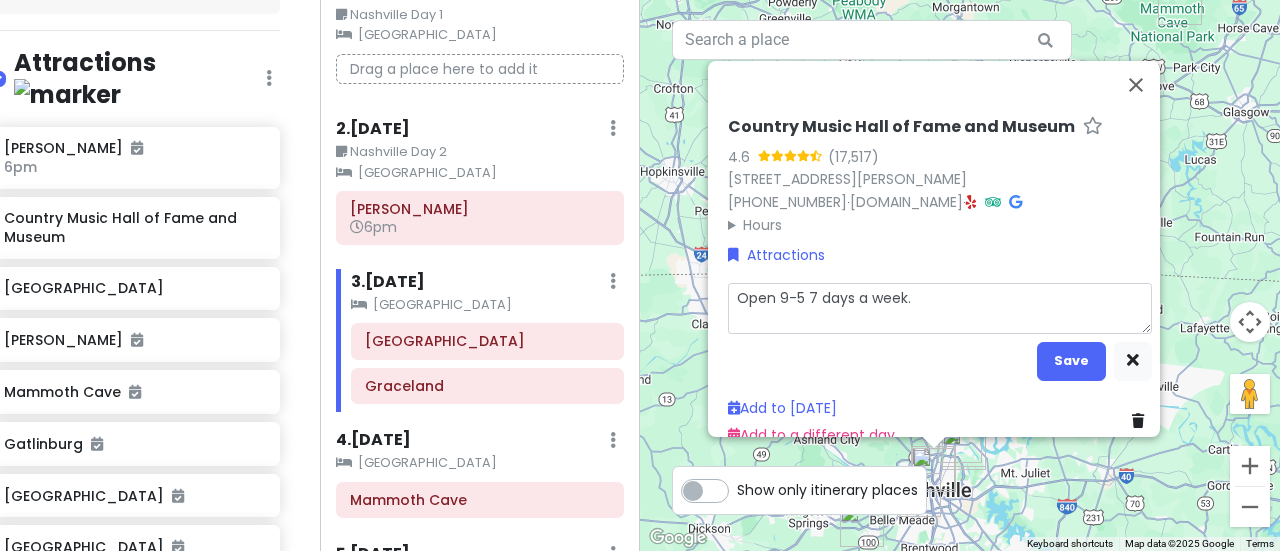 type on "x" 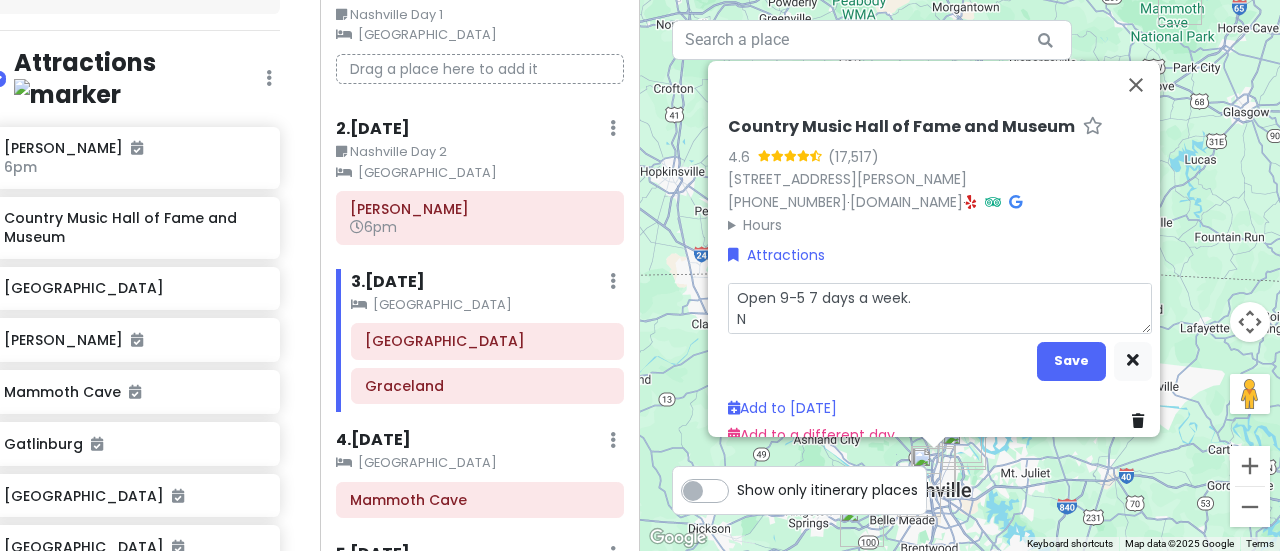 type on "x" 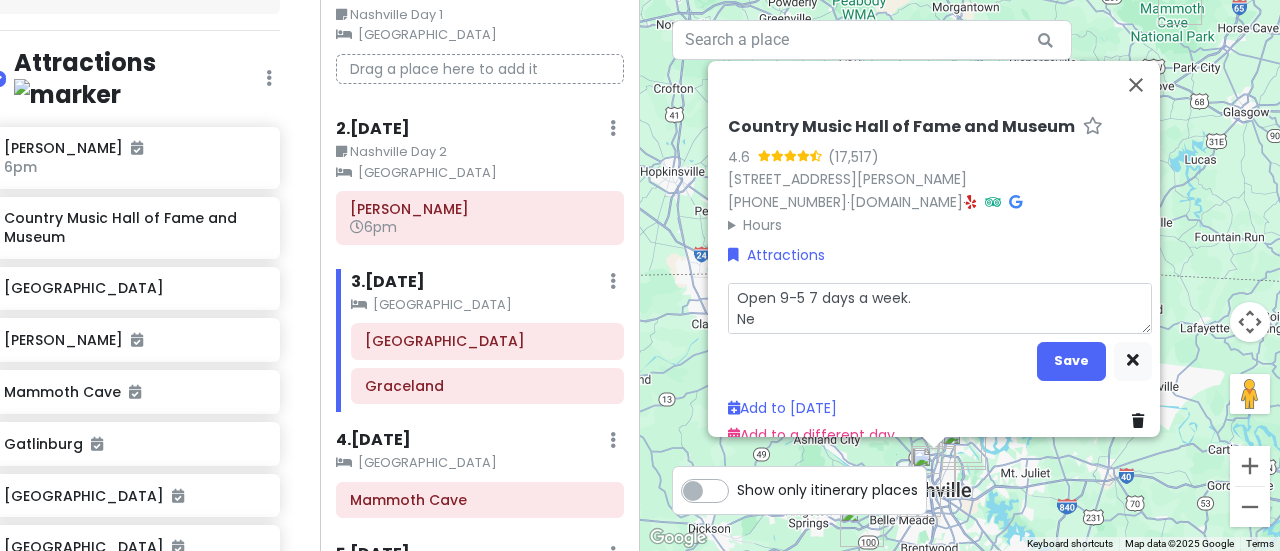 type on "x" 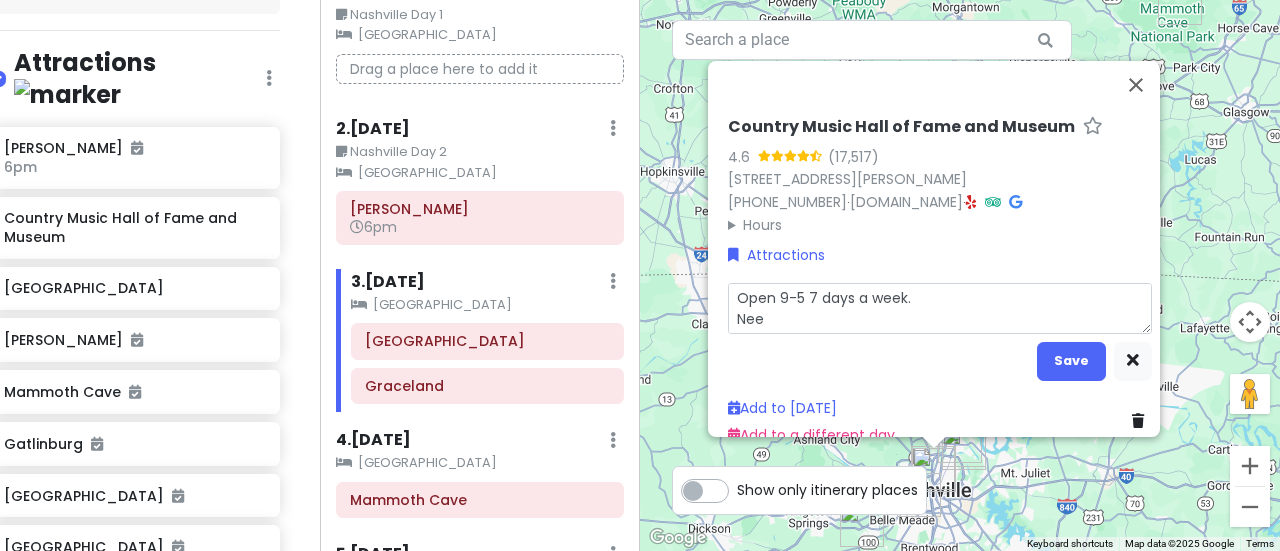 type on "x" 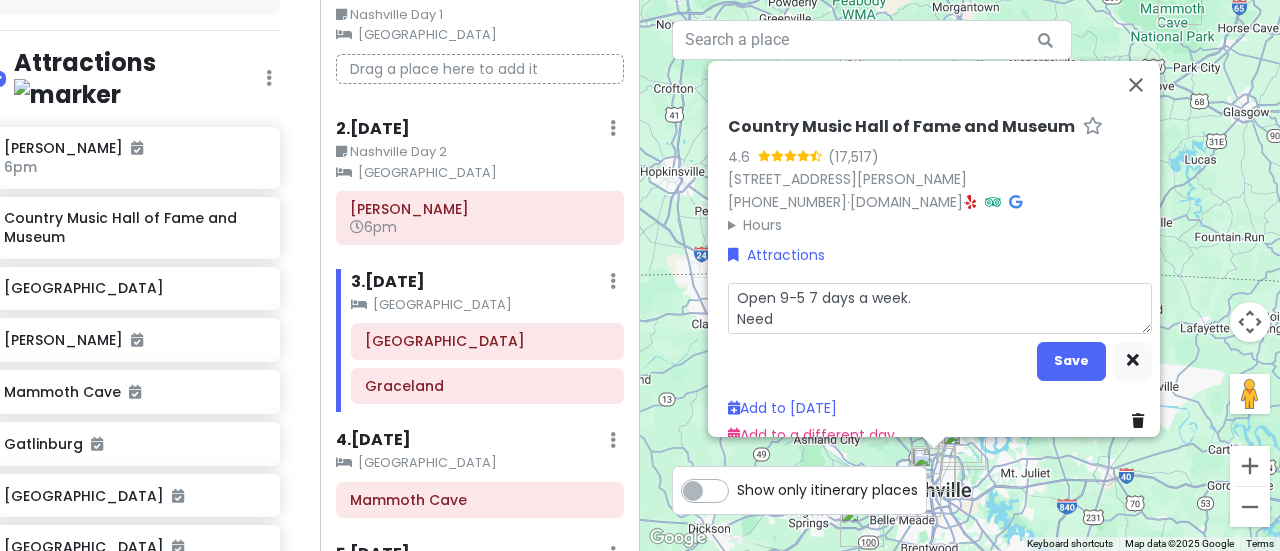 type on "x" 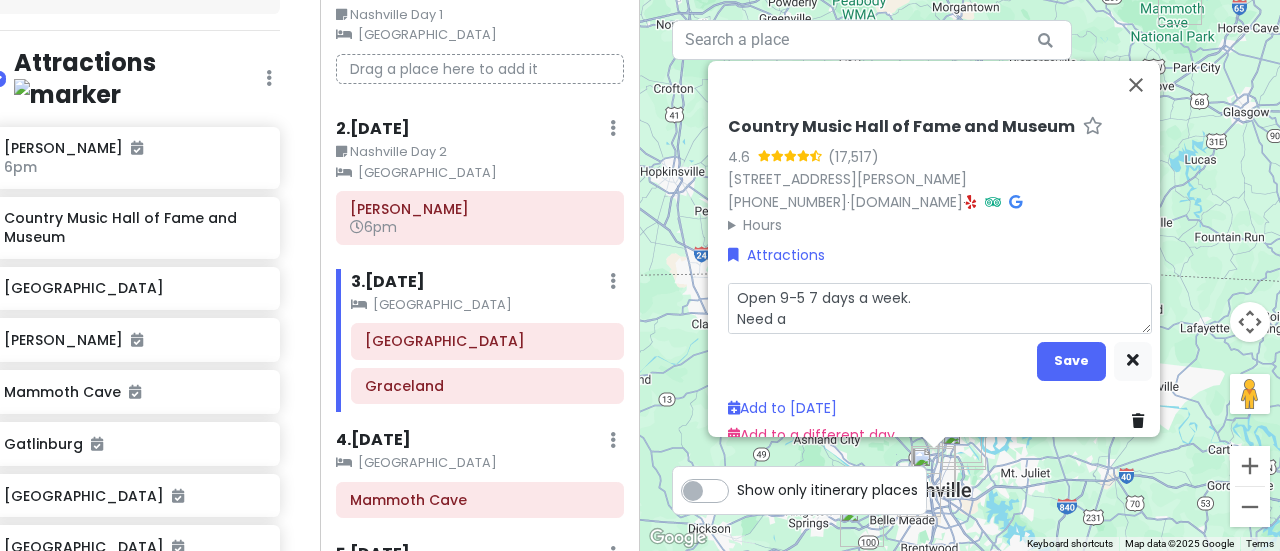 type on "x" 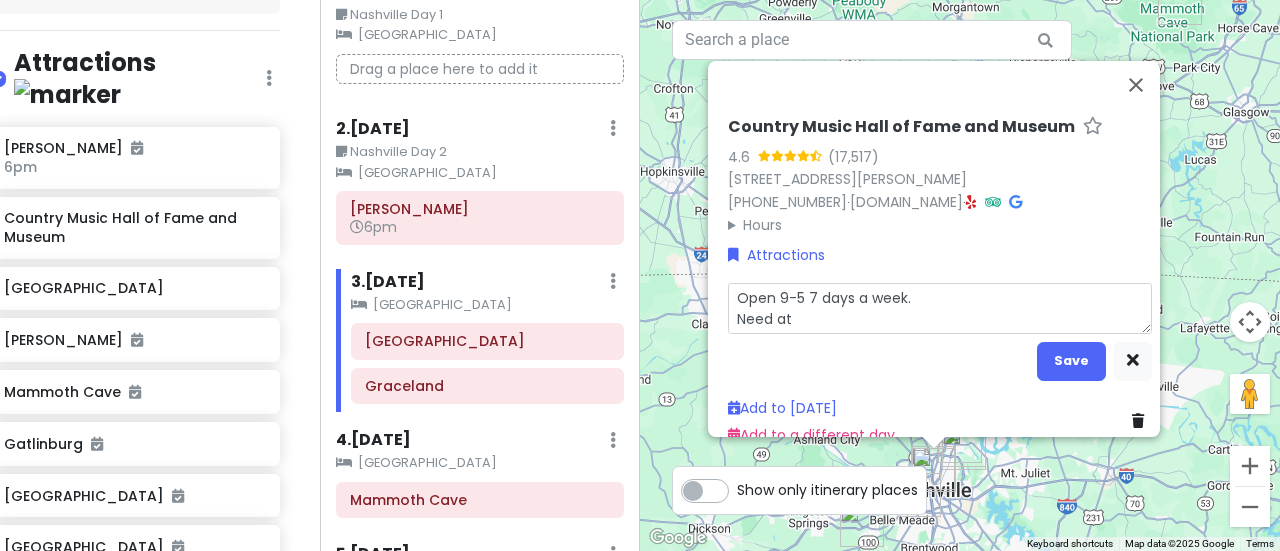 type on "x" 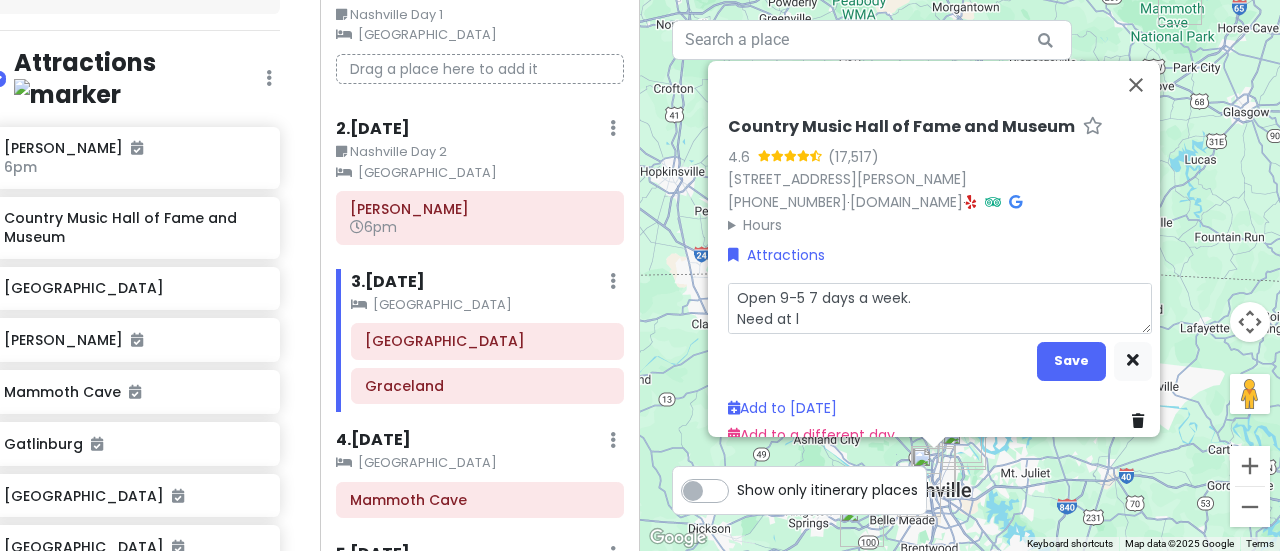 type on "x" 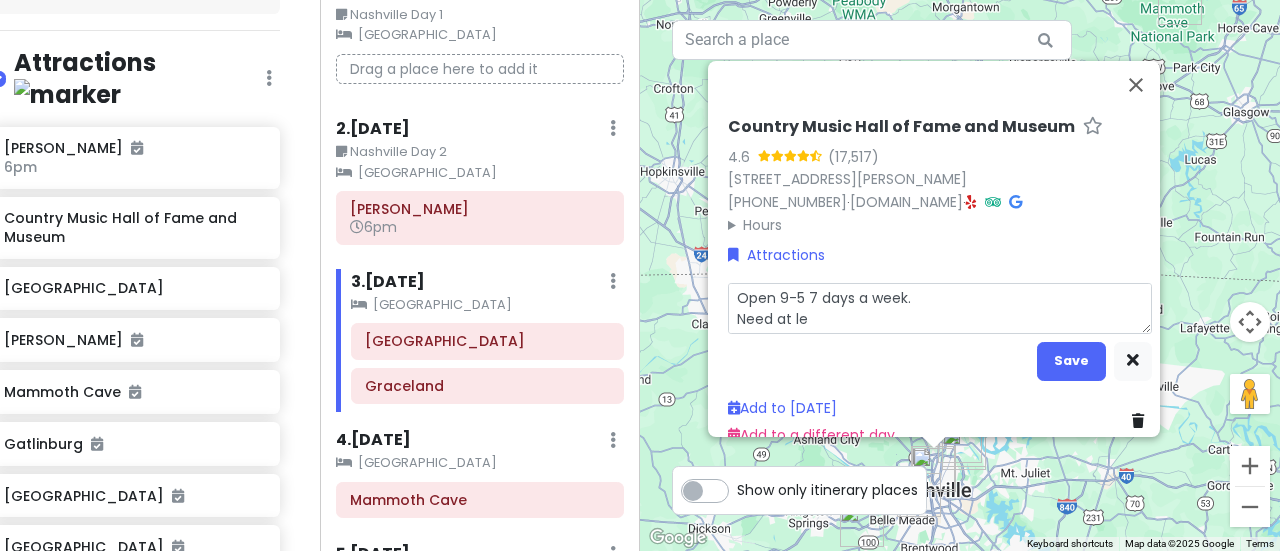 type on "x" 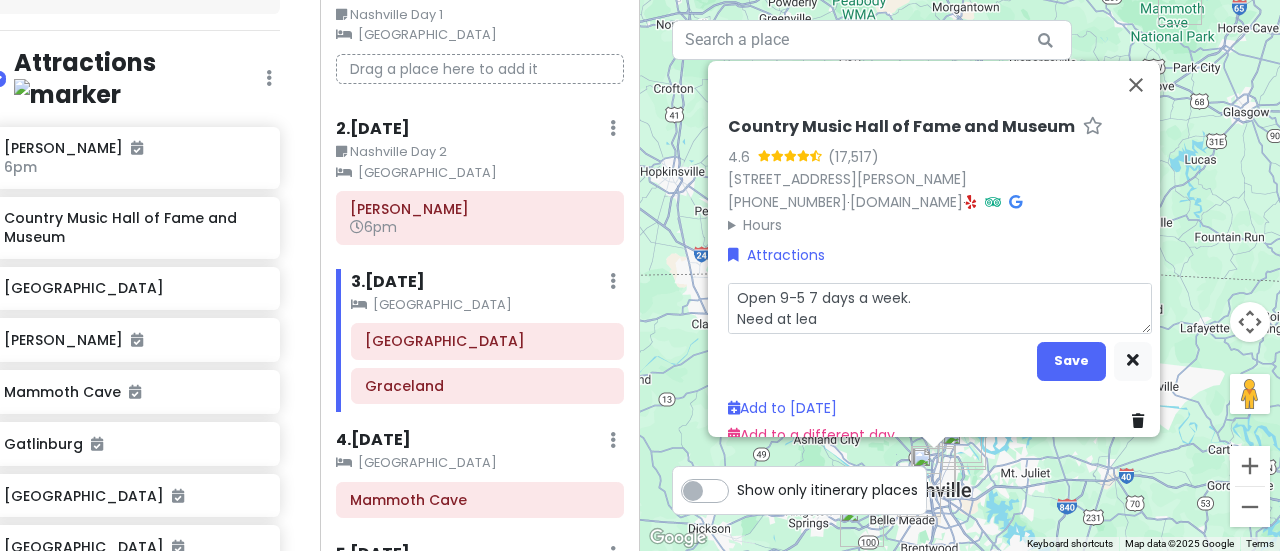 type on "x" 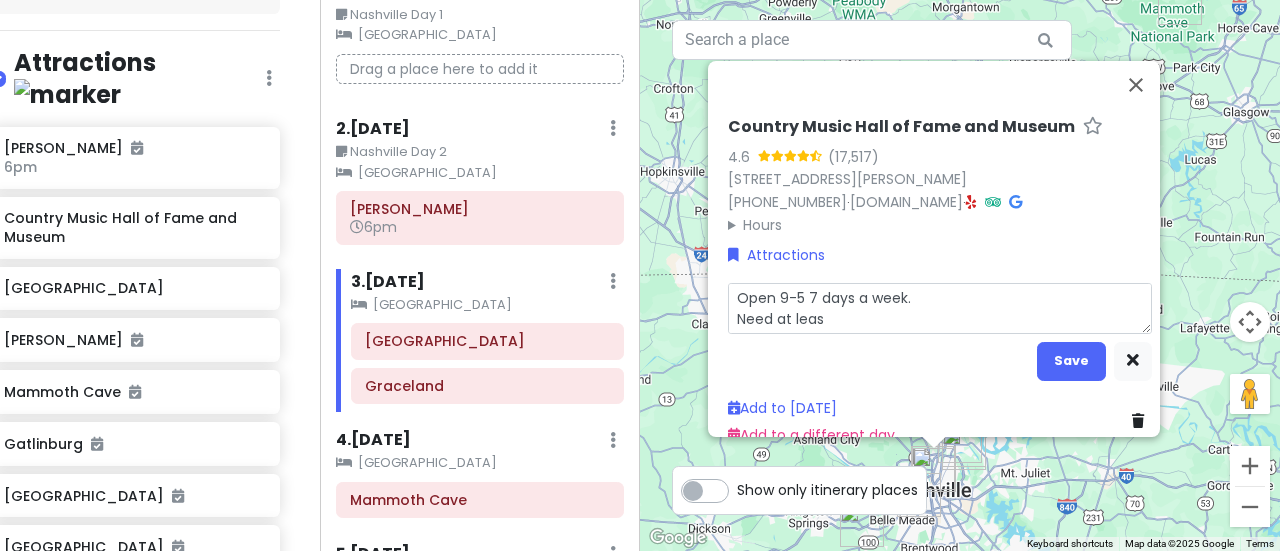 type on "x" 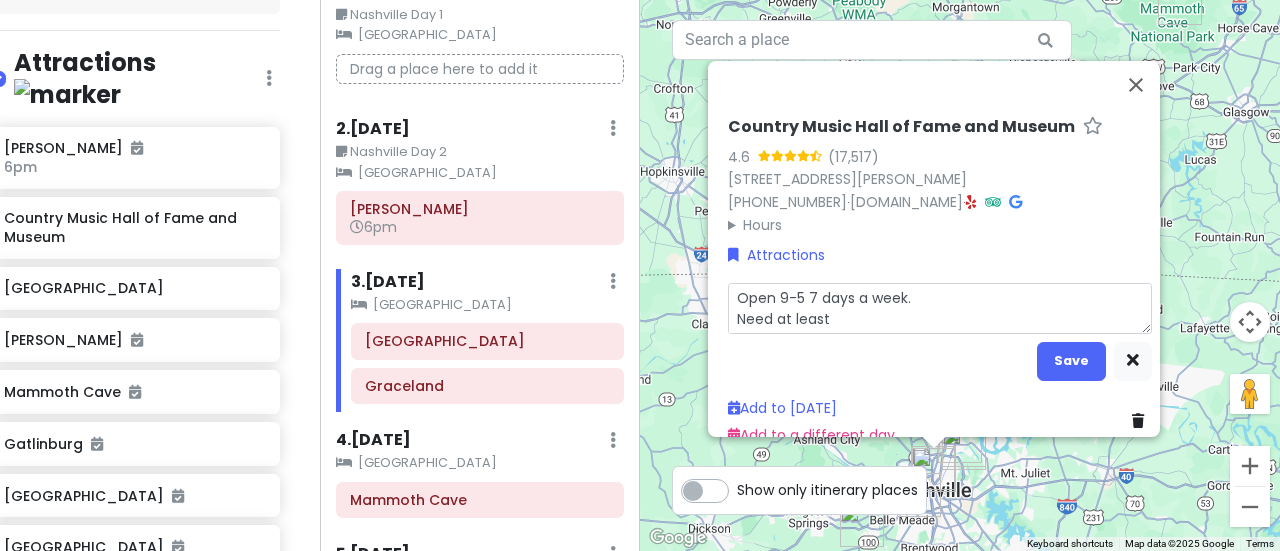 type on "x" 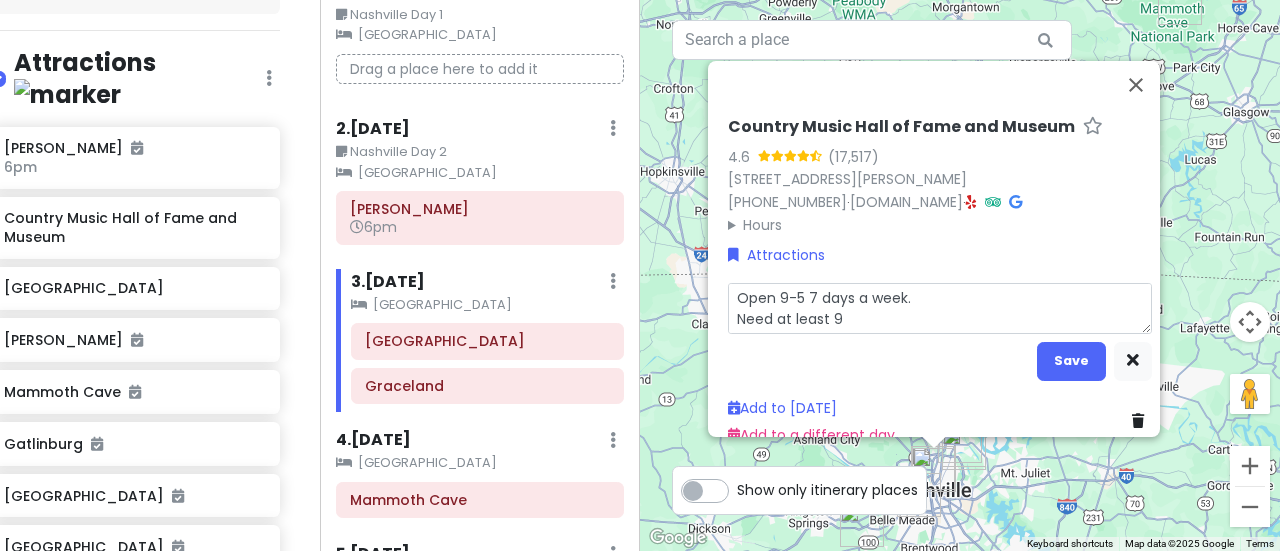 type on "x" 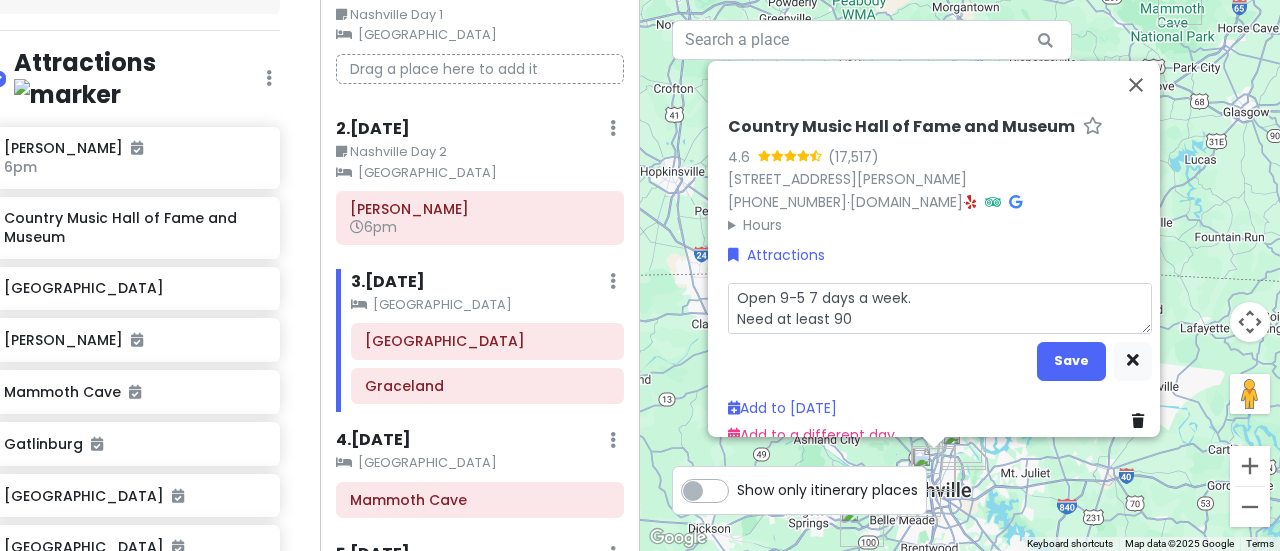 type on "x" 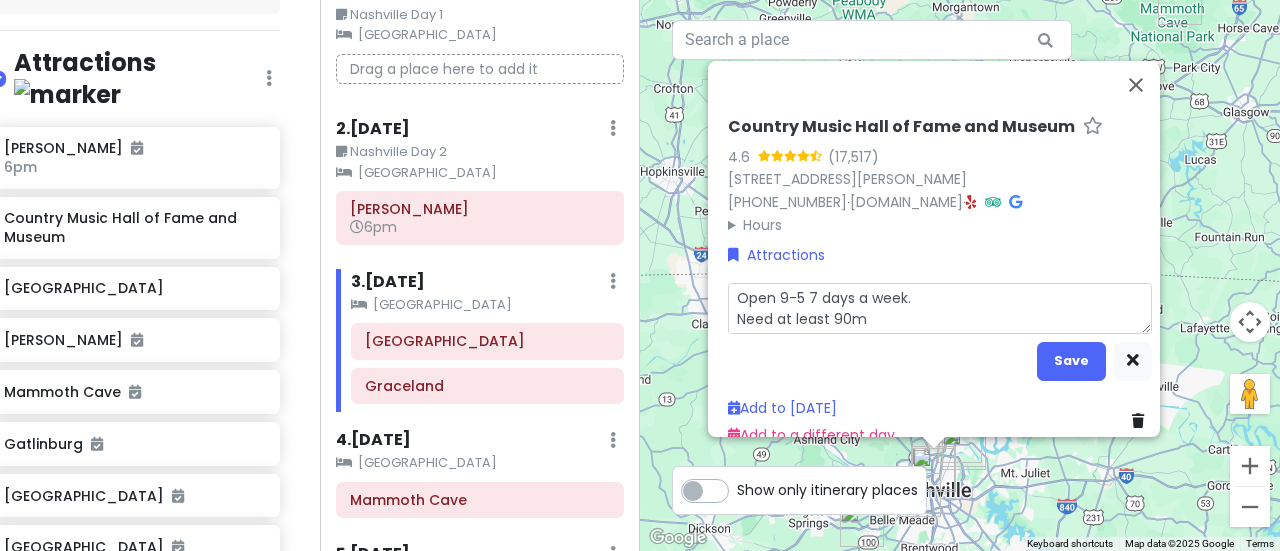 type on "x" 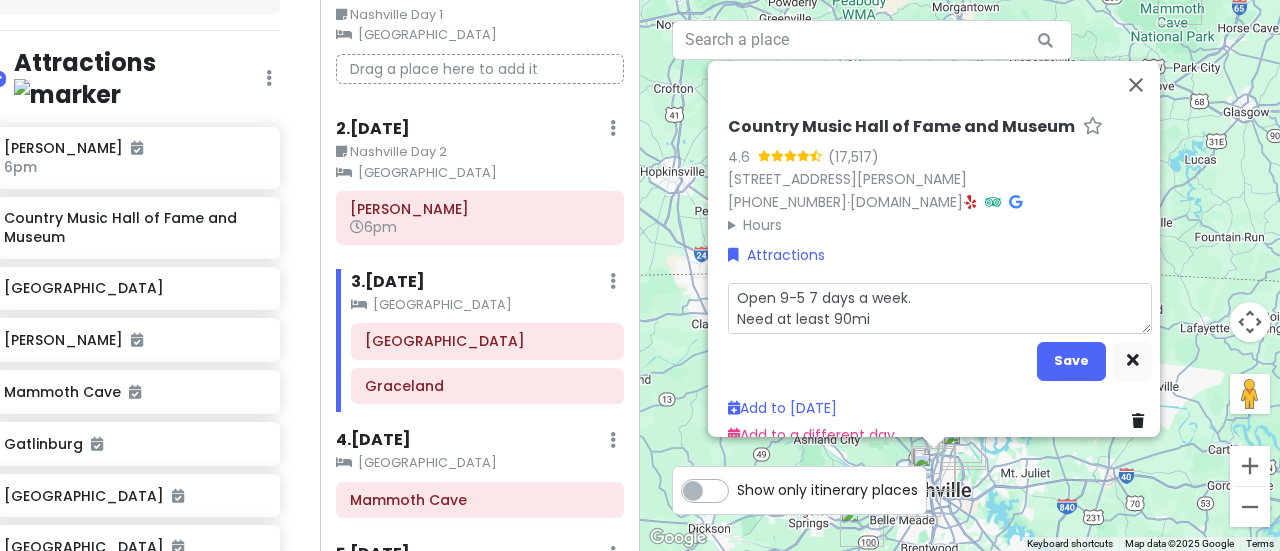 type on "x" 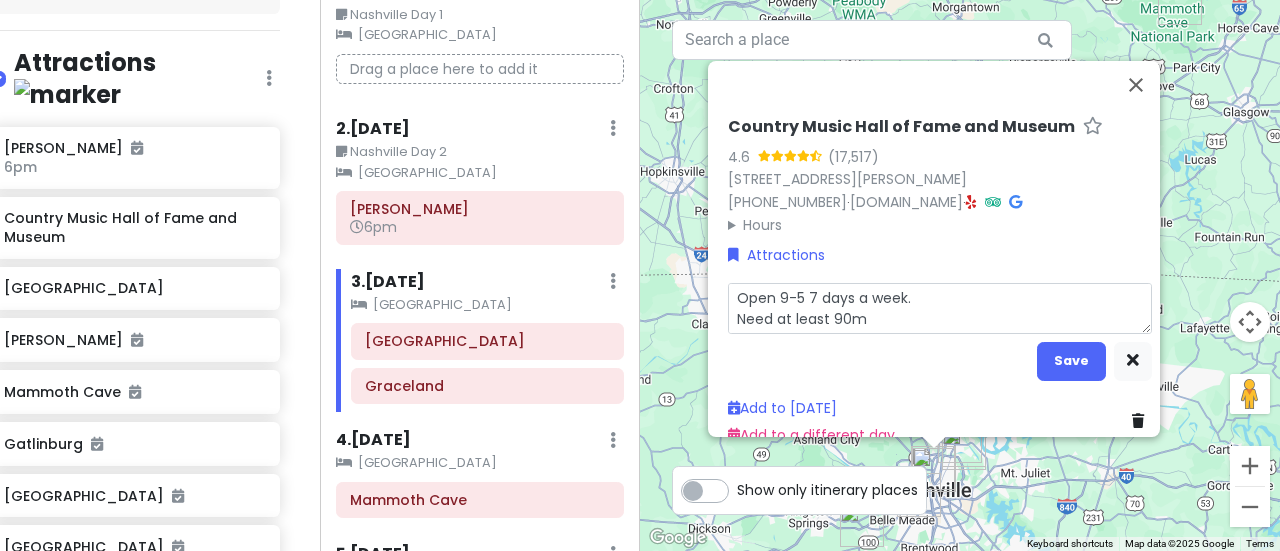 type on "x" 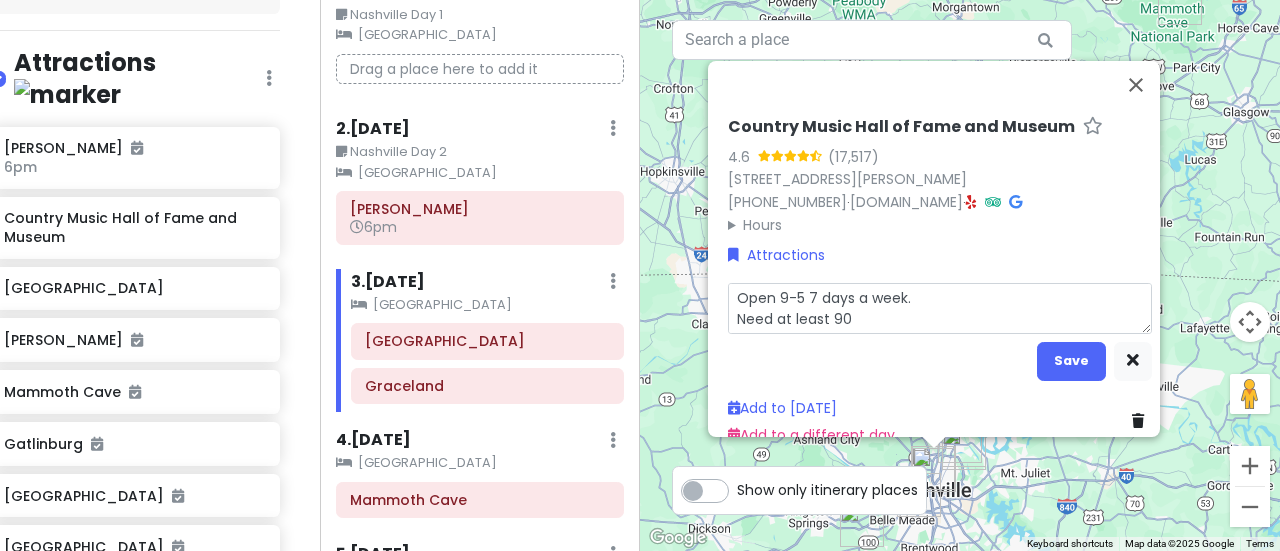 type on "x" 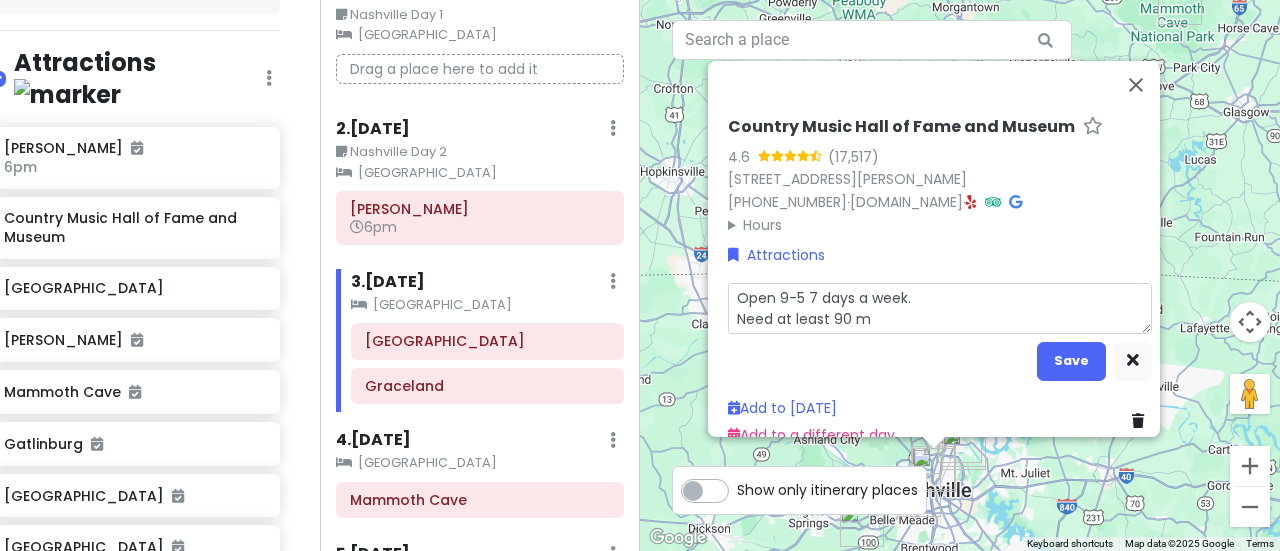 type on "x" 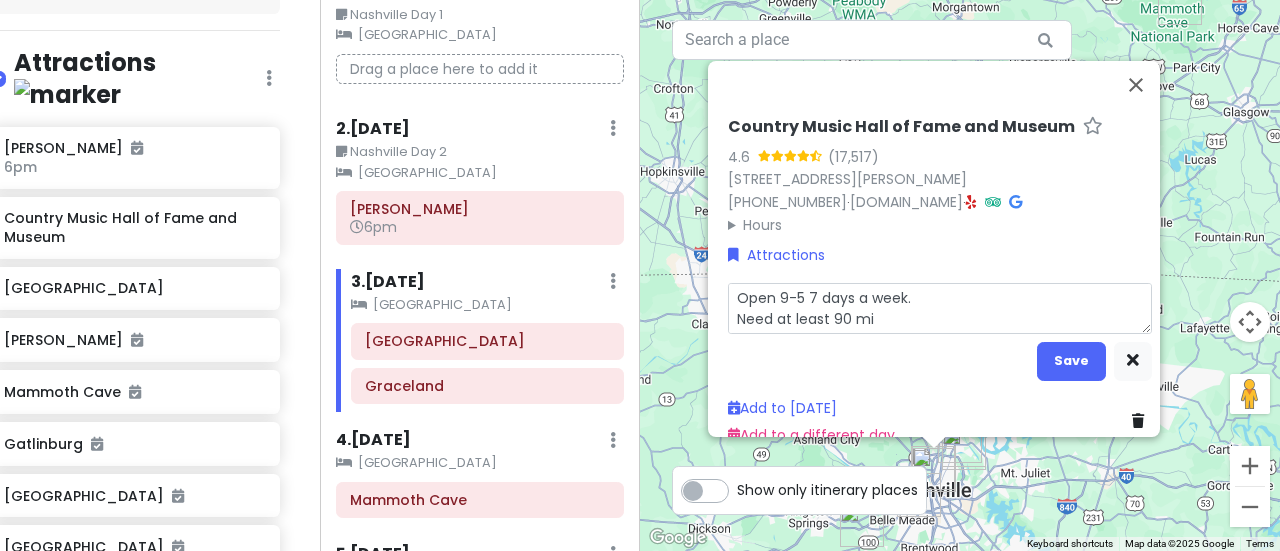type on "x" 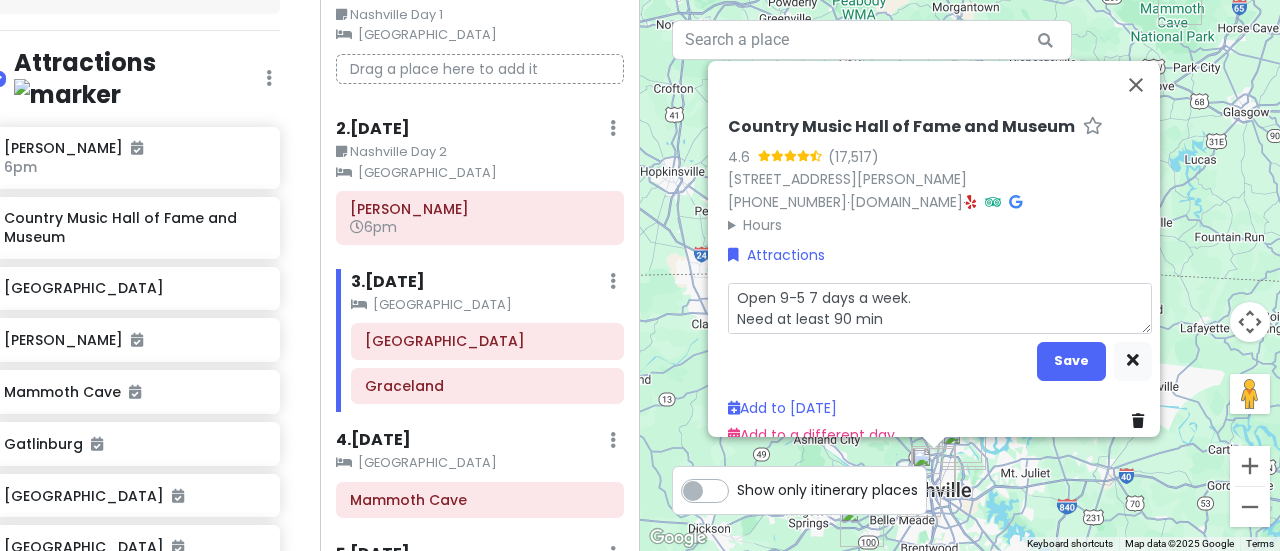 type on "x" 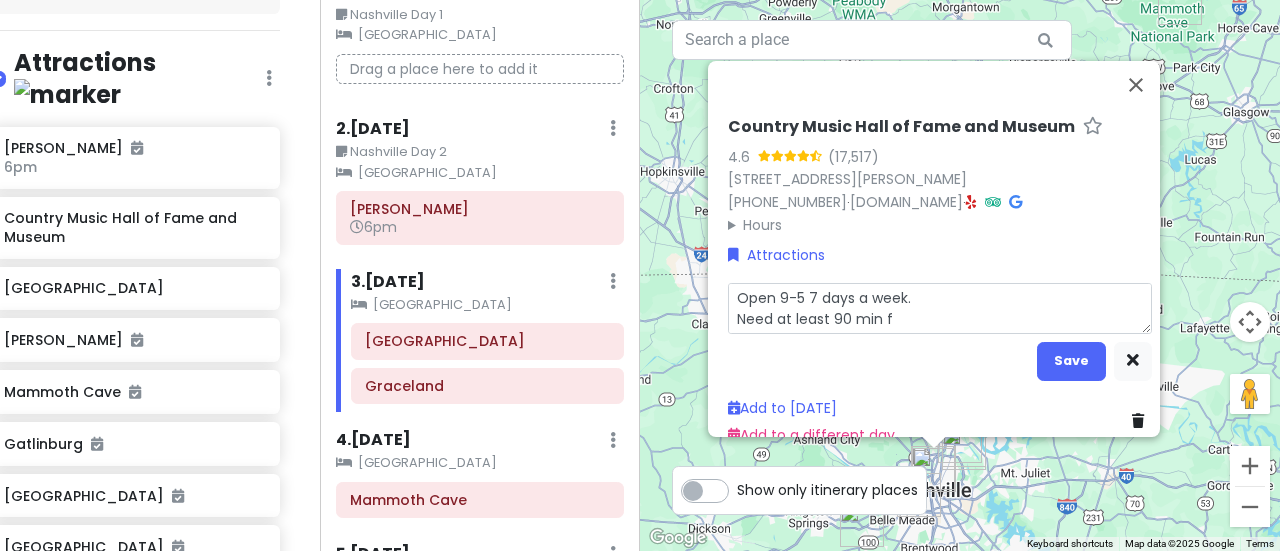 type on "x" 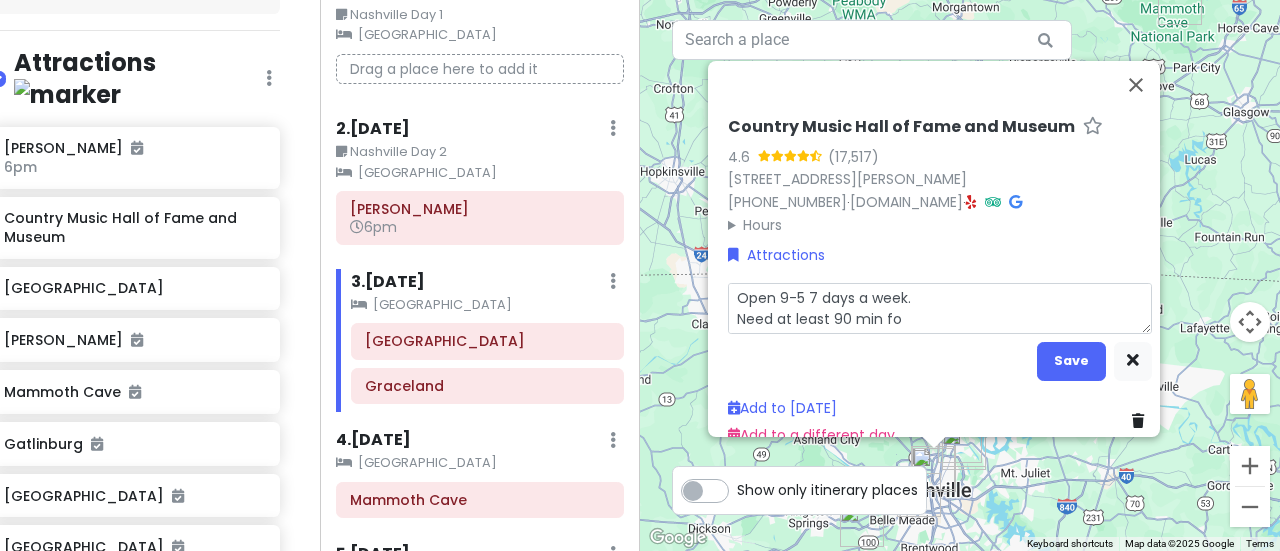 type on "x" 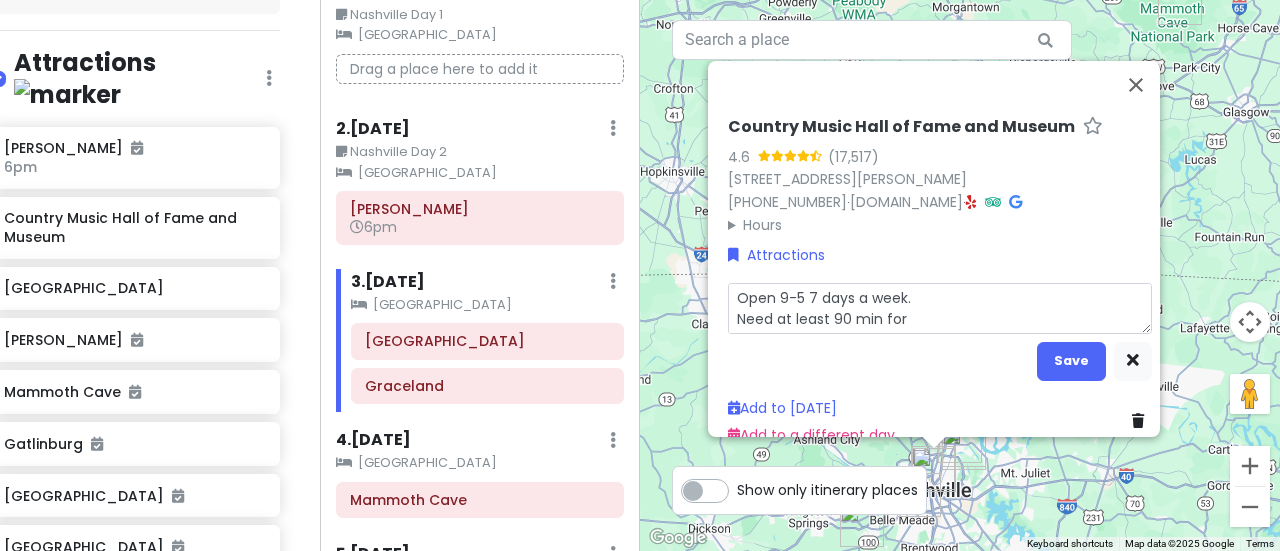 type on "x" 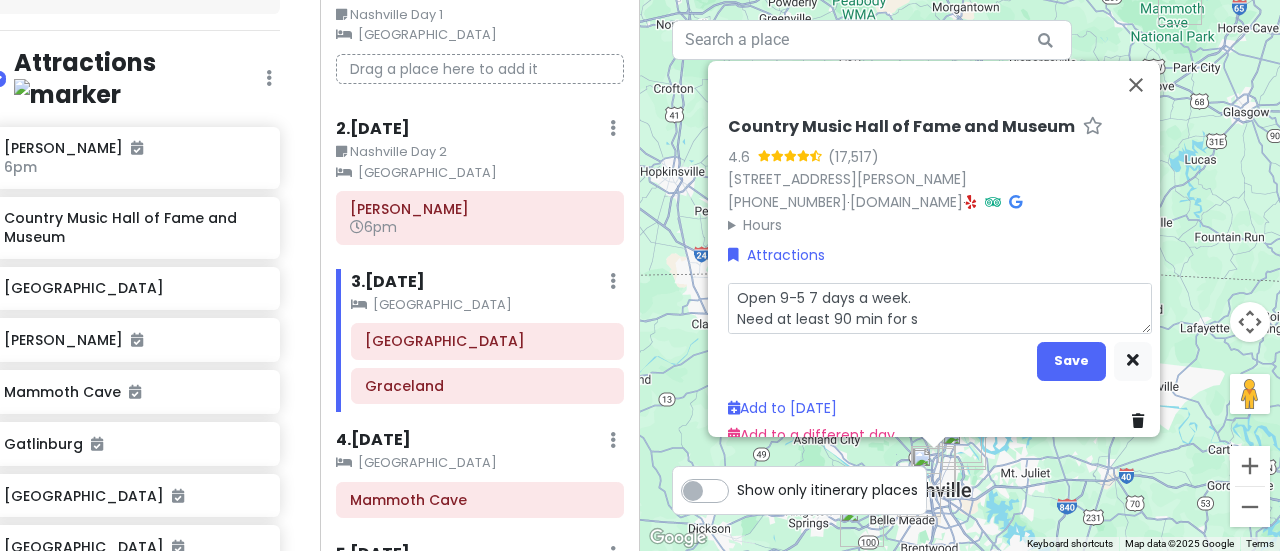 type on "x" 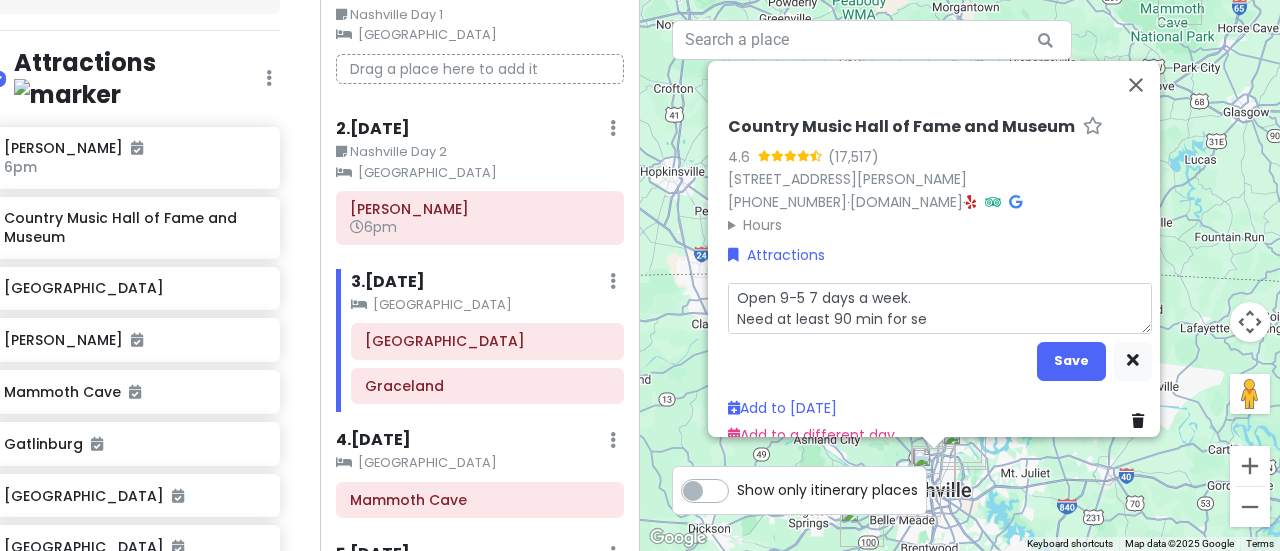 type on "x" 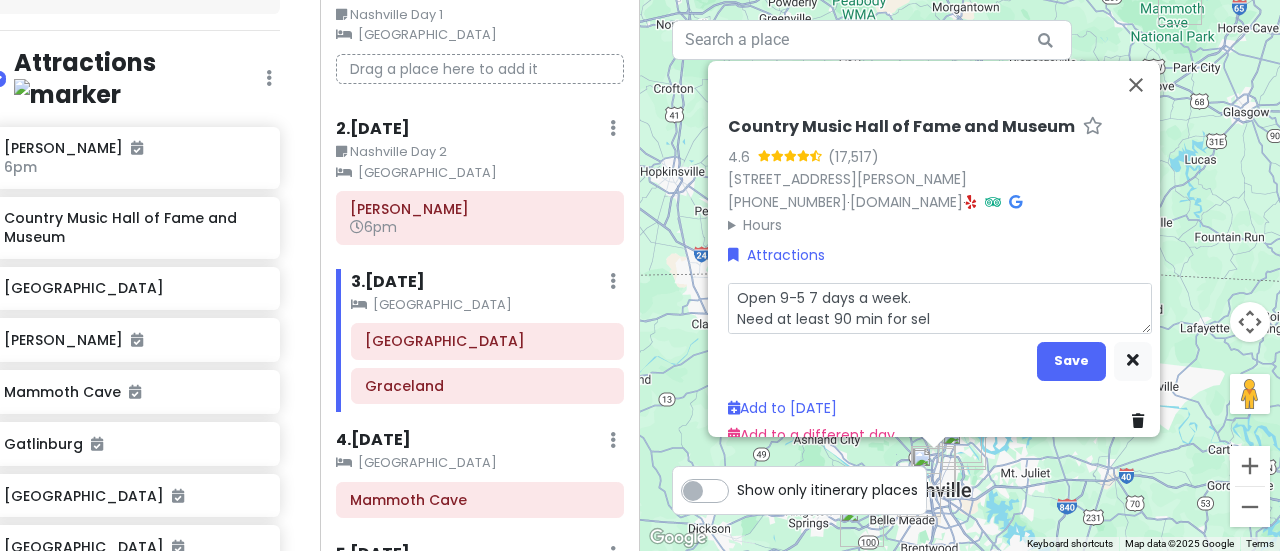 type on "x" 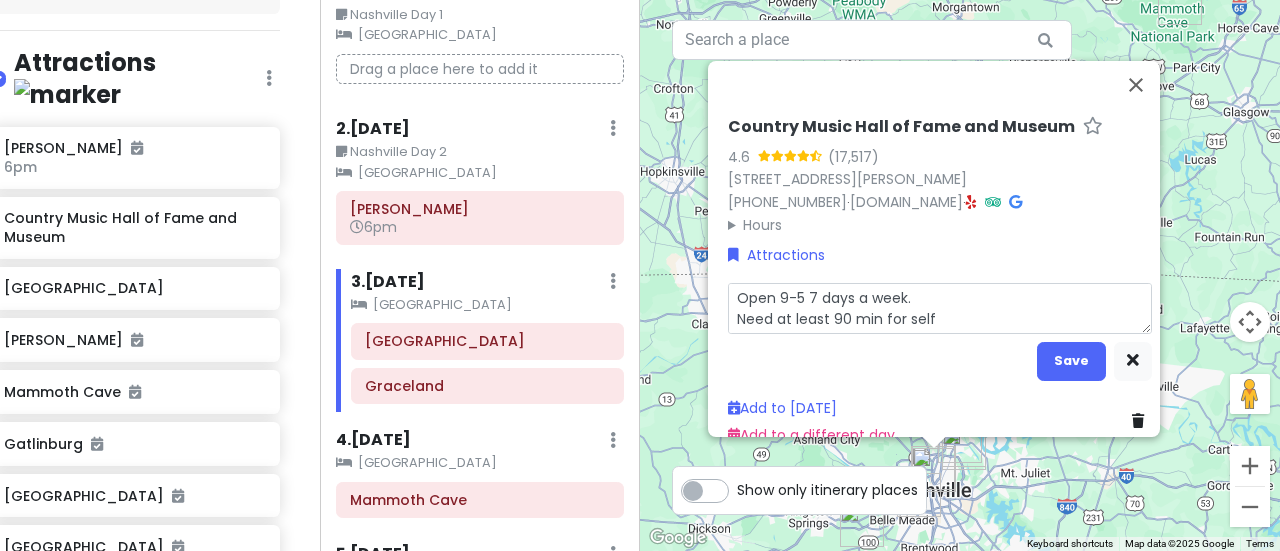 type on "x" 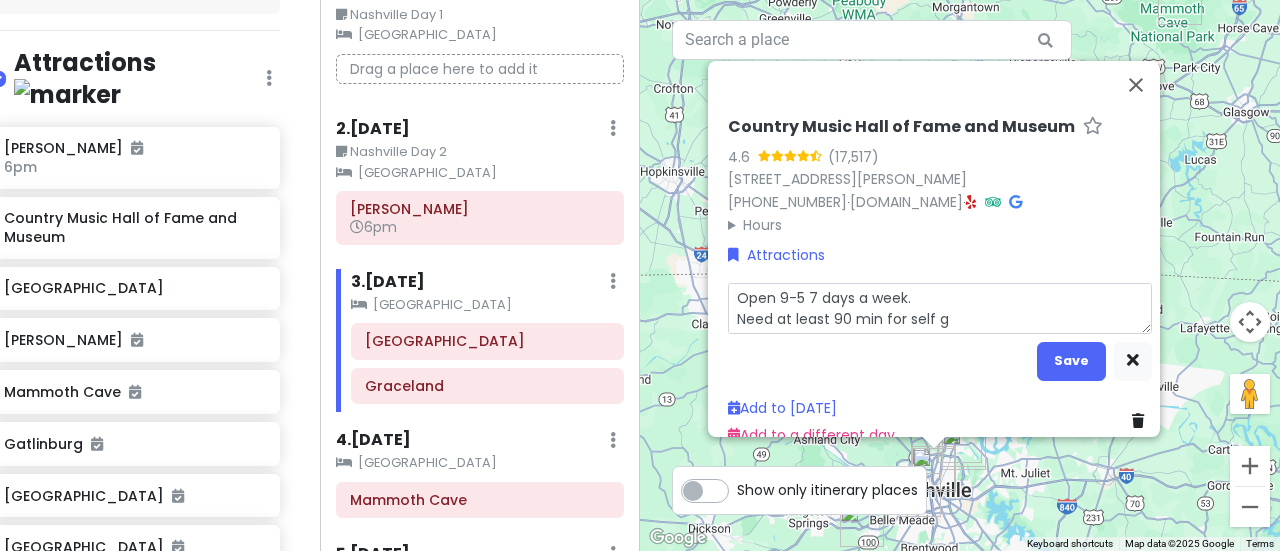 type on "x" 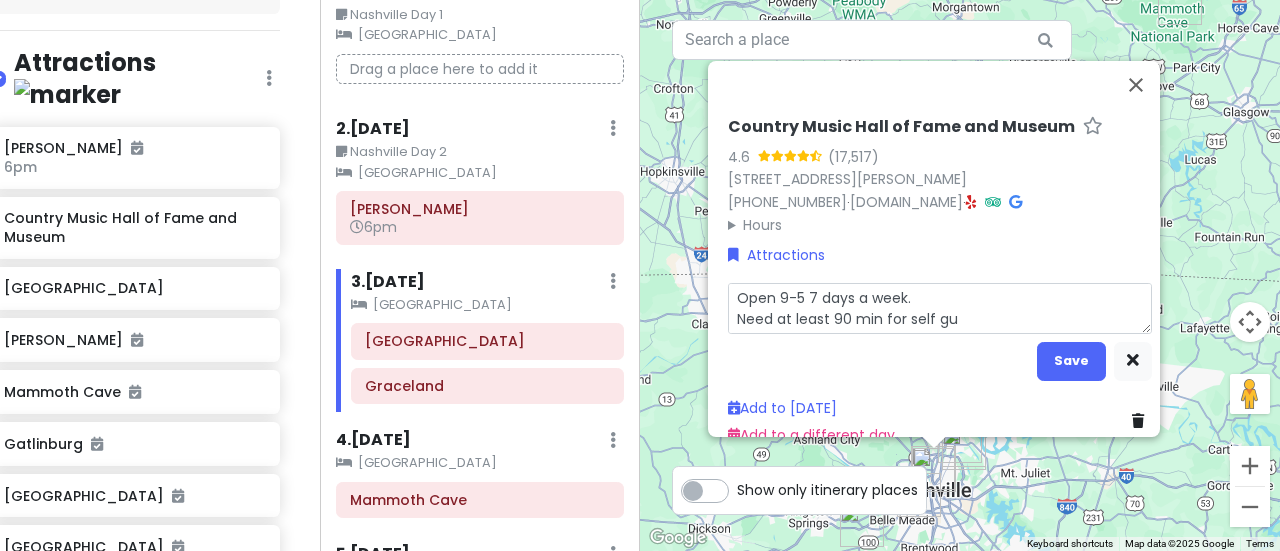 type on "x" 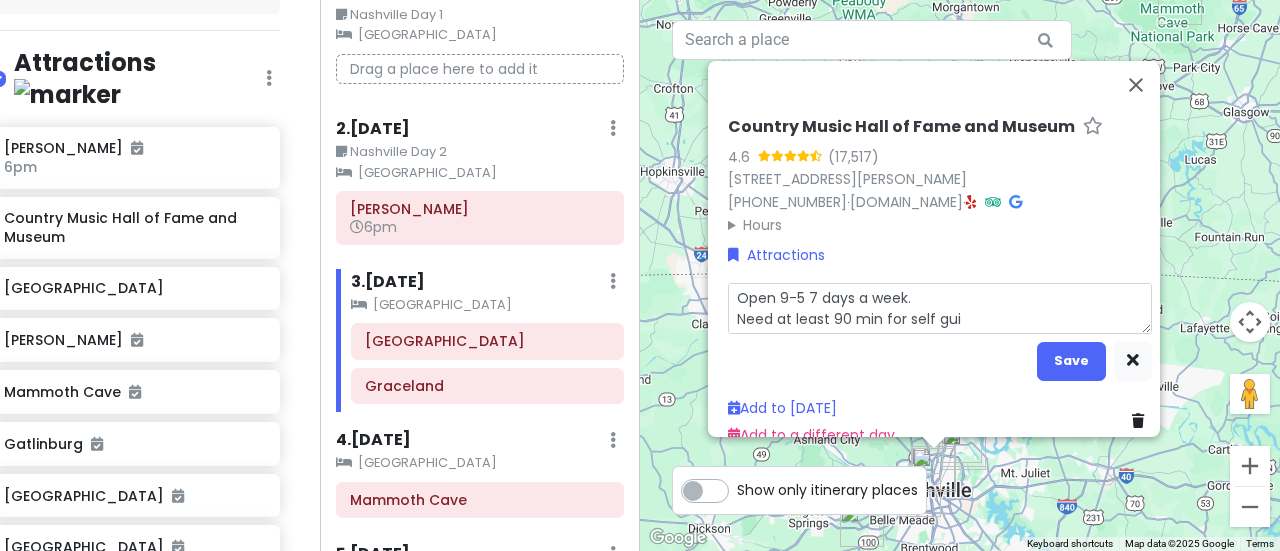 type on "x" 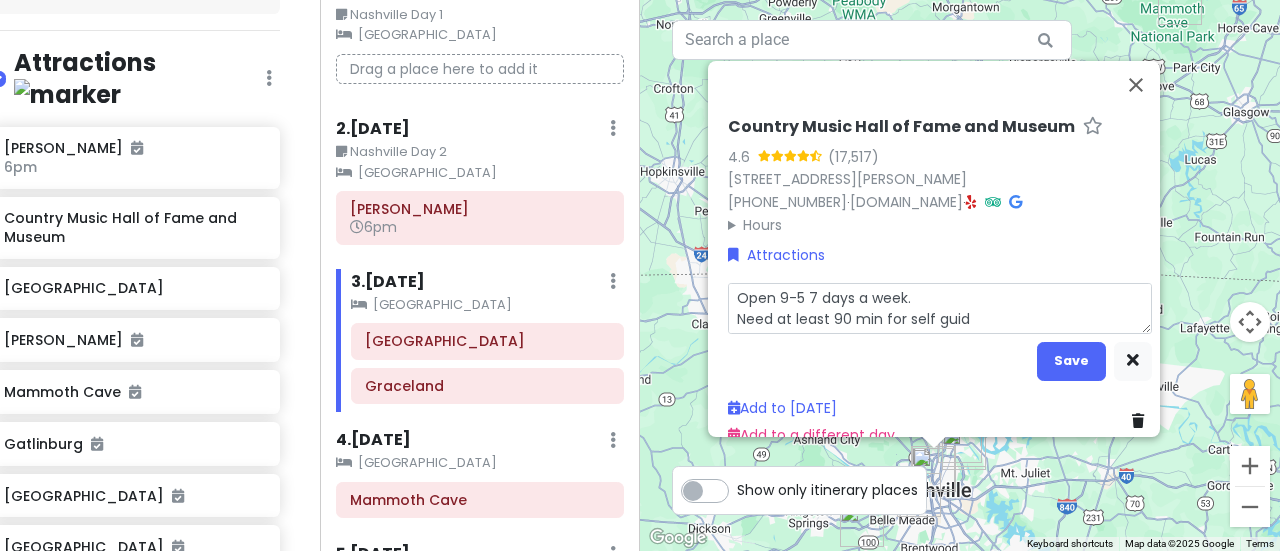 type on "x" 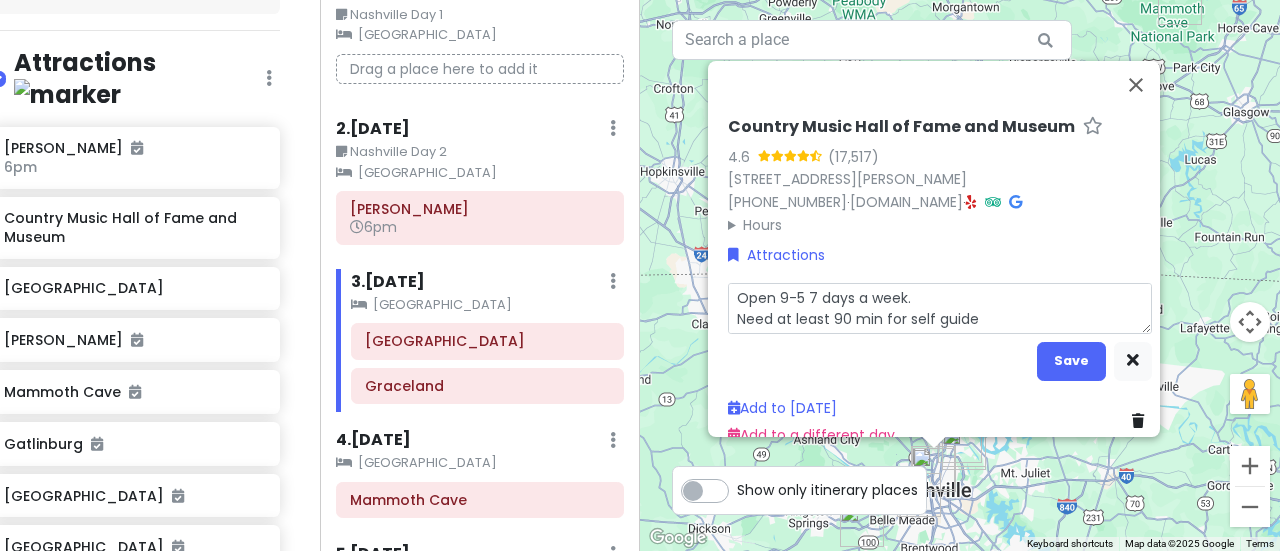 type on "x" 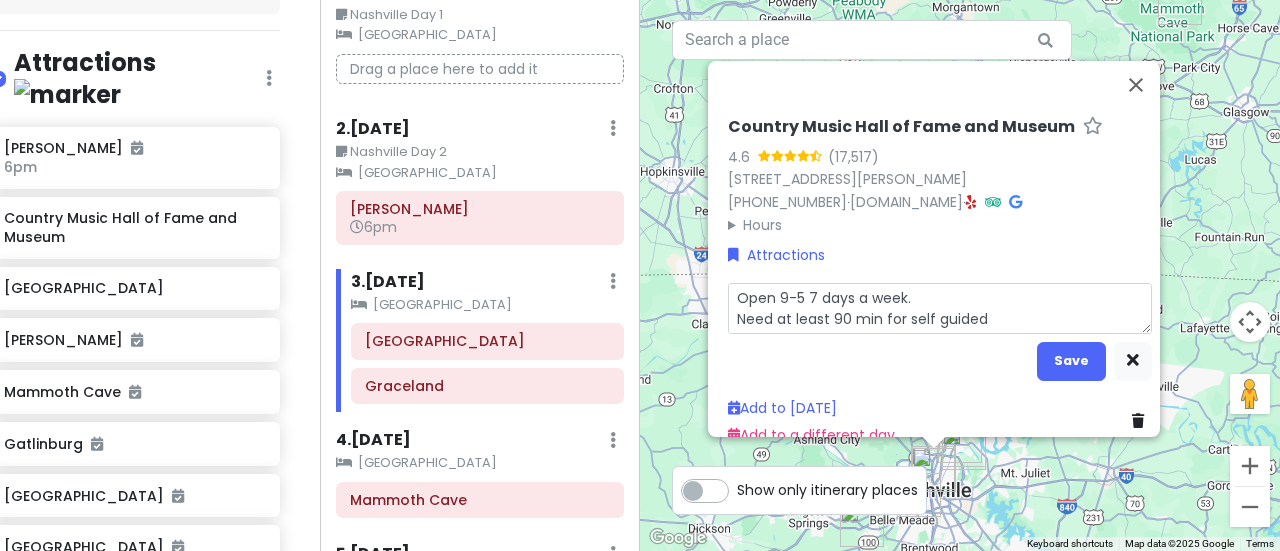 type on "x" 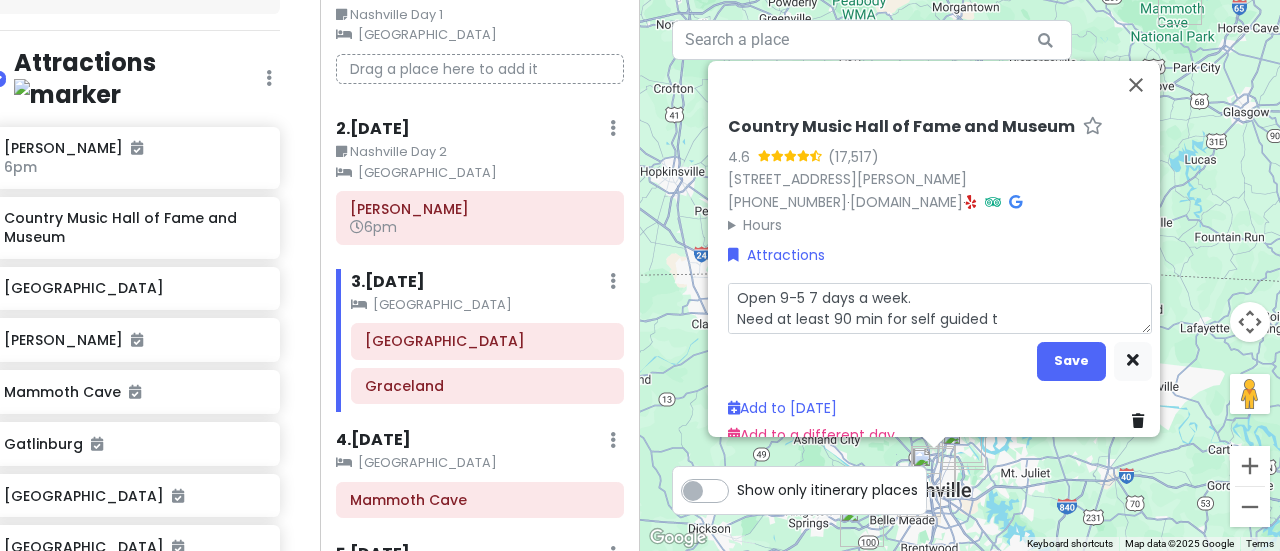 type on "x" 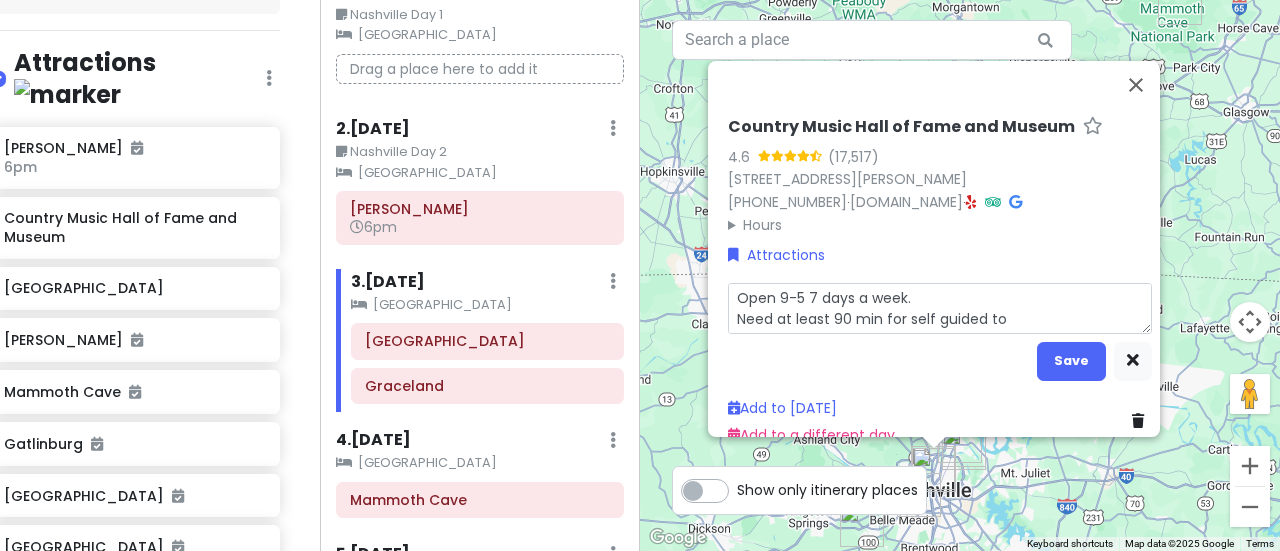 type on "x" 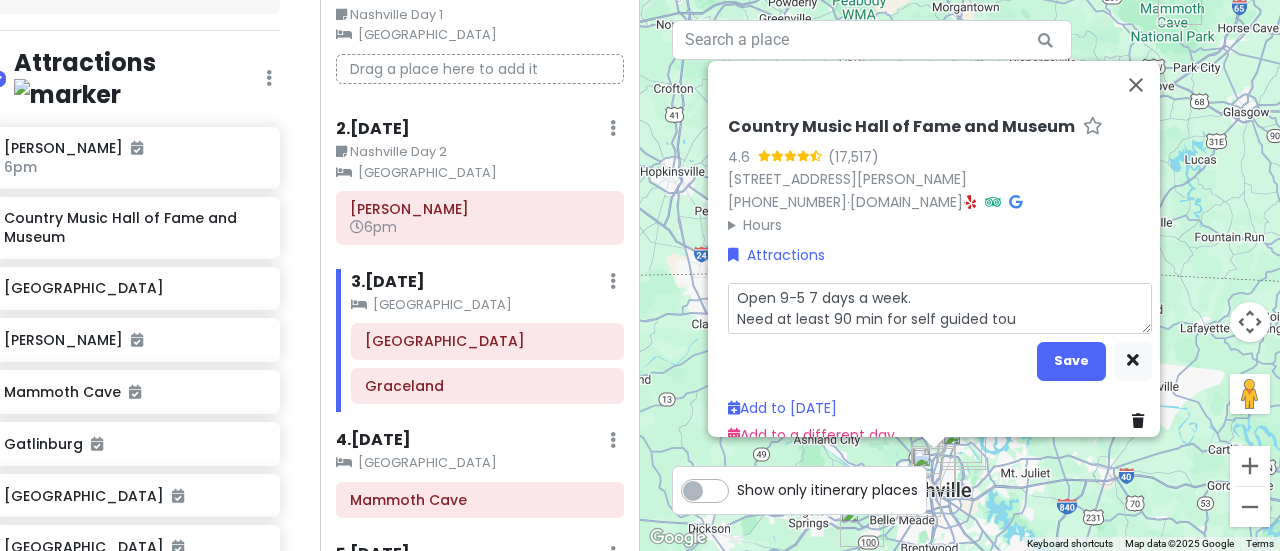 type on "x" 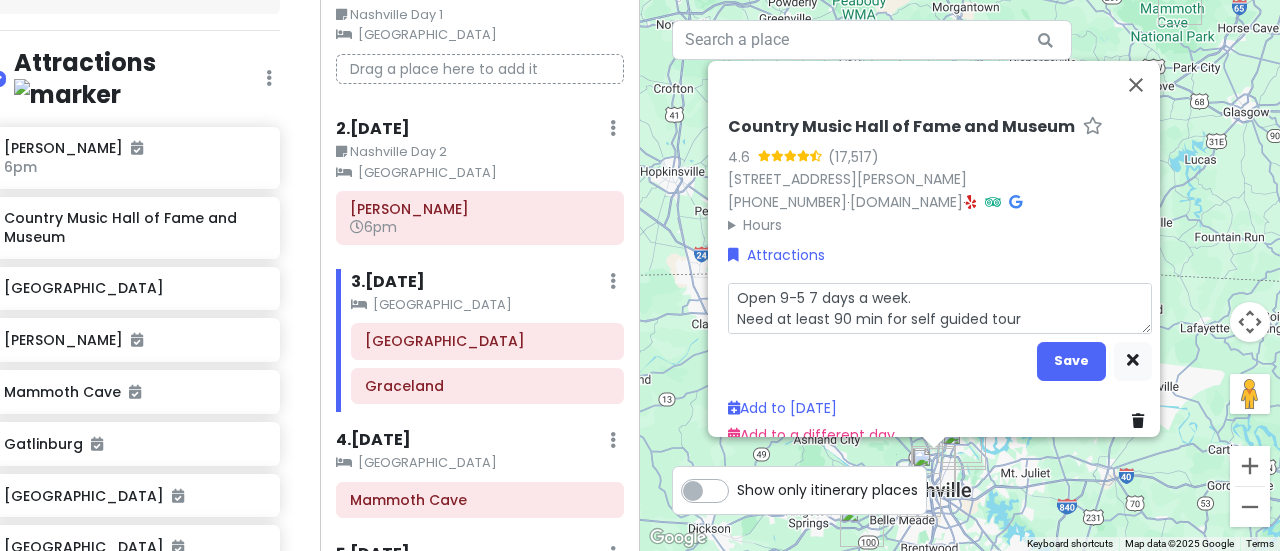 type on "x" 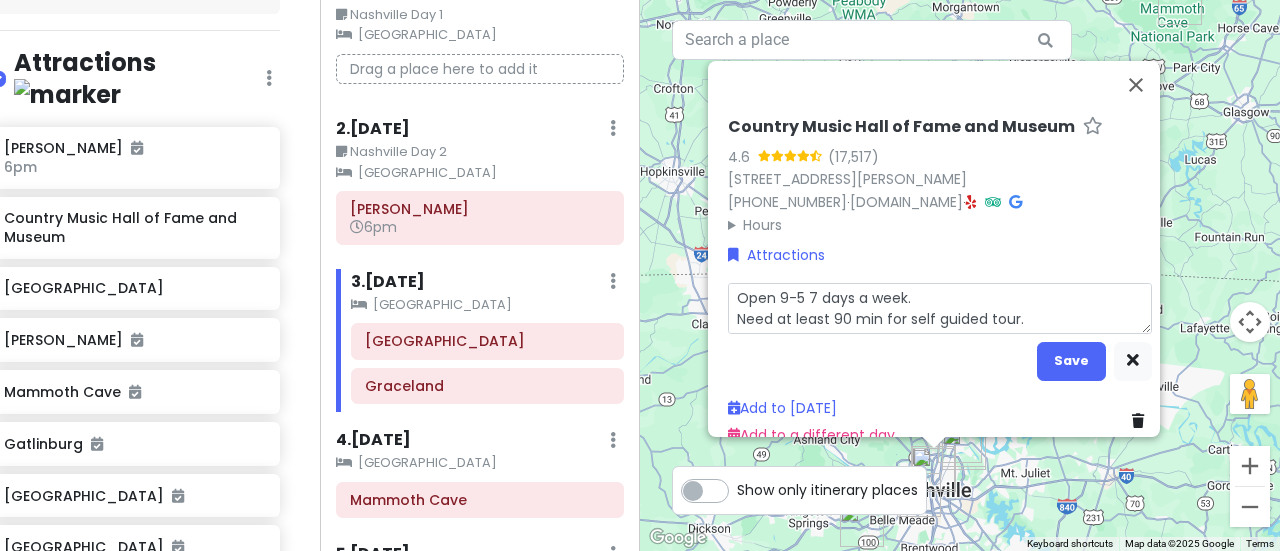 type on "x" 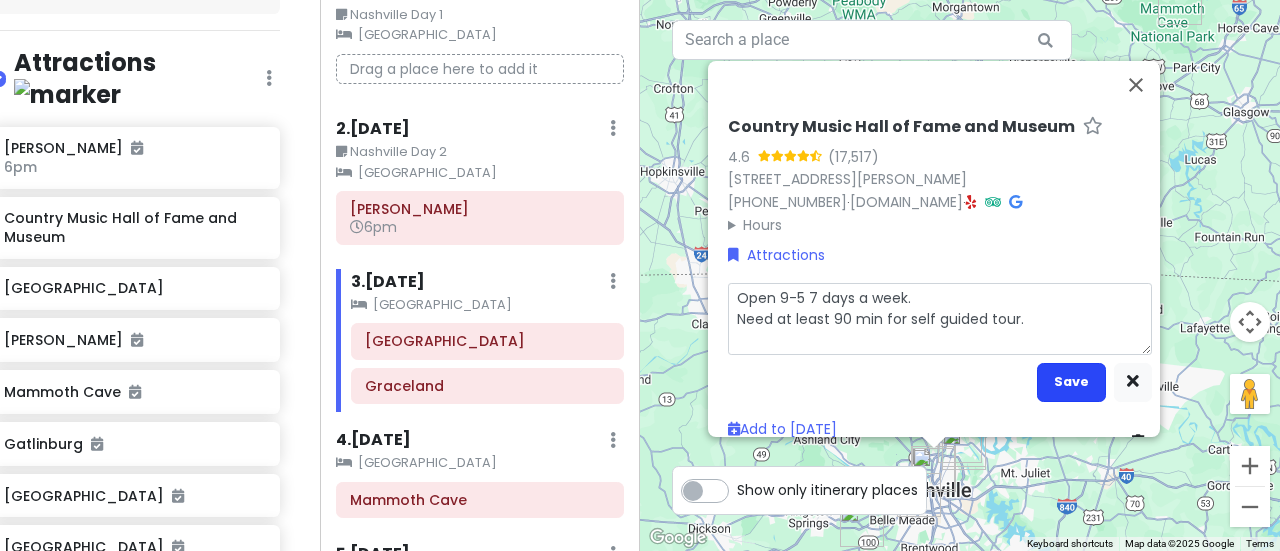 type on "Open 9-5 7 days a week.
Need at least 90 min for self guided tour." 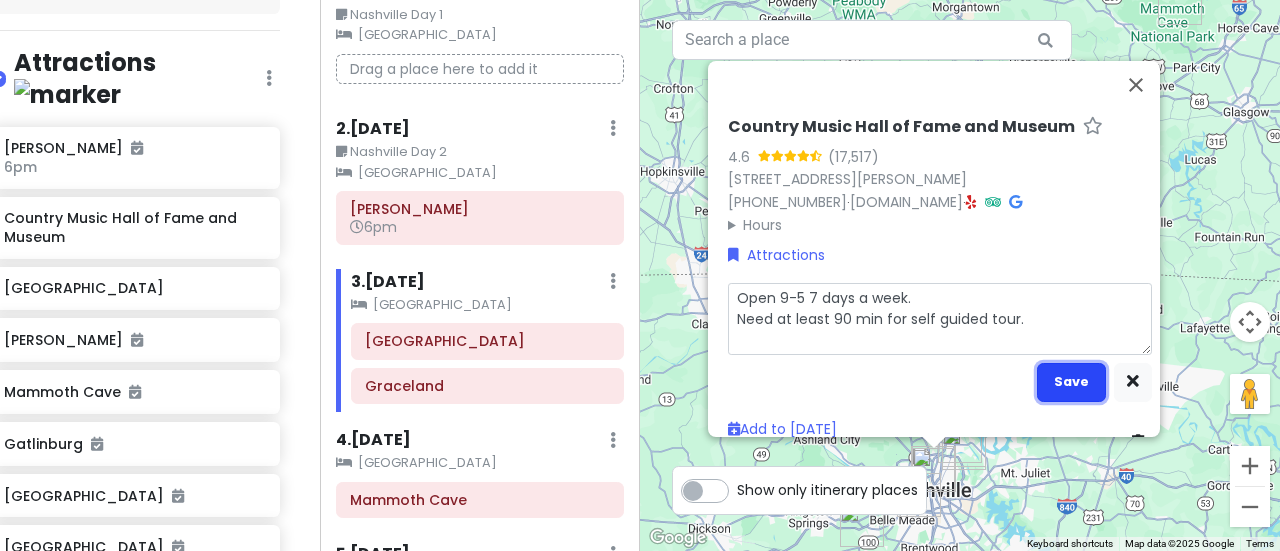 click on "Save" at bounding box center [1071, 381] 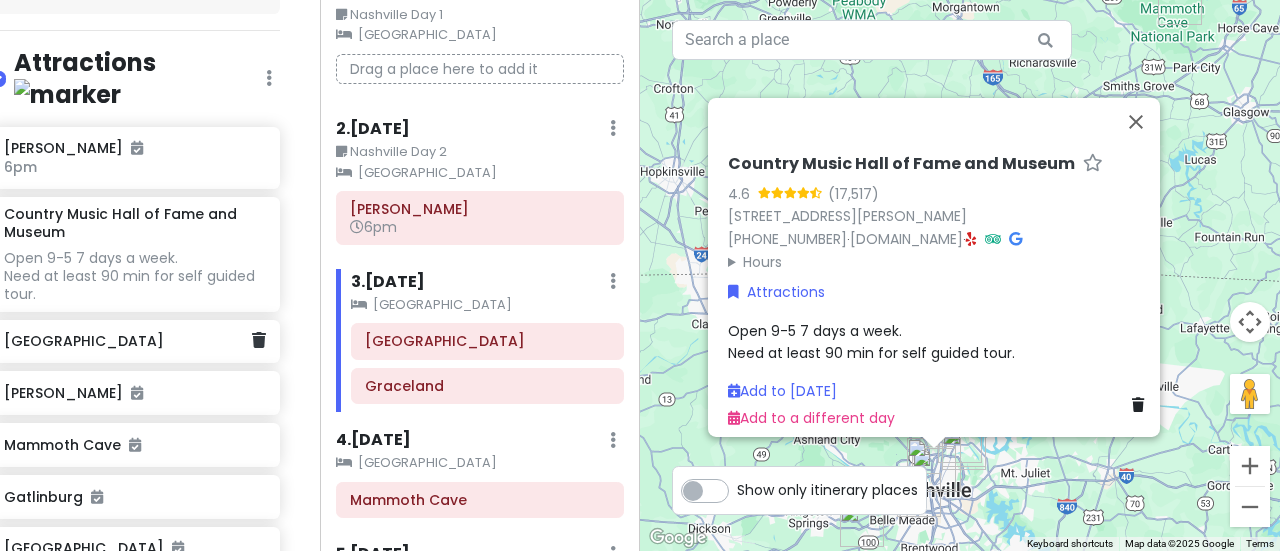 click on "[GEOGRAPHIC_DATA]" at bounding box center [135, 342] 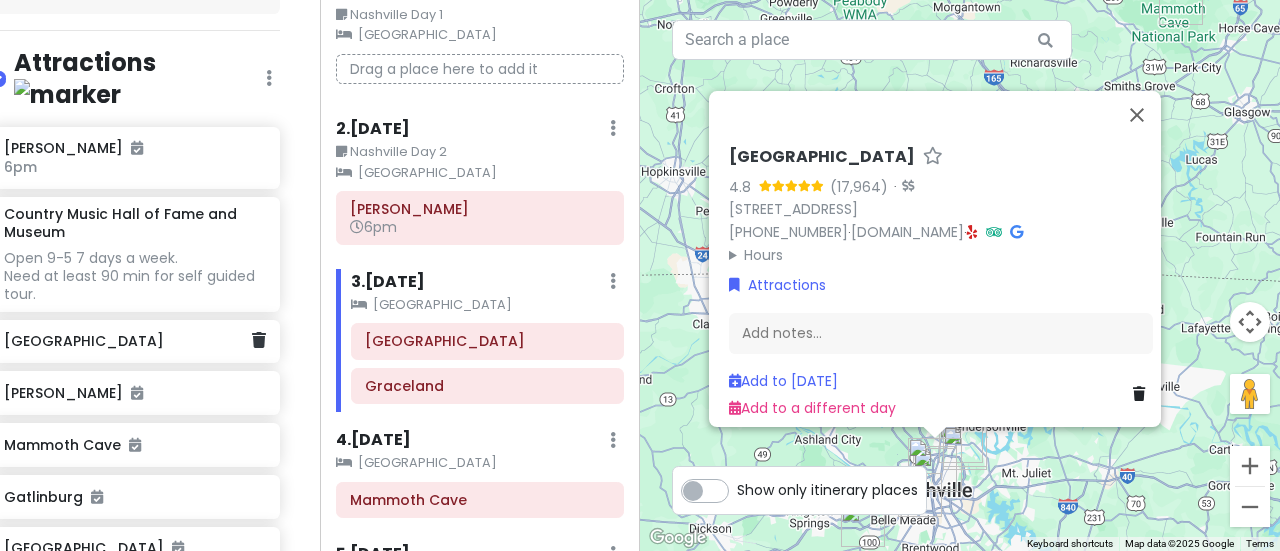 click on "[GEOGRAPHIC_DATA]" 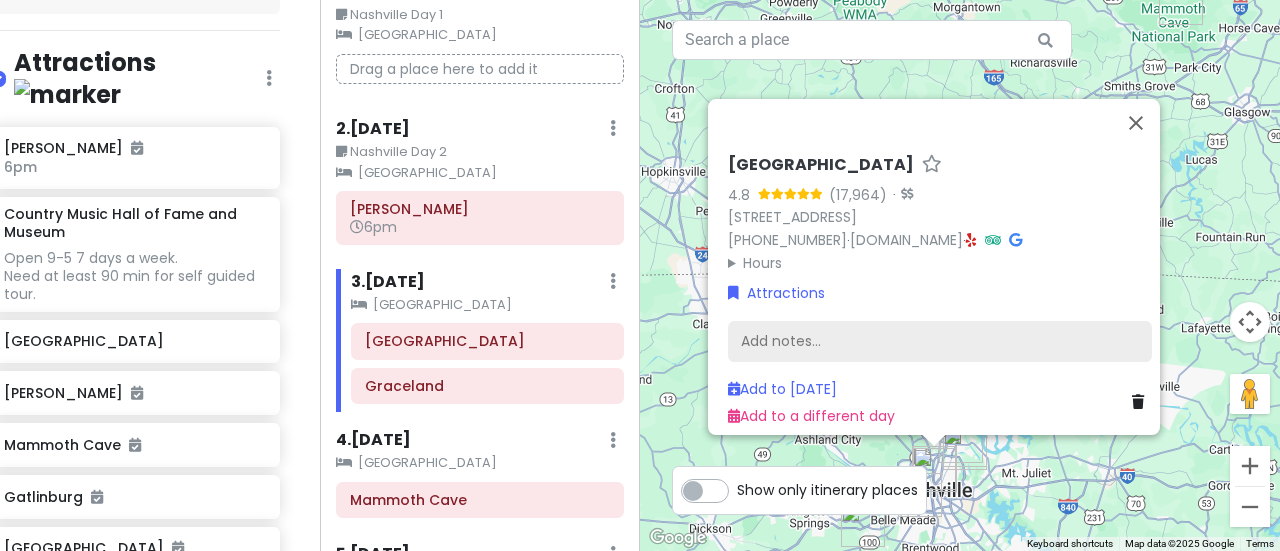 click on "Add notes..." at bounding box center (940, 341) 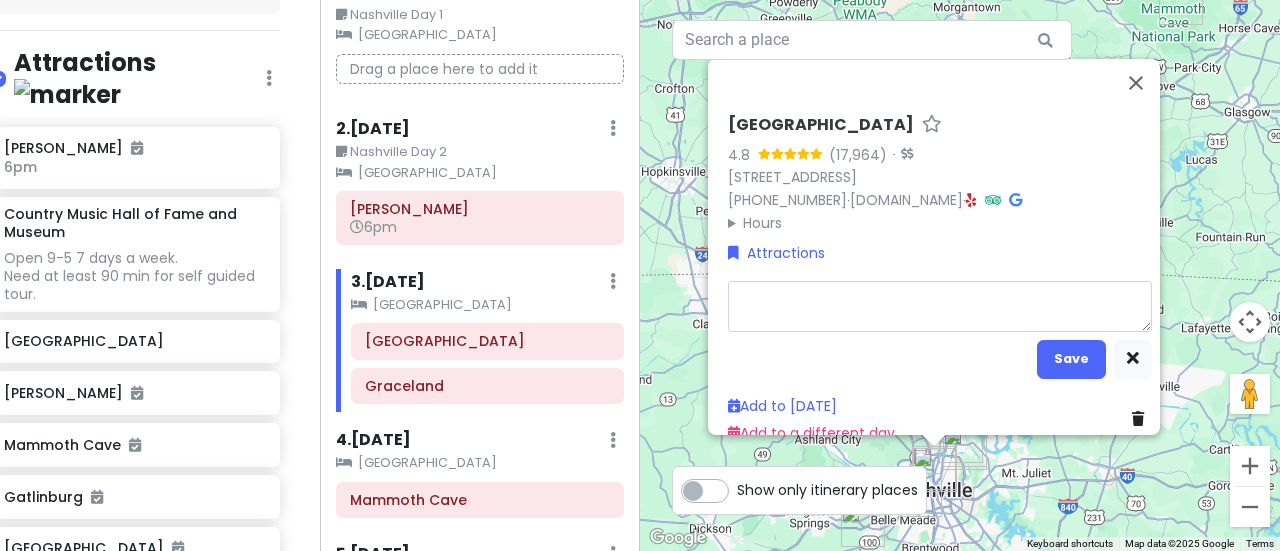 click at bounding box center (940, 305) 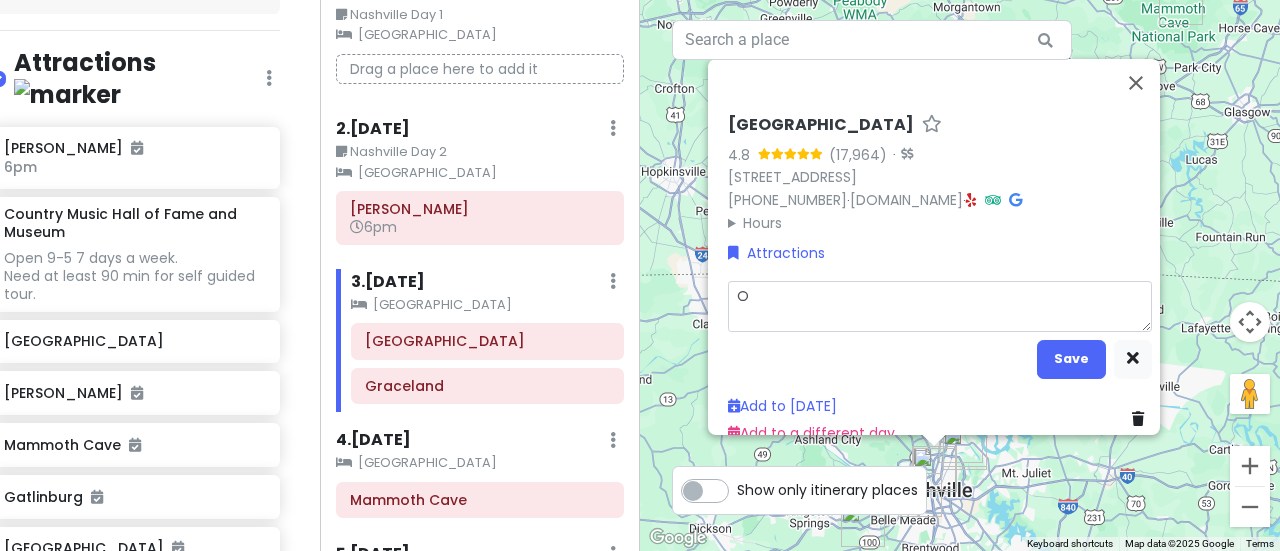 type on "x" 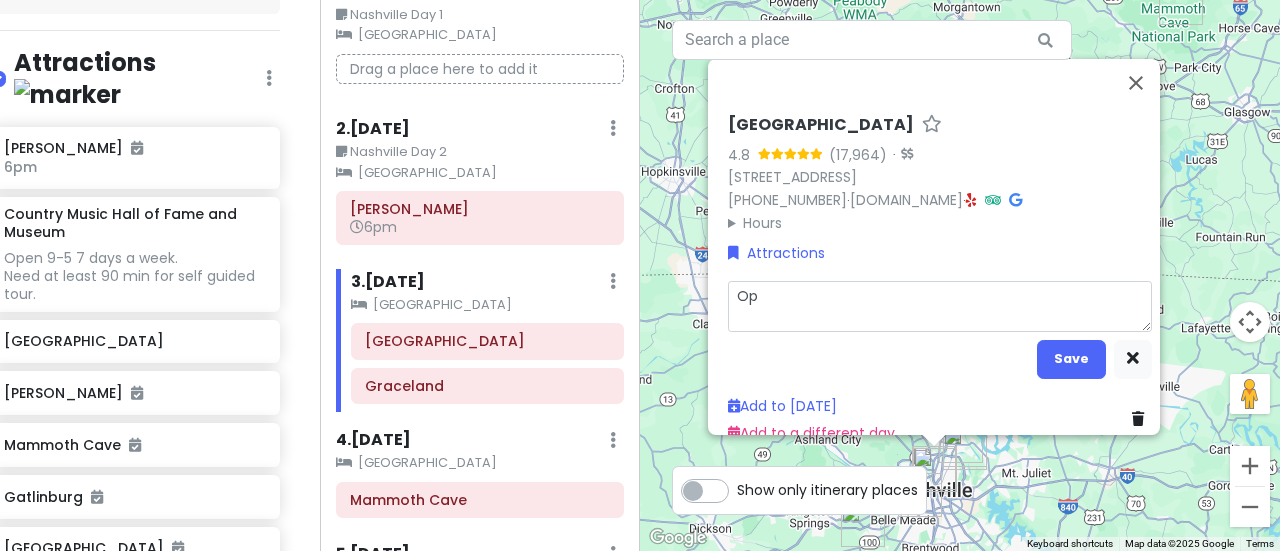 type 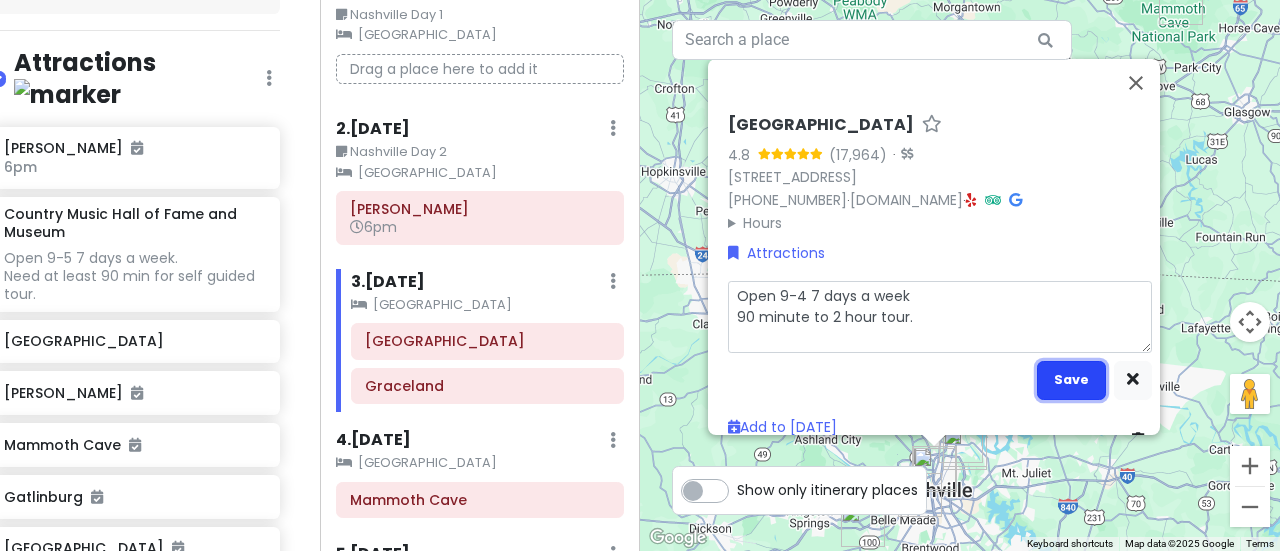 click on "Save" at bounding box center [1071, 379] 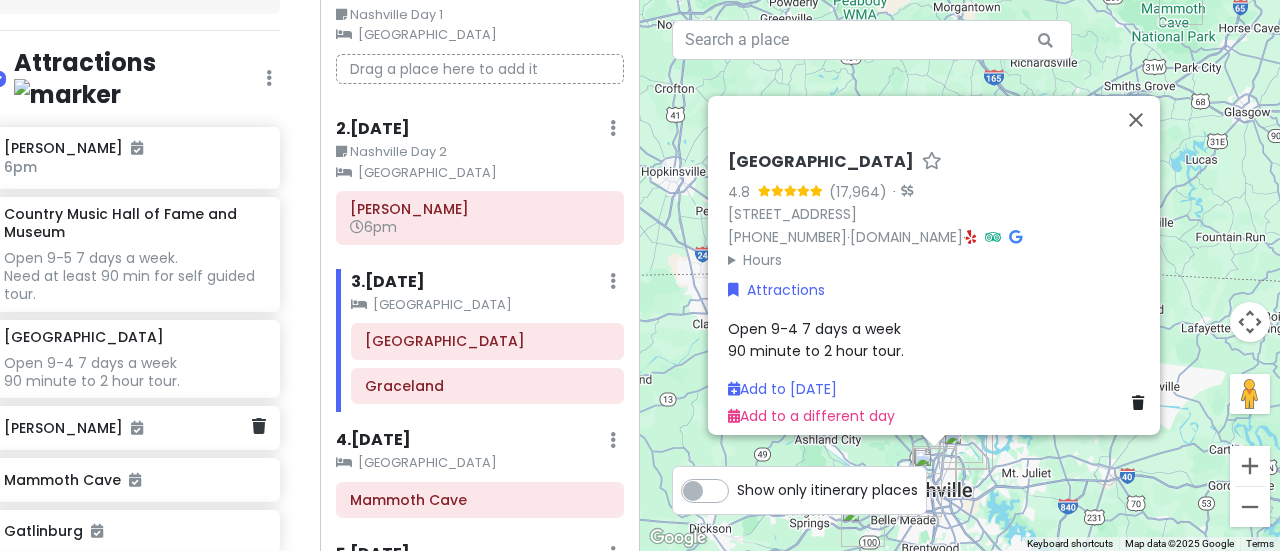 click on "[PERSON_NAME]" at bounding box center [127, 428] 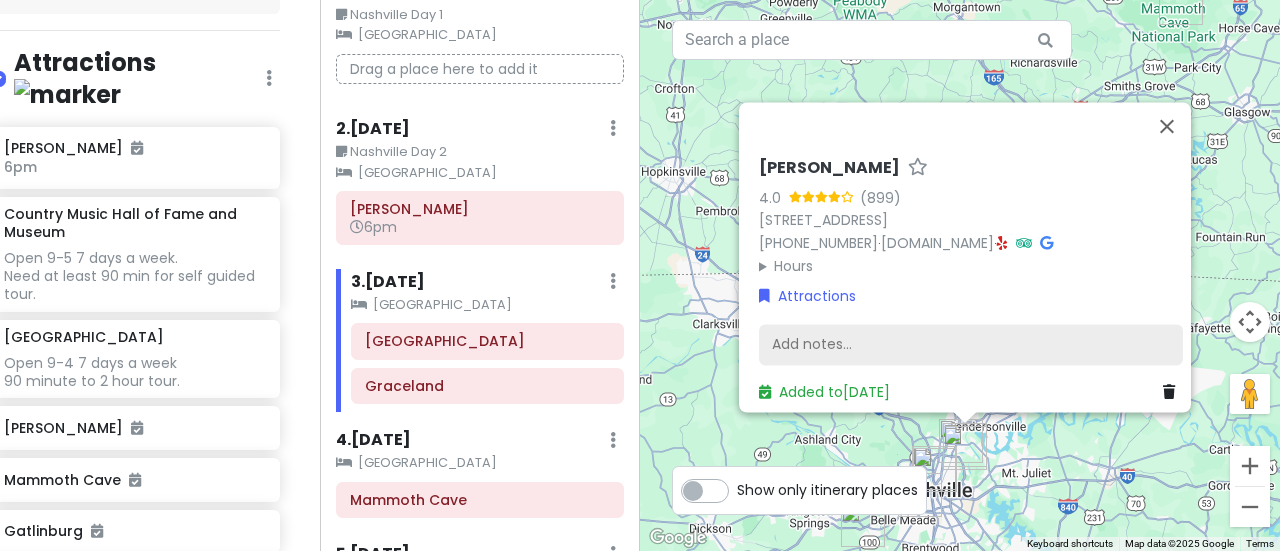 click on "Add notes..." at bounding box center [971, 345] 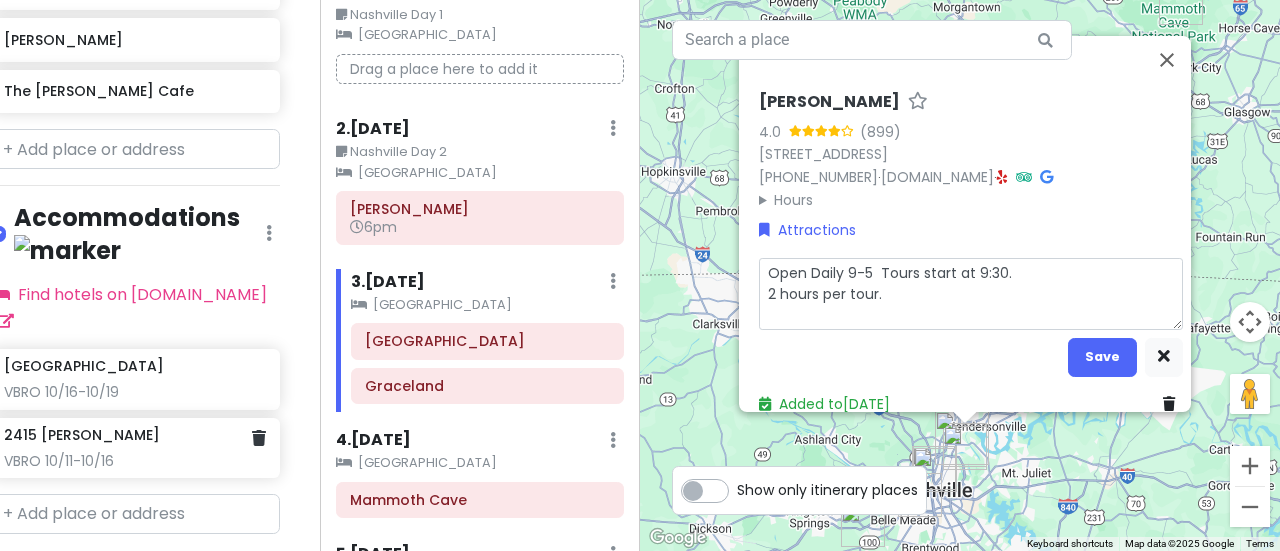 scroll, scrollTop: 1253, scrollLeft: 28, axis: both 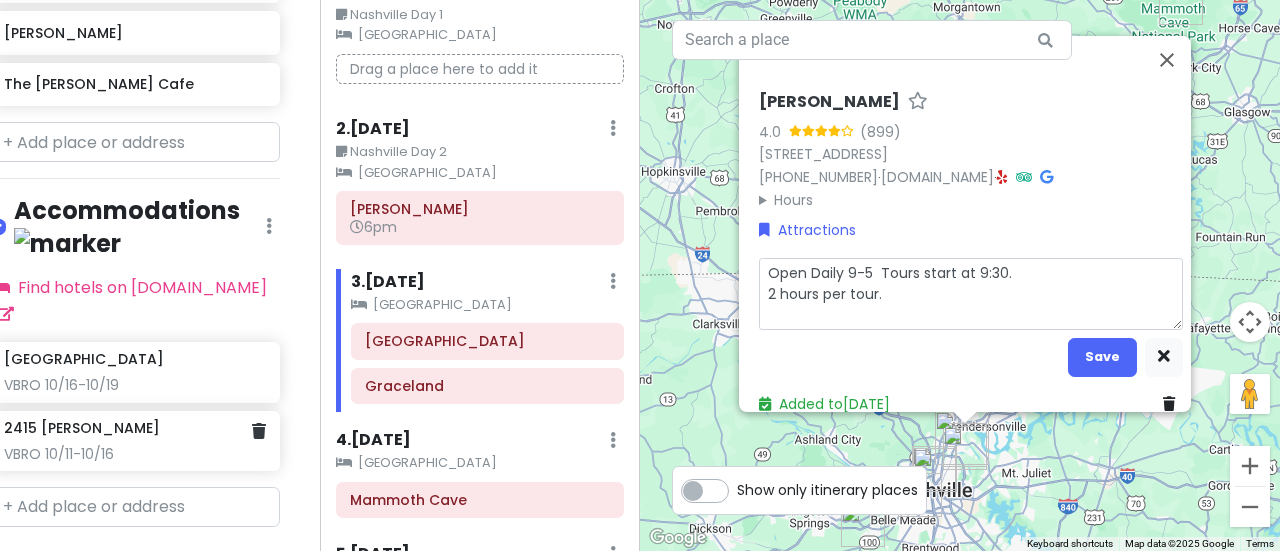 click on "VBRO 10/11-10/16" at bounding box center [134, -663] 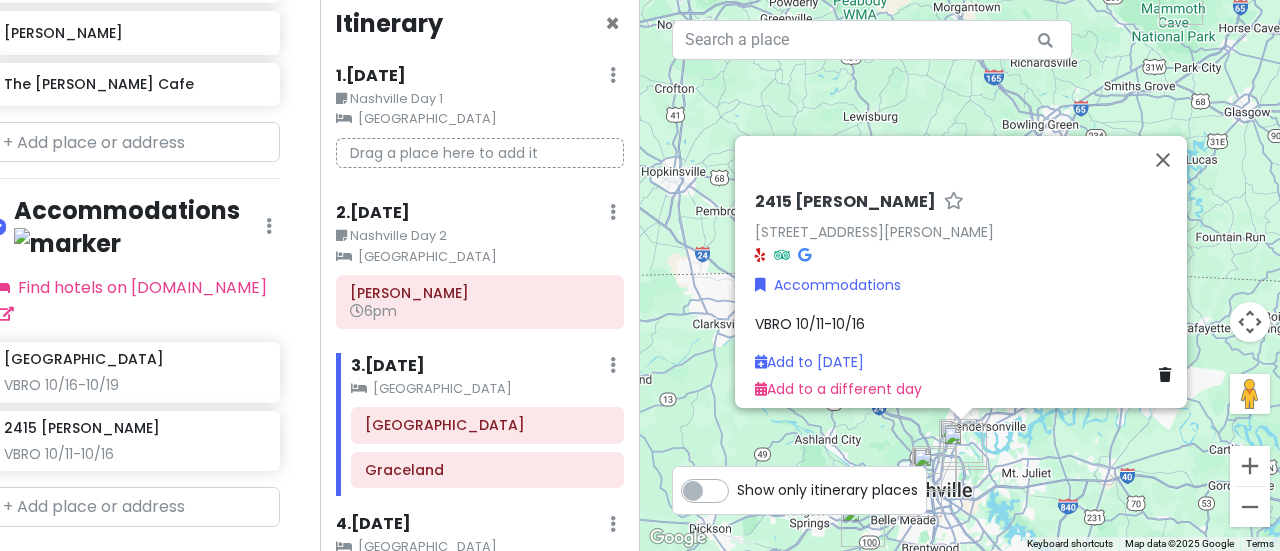 scroll, scrollTop: 0, scrollLeft: 0, axis: both 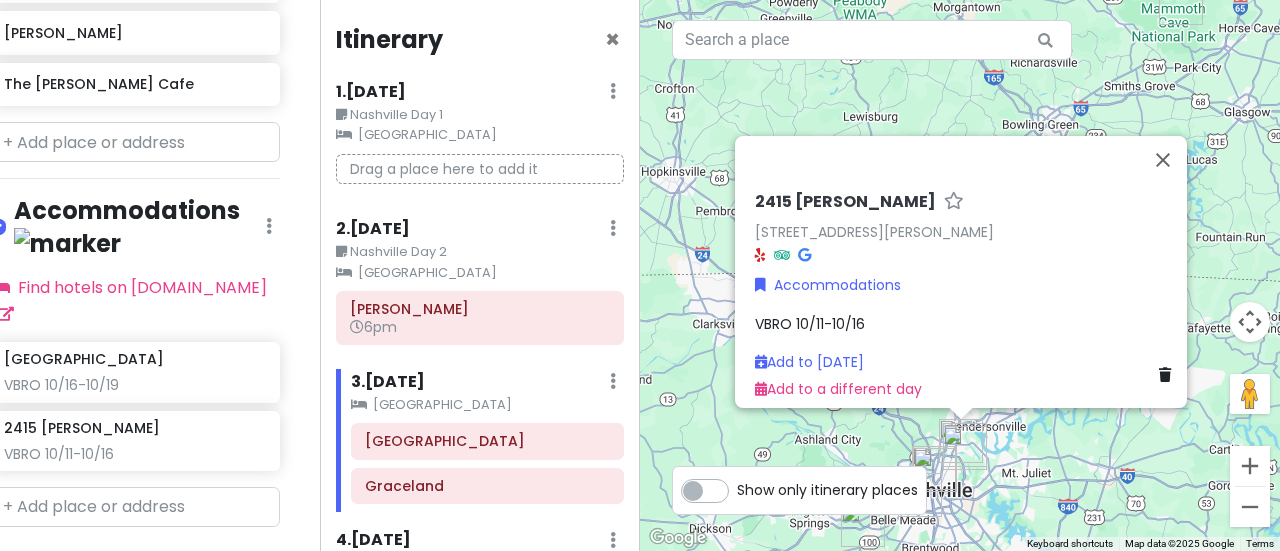 click on "[GEOGRAPHIC_DATA]" at bounding box center (480, 135) 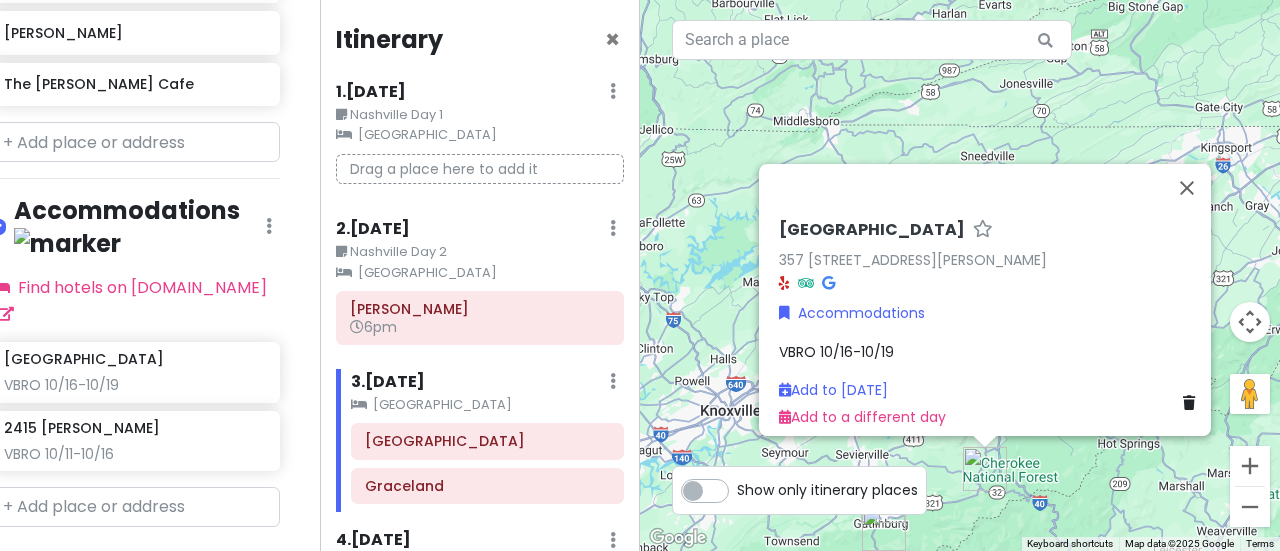 click on "[GEOGRAPHIC_DATA]" at bounding box center (480, 135) 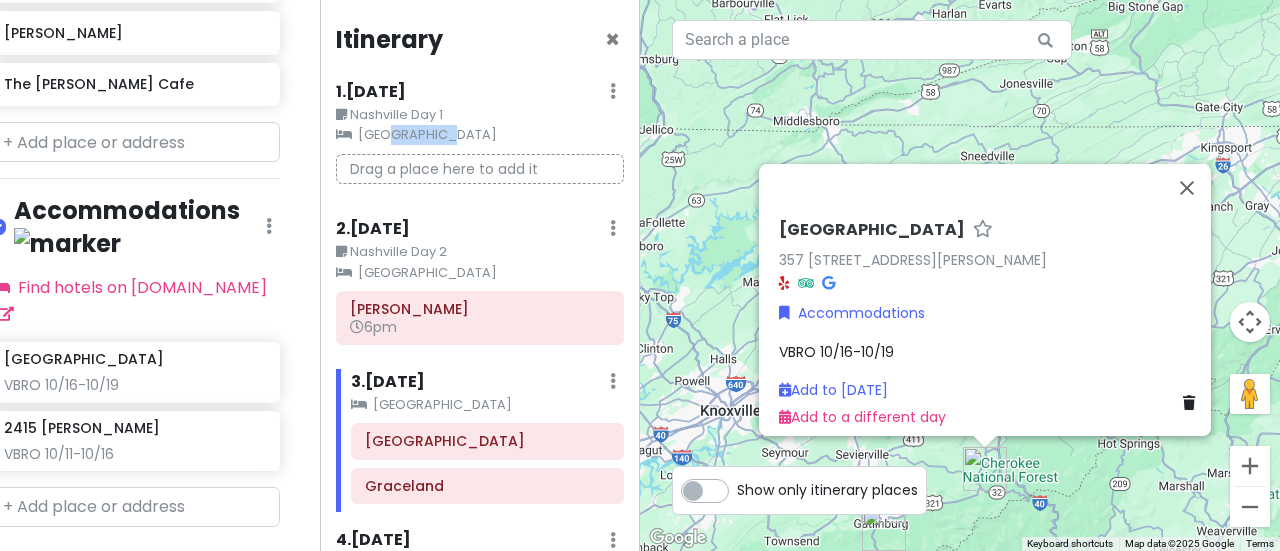 click on "[GEOGRAPHIC_DATA]" at bounding box center [480, 135] 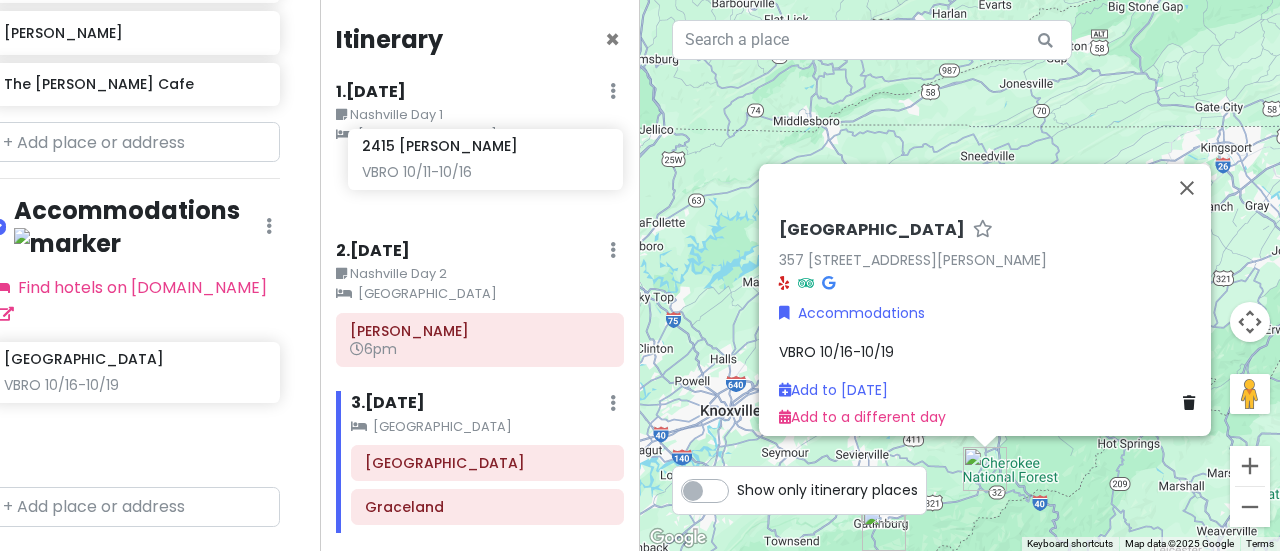 drag, startPoint x: 93, startPoint y: 393, endPoint x: 454, endPoint y: 176, distance: 421.20065 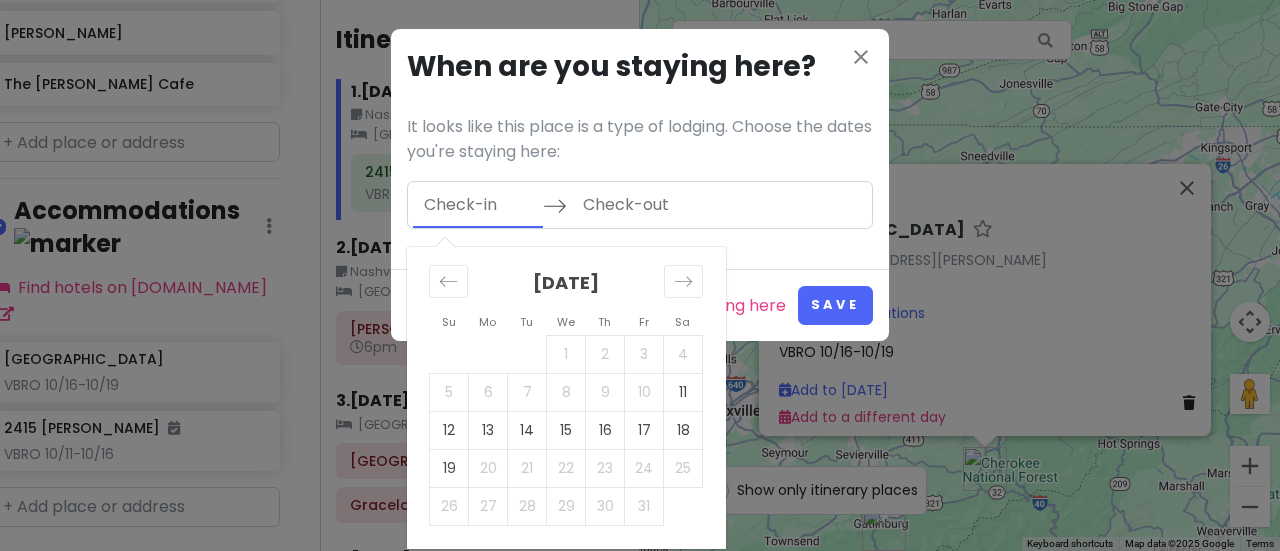 click at bounding box center (478, 205) 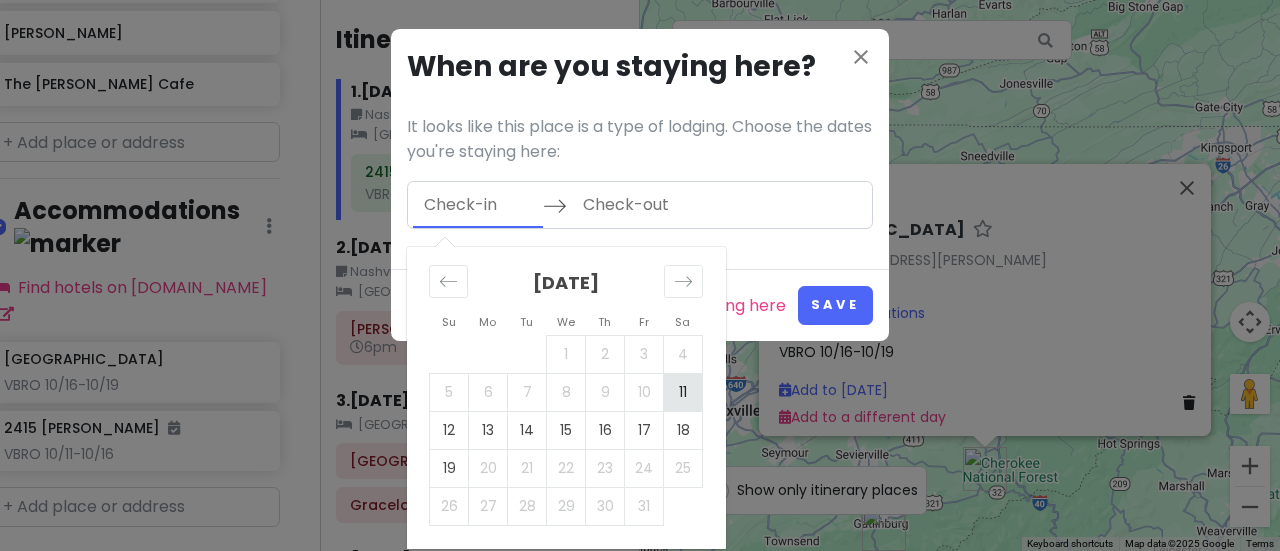click on "11" at bounding box center (683, 392) 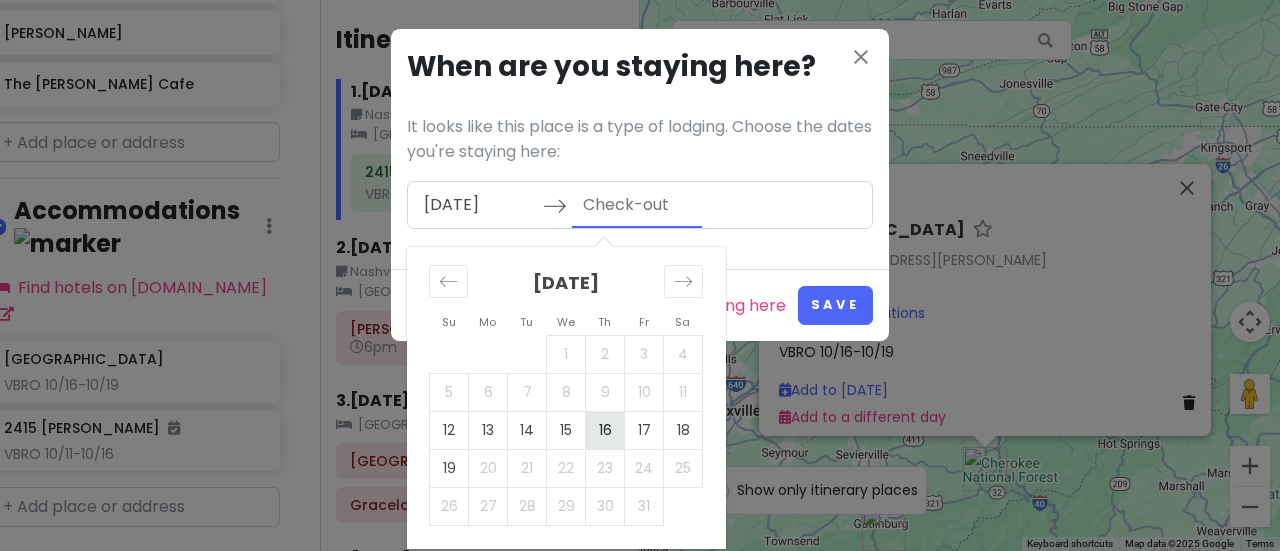 click on "16" at bounding box center [605, 430] 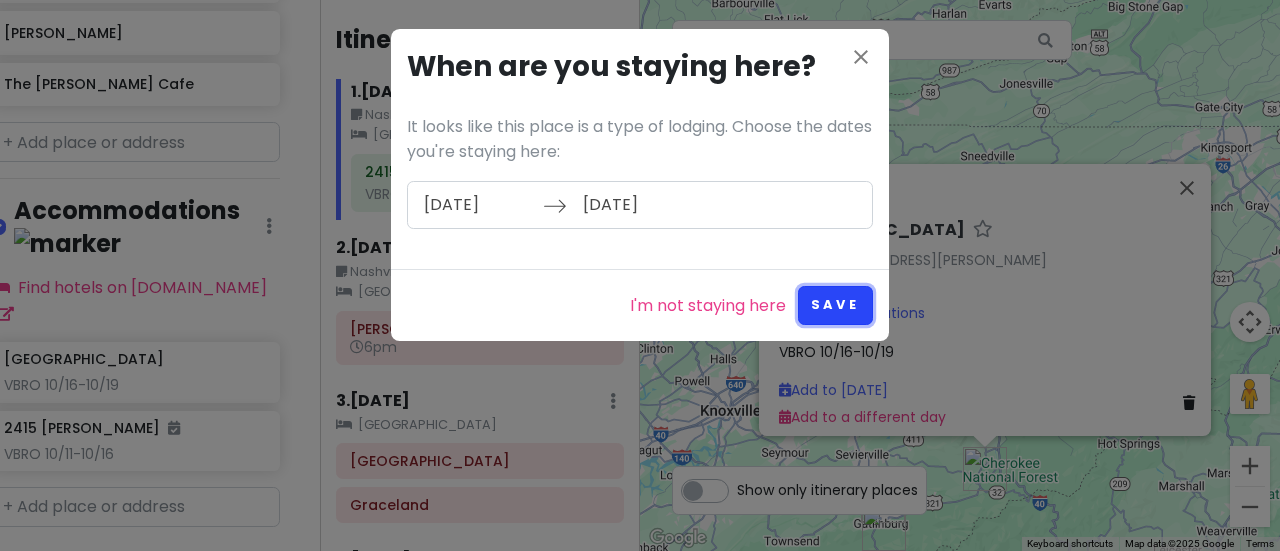 click on "Save" at bounding box center [835, 305] 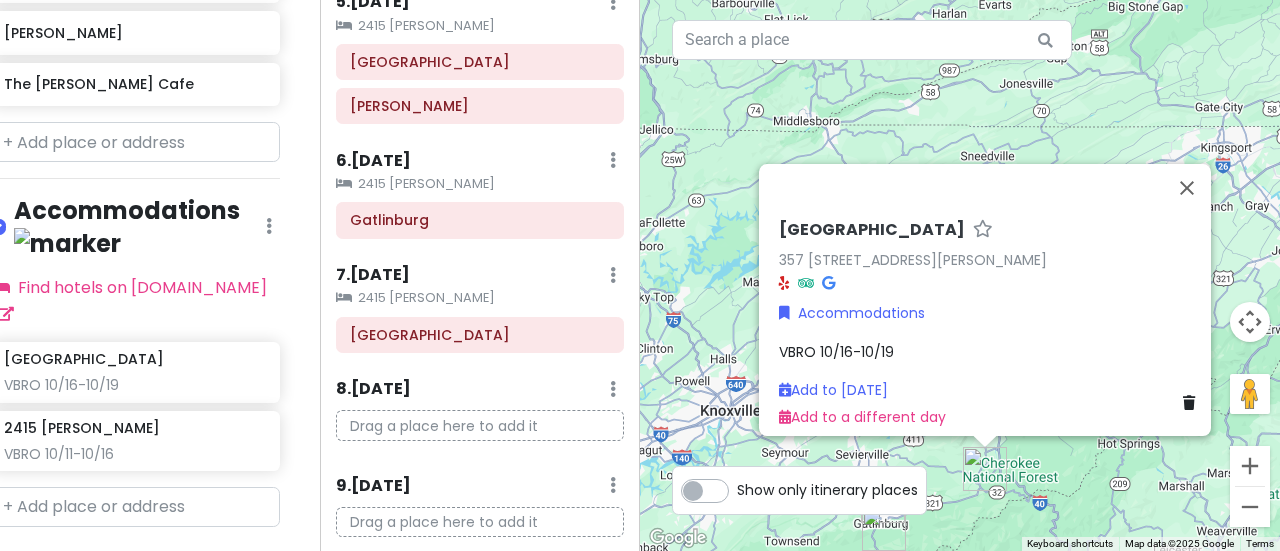 scroll, scrollTop: 712, scrollLeft: 0, axis: vertical 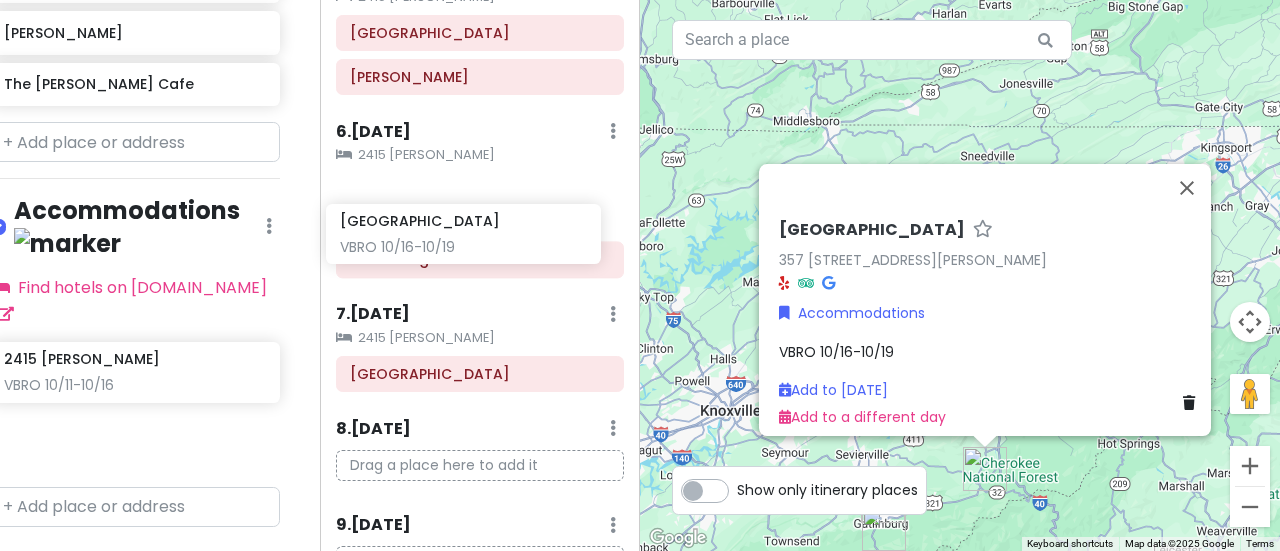 drag, startPoint x: 102, startPoint y: 320, endPoint x: 441, endPoint y: 246, distance: 346.9827 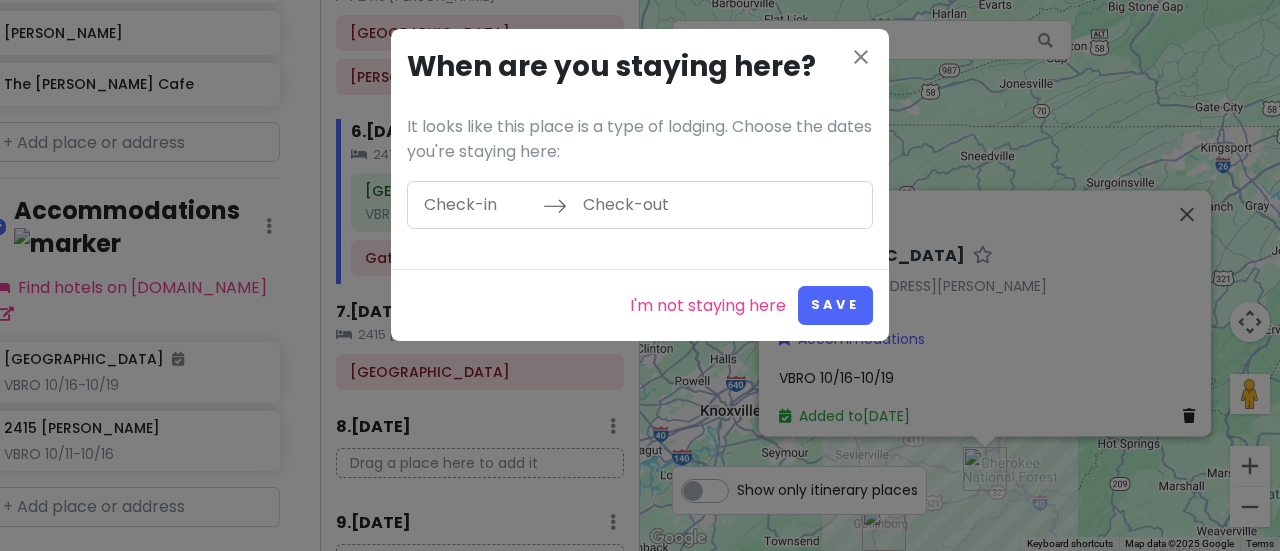 click at bounding box center [478, 205] 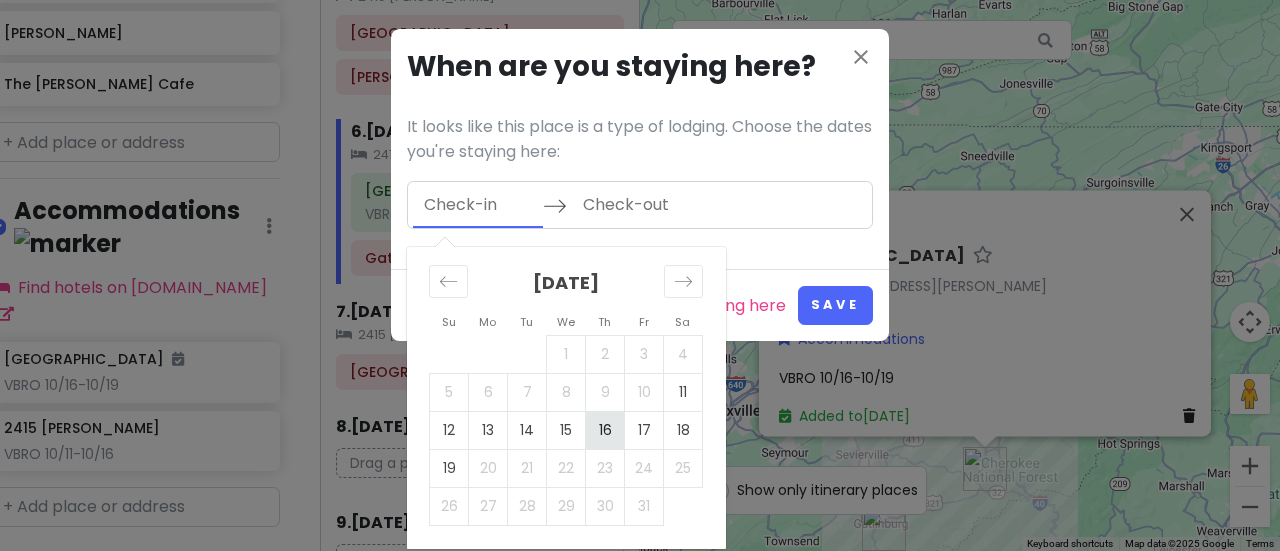click on "16" at bounding box center (605, 430) 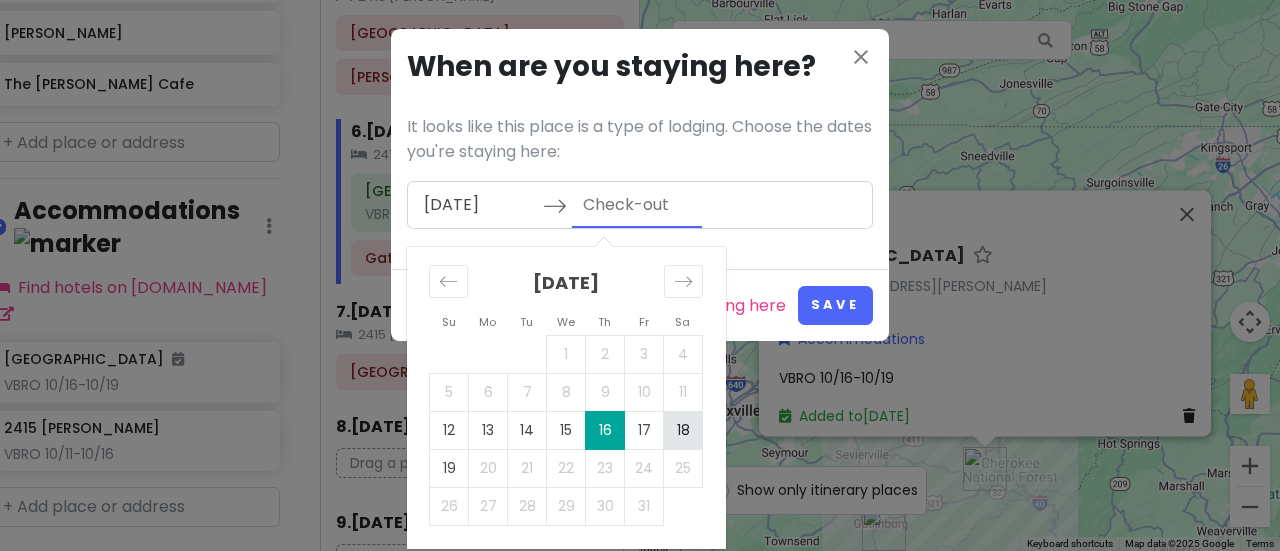 click on "18" at bounding box center (683, 430) 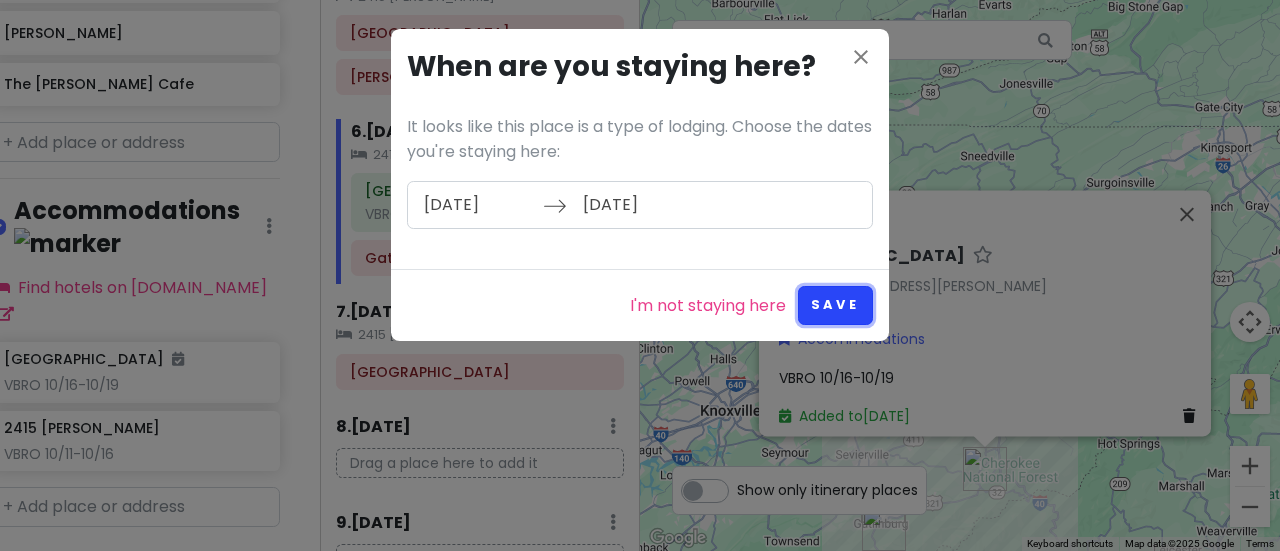 click on "Save" at bounding box center (835, 305) 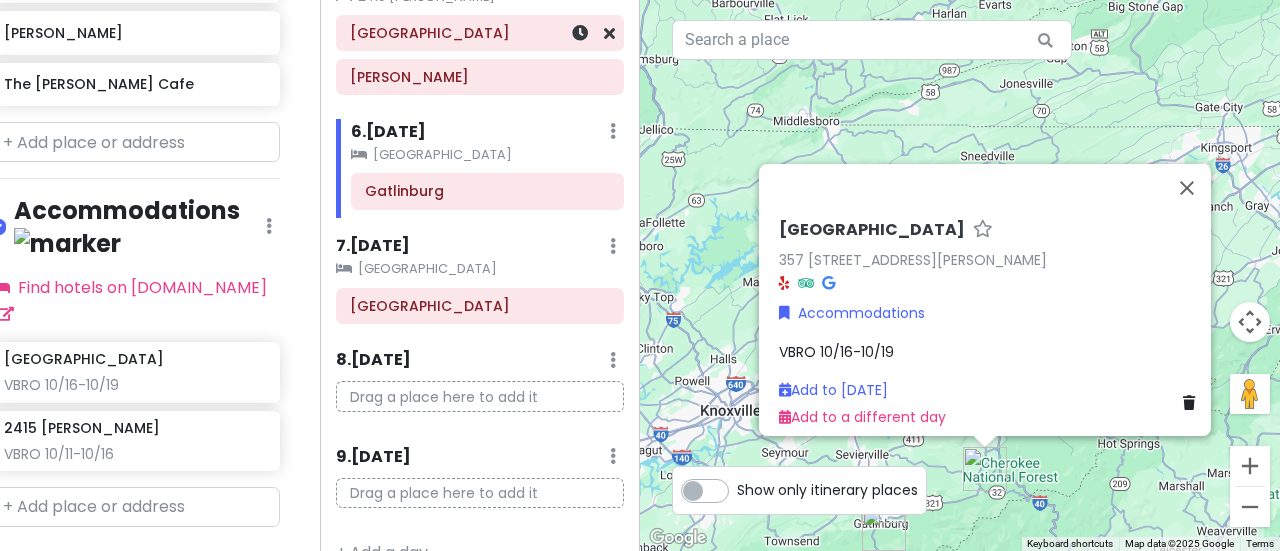 click on "[GEOGRAPHIC_DATA]" at bounding box center (480, 33) 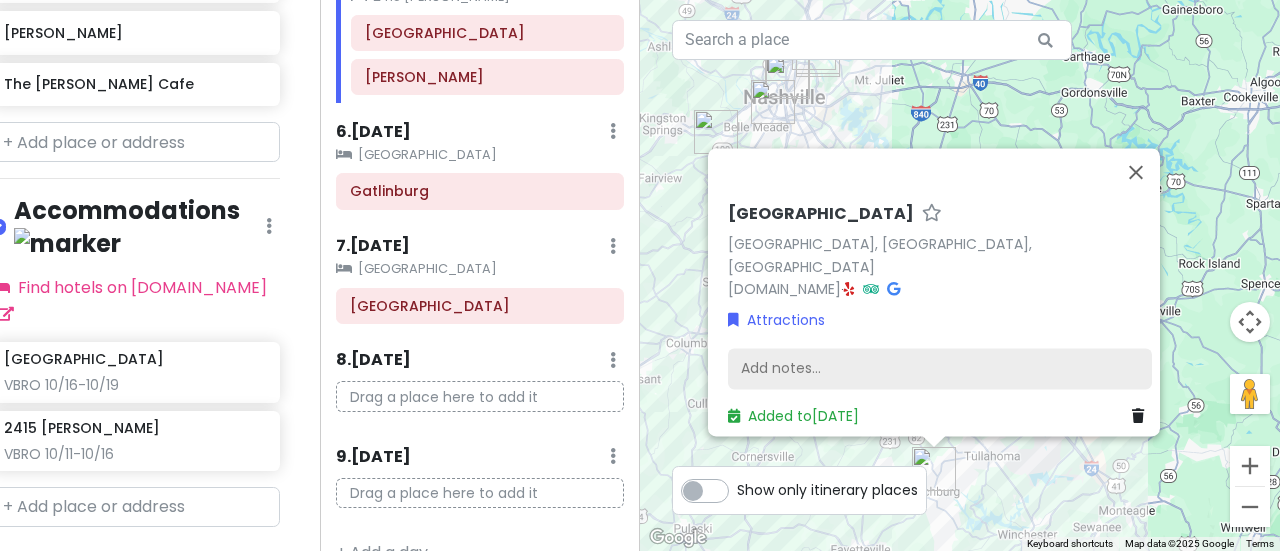 click on "Add notes..." at bounding box center [940, 369] 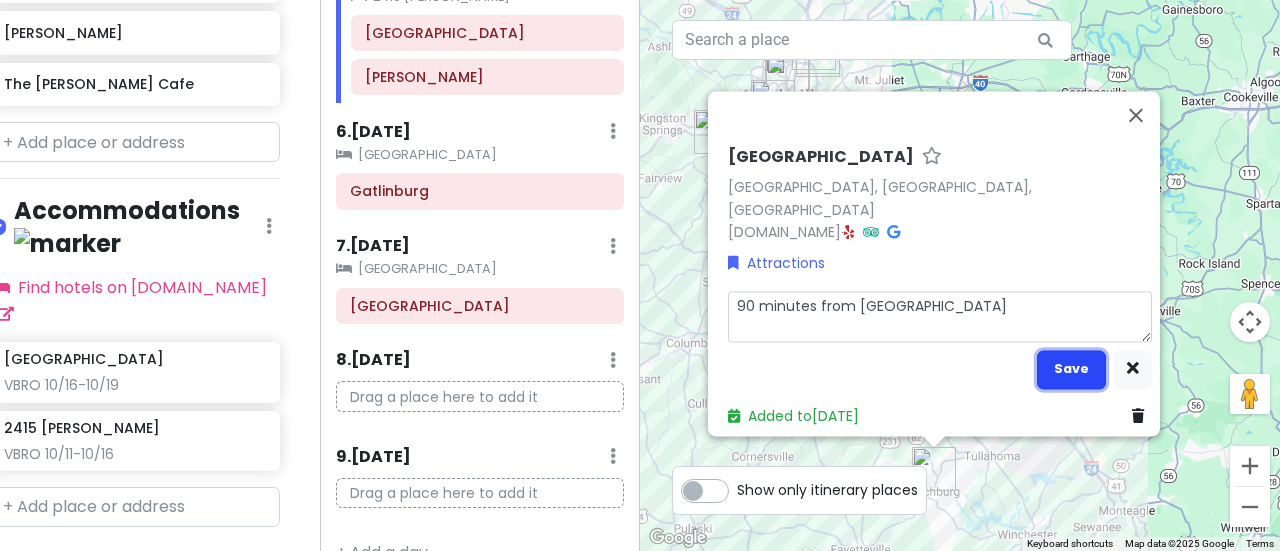 click on "Save" at bounding box center [1071, 369] 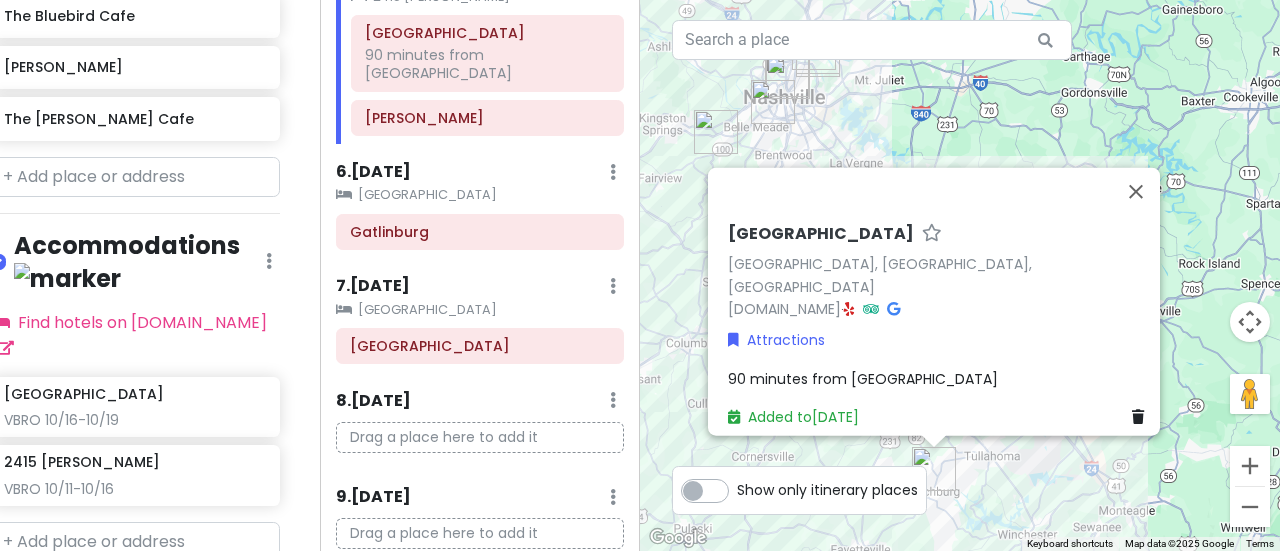 scroll, scrollTop: 1269, scrollLeft: 28, axis: both 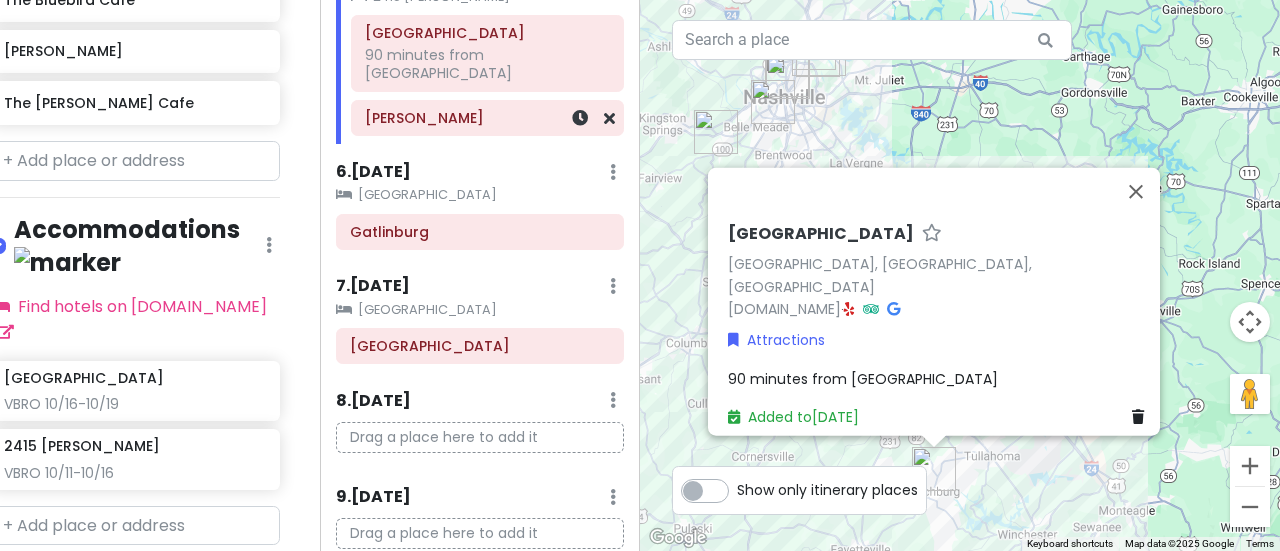 click on "[PERSON_NAME]" at bounding box center (487, 118) 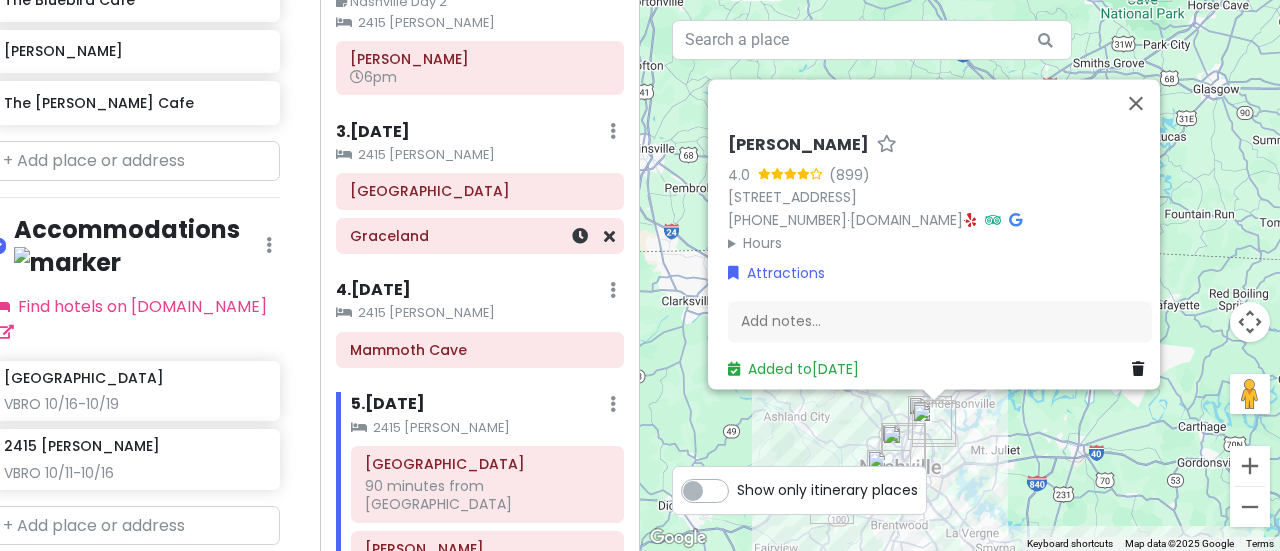 scroll, scrollTop: 281, scrollLeft: 0, axis: vertical 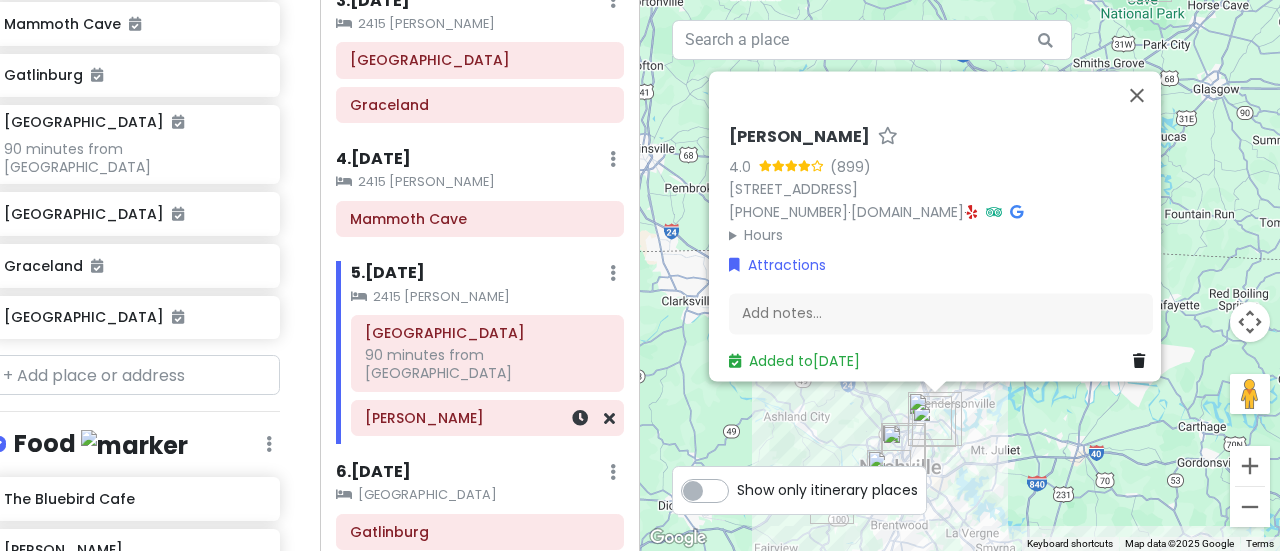 click on "[PERSON_NAME]" at bounding box center [487, 418] 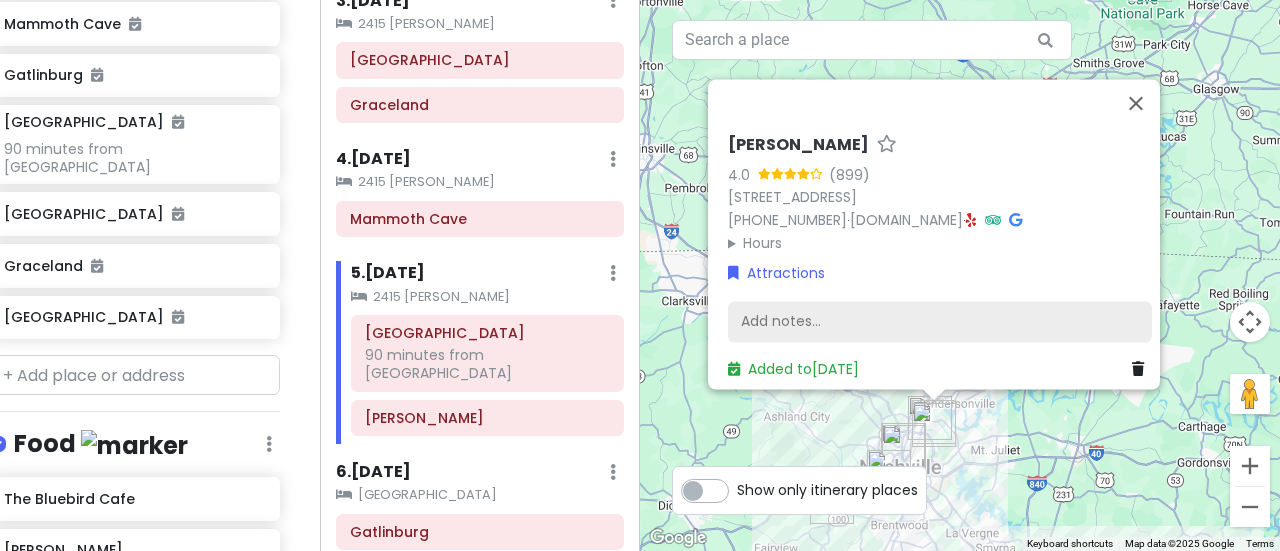click on "Add notes..." at bounding box center (940, 322) 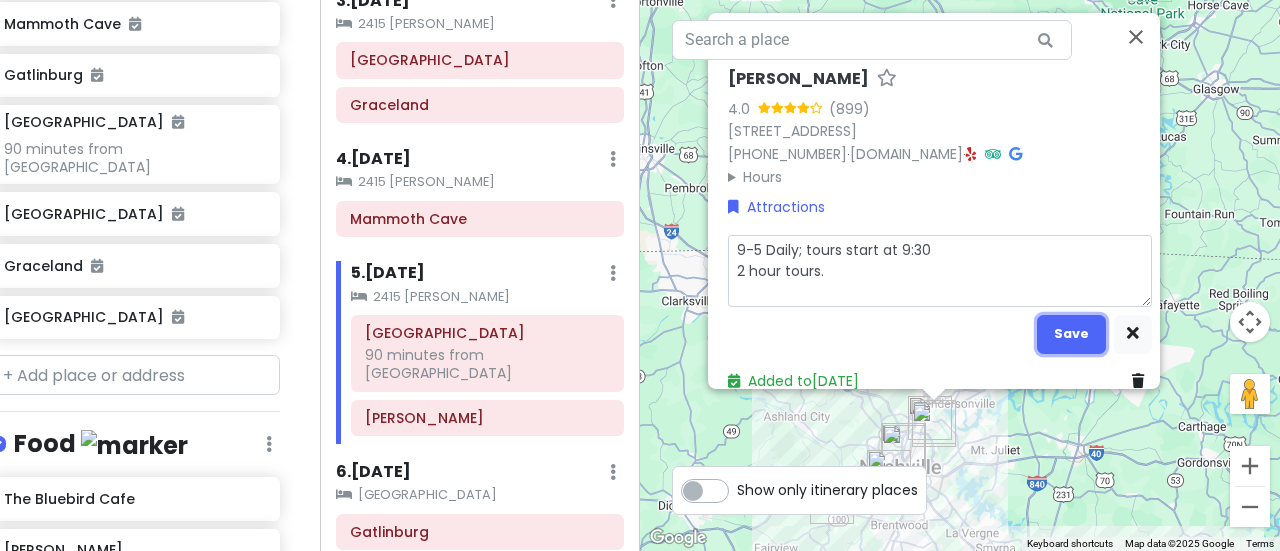 click on "Save" at bounding box center [1071, 333] 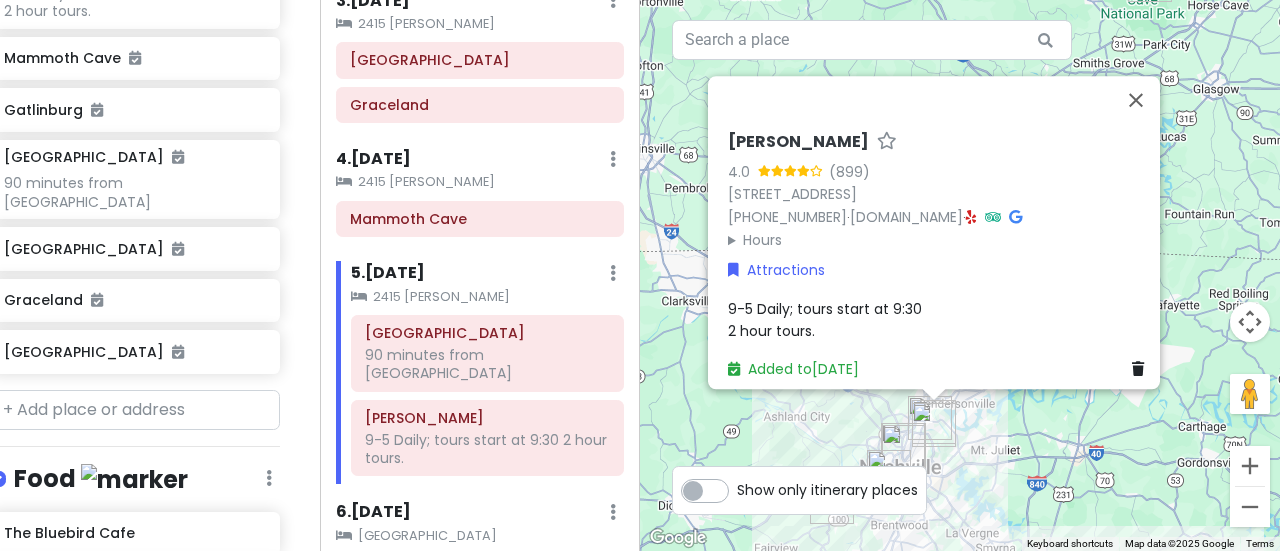 scroll, scrollTop: 805, scrollLeft: 28, axis: both 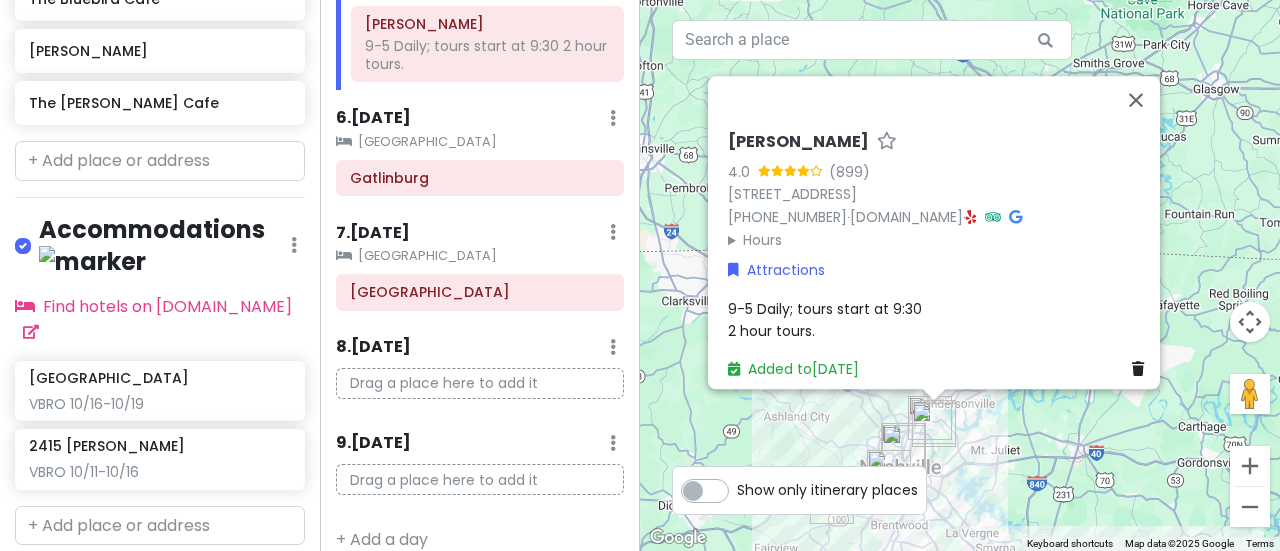 click on "+ Add a section" at bounding box center (160, 582) 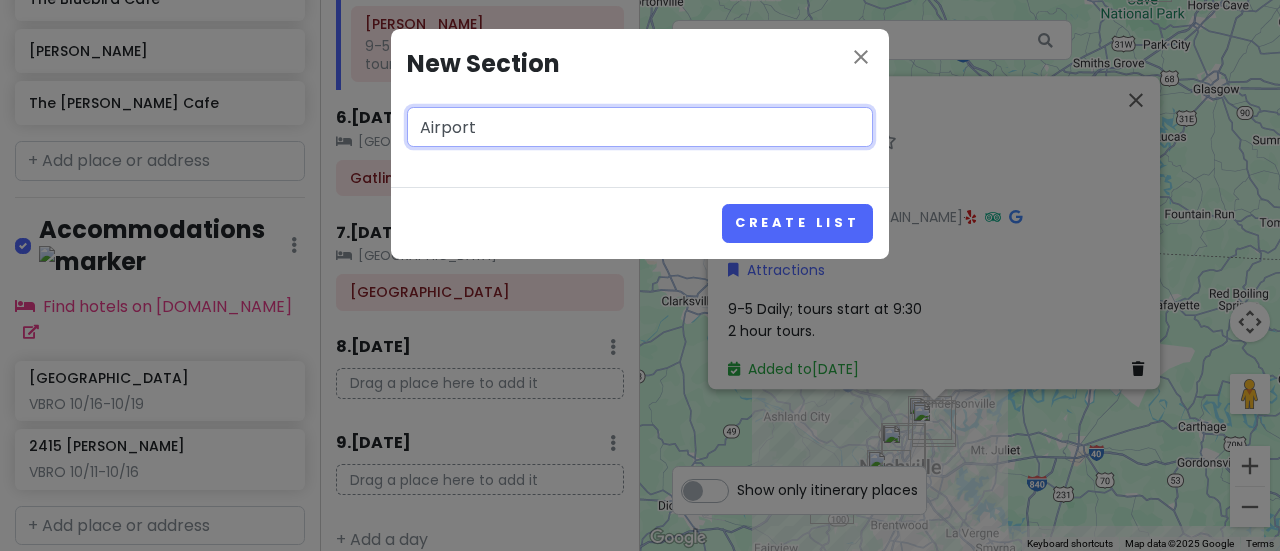click on "Create List" at bounding box center [797, 223] 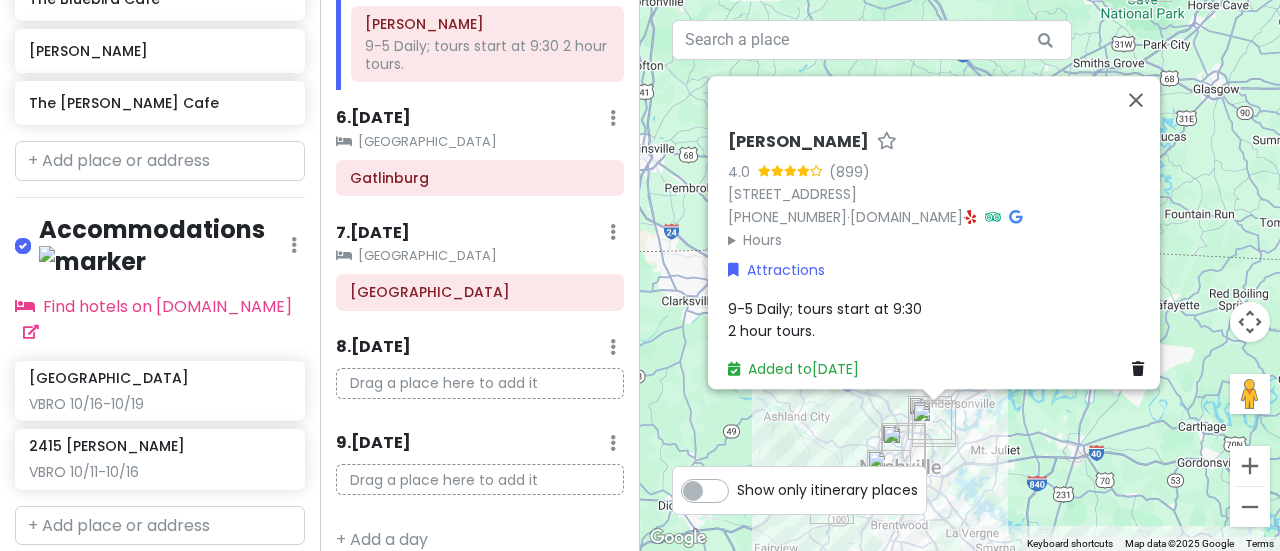 scroll, scrollTop: 1432, scrollLeft: 0, axis: vertical 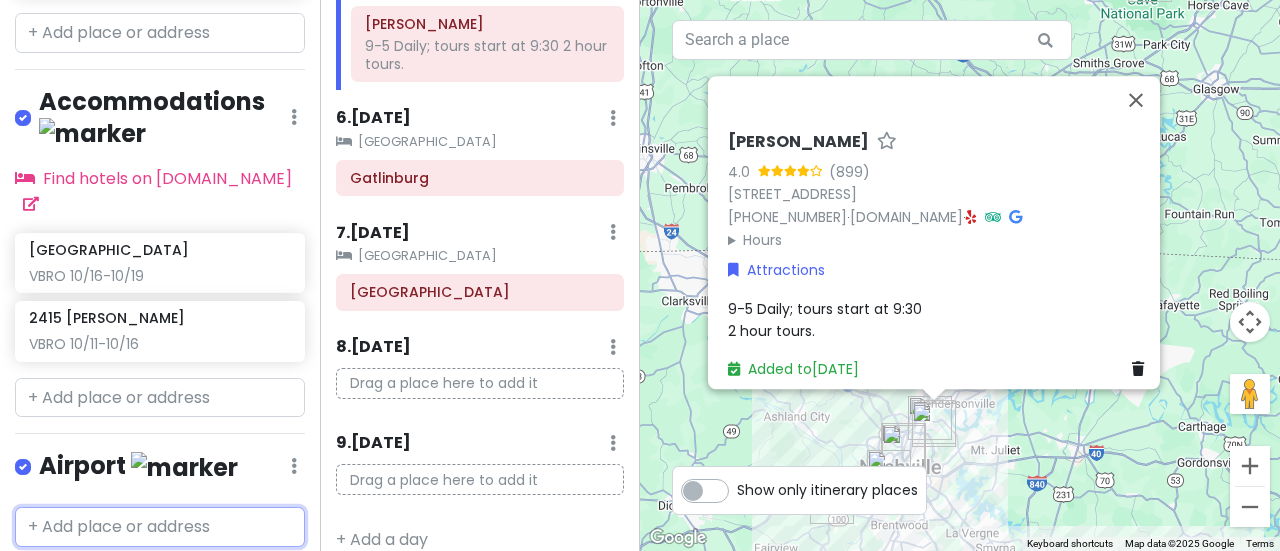 click at bounding box center (160, 527) 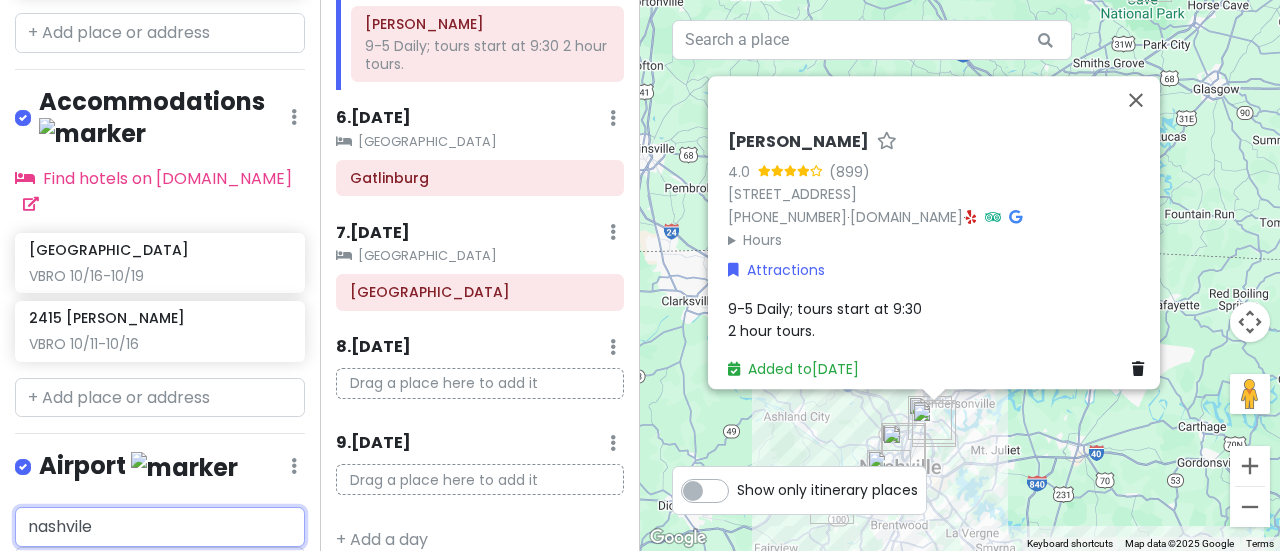 click on "[GEOGRAPHIC_DATA] (BNA)" at bounding box center [120, 572] 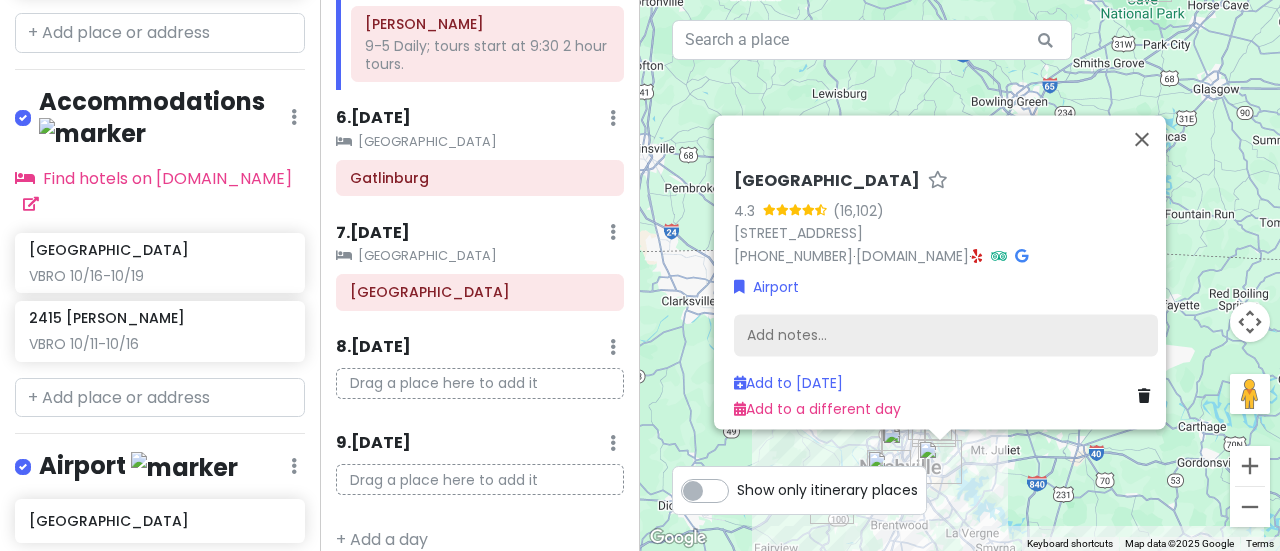 click on "Add notes..." at bounding box center [946, 335] 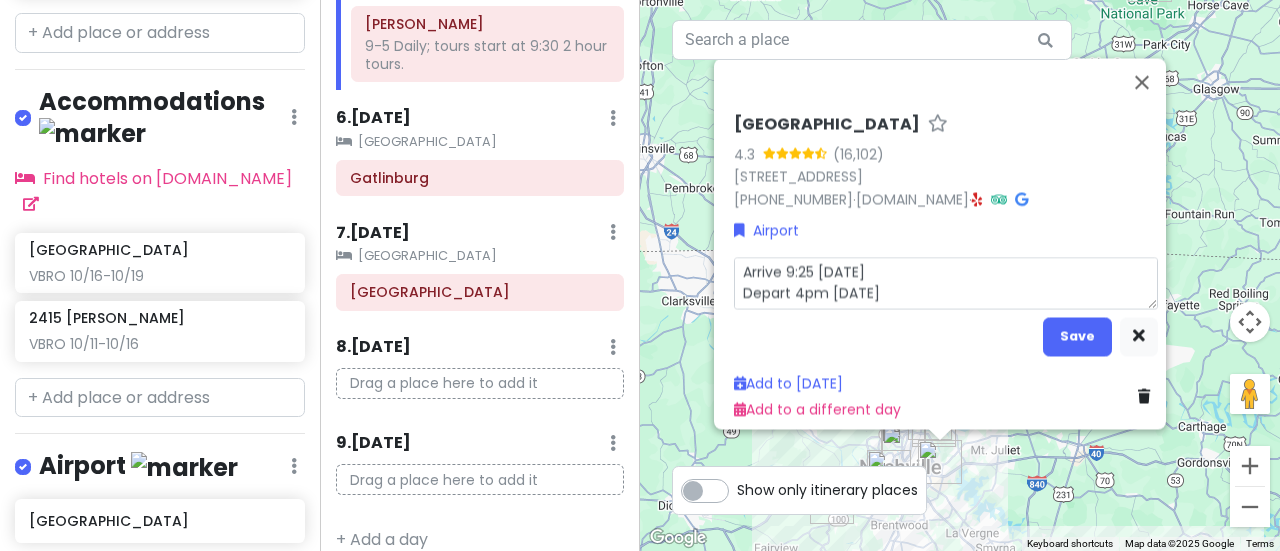 click on "Arrive 9:25 [DATE]
Depart 4pm [DATE]" at bounding box center [946, 282] 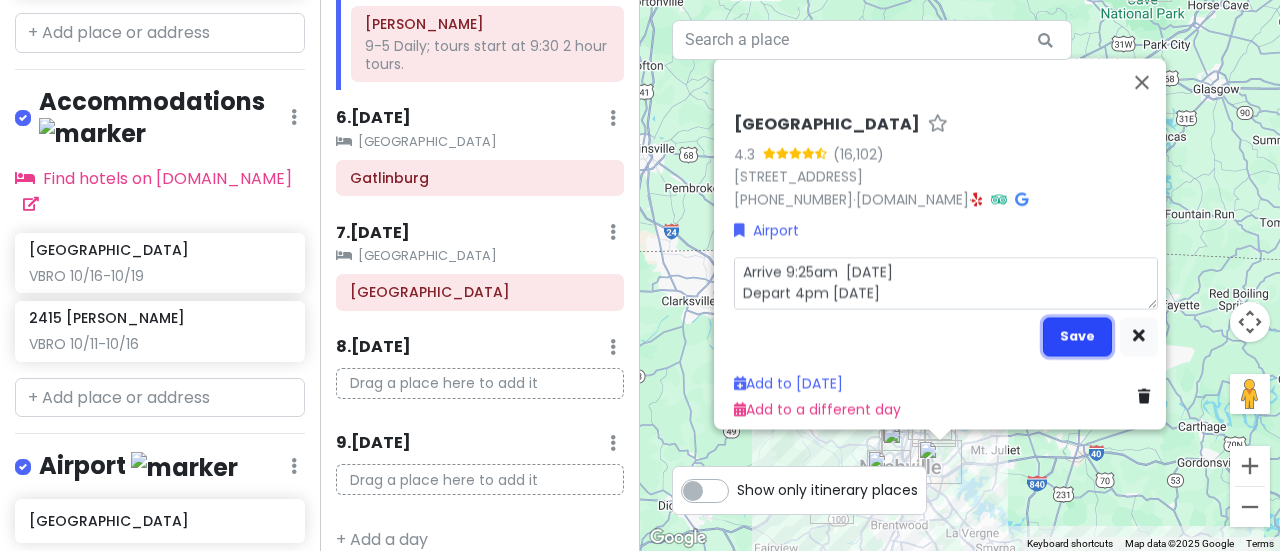click on "Save" at bounding box center (1077, 335) 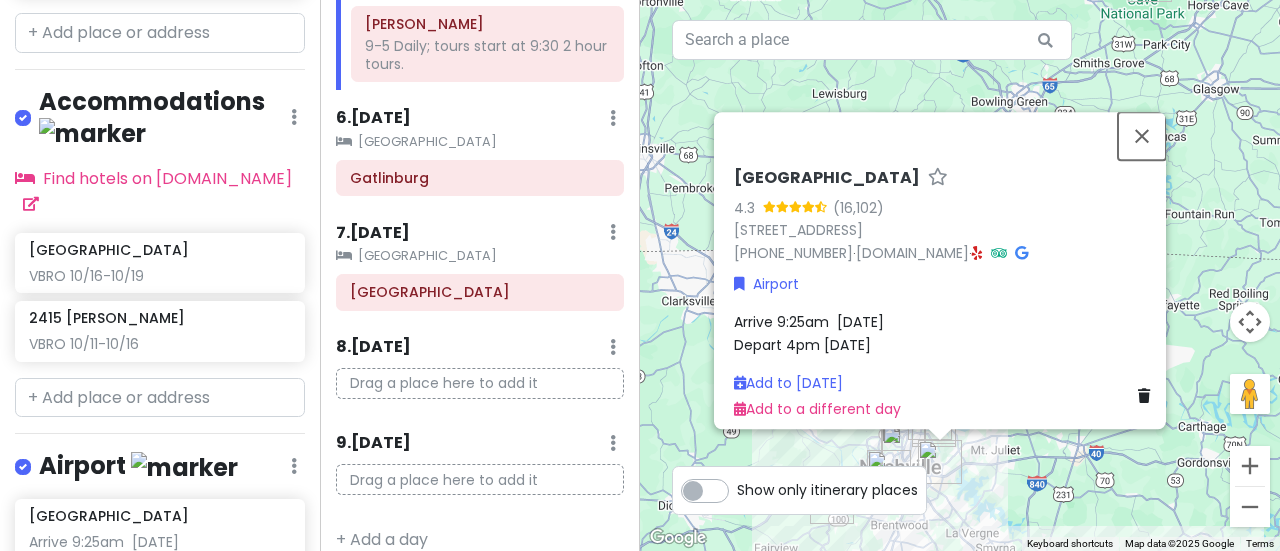click at bounding box center [1142, 136] 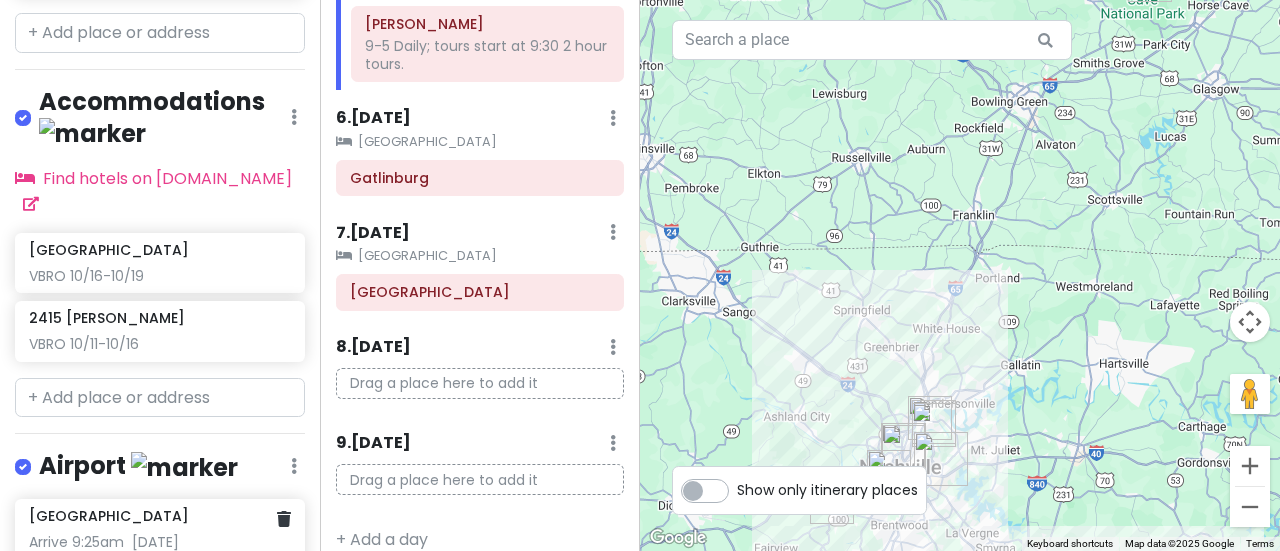 scroll, scrollTop: 1440, scrollLeft: 5, axis: both 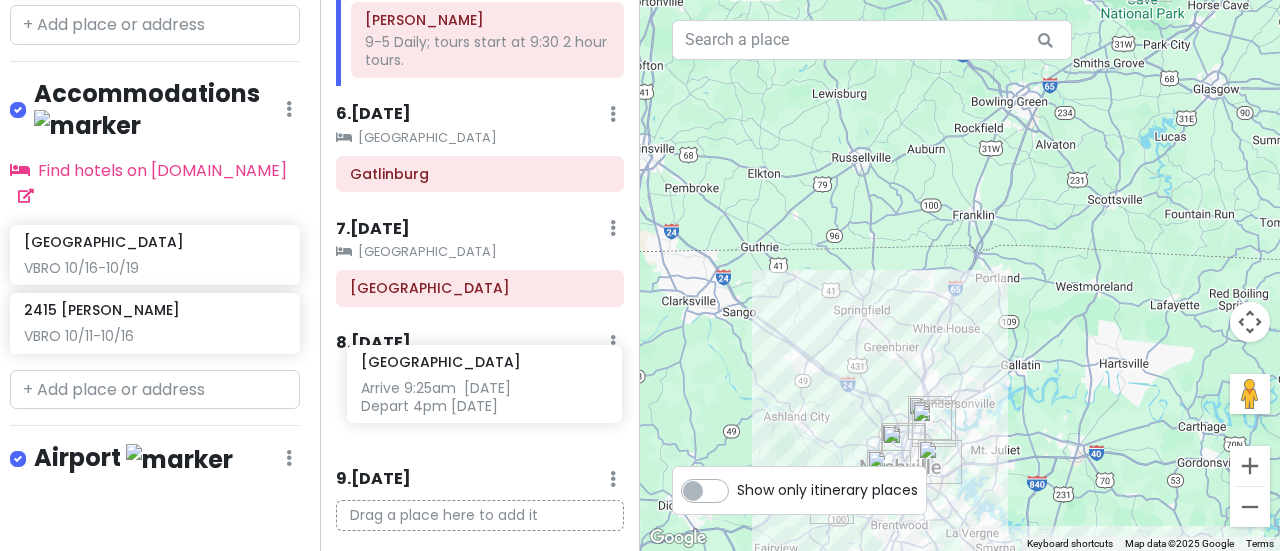 drag, startPoint x: 180, startPoint y: 459, endPoint x: 512, endPoint y: 389, distance: 339.2993 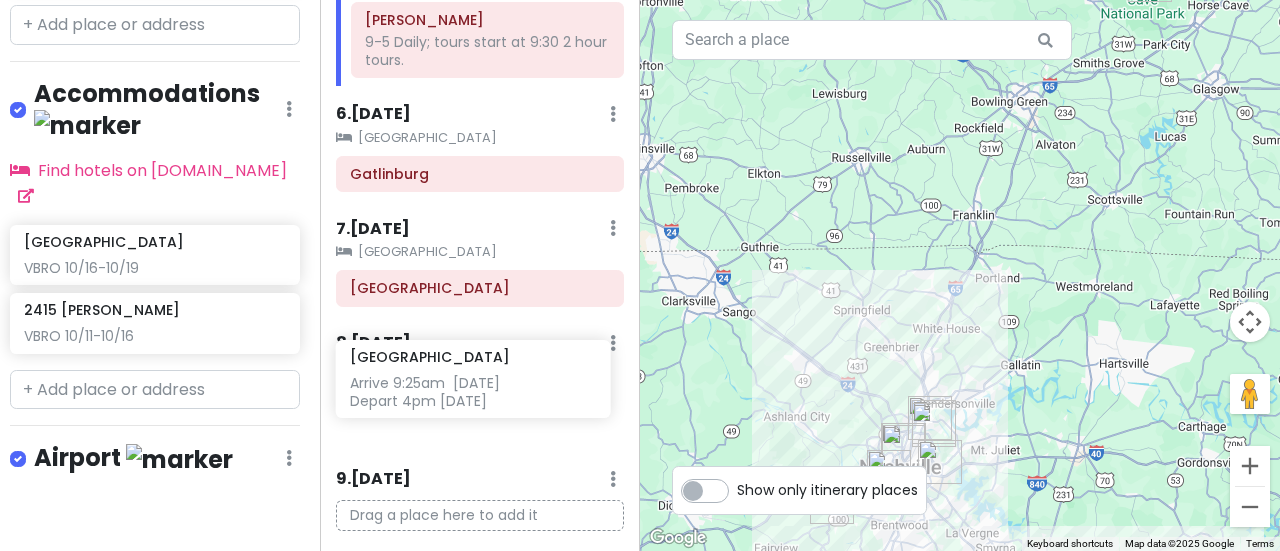 scroll, scrollTop: 775, scrollLeft: 0, axis: vertical 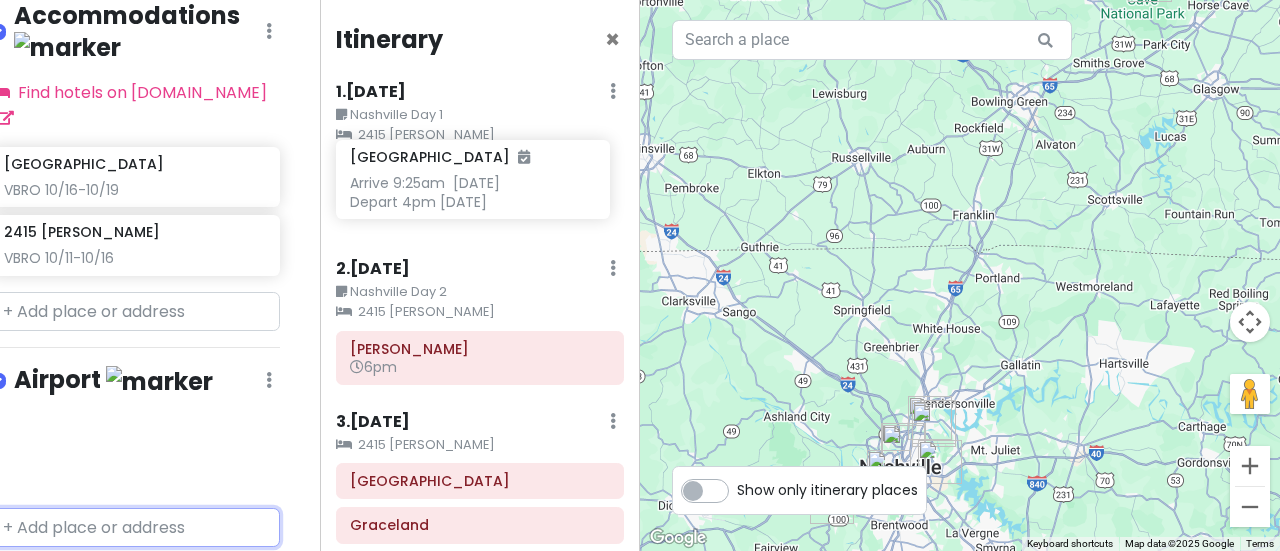 drag, startPoint x: 158, startPoint y: 379, endPoint x: 483, endPoint y: 192, distance: 374.95868 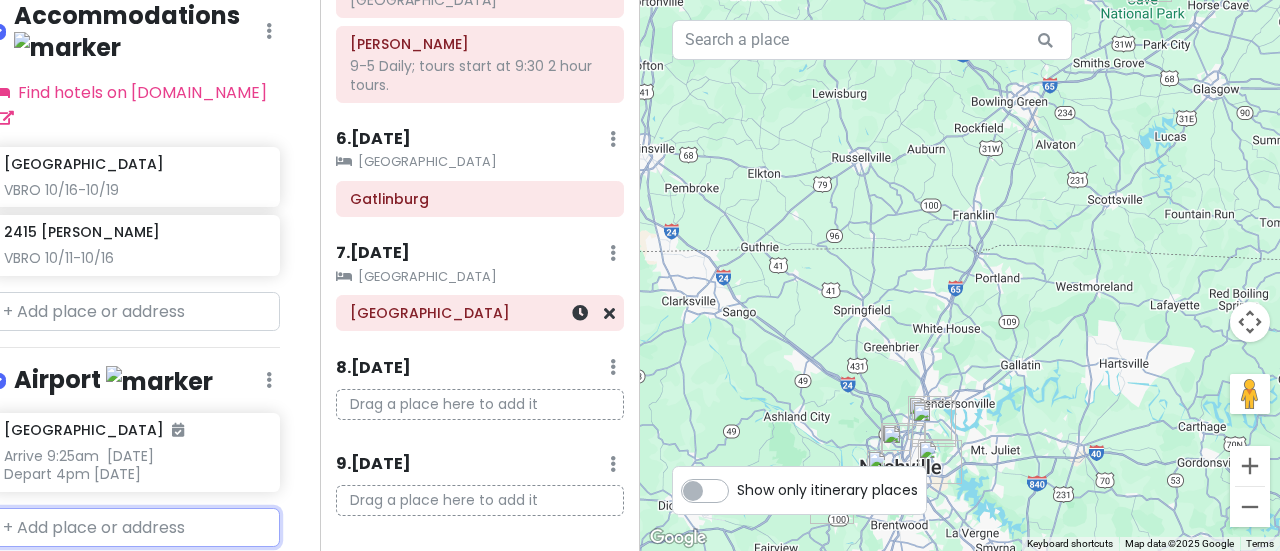 scroll, scrollTop: 813, scrollLeft: 0, axis: vertical 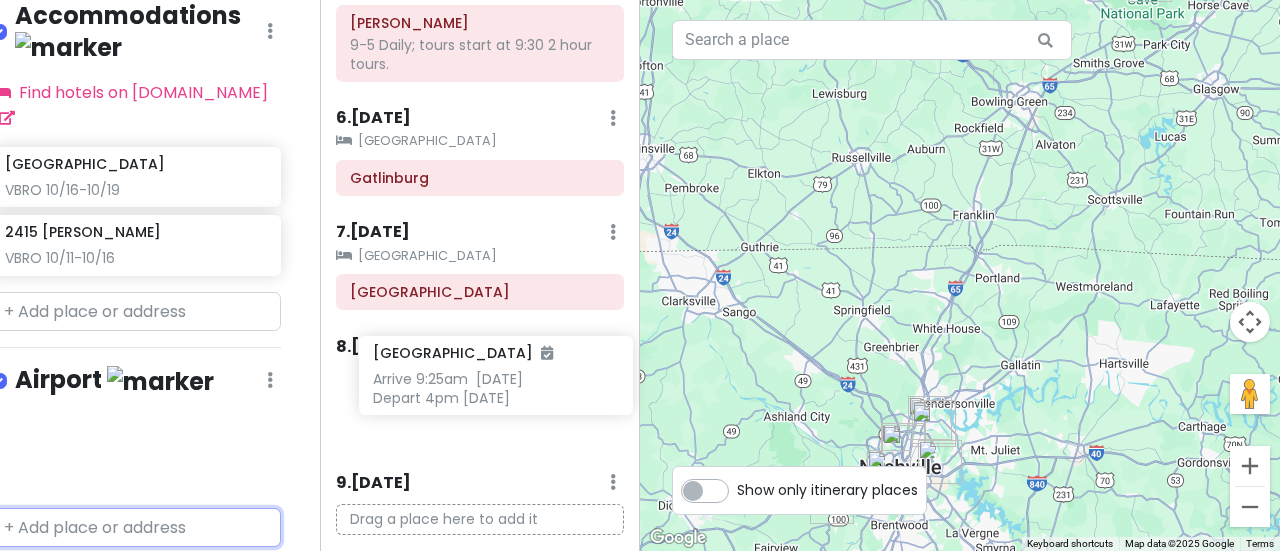 drag, startPoint x: 112, startPoint y: 369, endPoint x: 446, endPoint y: 380, distance: 334.1811 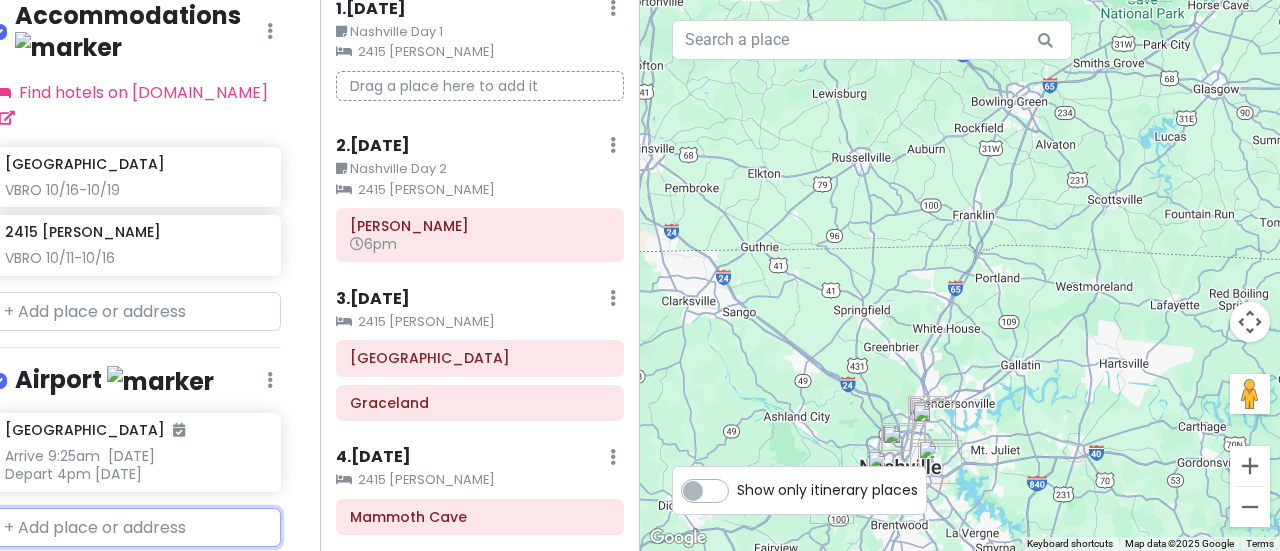 scroll, scrollTop: 0, scrollLeft: 0, axis: both 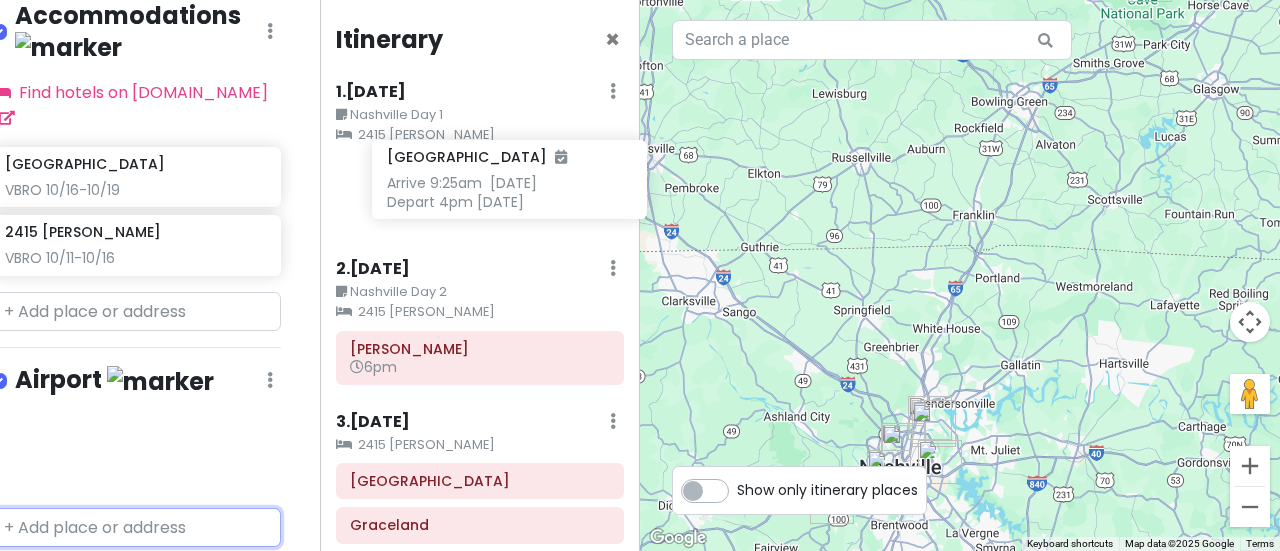 drag, startPoint x: 124, startPoint y: 388, endPoint x: 506, endPoint y: 200, distance: 425.7558 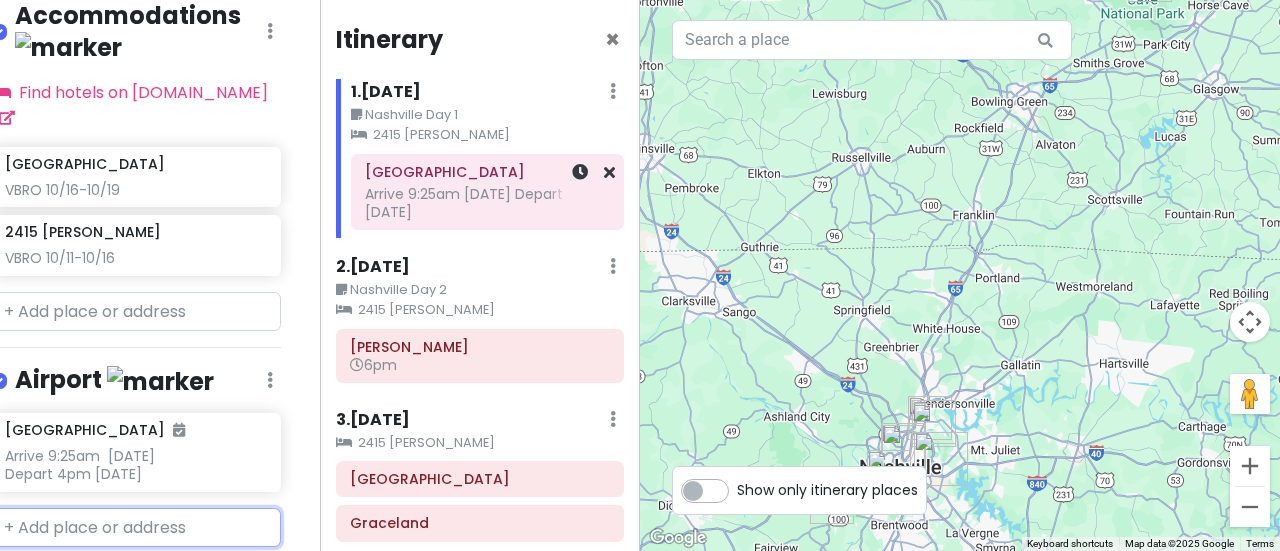 click at bounding box center [581, 192] 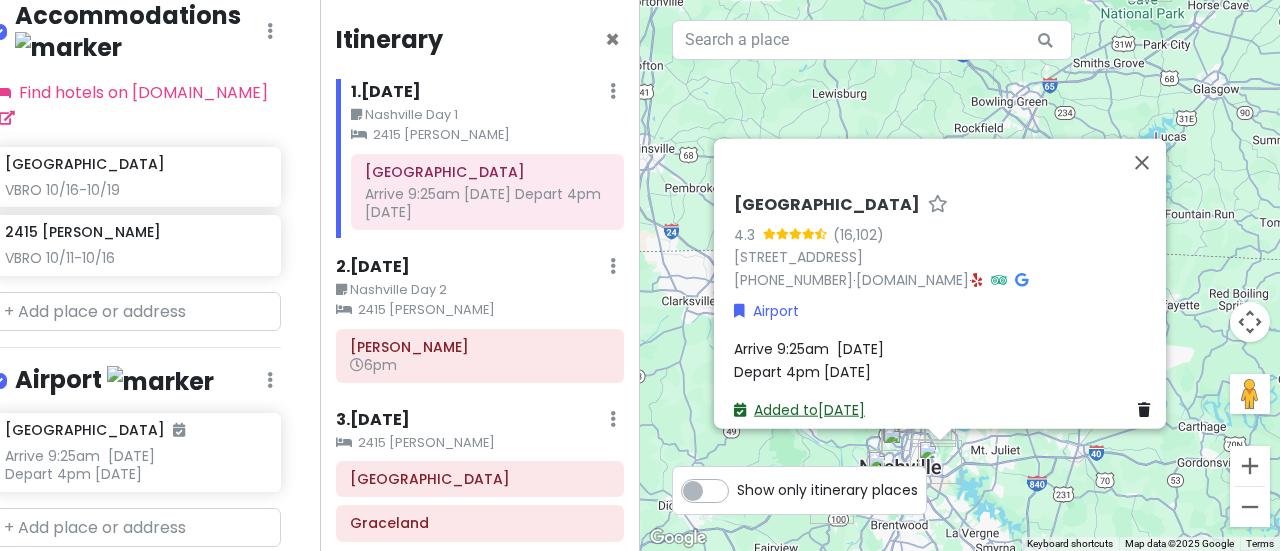 click on "Added to  [DATE]" at bounding box center (799, 409) 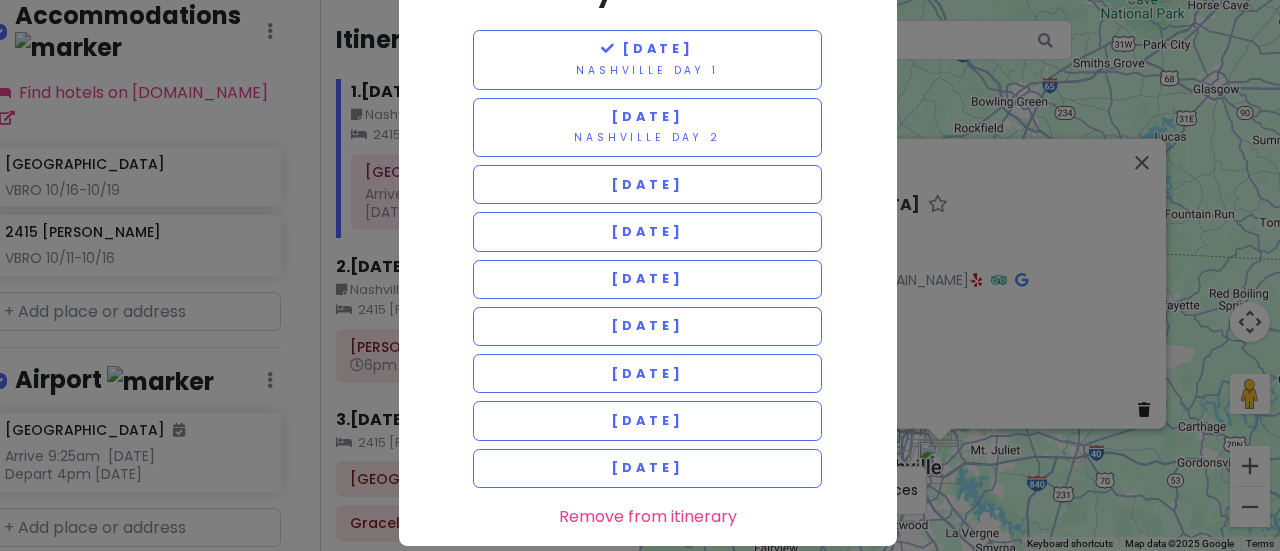 scroll, scrollTop: 92, scrollLeft: 0, axis: vertical 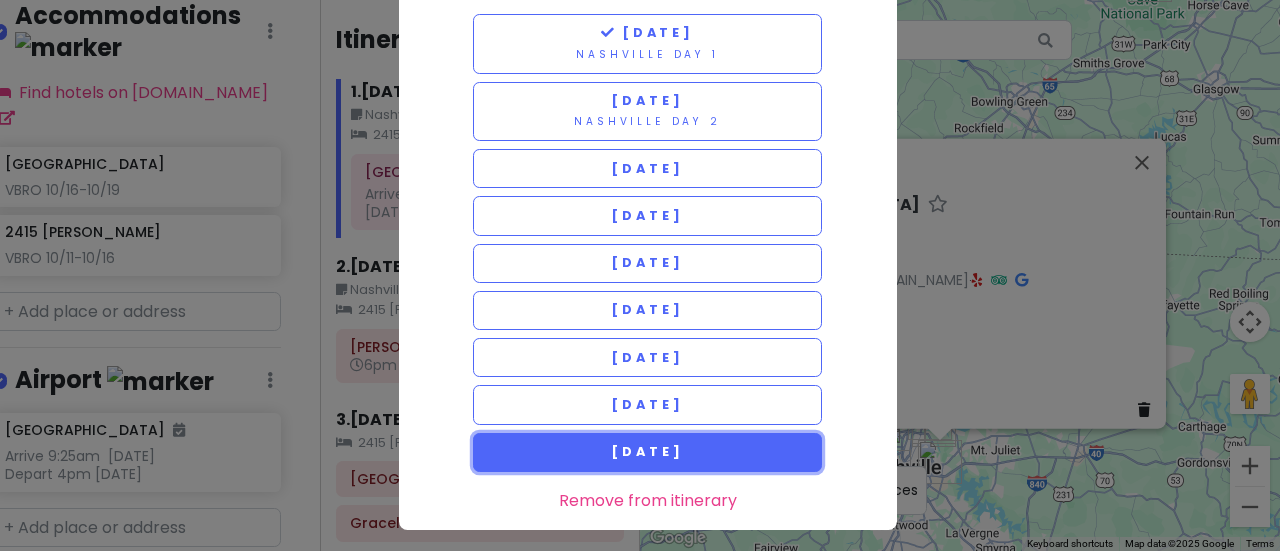 click on "[DATE]" at bounding box center (647, 451) 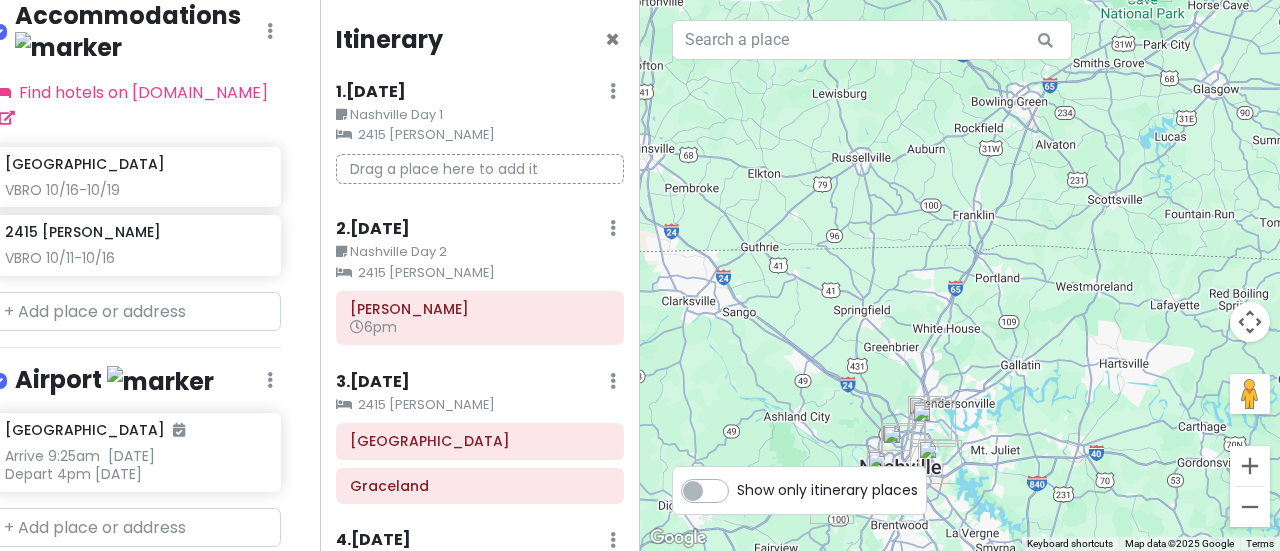 scroll, scrollTop: 59, scrollLeft: 0, axis: vertical 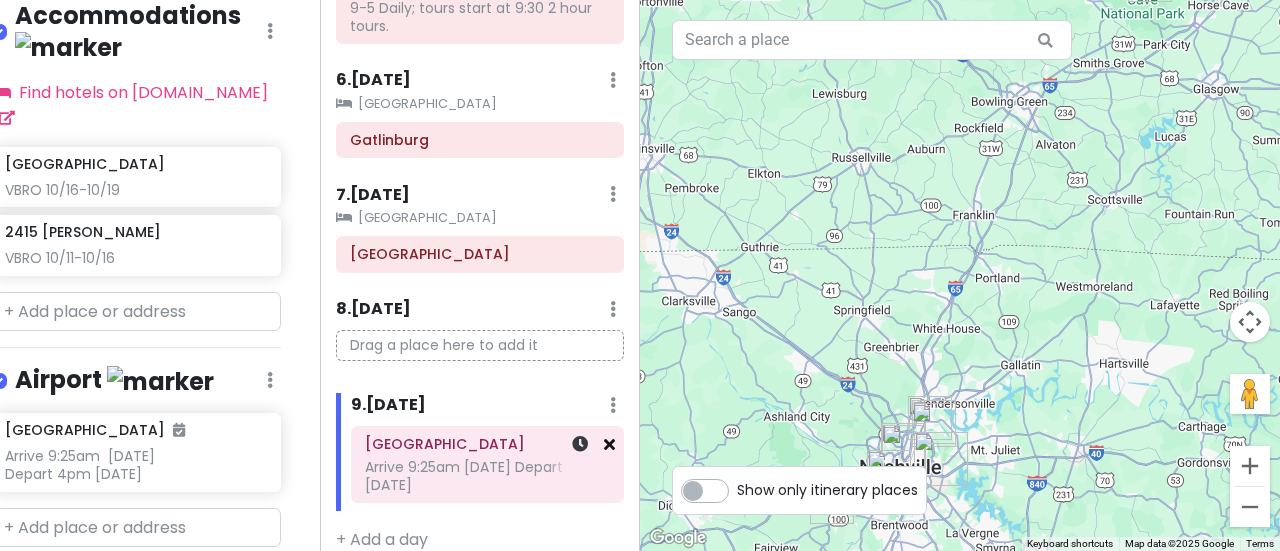 click at bounding box center (609, 444) 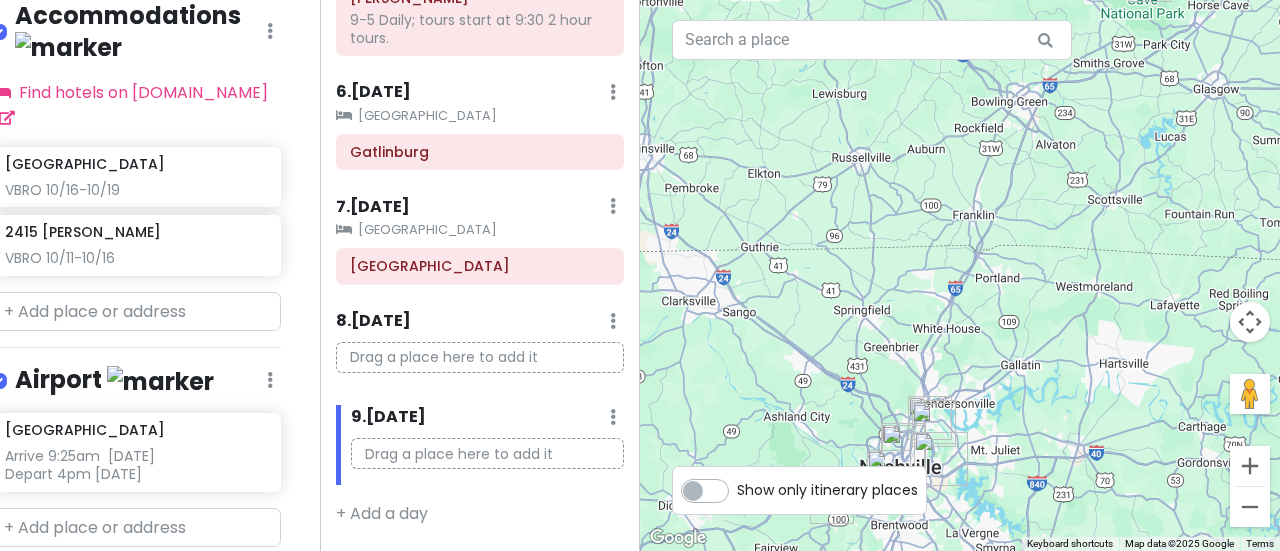 scroll, scrollTop: 775, scrollLeft: 0, axis: vertical 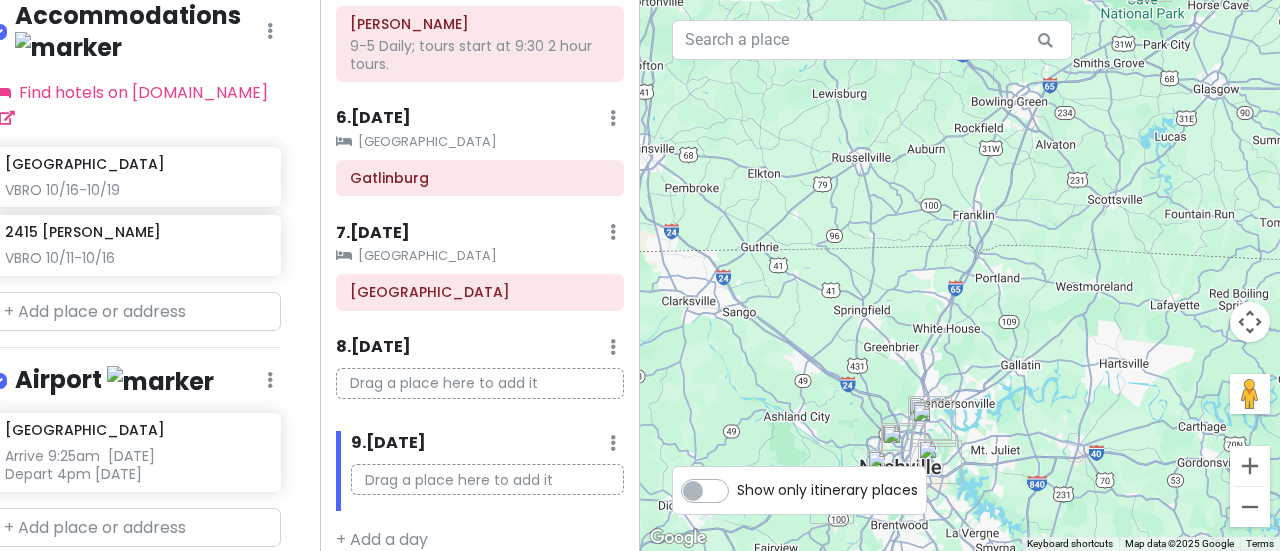 click at bounding box center (613, -684) 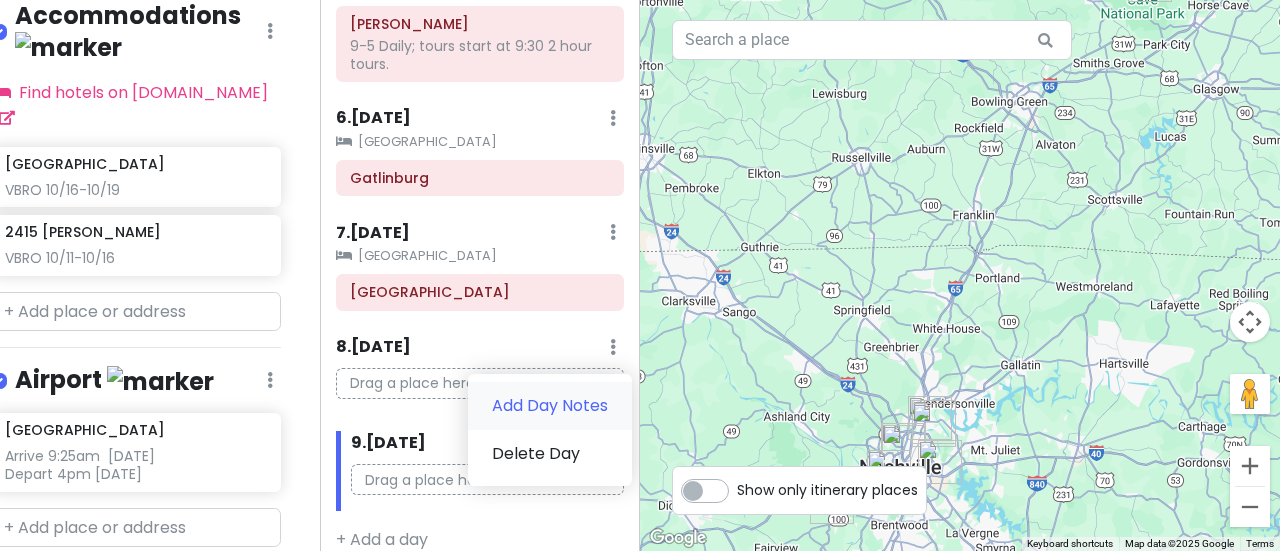 click on "Add Day Notes" at bounding box center (550, 406) 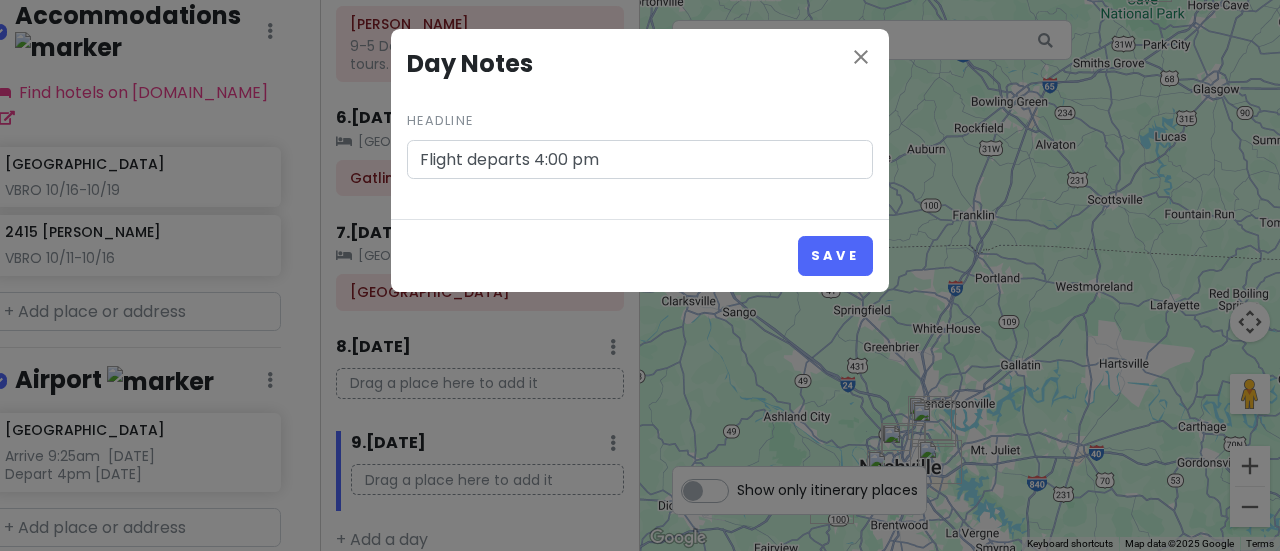 click on "Save" at bounding box center [835, 255] 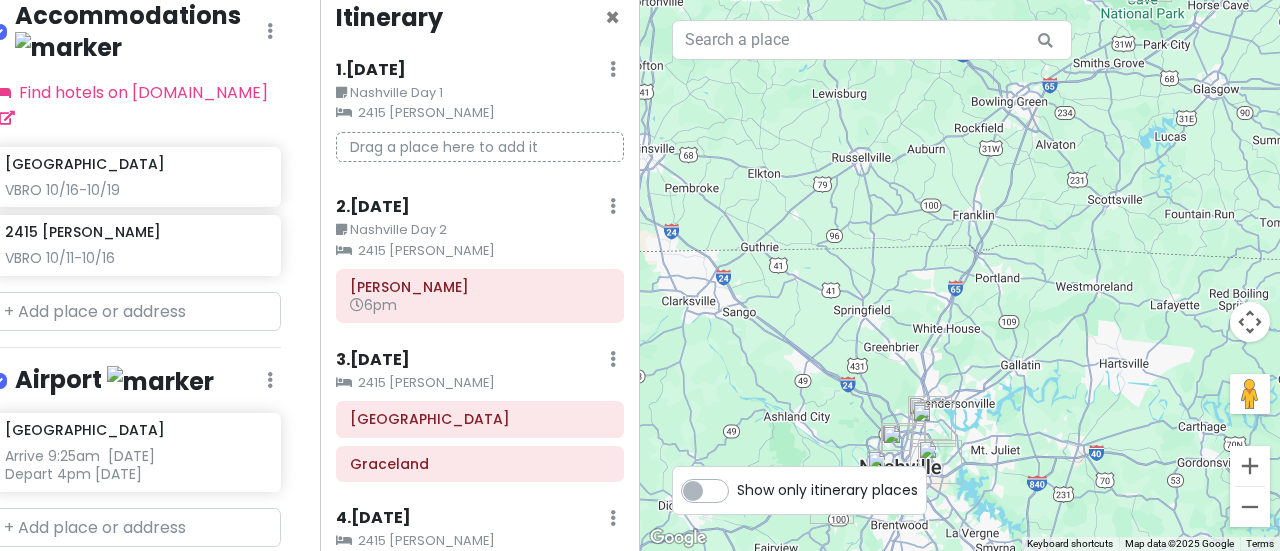 scroll, scrollTop: 0, scrollLeft: 0, axis: both 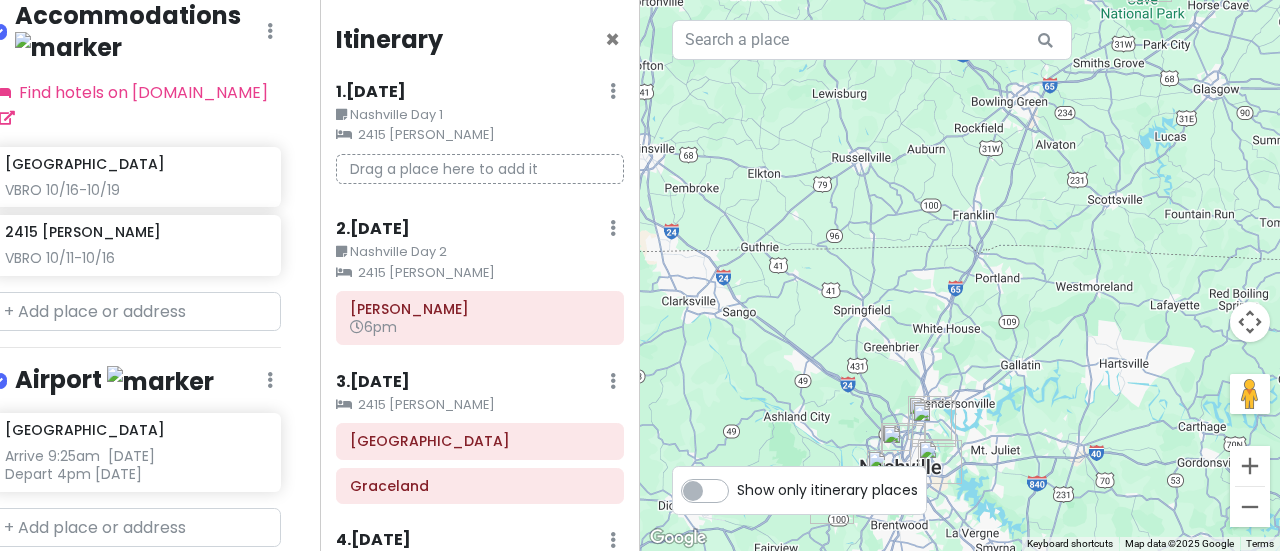 click on "Nashville Day 1" at bounding box center (480, 115) 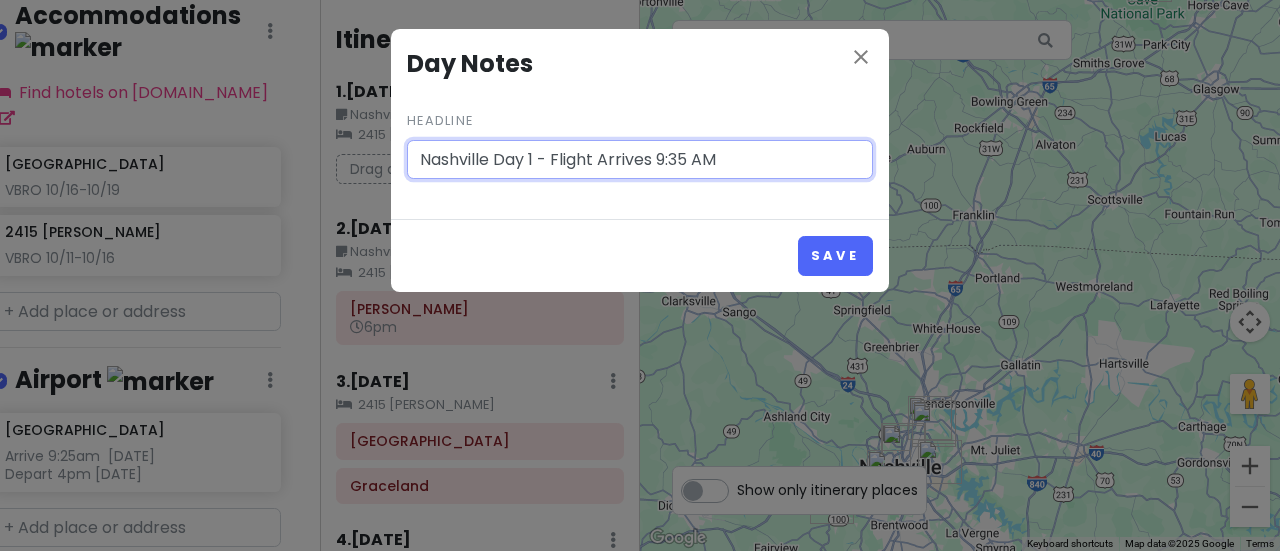 click on "Save" at bounding box center [835, 255] 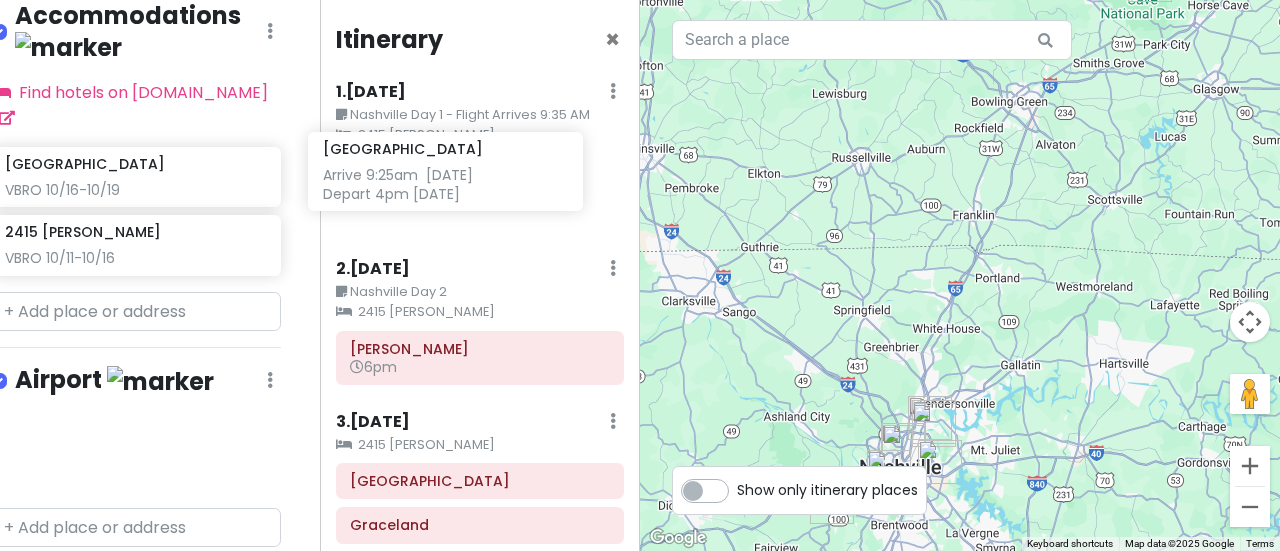 drag, startPoint x: 106, startPoint y: 376, endPoint x: 424, endPoint y: 180, distance: 373.55054 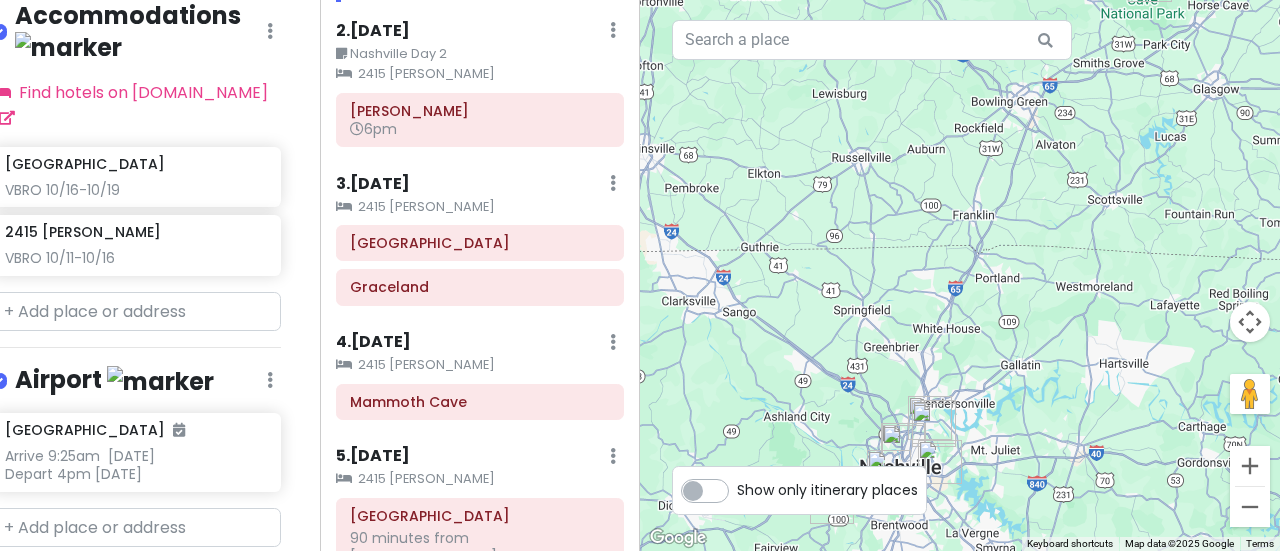 scroll, scrollTop: 233, scrollLeft: 0, axis: vertical 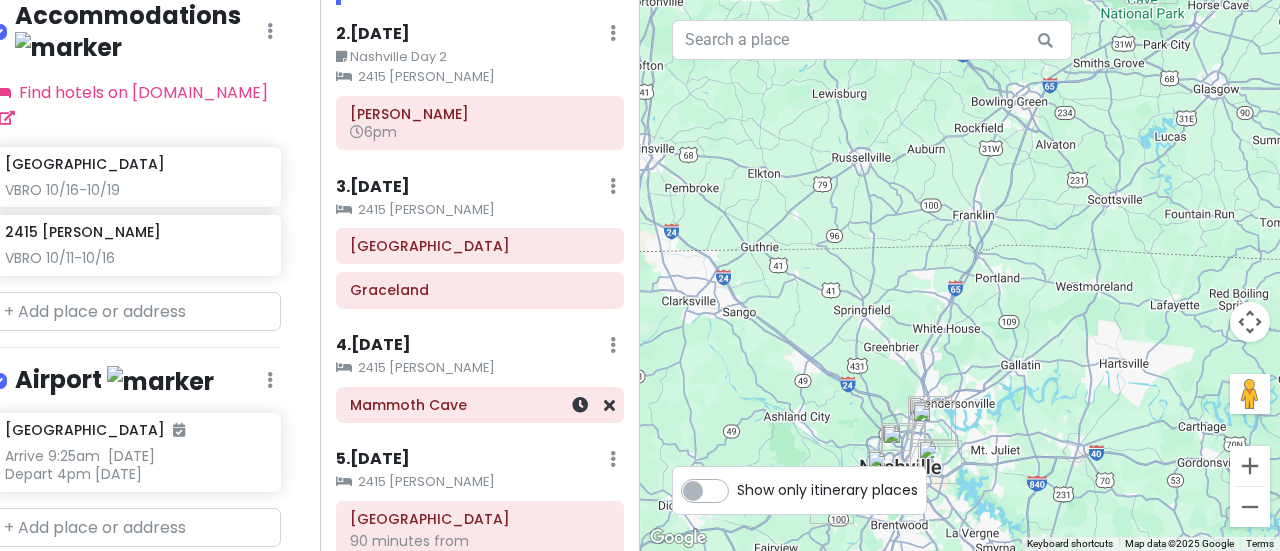 click on "Mammoth Cave" at bounding box center [480, 405] 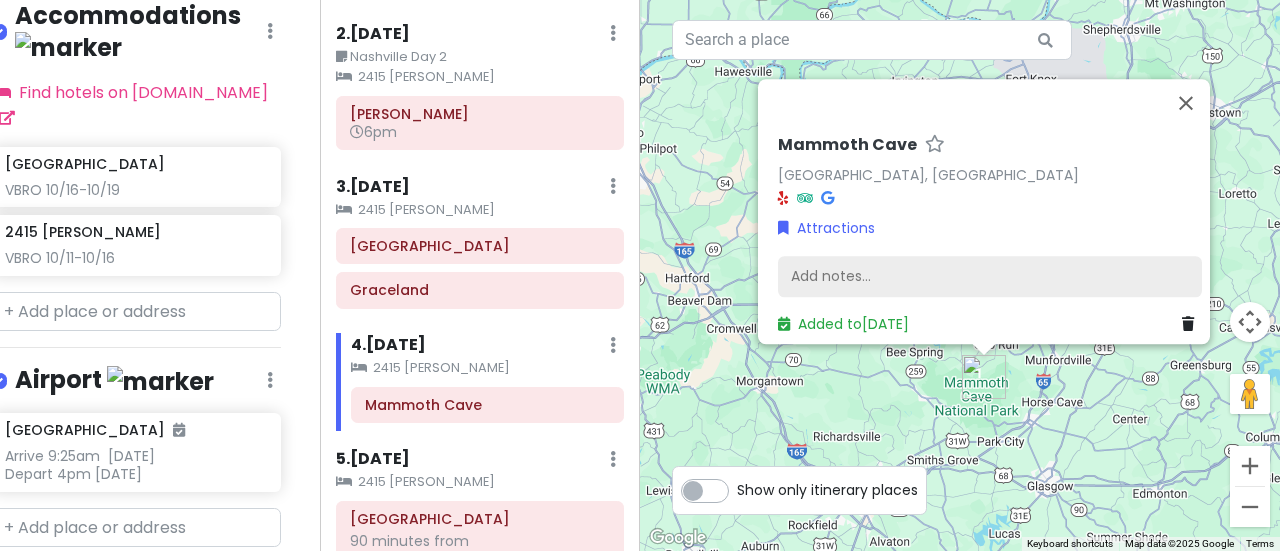 click on "Add notes..." at bounding box center [990, 277] 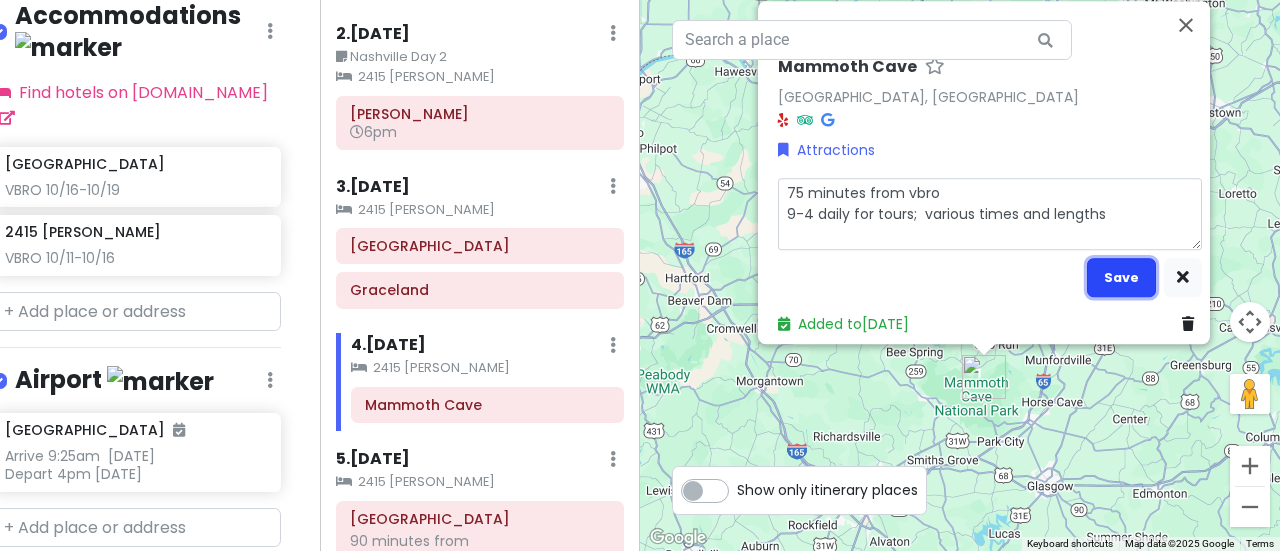 click on "Save" at bounding box center [1121, 277] 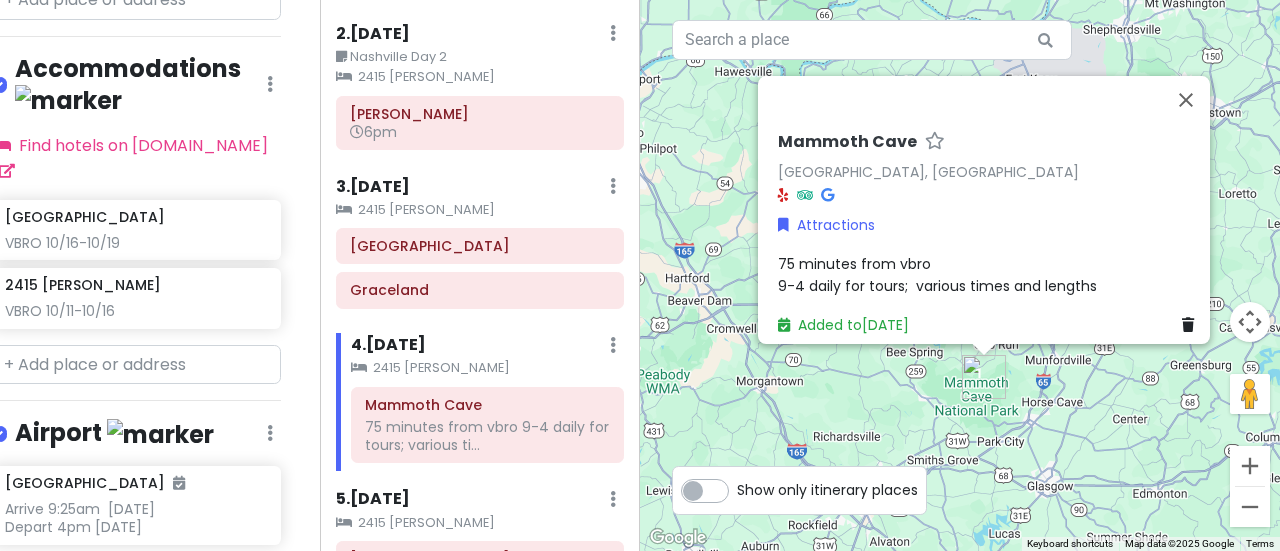 scroll, scrollTop: 1571, scrollLeft: 24, axis: both 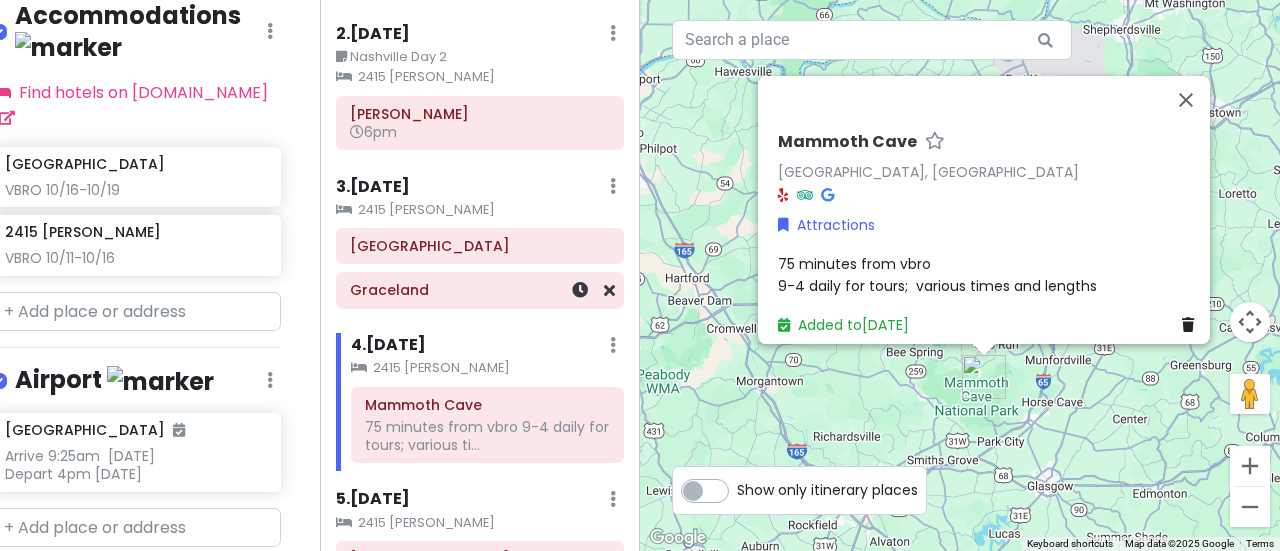 click on "Graceland" at bounding box center (480, 291) 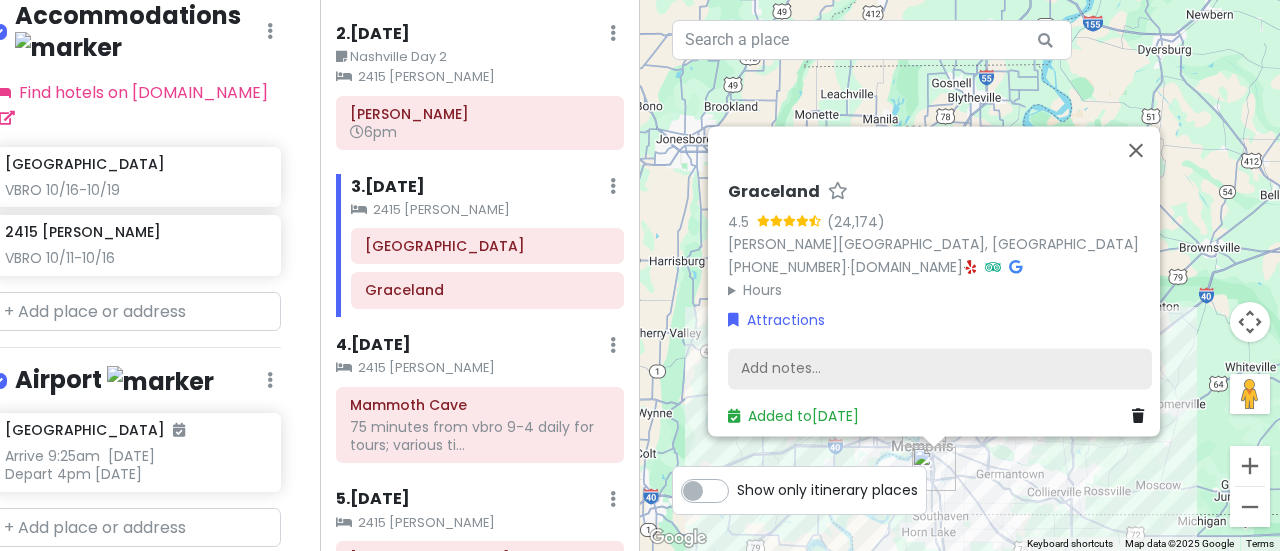 click on "Add notes..." at bounding box center [940, 369] 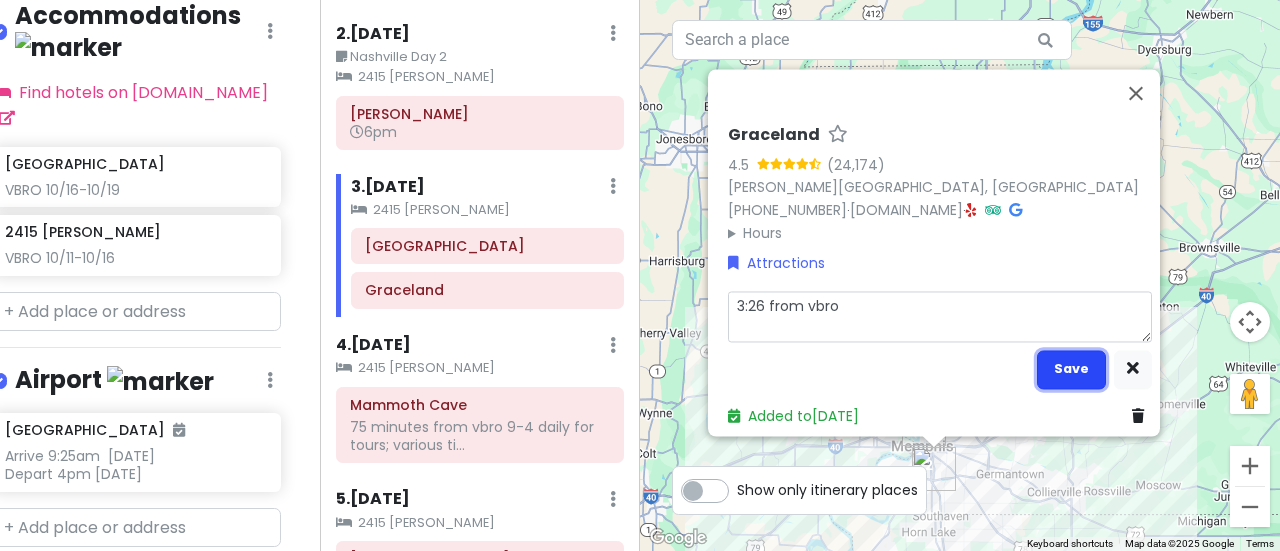 click on "Save" at bounding box center (1071, 369) 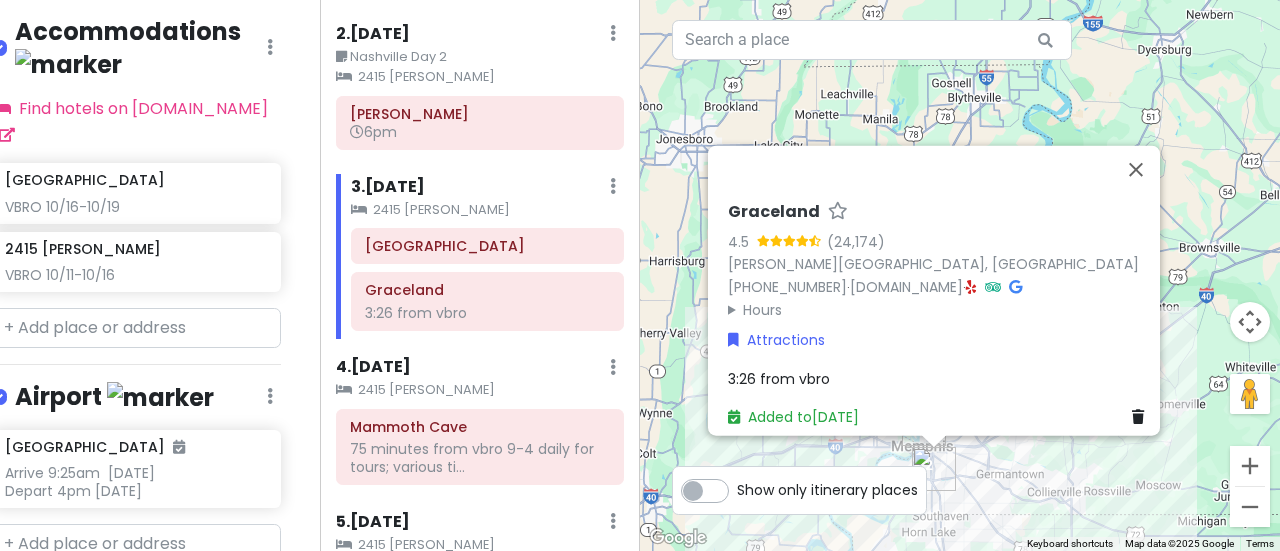 scroll, scrollTop: 1588, scrollLeft: 24, axis: both 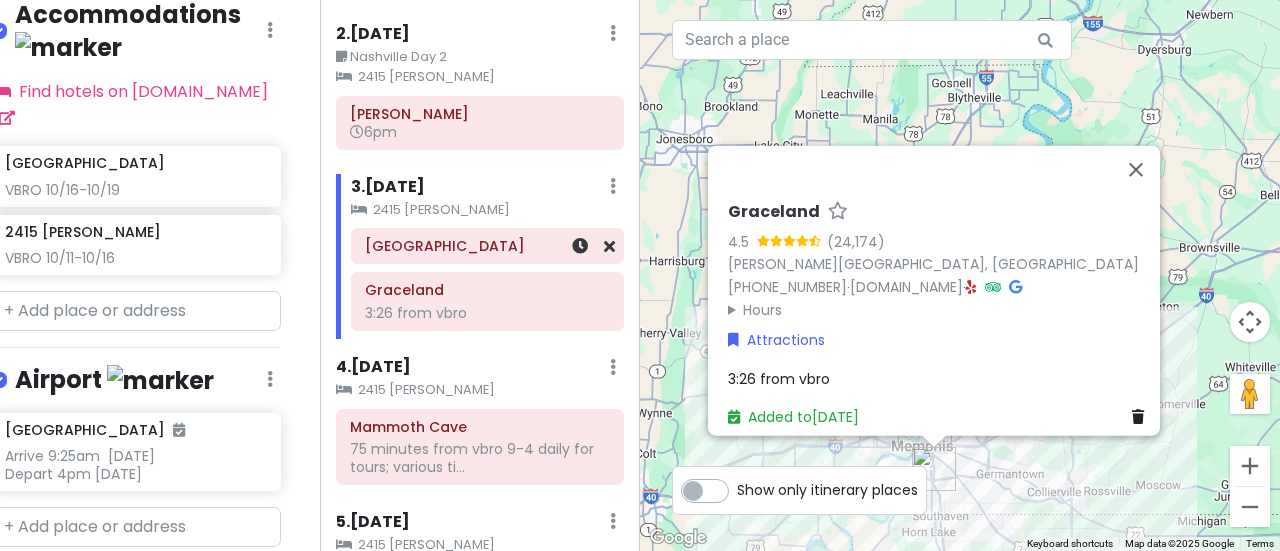 click on "[GEOGRAPHIC_DATA]" at bounding box center [487, 246] 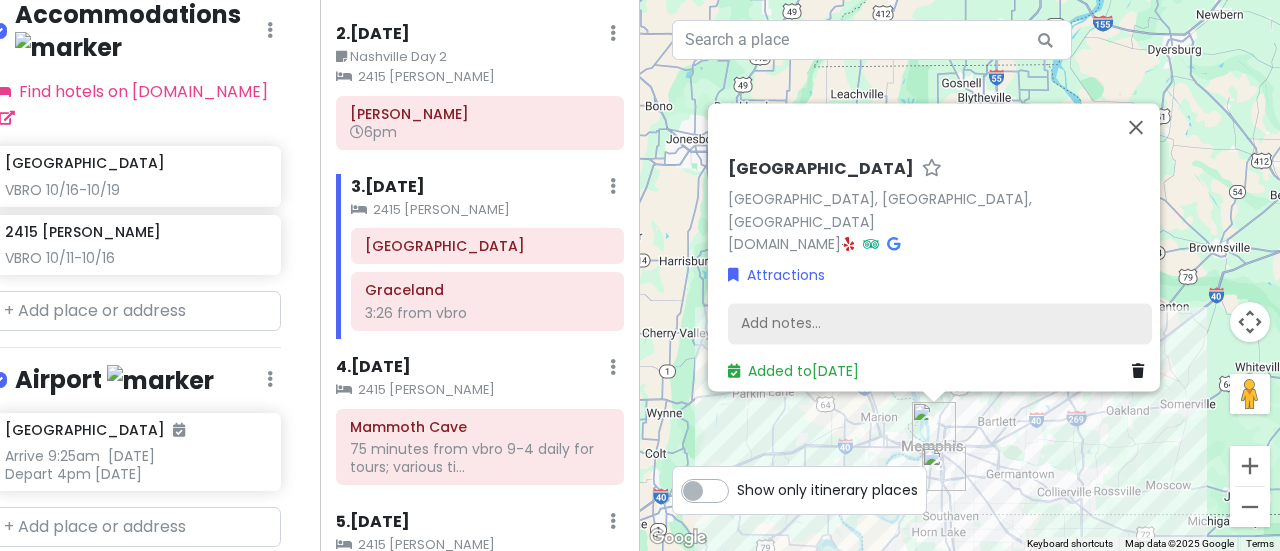 click on "Add notes..." at bounding box center (940, 324) 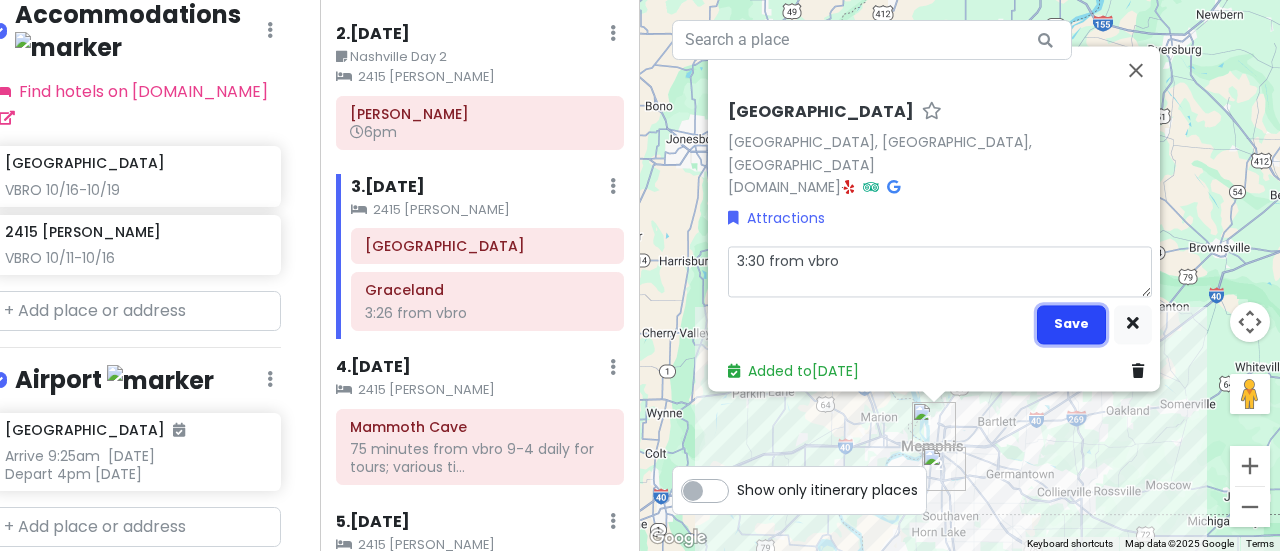 click on "Save" at bounding box center [1071, 324] 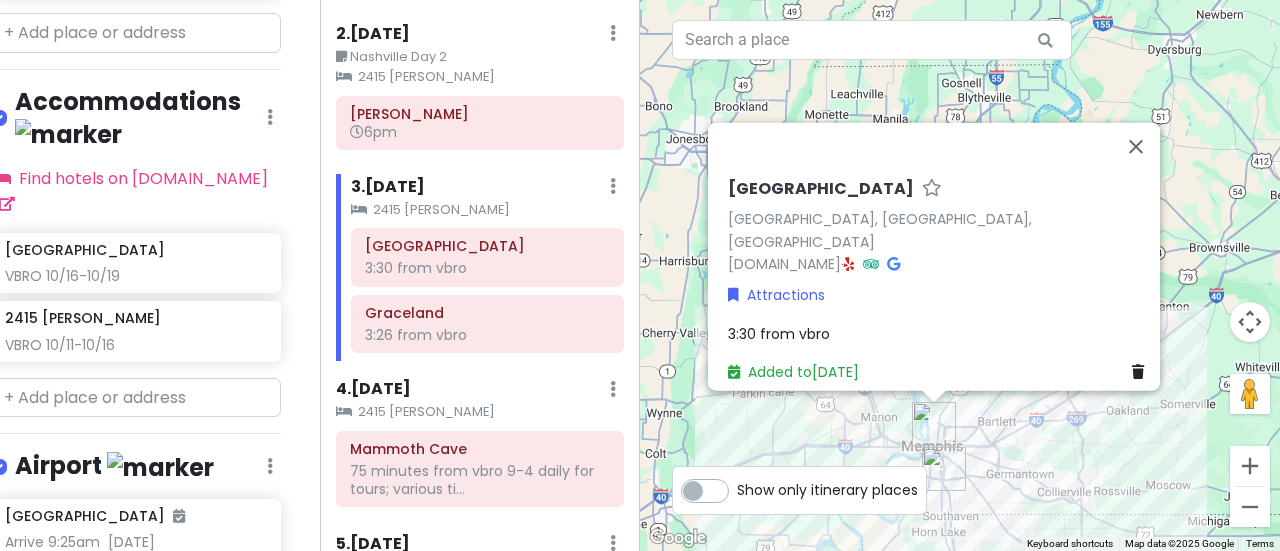 scroll, scrollTop: 1516, scrollLeft: 24, axis: both 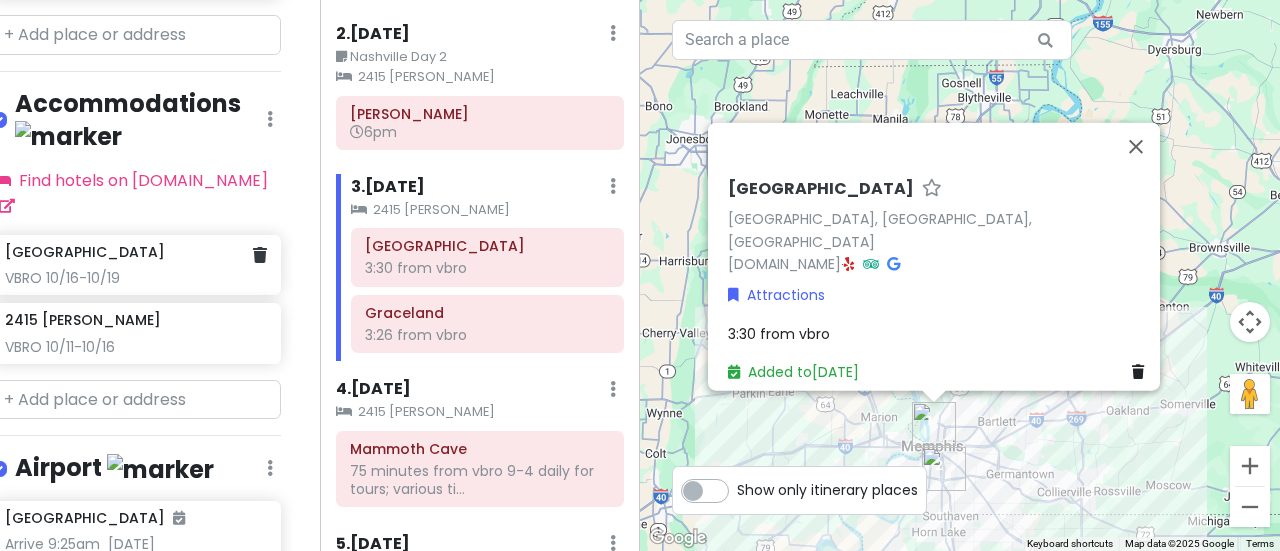 click on "VBRO 10/16-10/19" at bounding box center [135, -926] 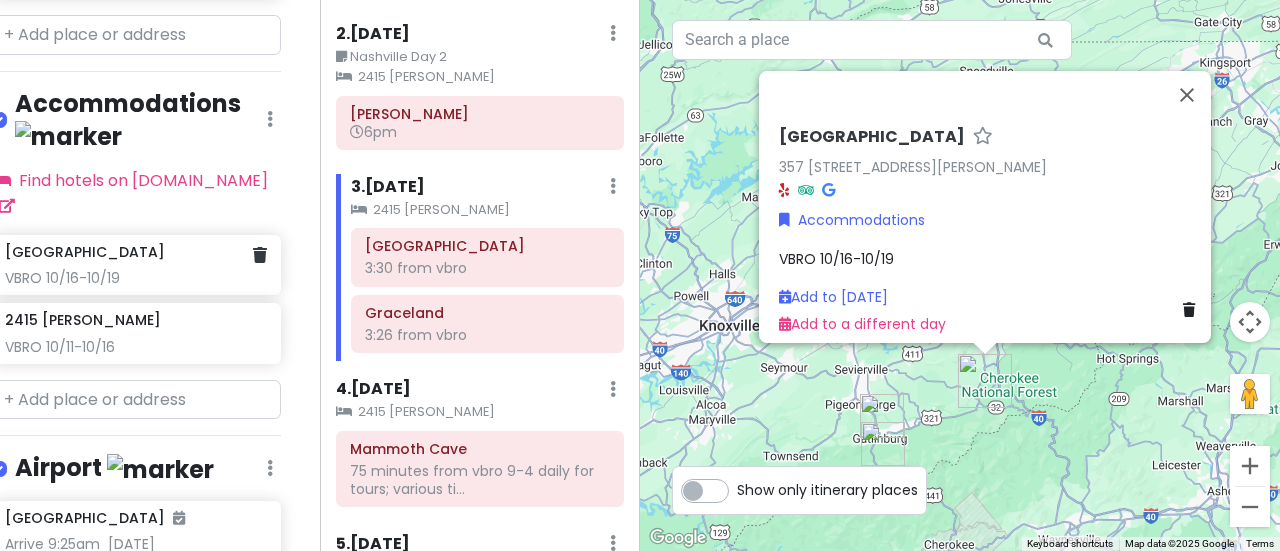 click on "VBRO 10/16-10/19" at bounding box center (135, -926) 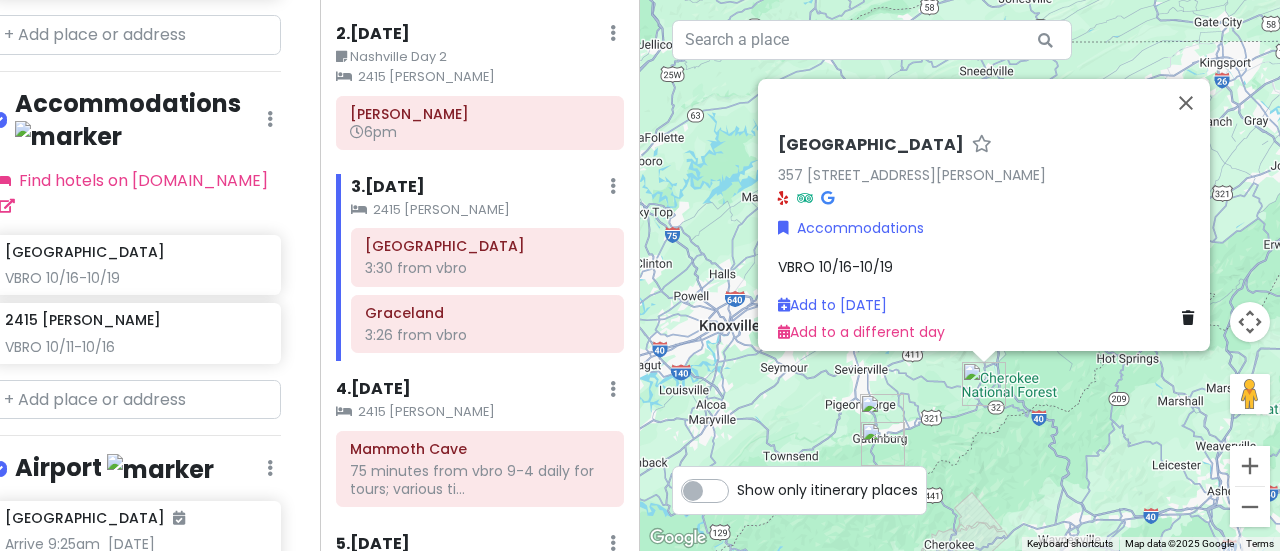 click on "VBRO 10/16-10/19" at bounding box center [990, 266] 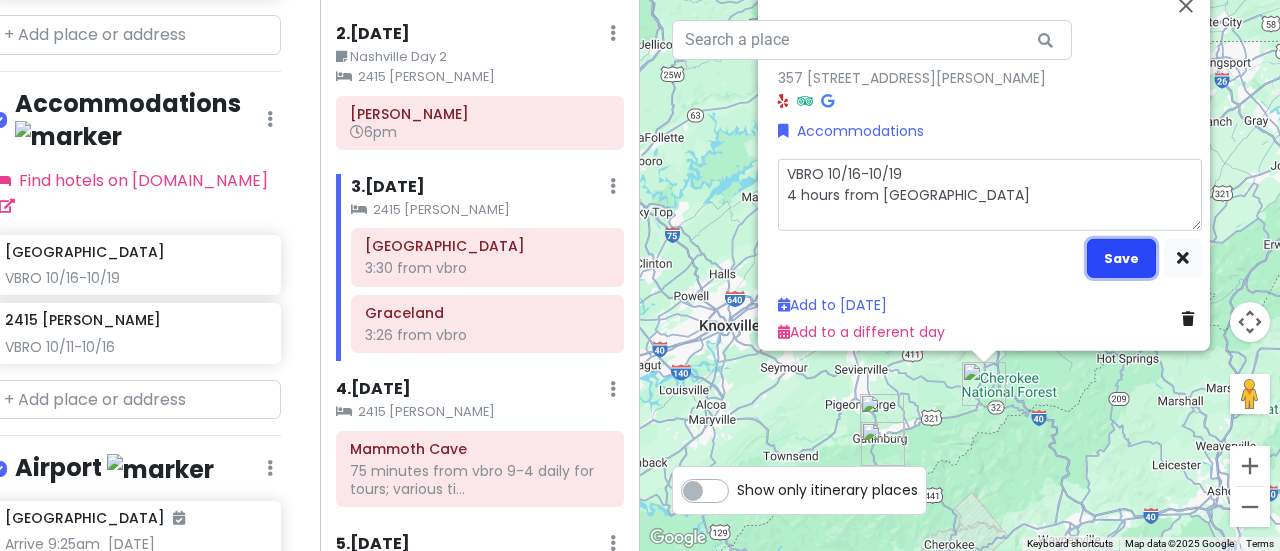 click on "Save" at bounding box center (1121, 257) 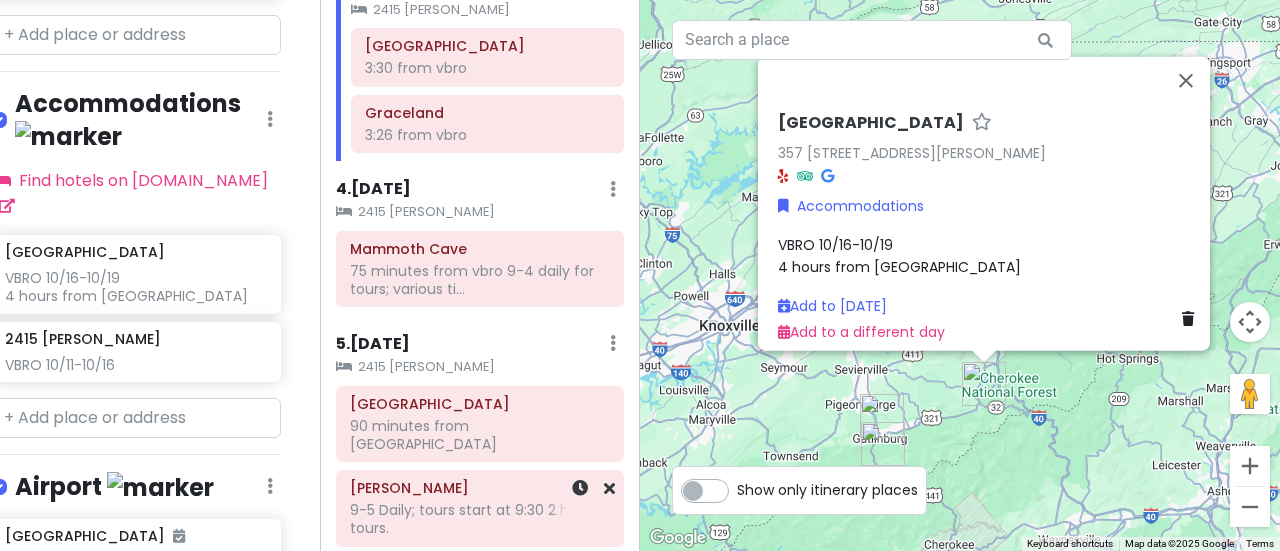 scroll, scrollTop: 633, scrollLeft: 0, axis: vertical 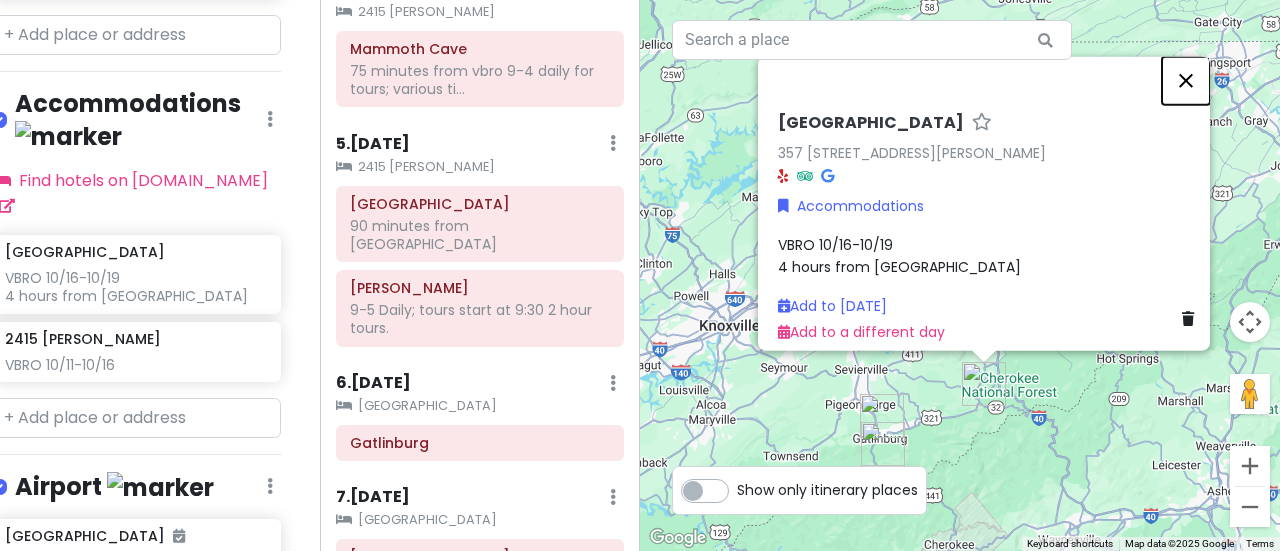 click at bounding box center [1186, 80] 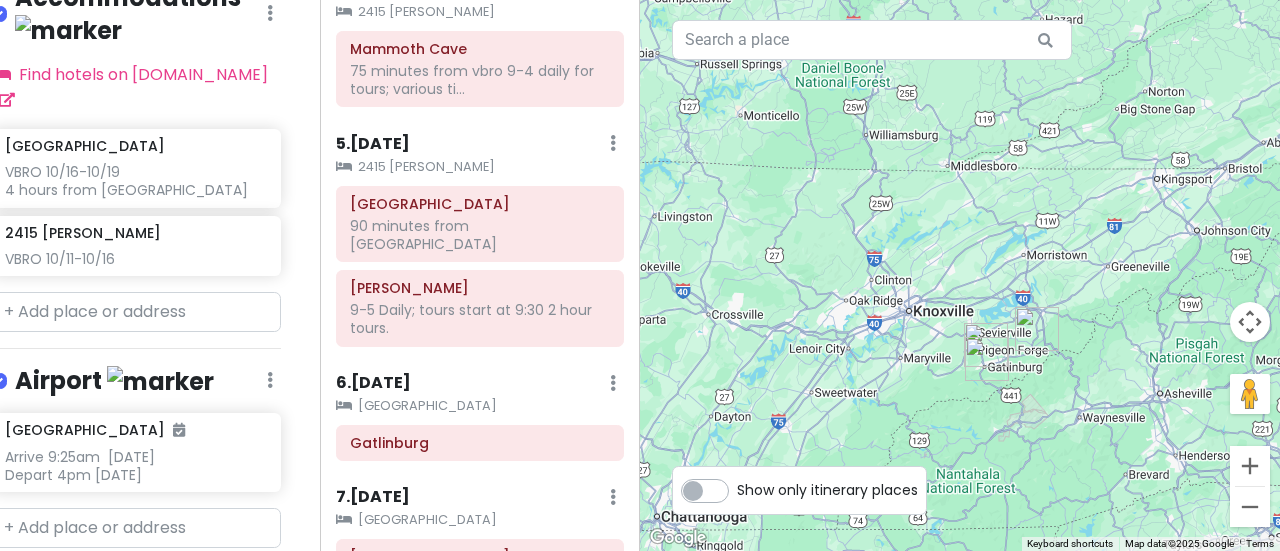 scroll, scrollTop: 1623, scrollLeft: 24, axis: both 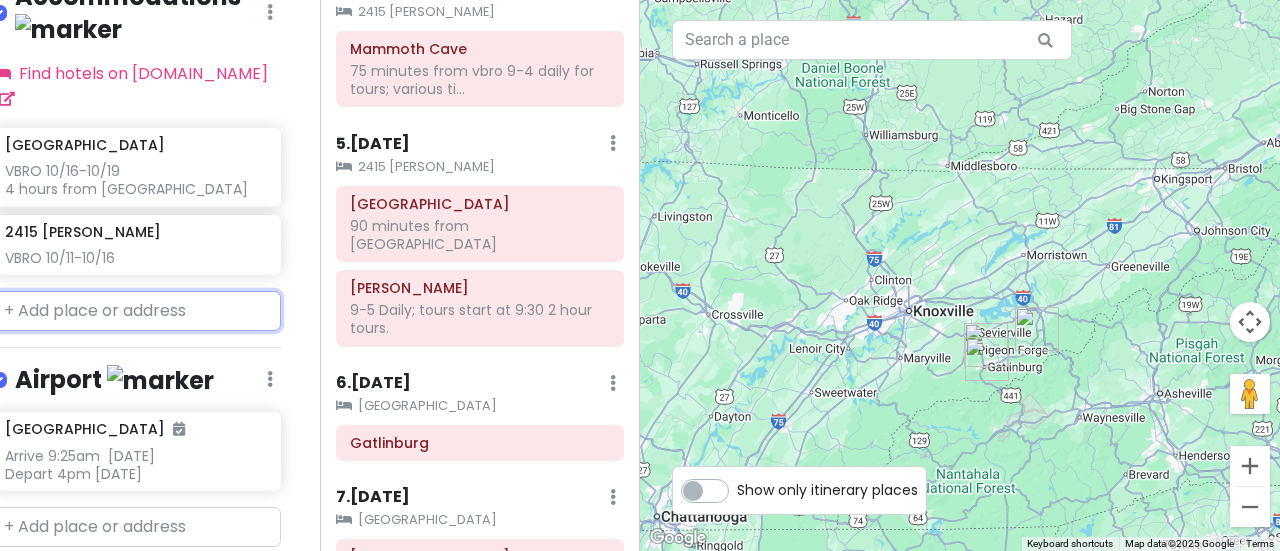 click at bounding box center [136, 311] 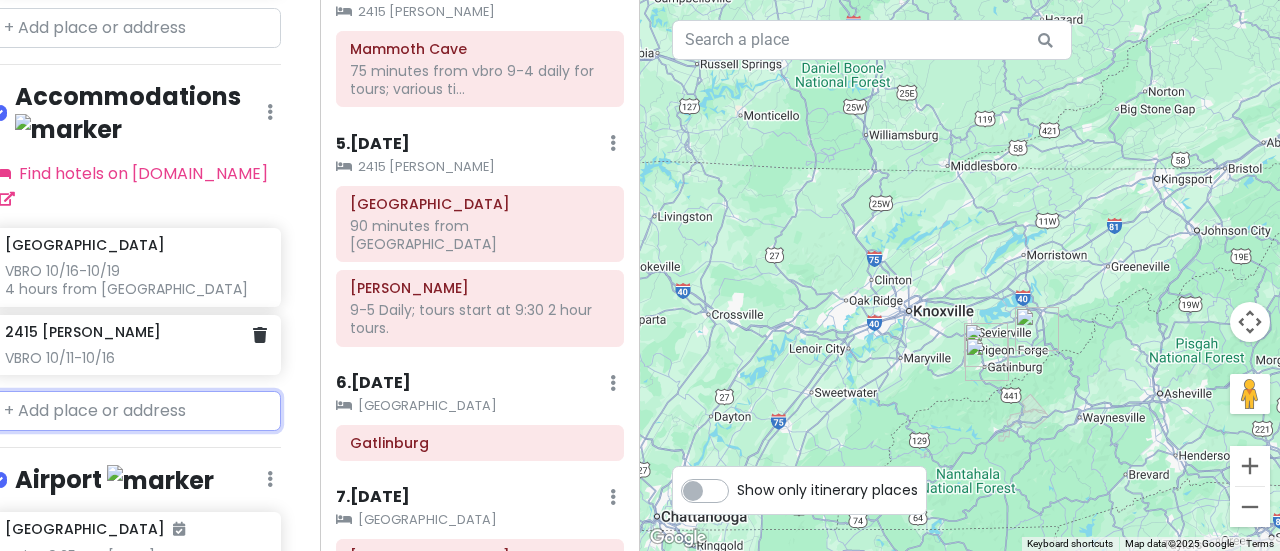 scroll, scrollTop: 1223, scrollLeft: 24, axis: both 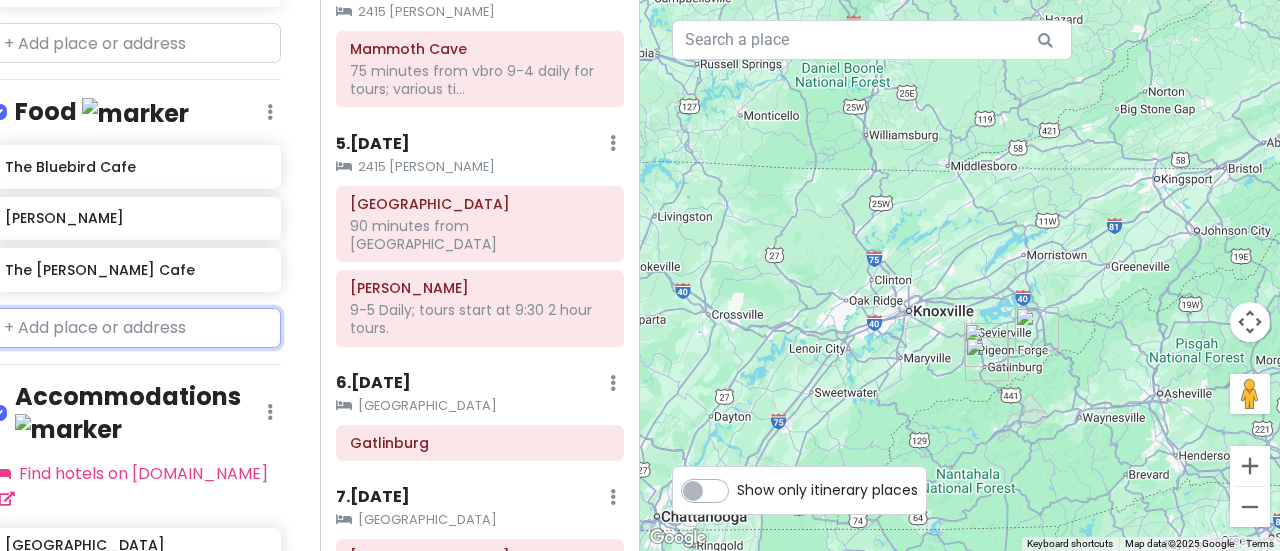 click at bounding box center (136, 328) 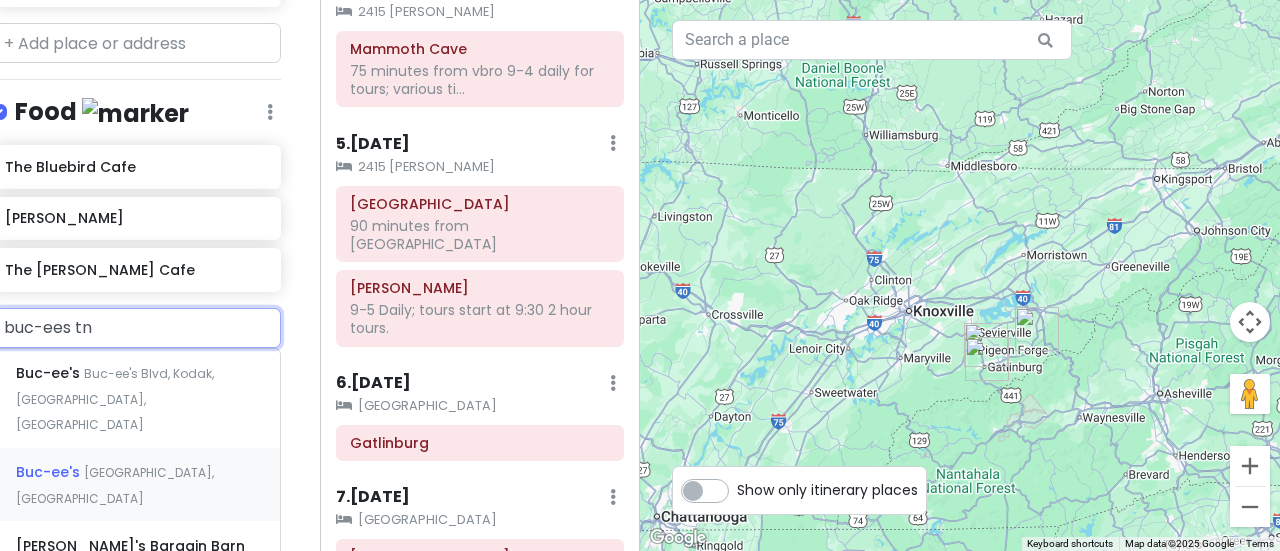 click on "[GEOGRAPHIC_DATA], [GEOGRAPHIC_DATA]" at bounding box center [115, 399] 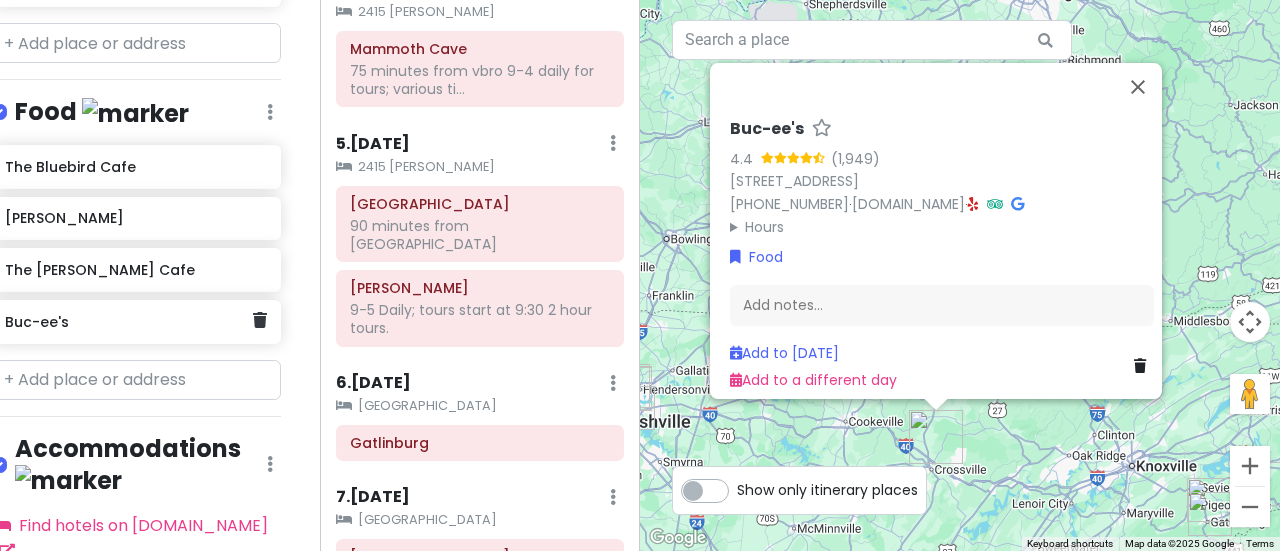 click on "Buc-ee's" 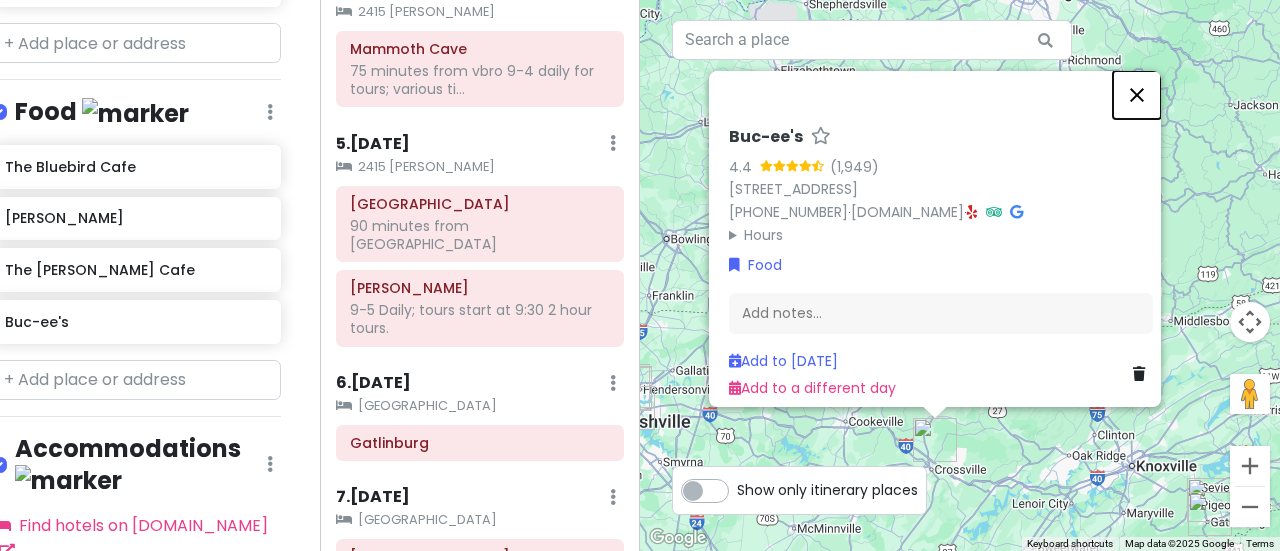 click at bounding box center (1137, 95) 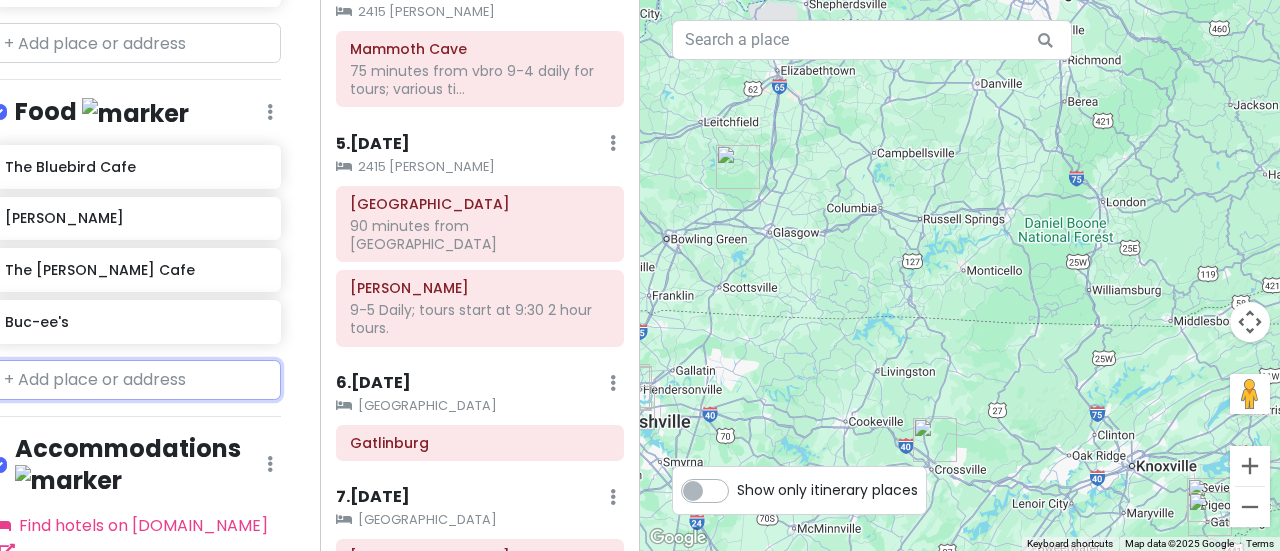 click at bounding box center (136, 380) 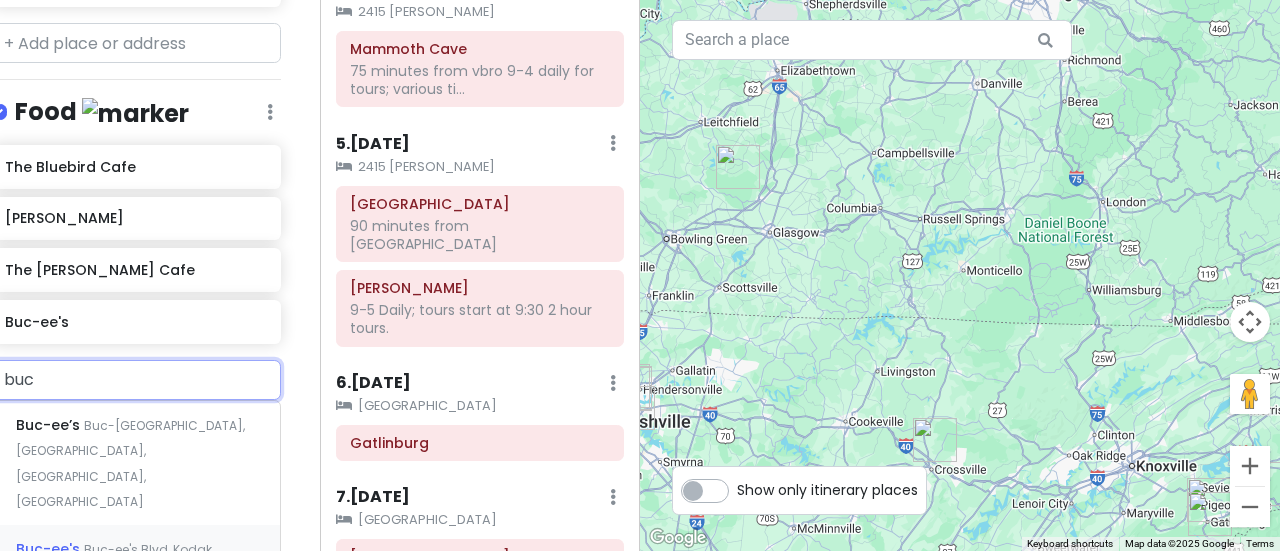 click on "Buc-ee's Blvd, Kodak, [GEOGRAPHIC_DATA], [GEOGRAPHIC_DATA]" at bounding box center (130, 464) 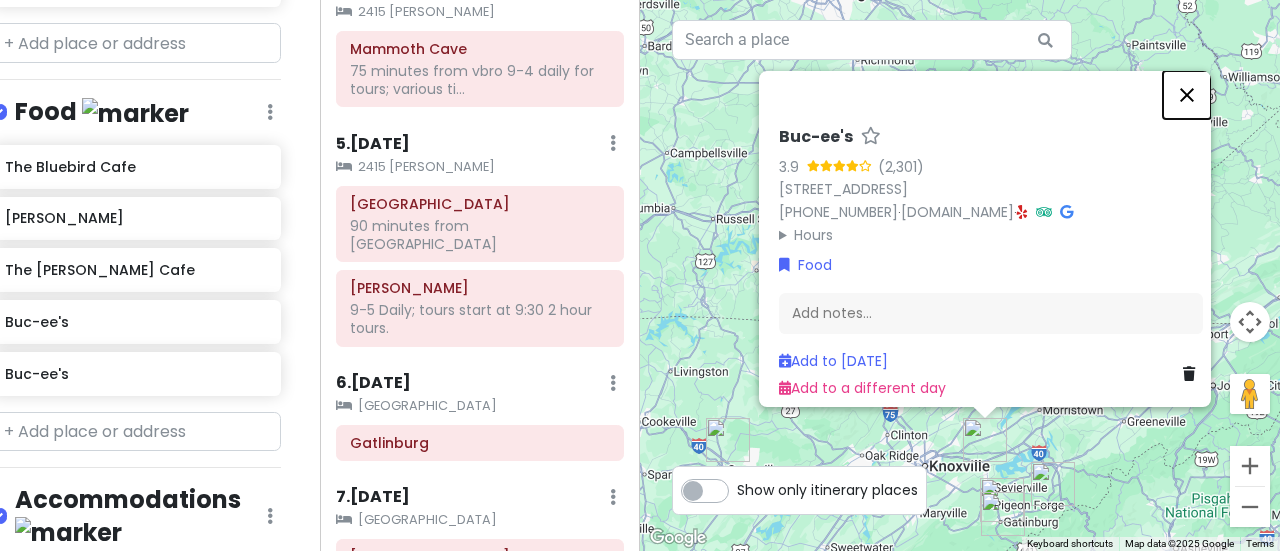 click at bounding box center [1187, 95] 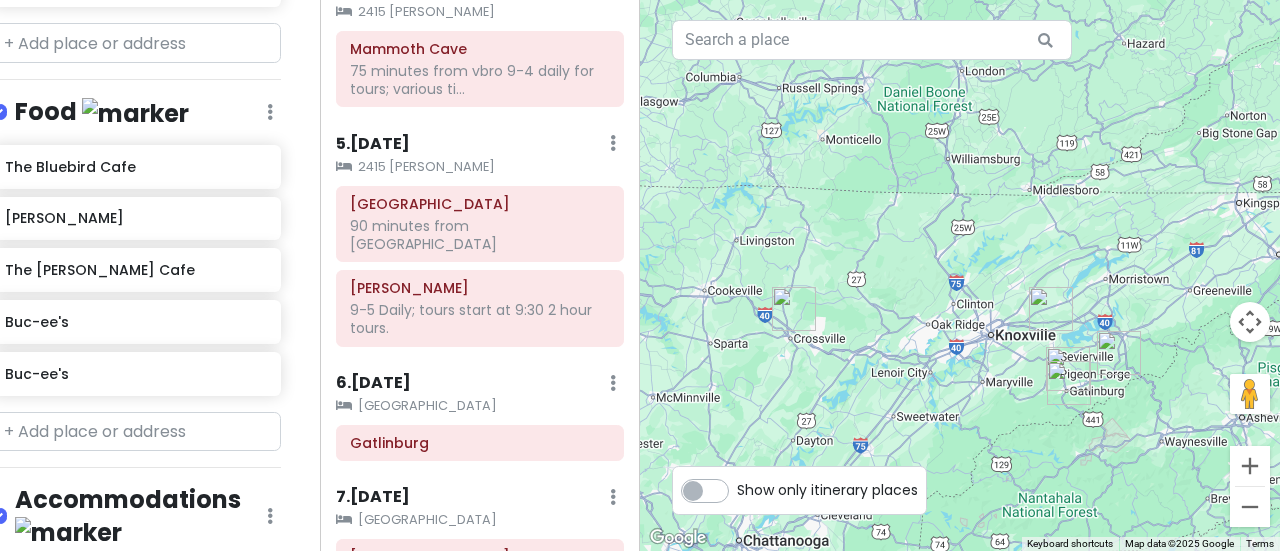 drag, startPoint x: 854, startPoint y: 447, endPoint x: 876, endPoint y: 328, distance: 121.016525 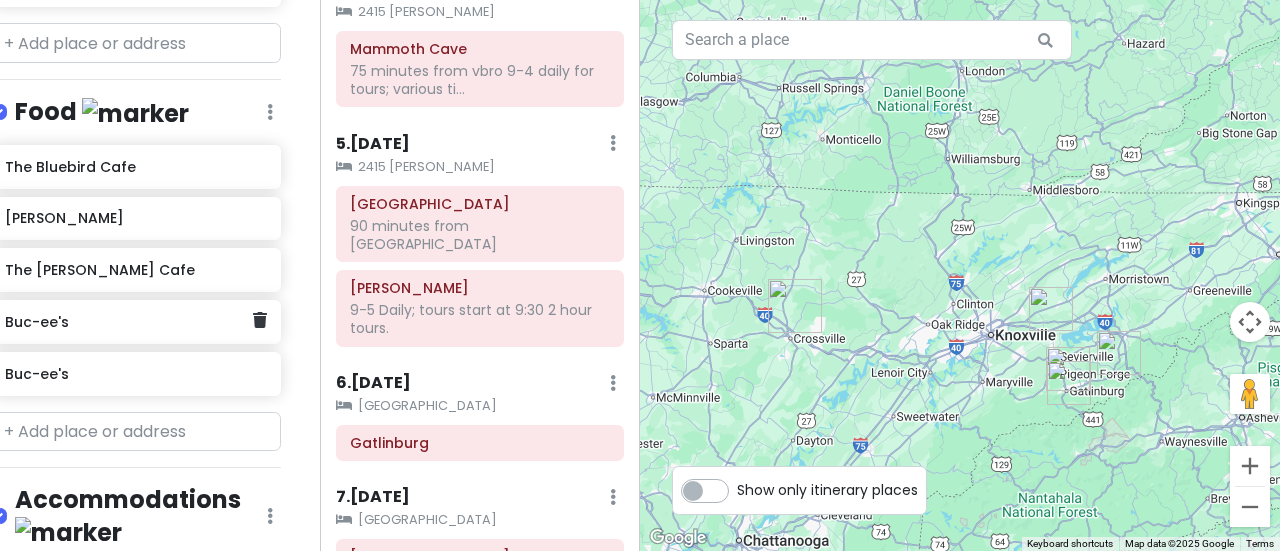 click on "Buc-ee's" at bounding box center [128, 322] 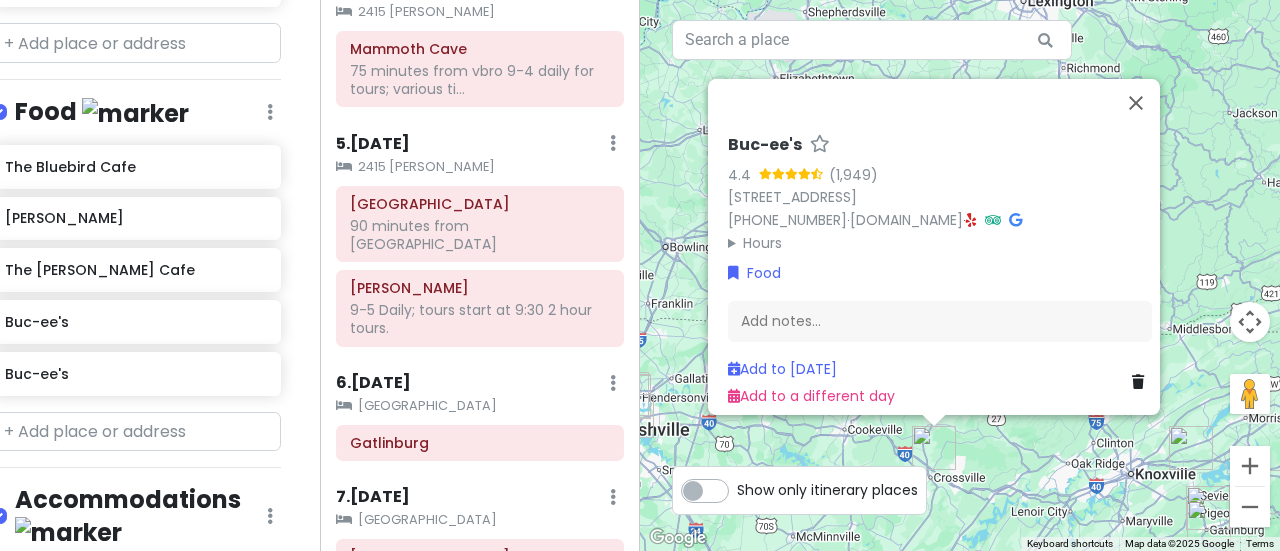 click at bounding box center (1191, 448) 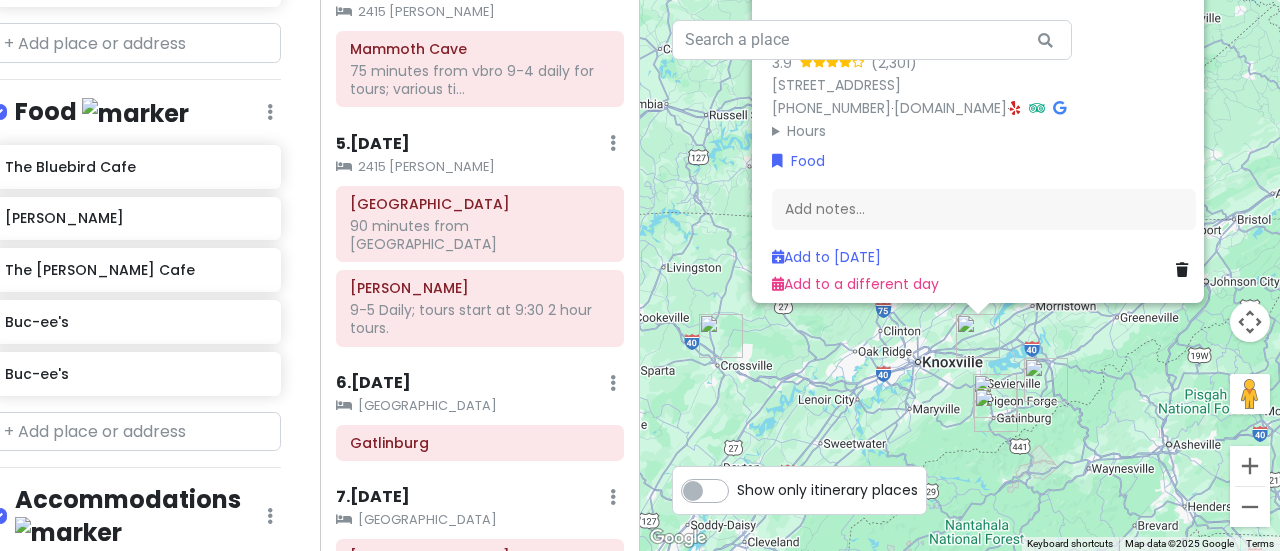 drag, startPoint x: 1020, startPoint y: 483, endPoint x: 1014, endPoint y: 369, distance: 114.15778 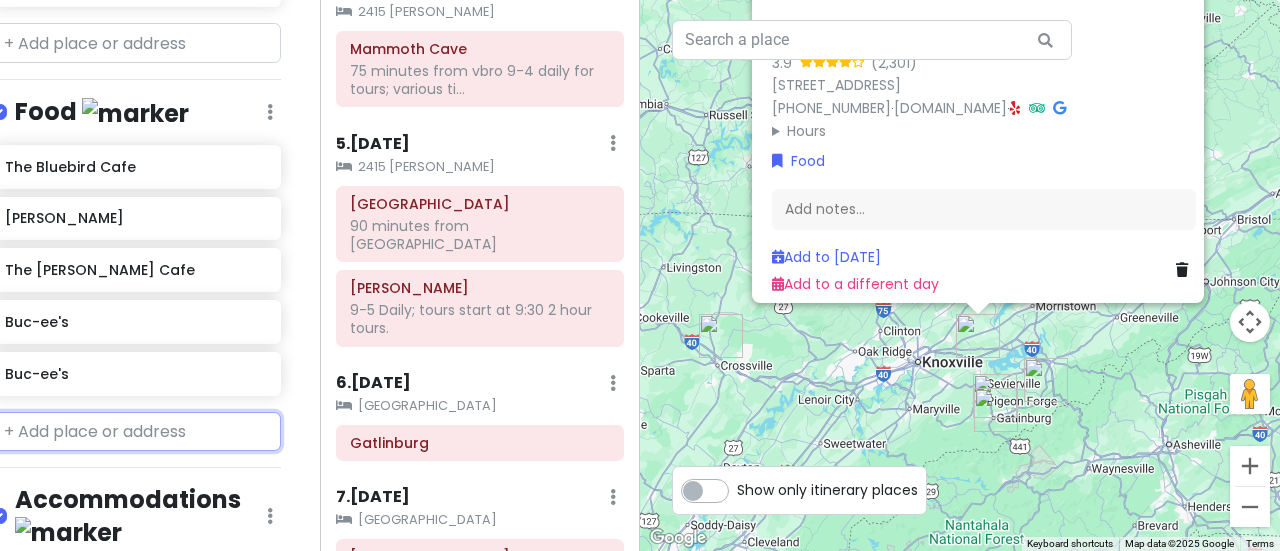 click at bounding box center [136, 432] 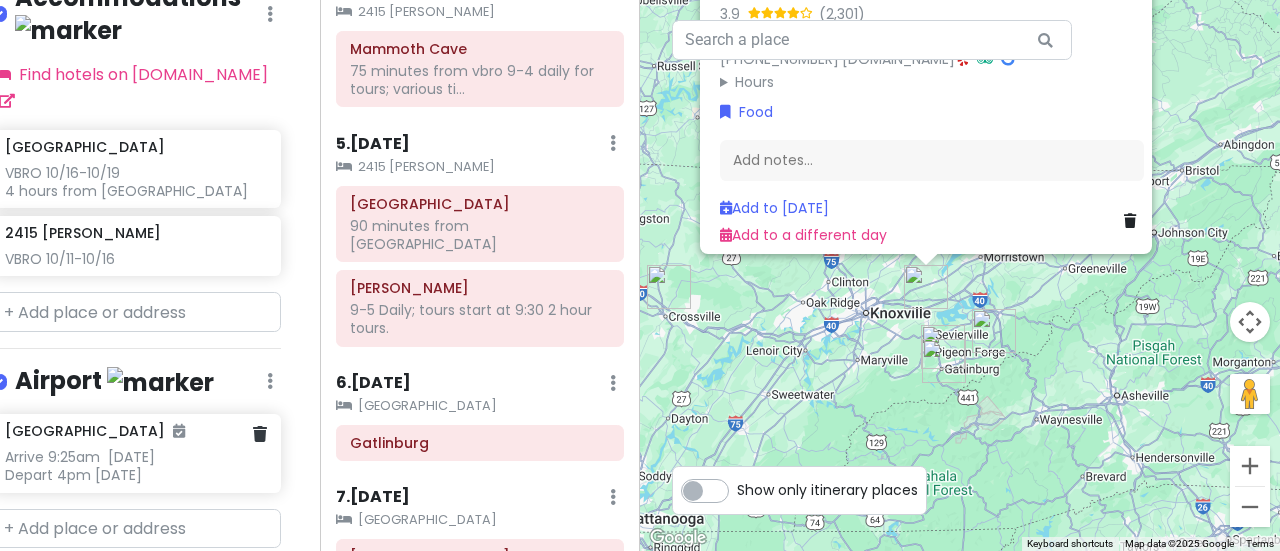 scroll, scrollTop: 1726, scrollLeft: 24, axis: both 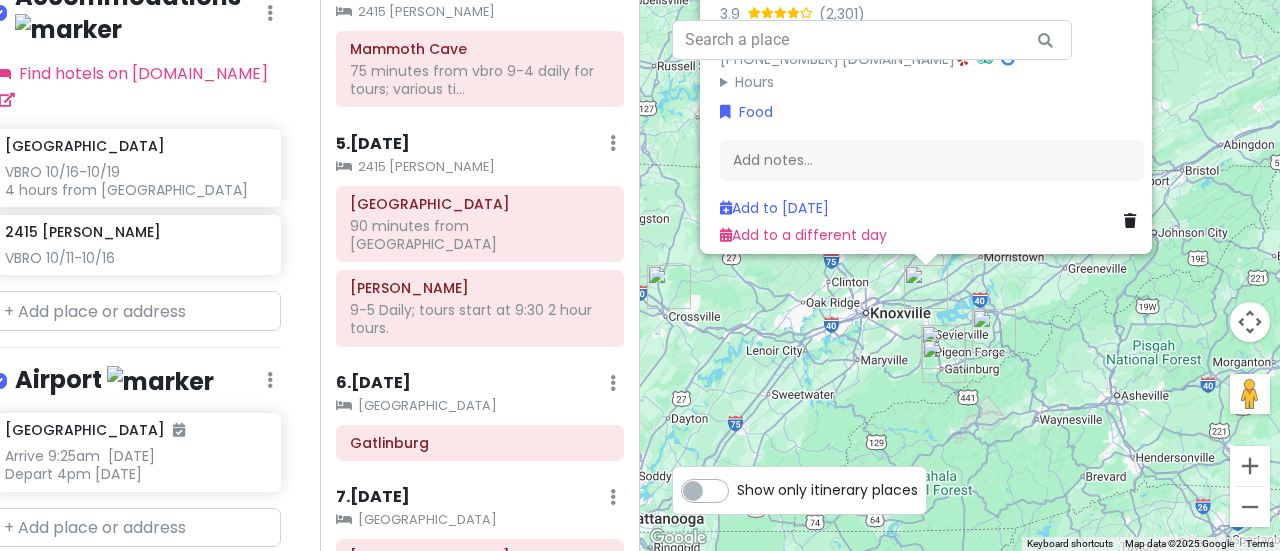 click on "+ Add a section" at bounding box center [66, 583] 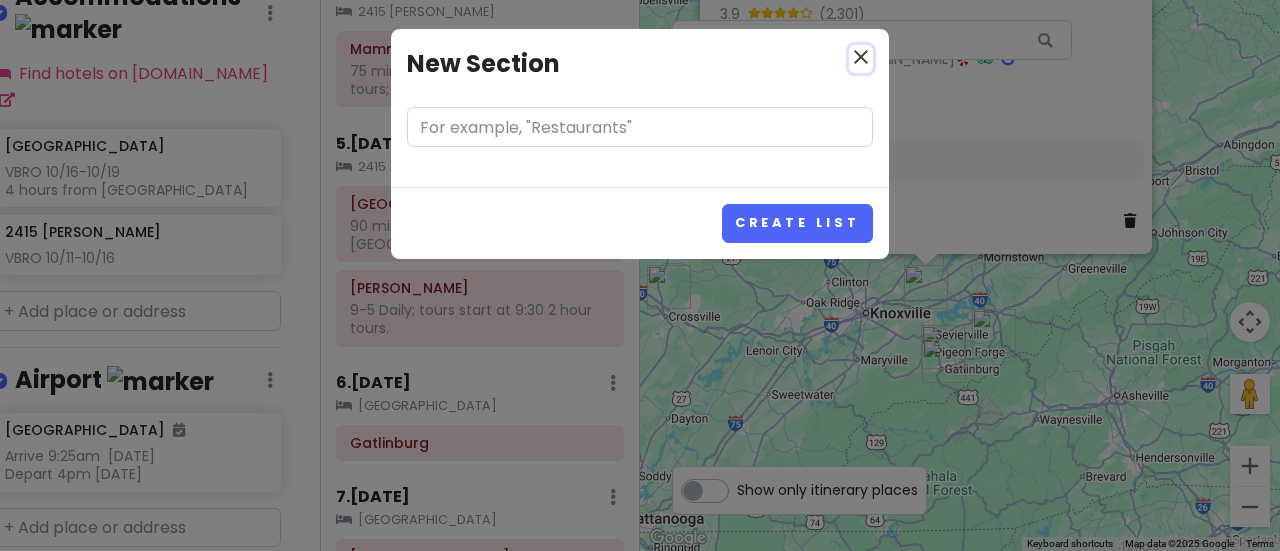 click on "close" at bounding box center (861, 57) 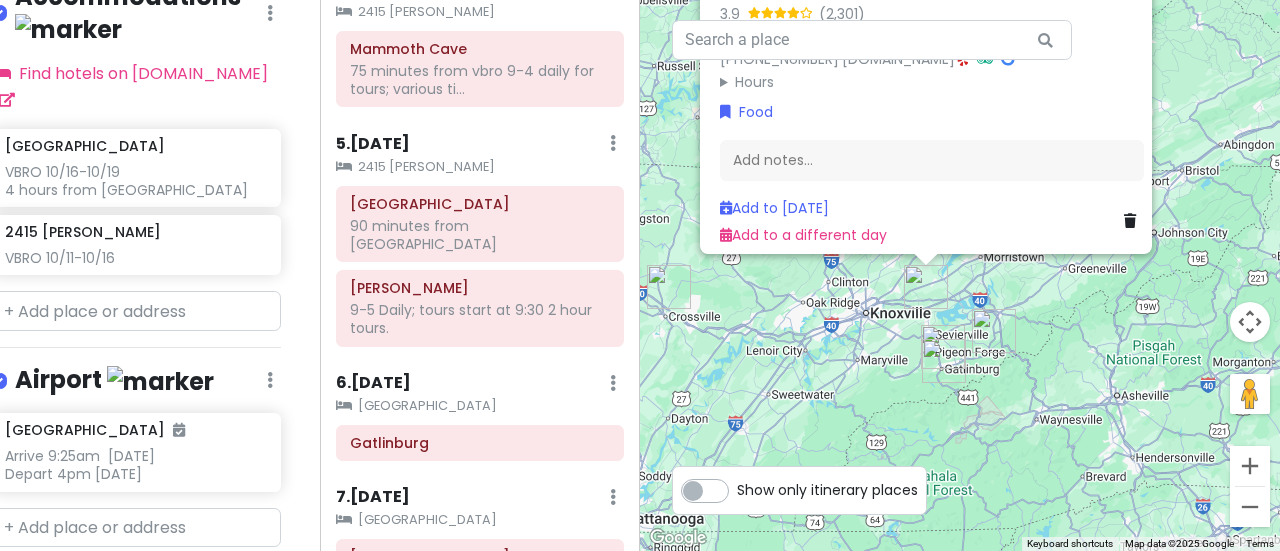 click on "Buc-ee's 3.9        (2,301) [STREET_ADDRESS] [PHONE_NUMBER]   ·   [DOMAIN_NAME]   ·   Hours [DATE]  Open 24 hours [DATE]  Open 24 hours [DATE]  Open 24 hours [DATE]  Open 24 hours [DATE]  Open 24 hours [DATE]  Open 24 hours [DATE]  Open 24 hours Food Add notes...  Add to   [DATE]  Add to a different day" at bounding box center (960, 275) 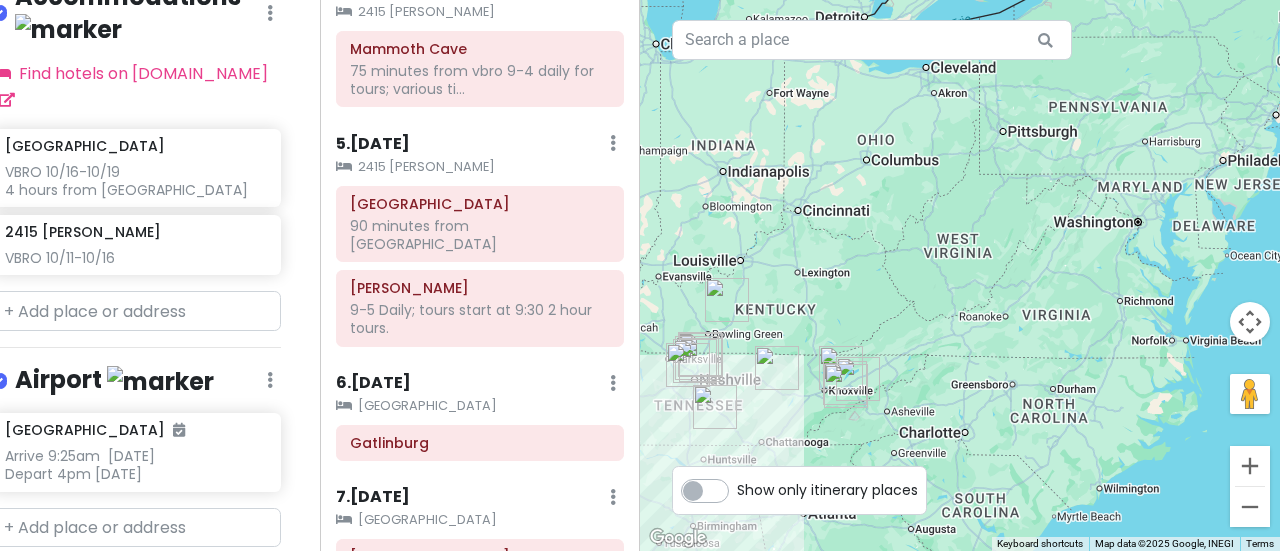 click on "Show only itinerary places" at bounding box center [827, 486] 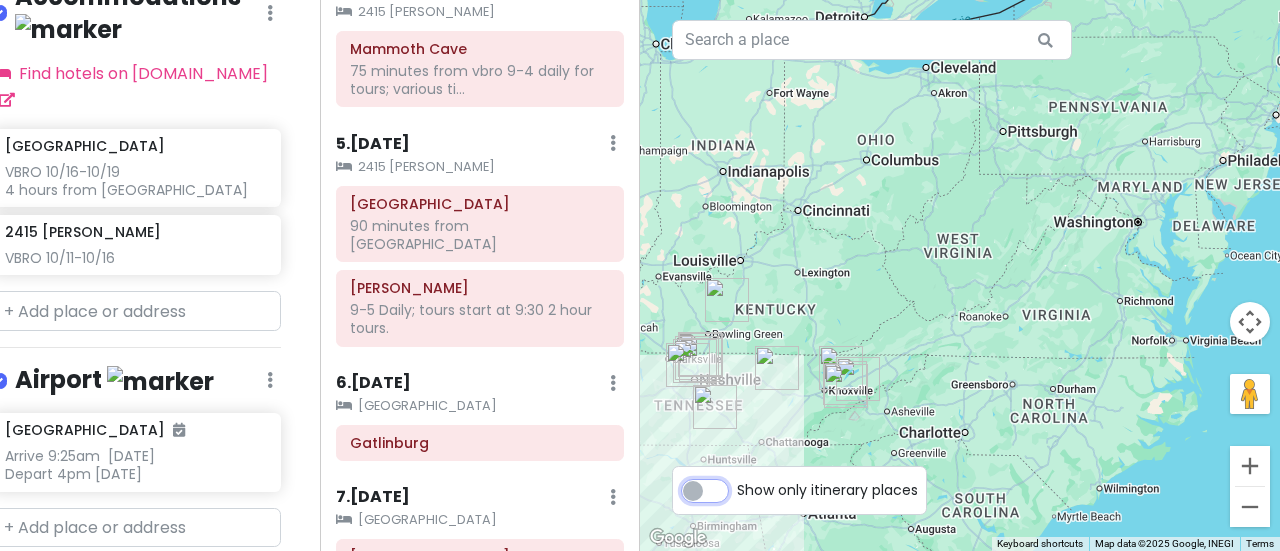 click on "Show only itinerary places" at bounding box center [743, 480] 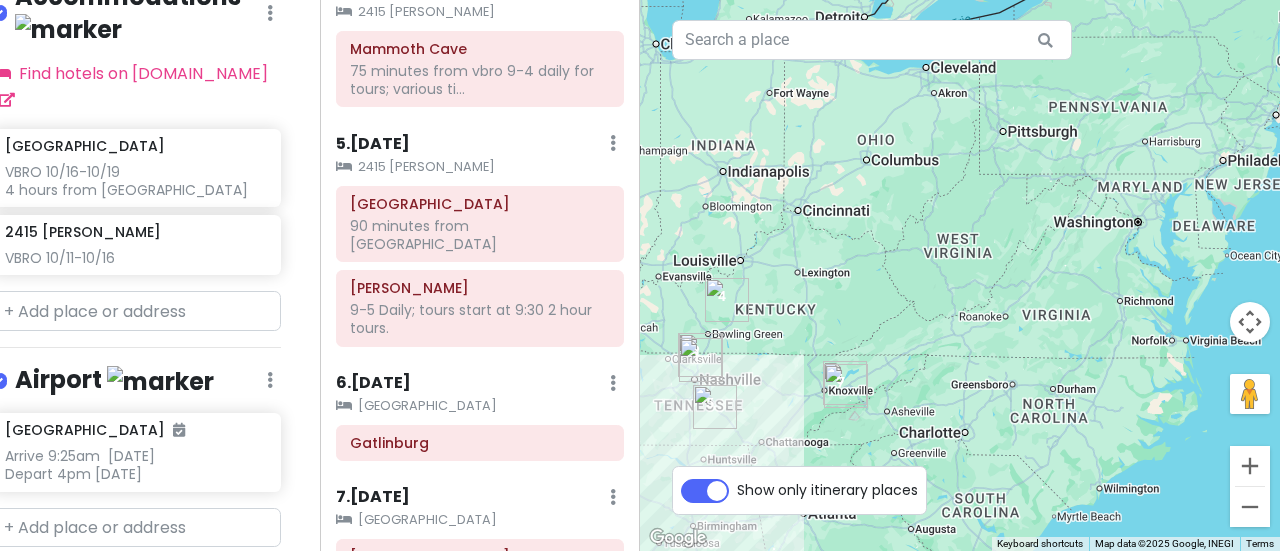 click on "Show only itinerary places" at bounding box center (827, 486) 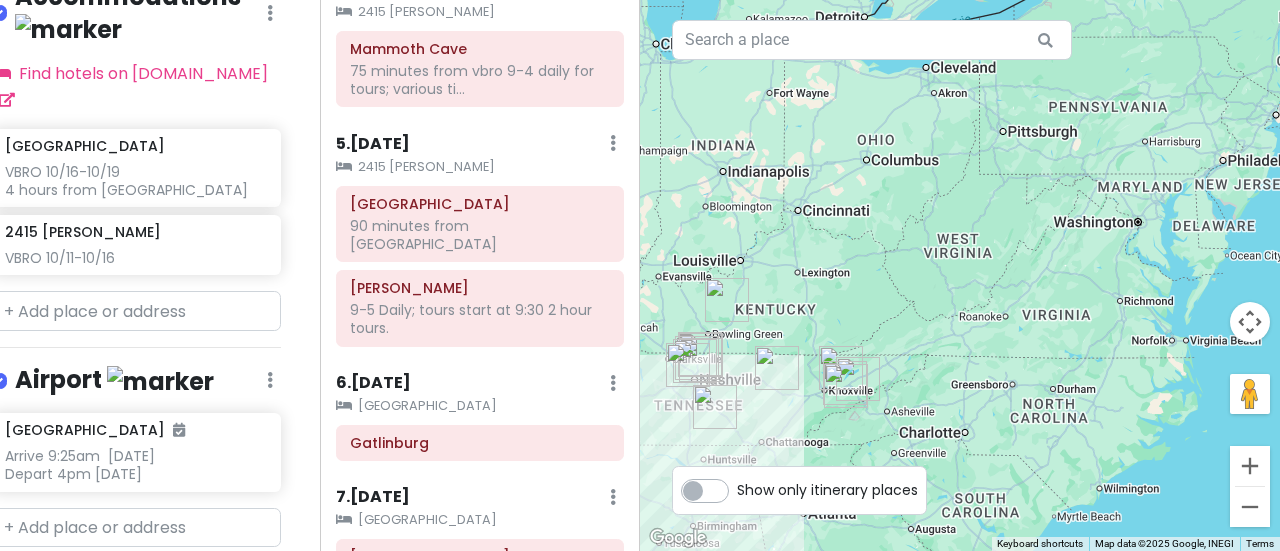 click on "Show only itinerary places" at bounding box center [827, 486] 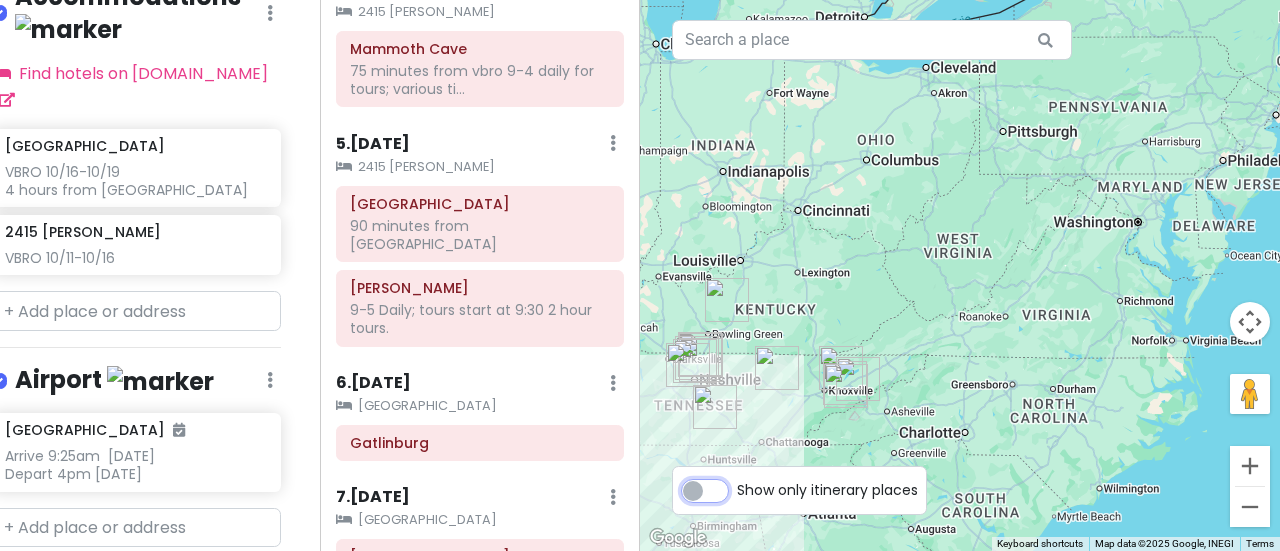 click on "Show only itinerary places" at bounding box center (743, 480) 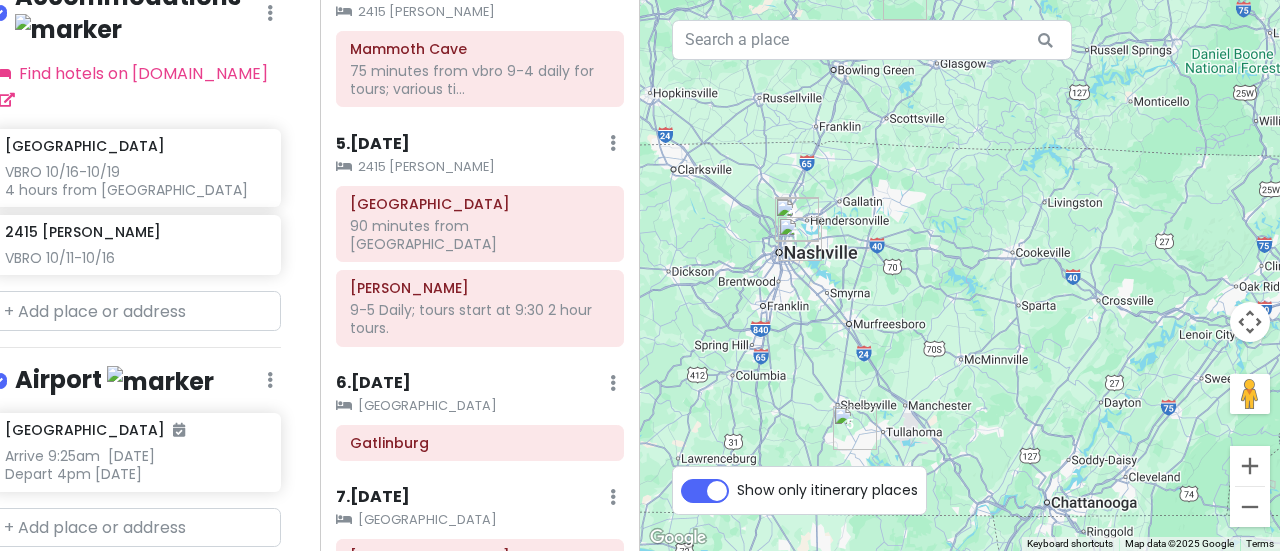 drag, startPoint x: 830, startPoint y: 307, endPoint x: 1040, endPoint y: 257, distance: 215.87033 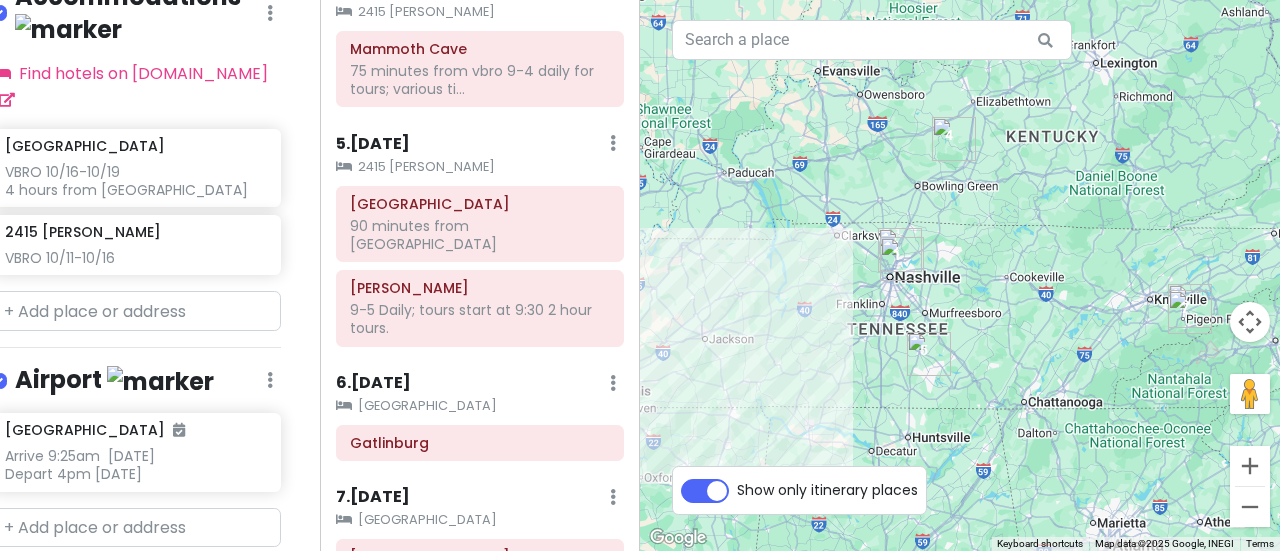 click on "Show only itinerary places" at bounding box center [827, 486] 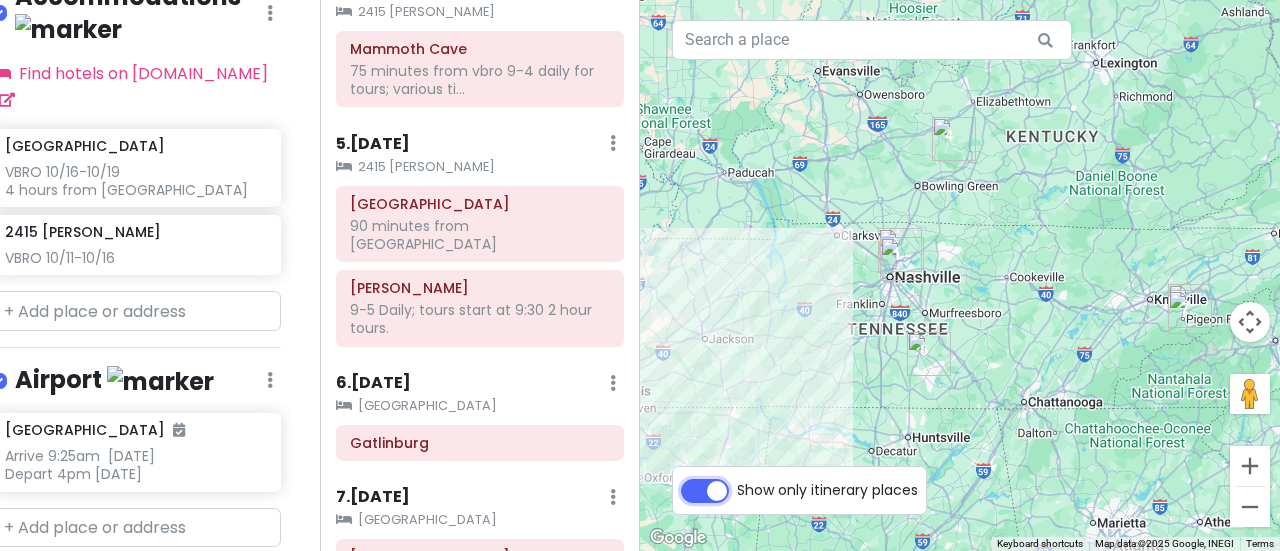click on "Show only itinerary places" at bounding box center (743, 480) 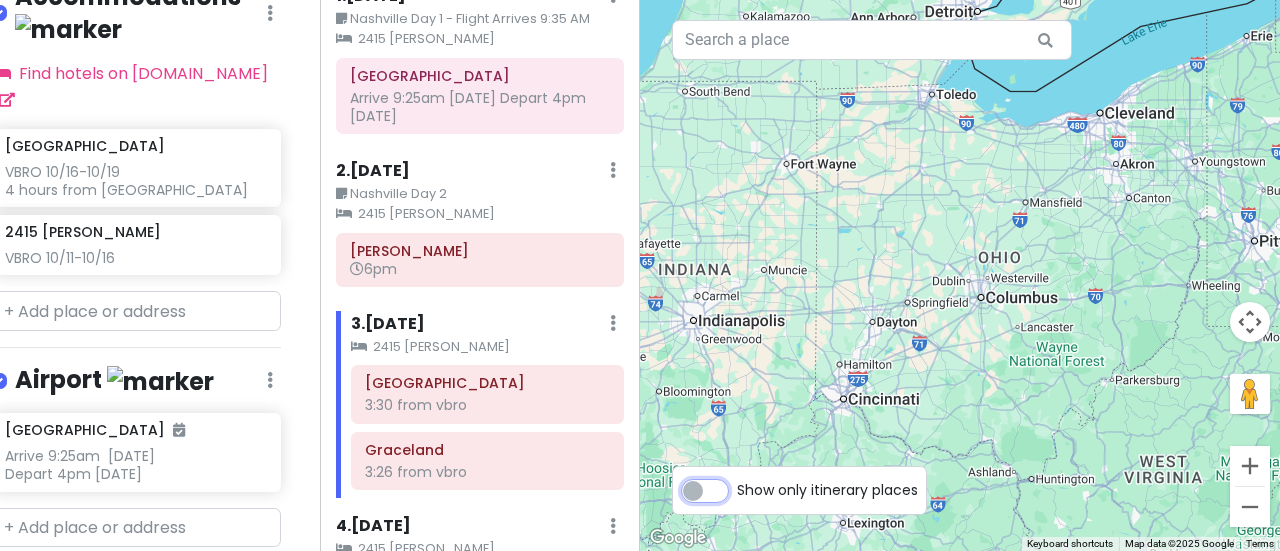 scroll, scrollTop: 200, scrollLeft: 0, axis: vertical 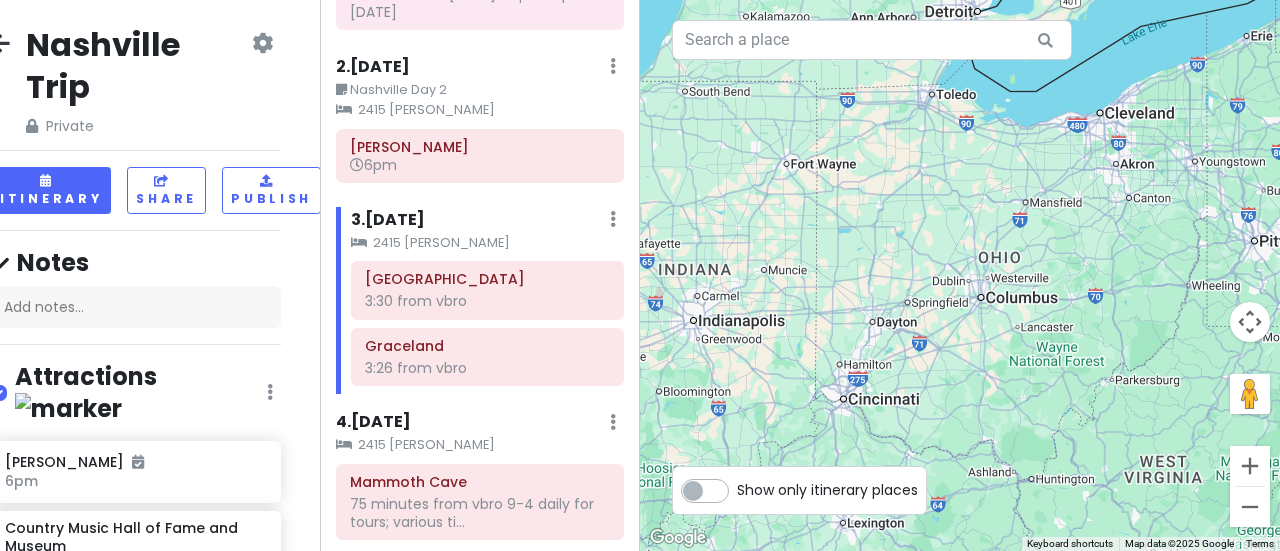 click at bounding box center [0, 43] 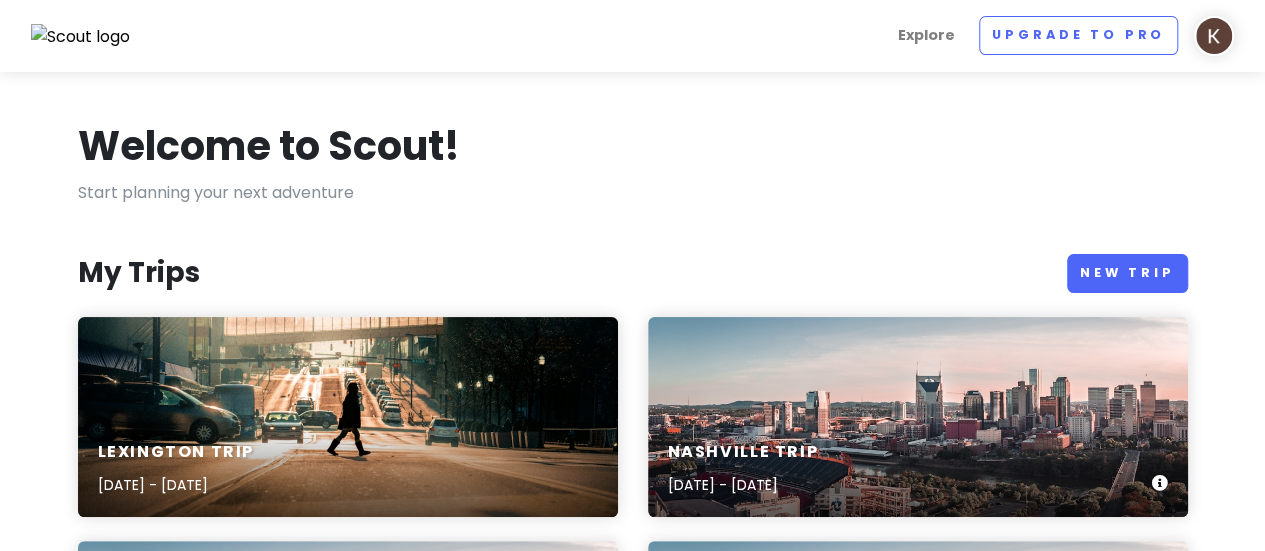 click on "Nashville Trip [DATE] - [DATE]" at bounding box center [918, 469] 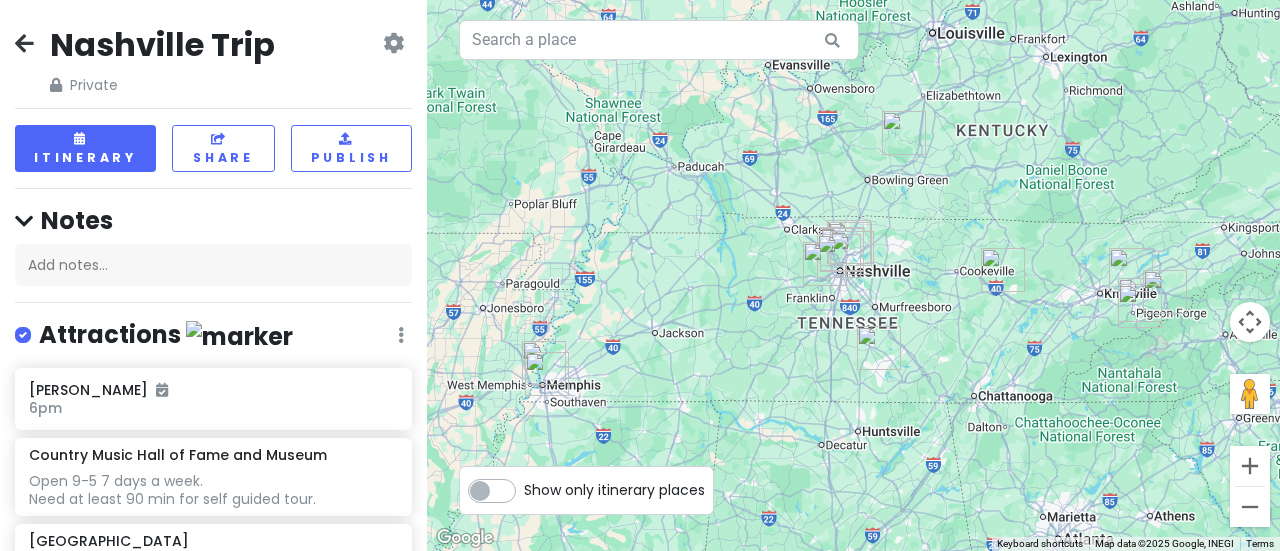 click on "Show only itinerary places" at bounding box center [614, 486] 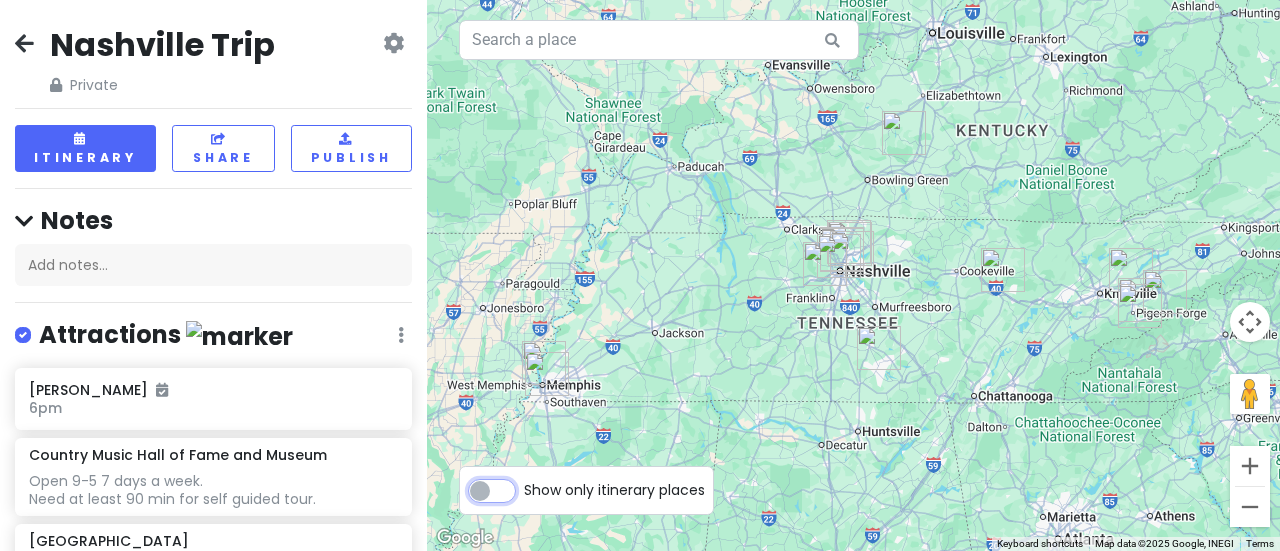 click on "Show only itinerary places" at bounding box center (530, 480) 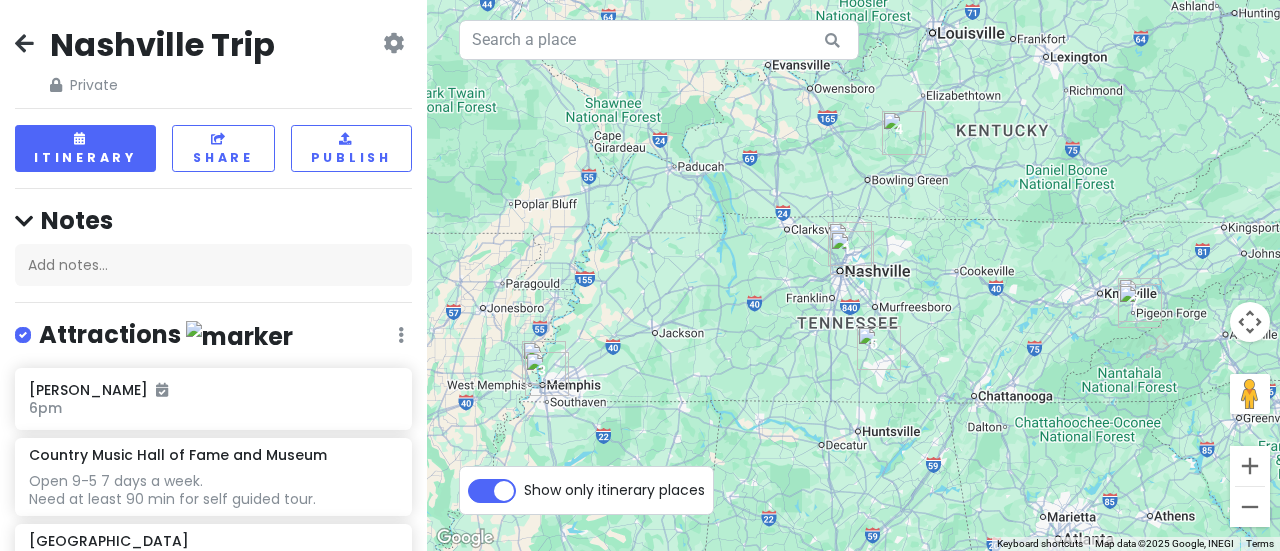 click on "Show only itinerary places" at bounding box center (614, 486) 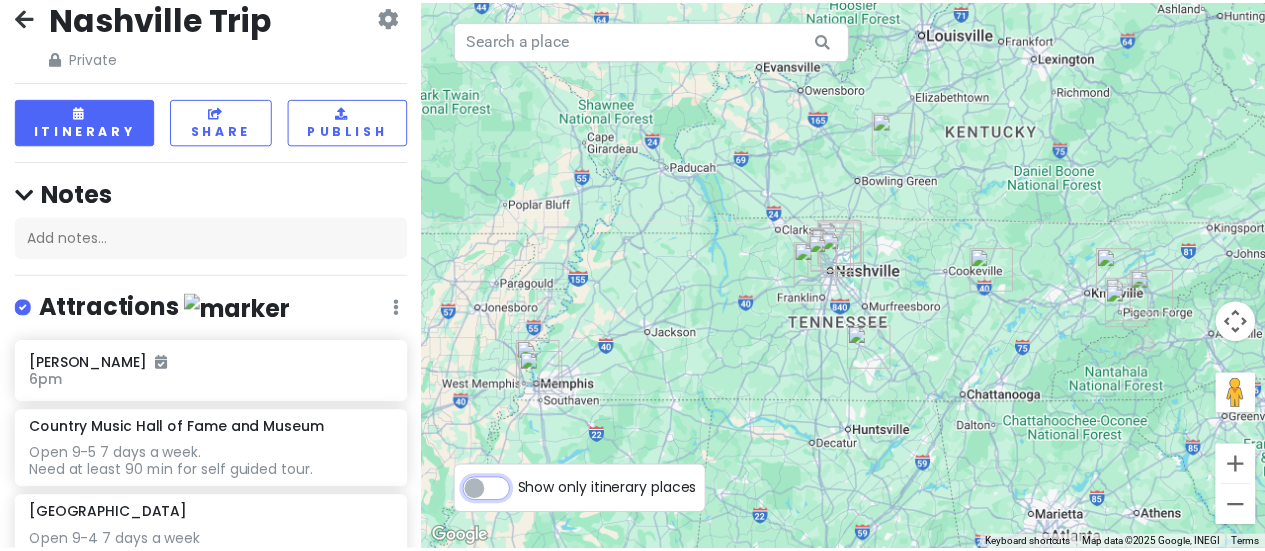 scroll, scrollTop: 0, scrollLeft: 0, axis: both 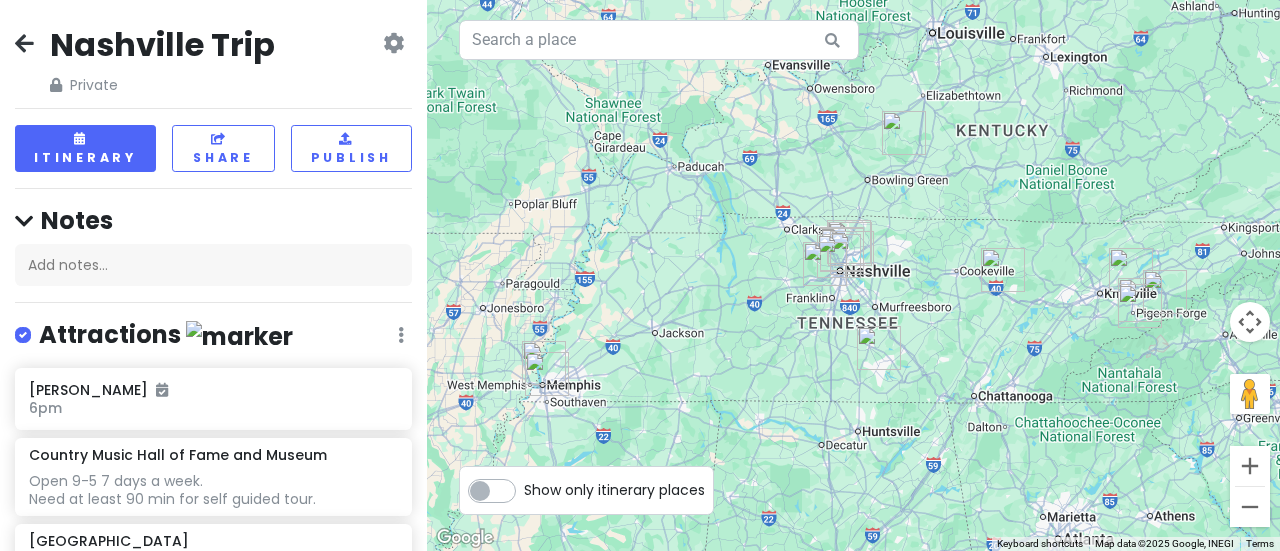 click at bounding box center (24, 43) 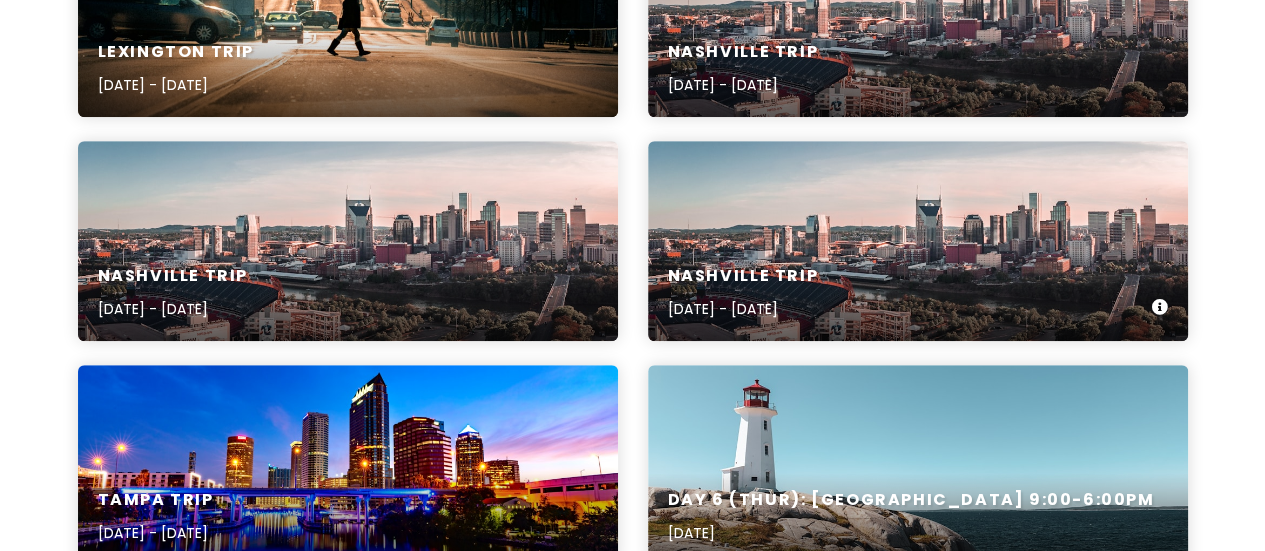 scroll, scrollTop: 200, scrollLeft: 0, axis: vertical 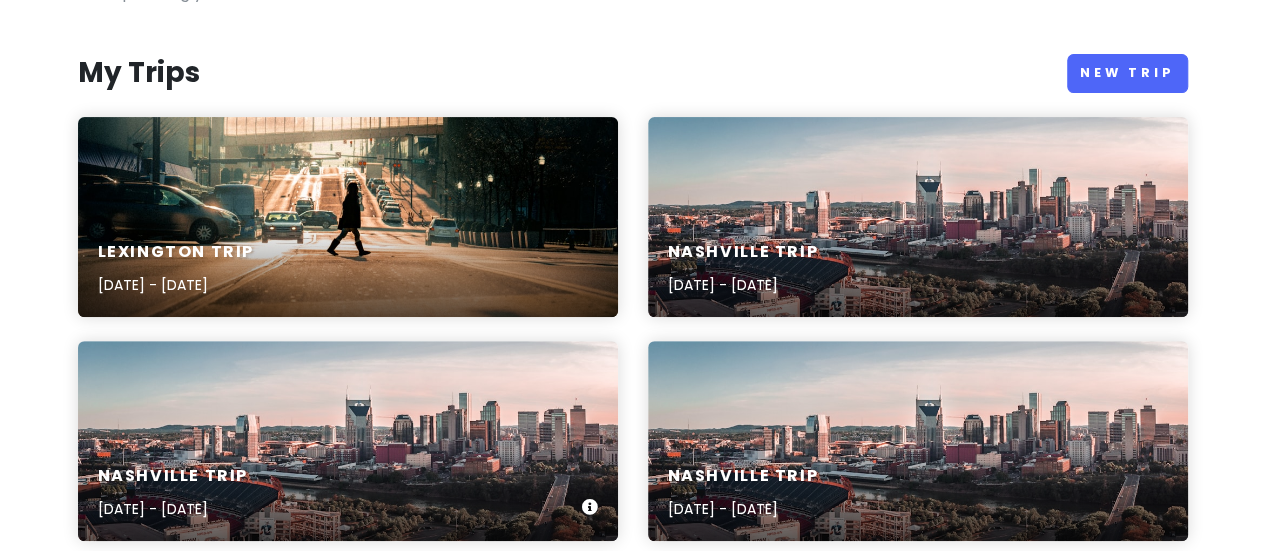 click on "Nashville Trip [DATE] - [DATE]" at bounding box center [348, 441] 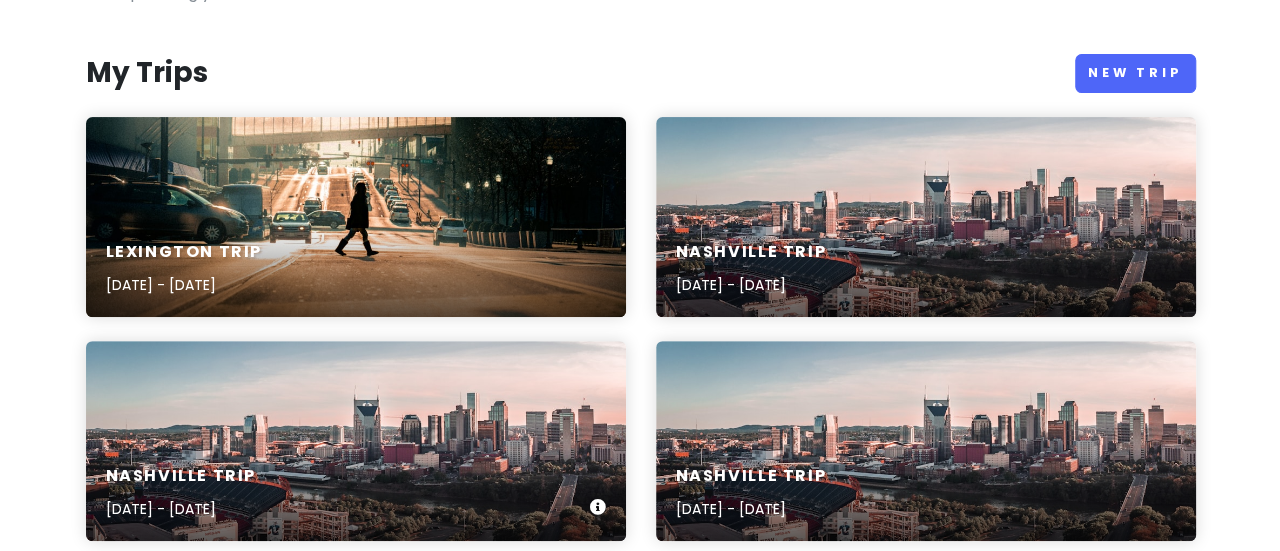 scroll, scrollTop: 0, scrollLeft: 0, axis: both 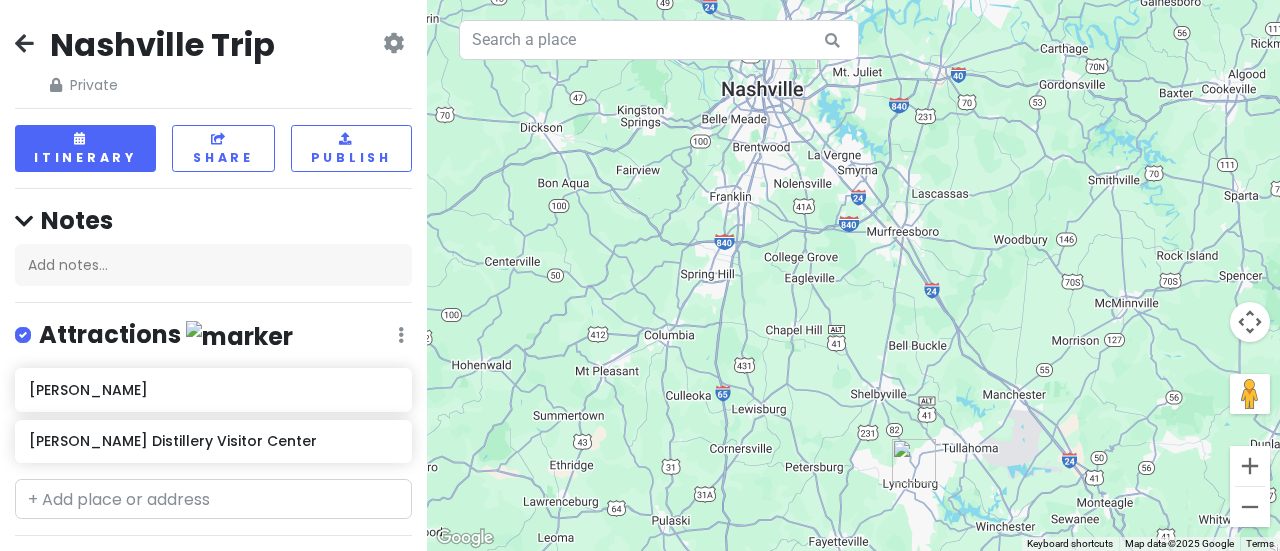 click at bounding box center (24, 43) 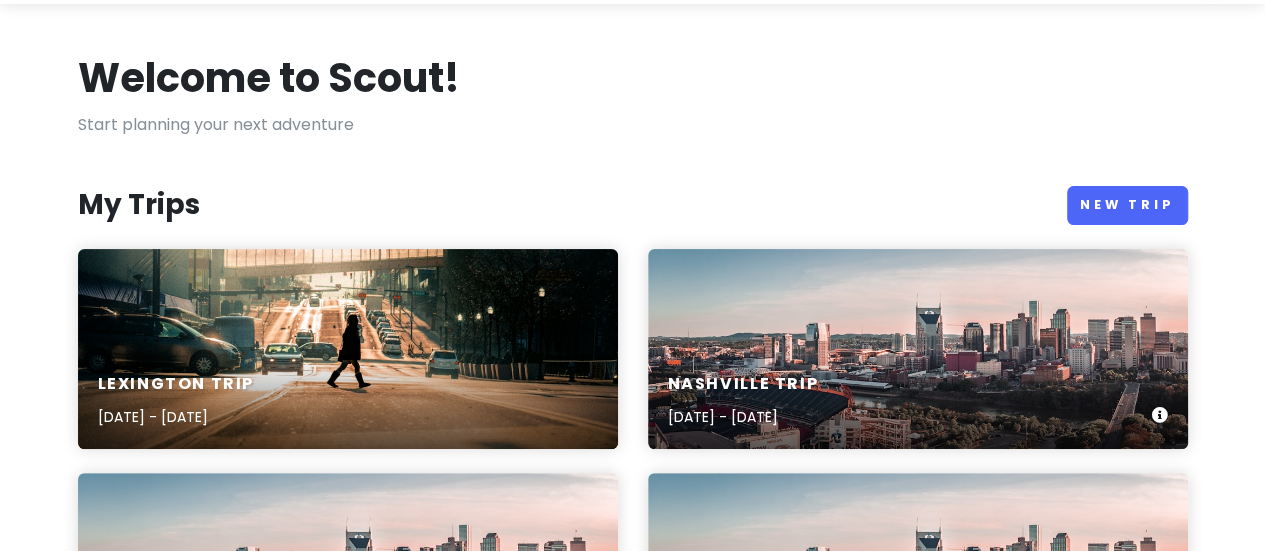 scroll, scrollTop: 300, scrollLeft: 0, axis: vertical 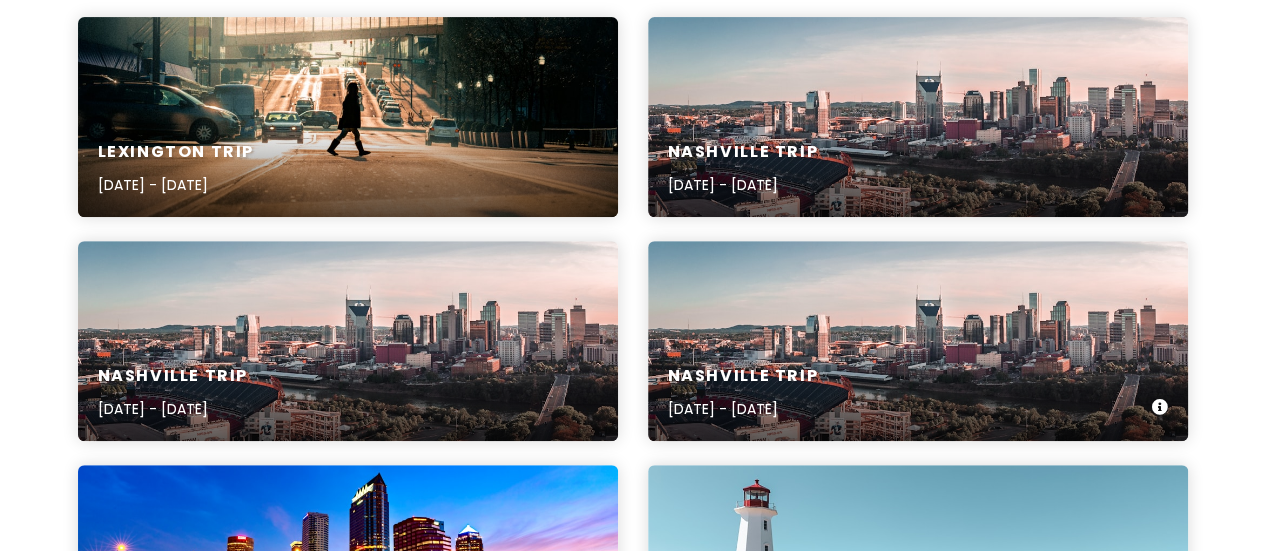 click on "Nashville Trip [DATE] - [DATE]" at bounding box center (918, 341) 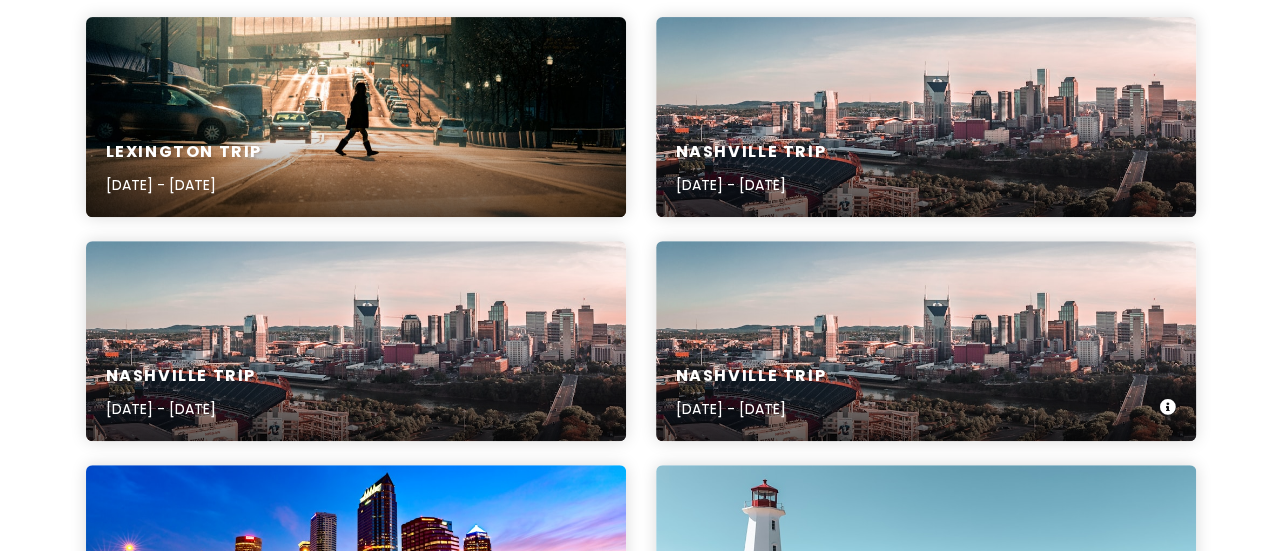 scroll, scrollTop: 0, scrollLeft: 0, axis: both 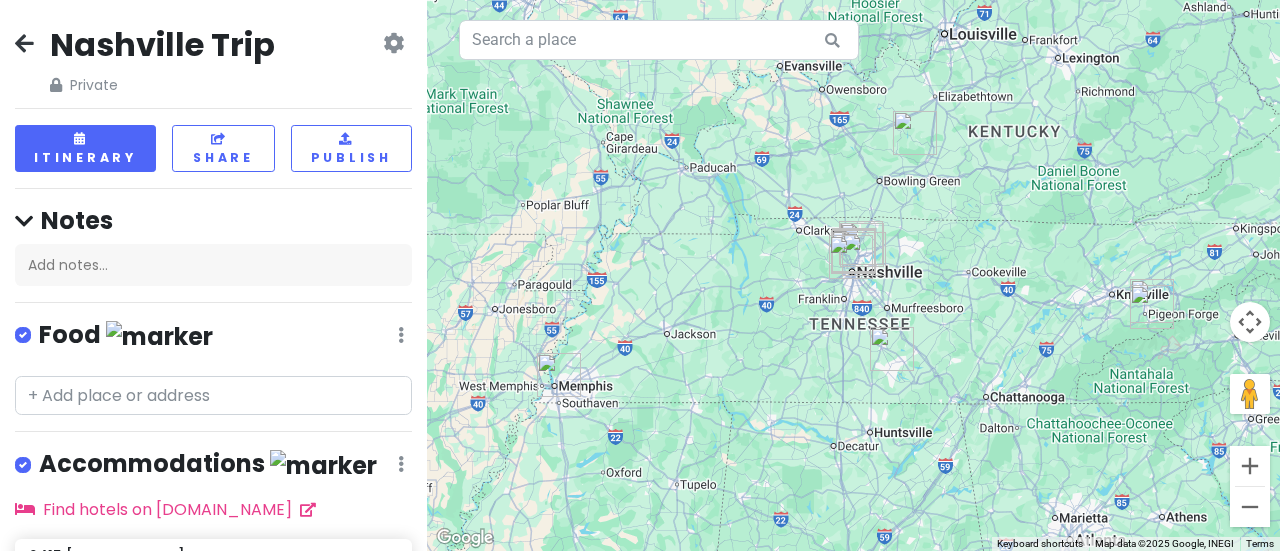 click on "Nashville Trip Private Change Dates Make a Copy Delete Trip Go Pro ⚡️ Give Feedback 💡 Support Scout ☕️ Itinerary Share Publish Notes Add notes... Food   Edit Reorder Delete List Accommodations   Edit Reorder Delete List Find hotels on [DOMAIN_NAME] 2415 [PERSON_NAME] VBRO Sat-[DATE] Gatlinburg Attractions   Edit Reorder Delete List [PERSON_NAME] [PERSON_NAME] Auditorium The Bluebird Cafe [PERSON_NAME] Distillery Graceland Country Music Hall of Fame and Museum [GEOGRAPHIC_DATA] [GEOGRAPHIC_DATA]    Edit Reorder Delete List [GEOGRAPHIC_DATA] + Add a section" at bounding box center (213, 275) 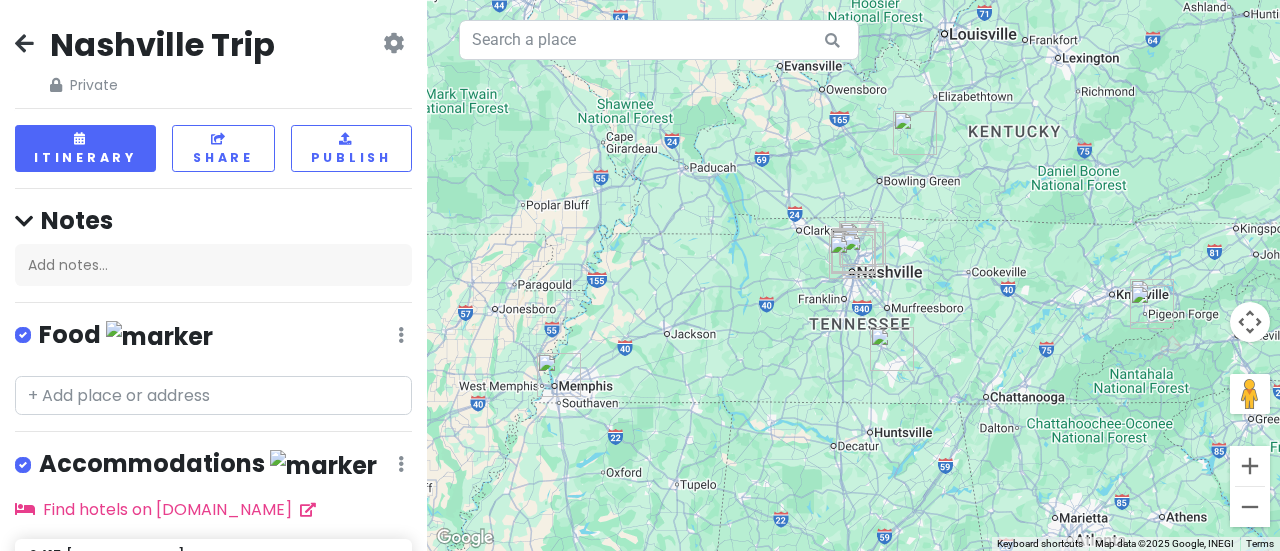 click at bounding box center (24, 43) 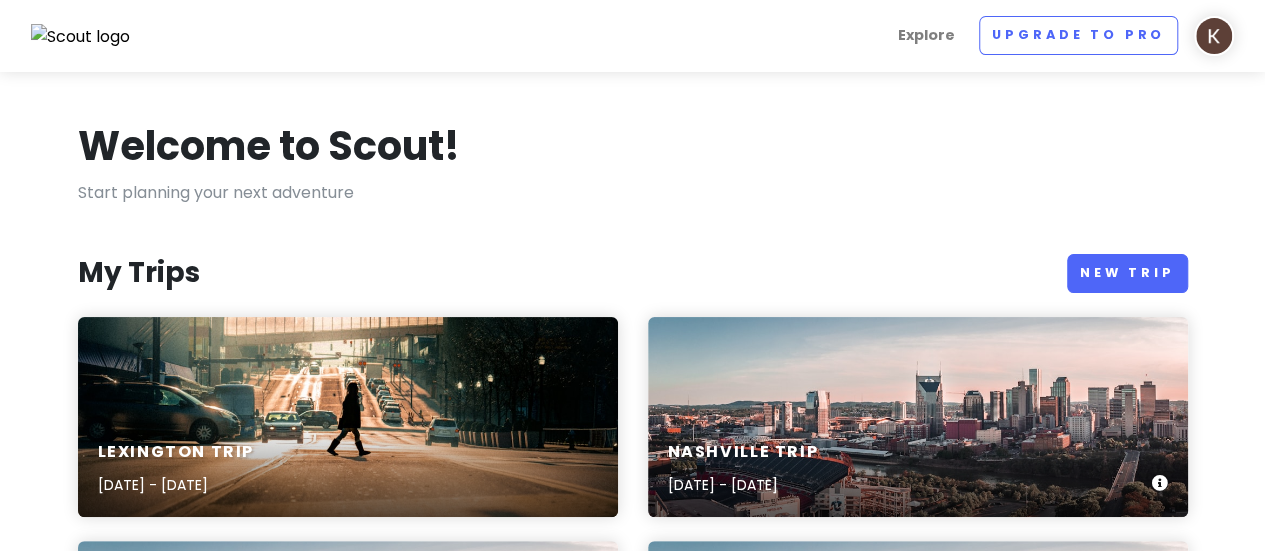 click on "[DATE] - [DATE]" at bounding box center (743, 485) 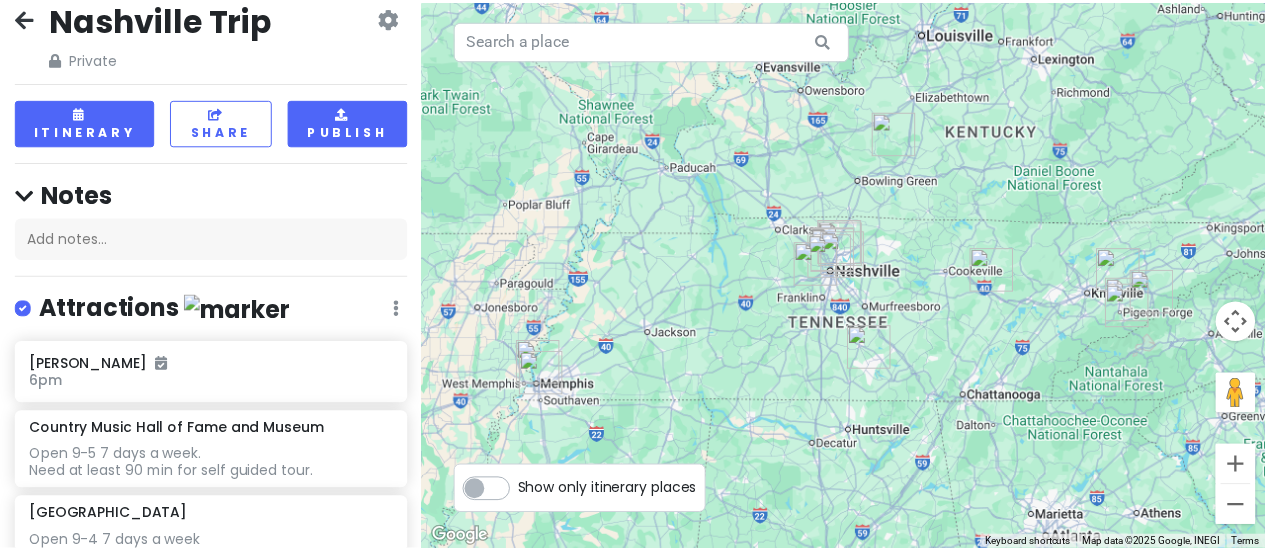 scroll, scrollTop: 0, scrollLeft: 0, axis: both 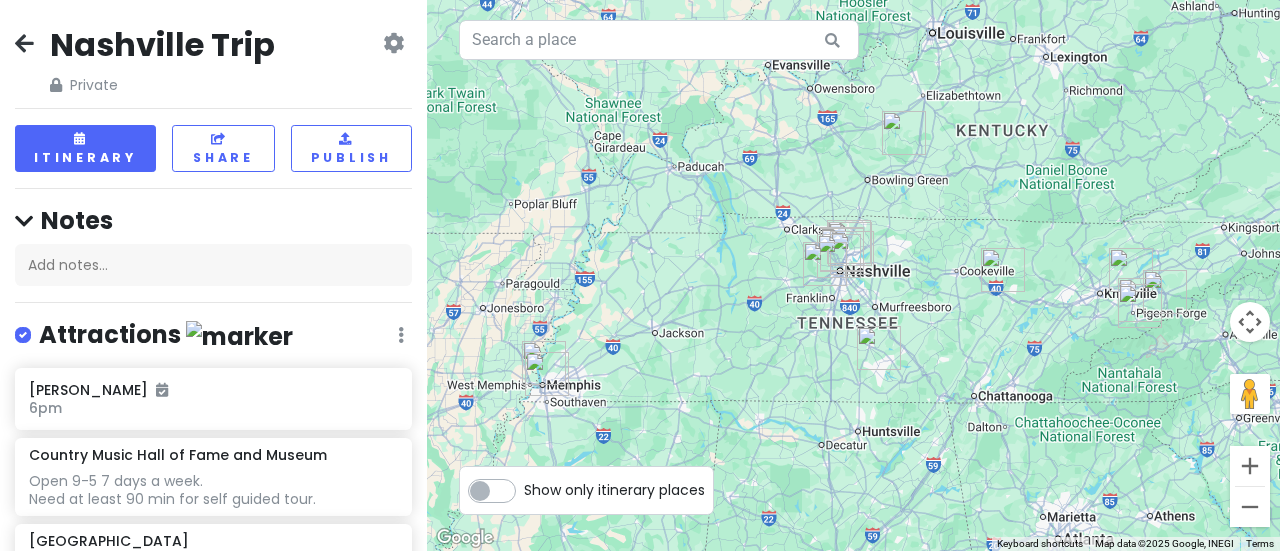 click at bounding box center [393, 43] 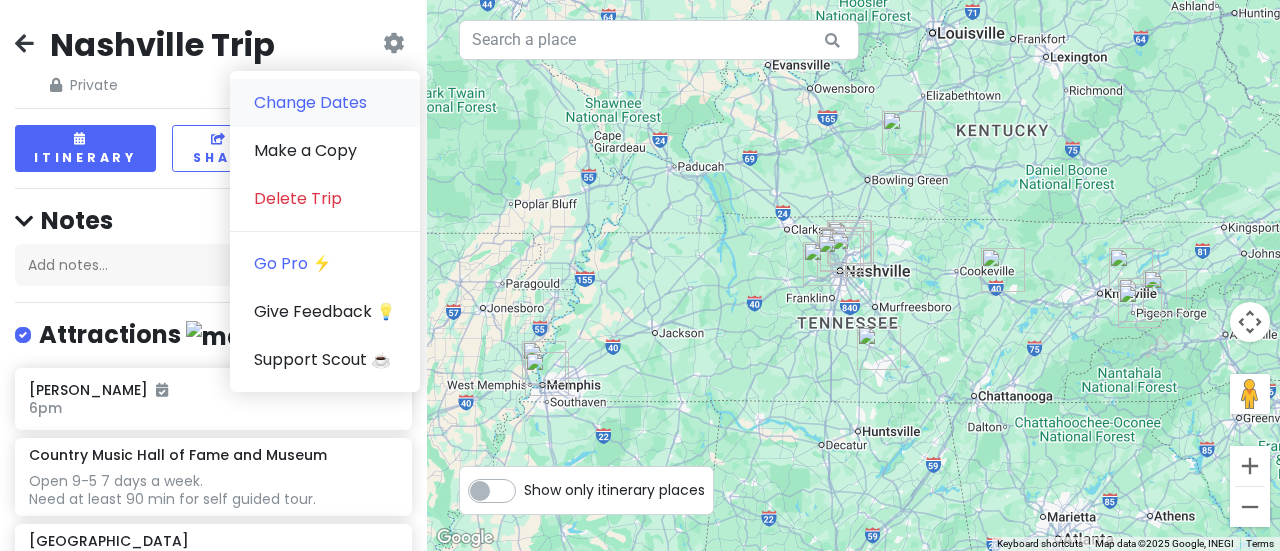 click on "Change Dates" at bounding box center [325, 103] 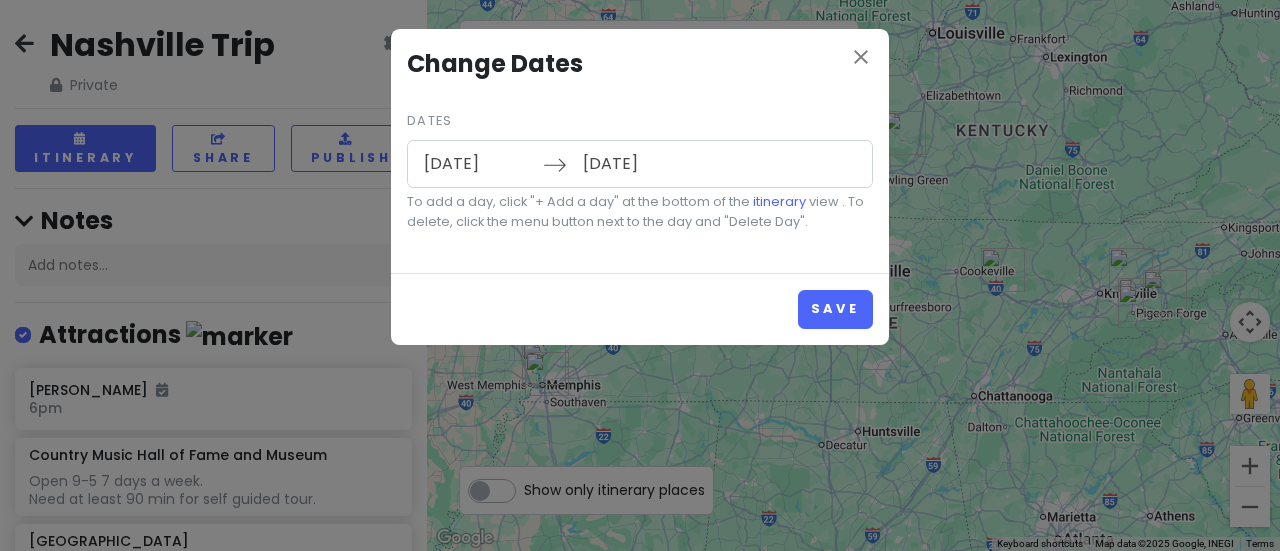click on "[DATE]" at bounding box center [637, 164] 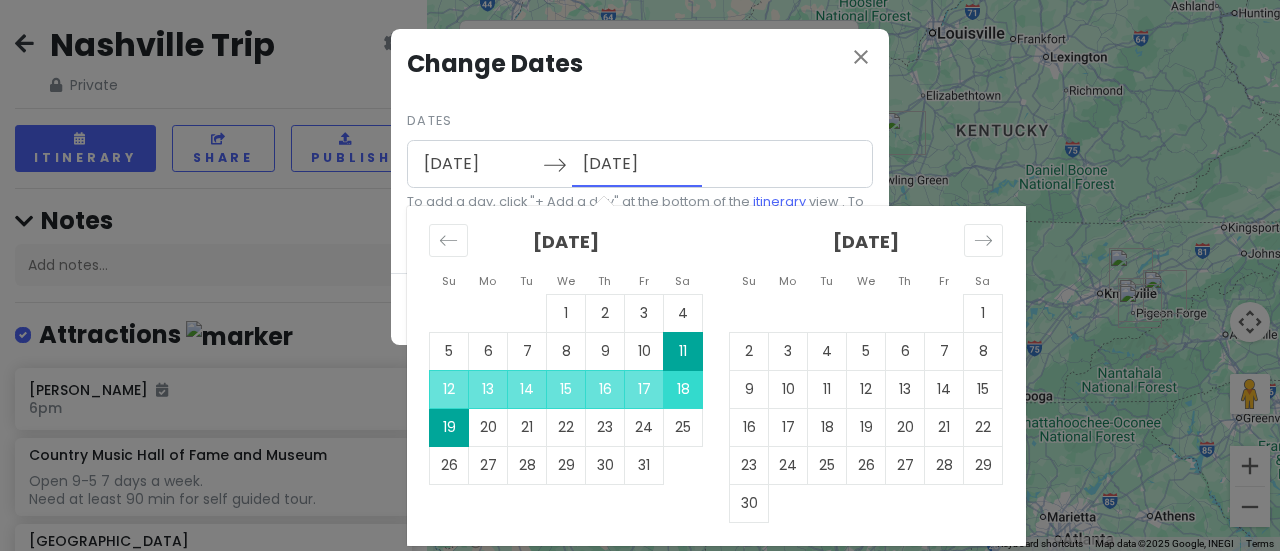 click on "18" at bounding box center [683, 389] 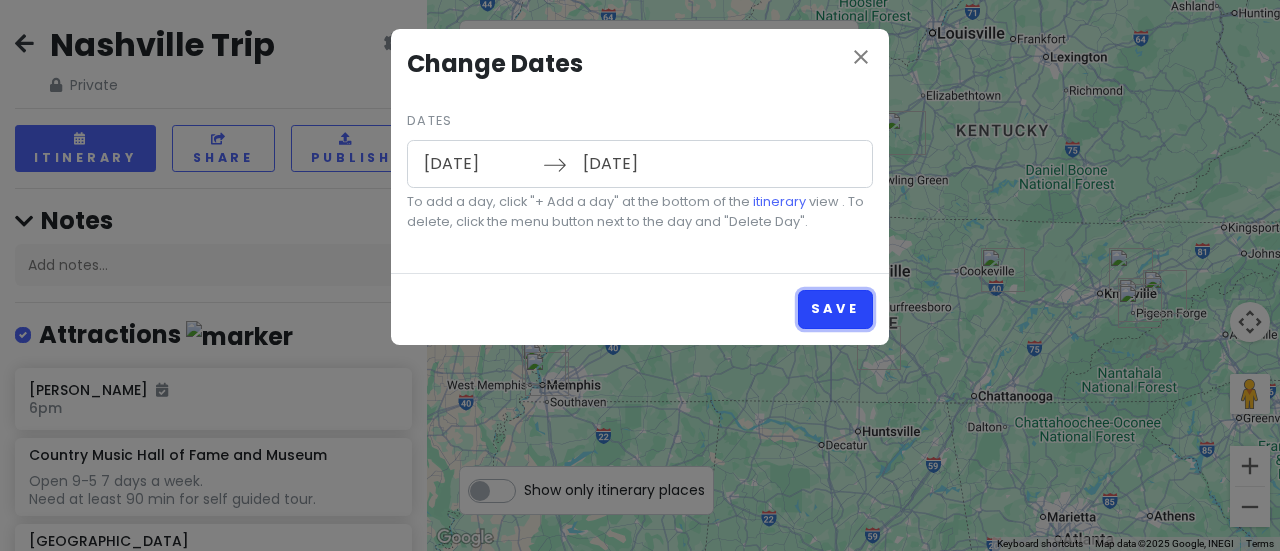 click on "Save" at bounding box center (835, 309) 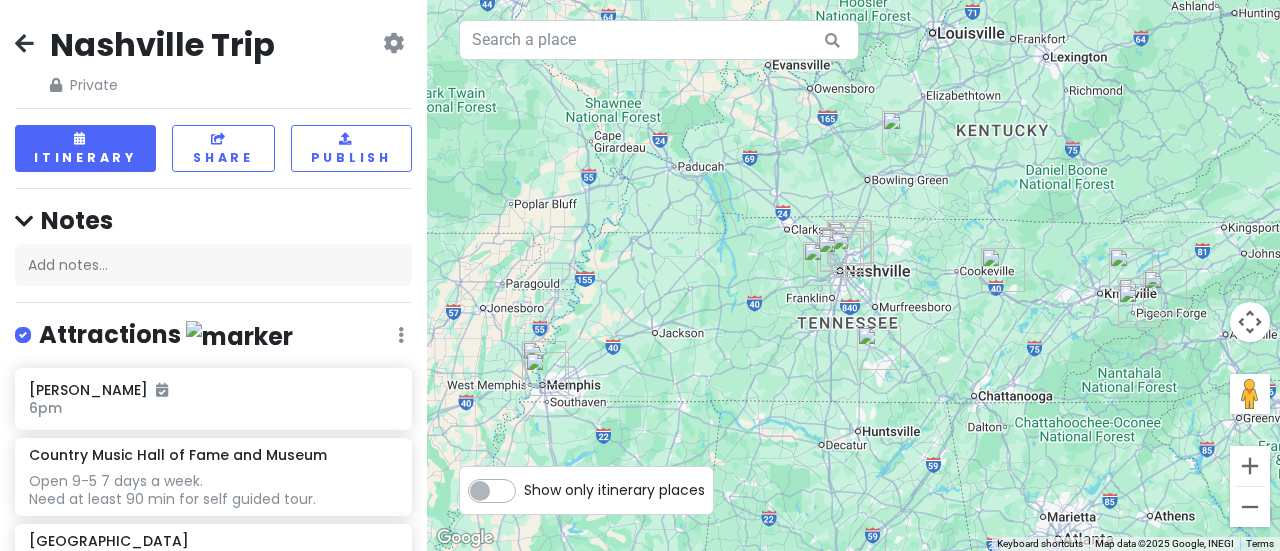 click at bounding box center (24, 43) 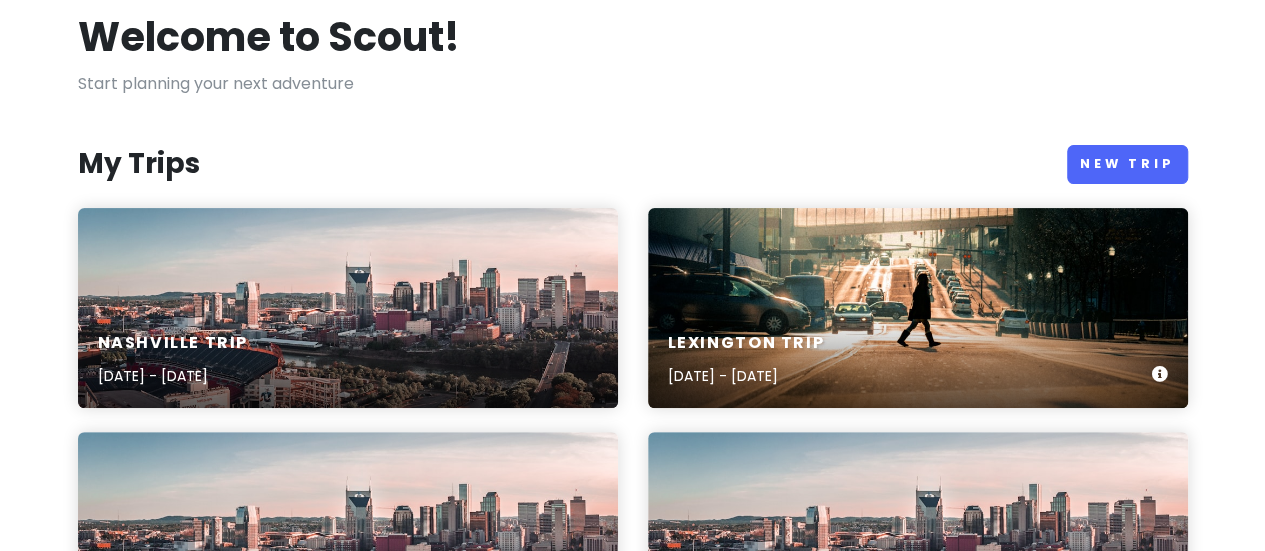 scroll, scrollTop: 200, scrollLeft: 0, axis: vertical 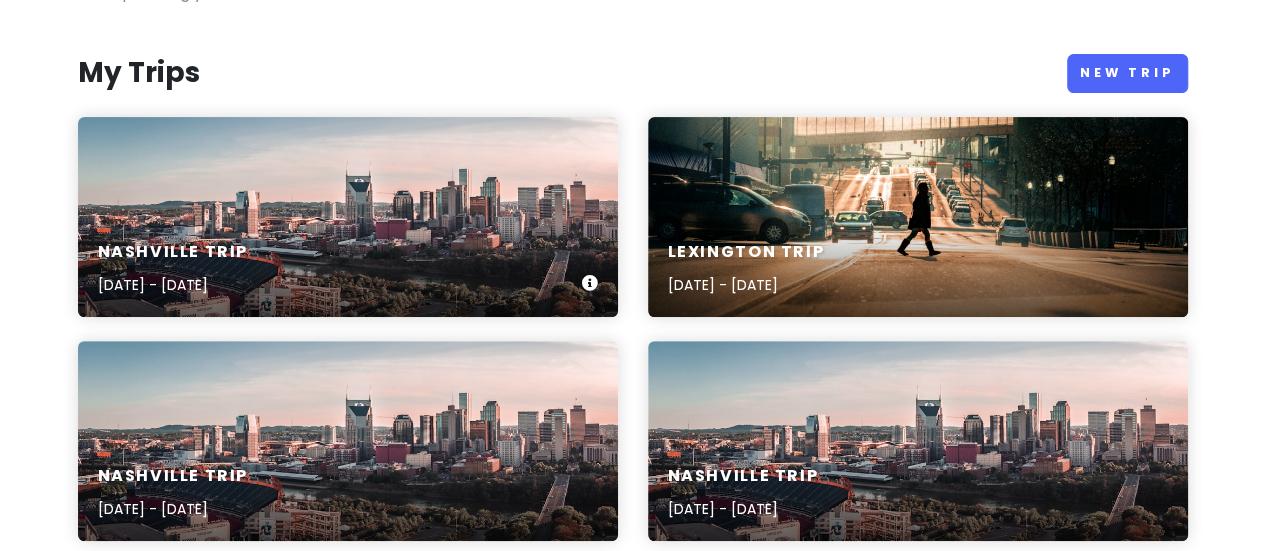 click on "Nashville Trip [DATE] - [DATE]" at bounding box center [348, 269] 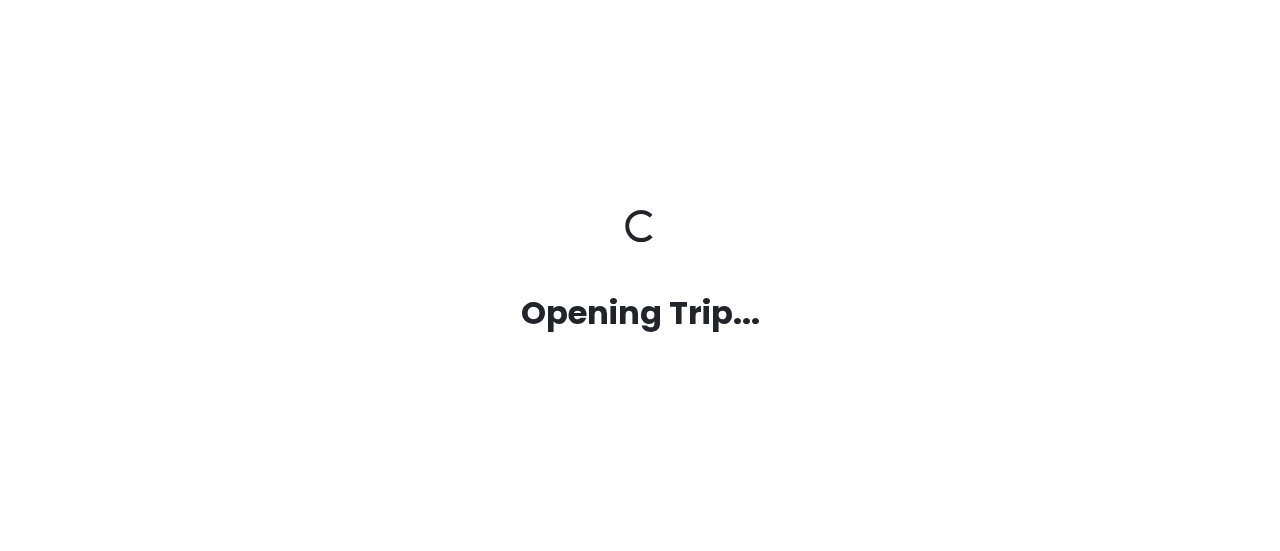 scroll, scrollTop: 0, scrollLeft: 0, axis: both 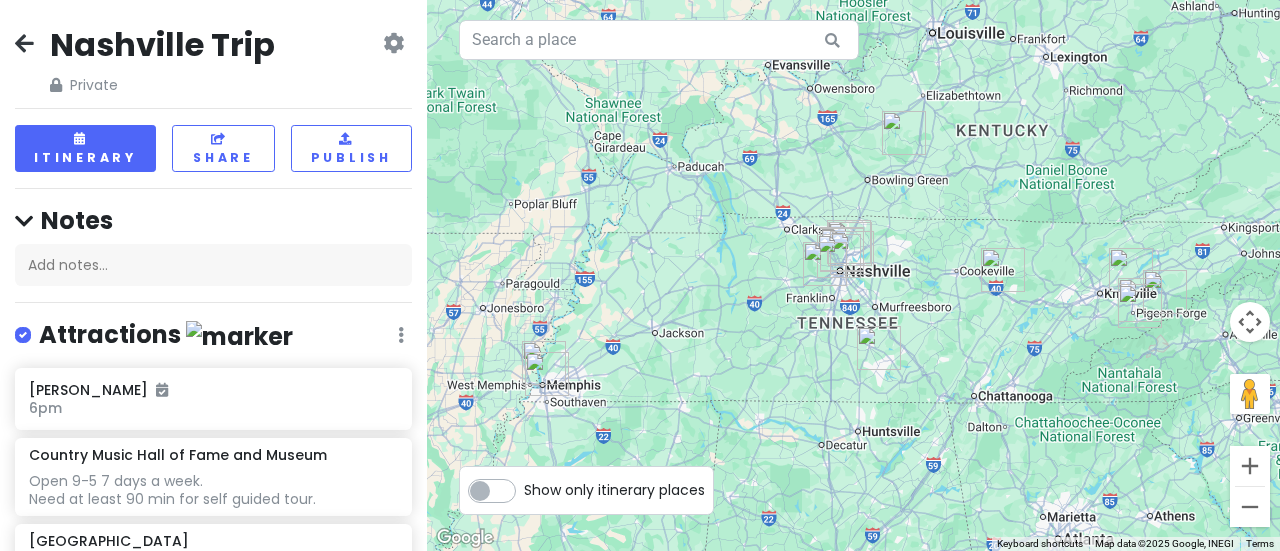 click on "Nashville Trip Private Change Dates Make a Copy Delete Trip Go Pro ⚡️ Give Feedback 💡 Support Scout ☕️" at bounding box center (213, 60) 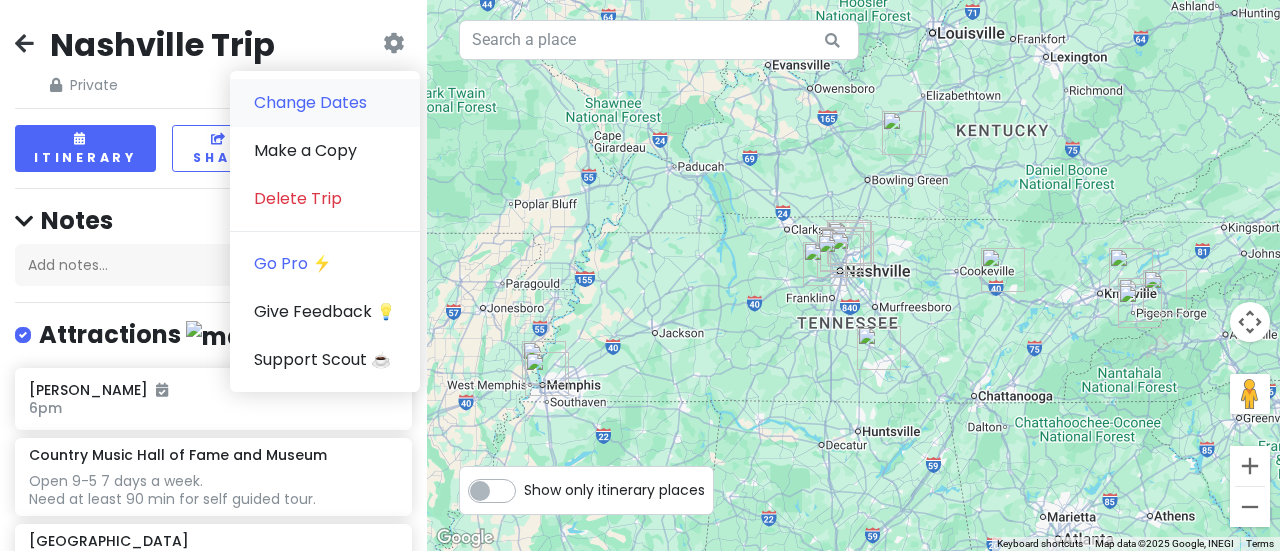 click on "Change Dates" at bounding box center [325, 103] 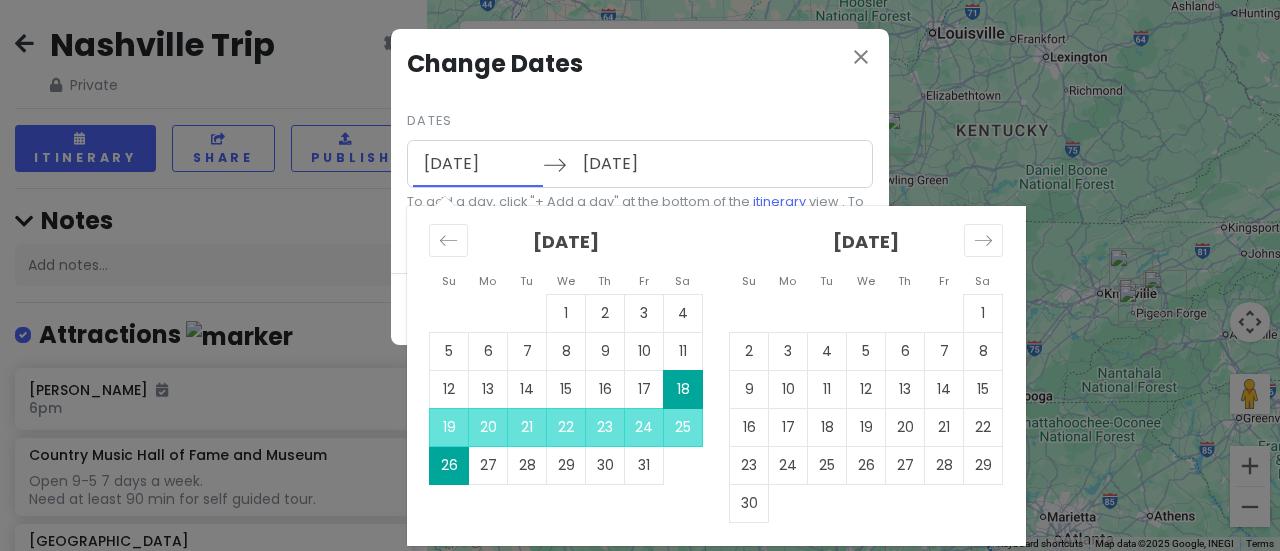 click on "[DATE]" at bounding box center [478, 164] 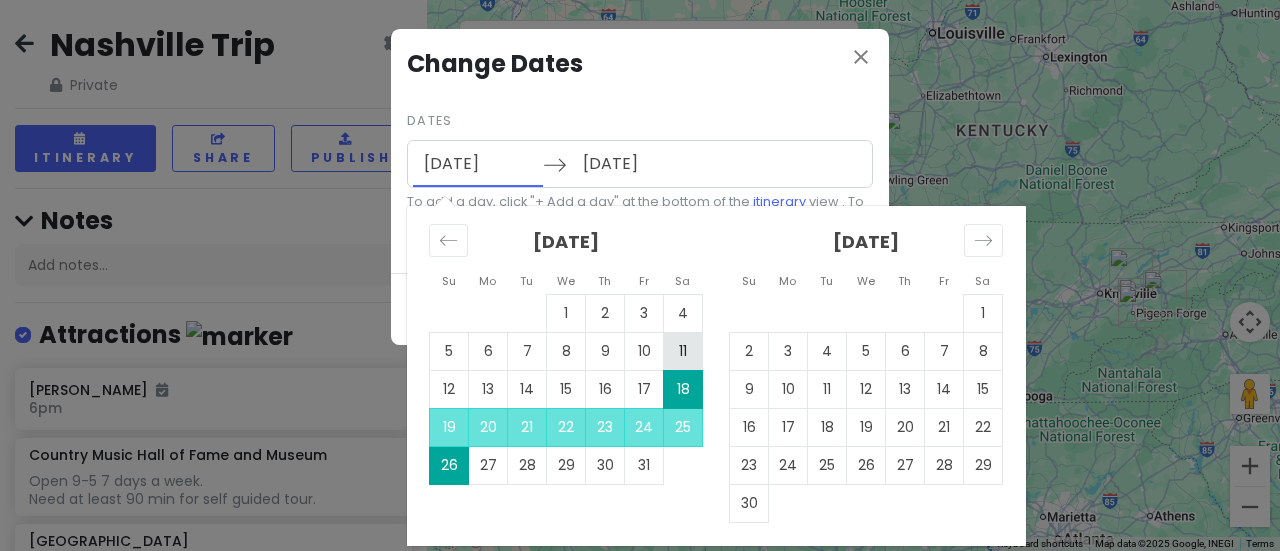 click on "11" at bounding box center (683, 351) 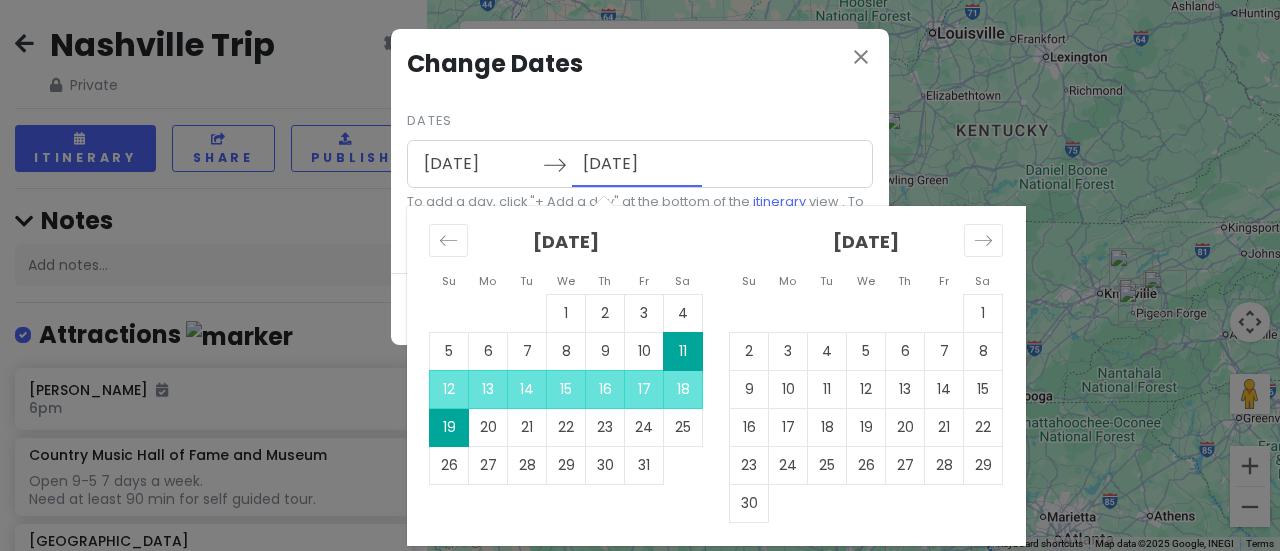 click on "[DATE]" at bounding box center (637, 164) 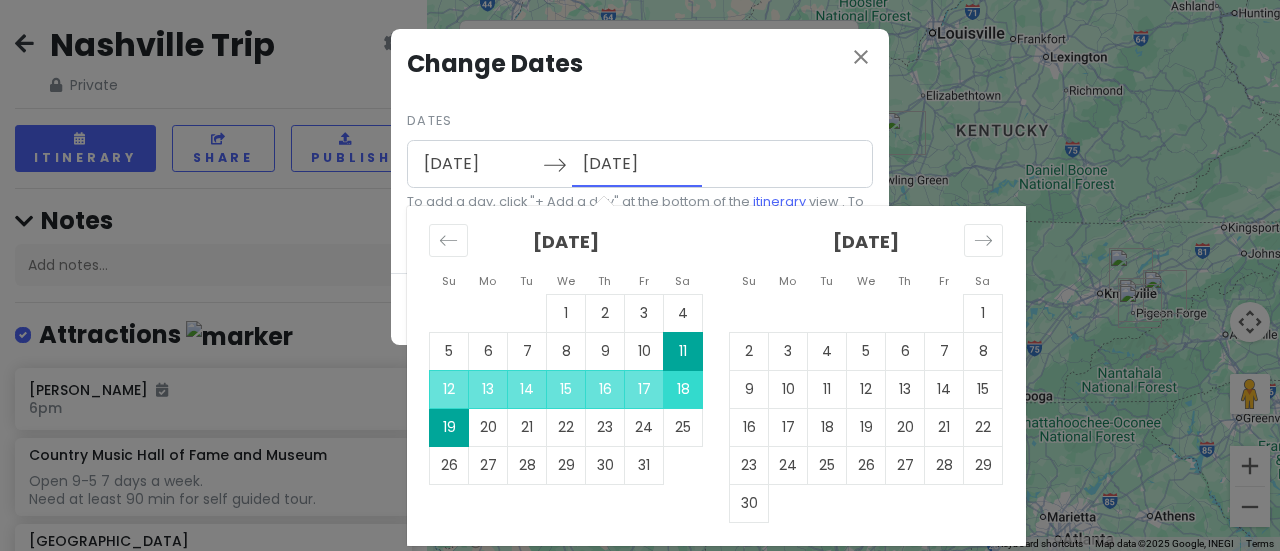 click on "18" at bounding box center [683, 389] 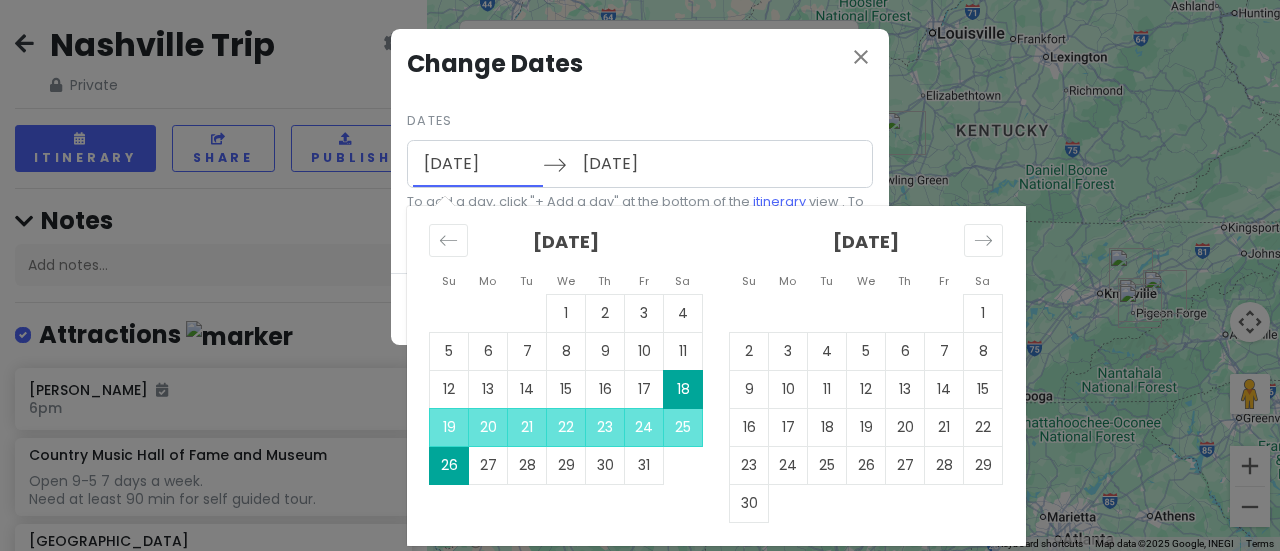 click on "[DATE]" at bounding box center (478, 164) 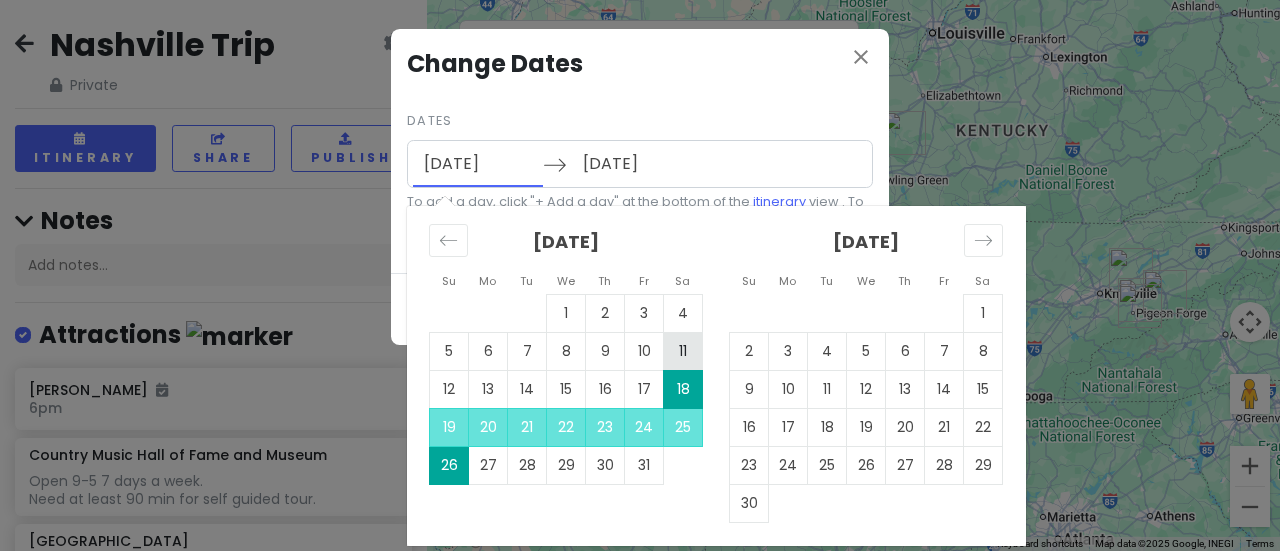 click on "11" at bounding box center (683, 351) 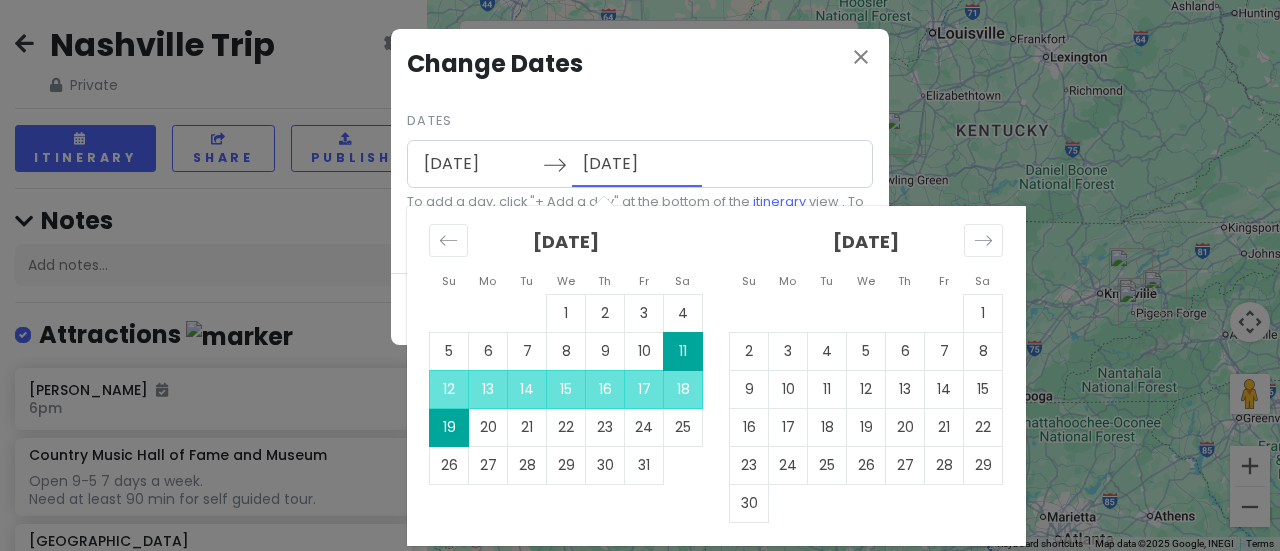 drag, startPoint x: 608, startPoint y: 163, endPoint x: 620, endPoint y: 167, distance: 12.649111 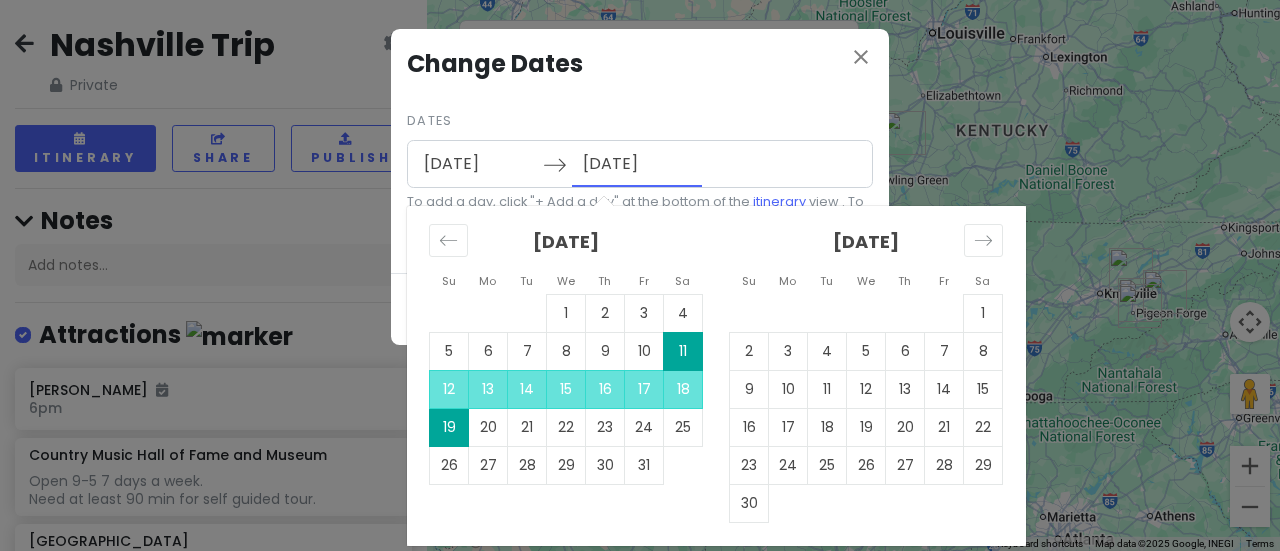 click on "close Change Dates Dates [DATE] Navigate forward to interact with the calendar and select a date. Press the question mark key to get the keyboard shortcuts for changing dates. Su Mo Tu We Th Fr Sa Su Mo Tu We Th Fr Sa [DATE] 1 2 3 4 5 6 7 8 9 10 11 12 13 14 15 16 17 18 19 20 21 22 23 24 25 26 27 28 29 [DATE] 1 2 3 4 5 6 7 8 9 10 11 12 13 14 15 16 17 18 19 20 21 22 23 24 25 26 27 28 29 30 31 [DATE] 1 2 3 4 5 6 7 8 9 10 11 12 13 14 15 16 17 18 19 20 21 22 23 24 25 26 27 28 29 [DATE] 1 2 3 4 5 6 7 8 9 10 11 12 13 14 15 16 17 18 19 20 21 22 23 24 25 26 27 28 29 30 31 [DATE] Navigate backward to interact with the calendar and select a date. Press the question mark key to get the keyboard shortcuts for changing dates. To add a day, click "+ Add a day" at the bottom of the   itinerary   view . To delete, click the menu button next to the day and "Delete Day"." at bounding box center (640, 151) 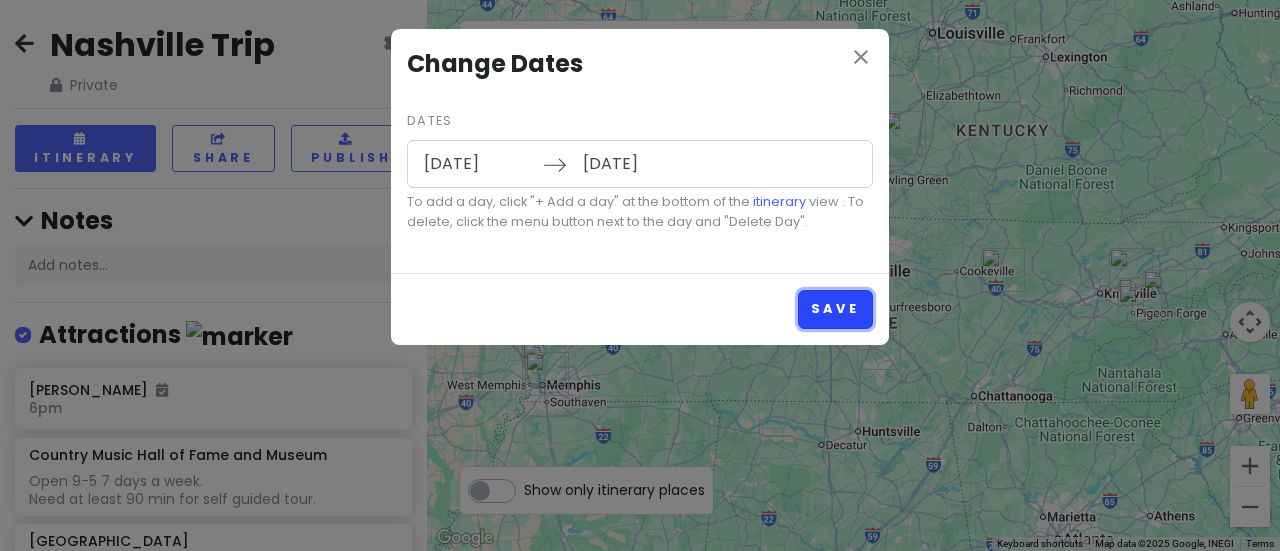 click on "Save" at bounding box center (835, 309) 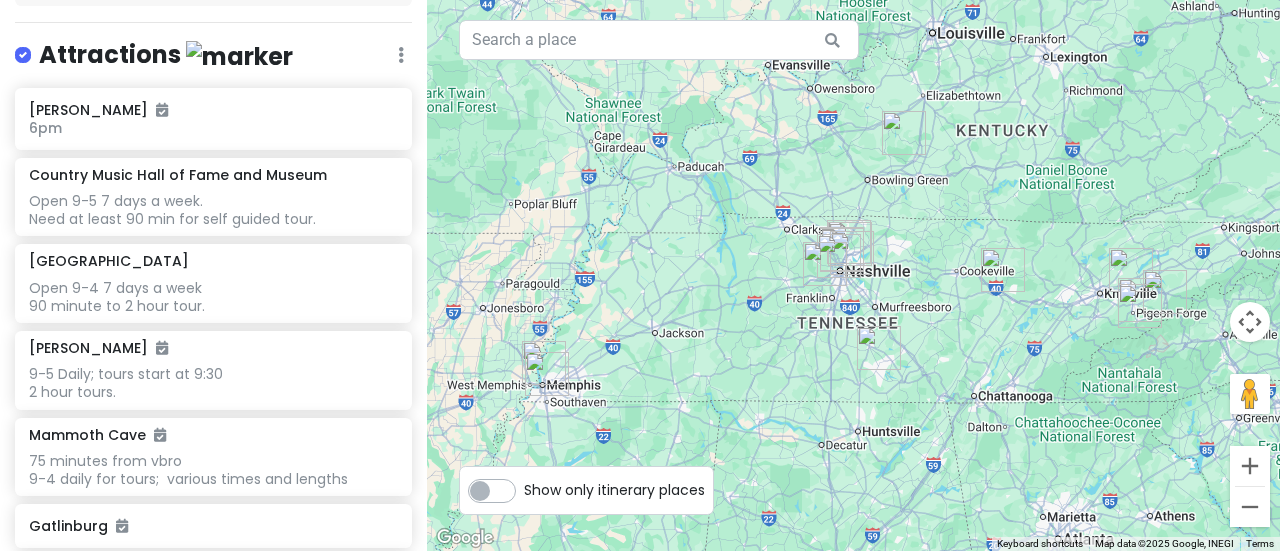 scroll, scrollTop: 100, scrollLeft: 0, axis: vertical 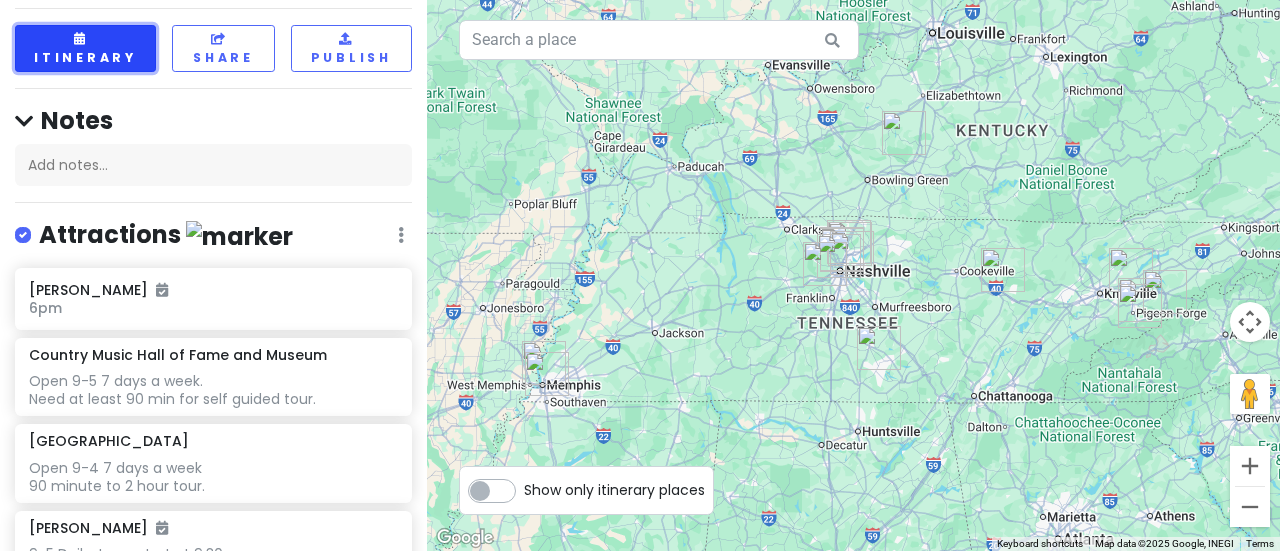 click on "Itinerary" at bounding box center (85, 48) 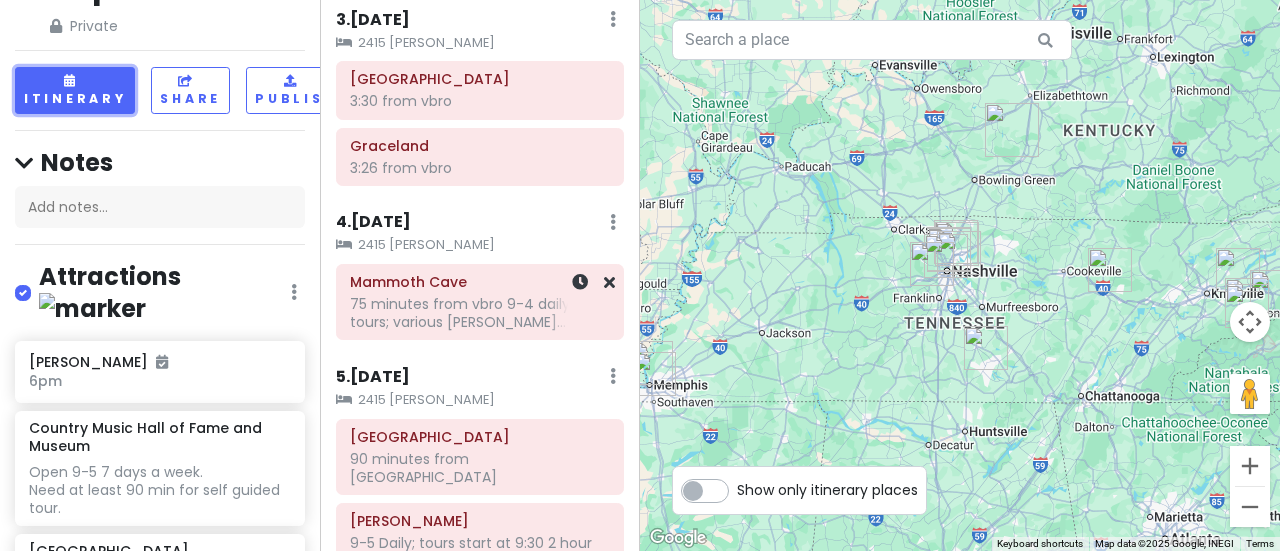 scroll, scrollTop: 918, scrollLeft: 0, axis: vertical 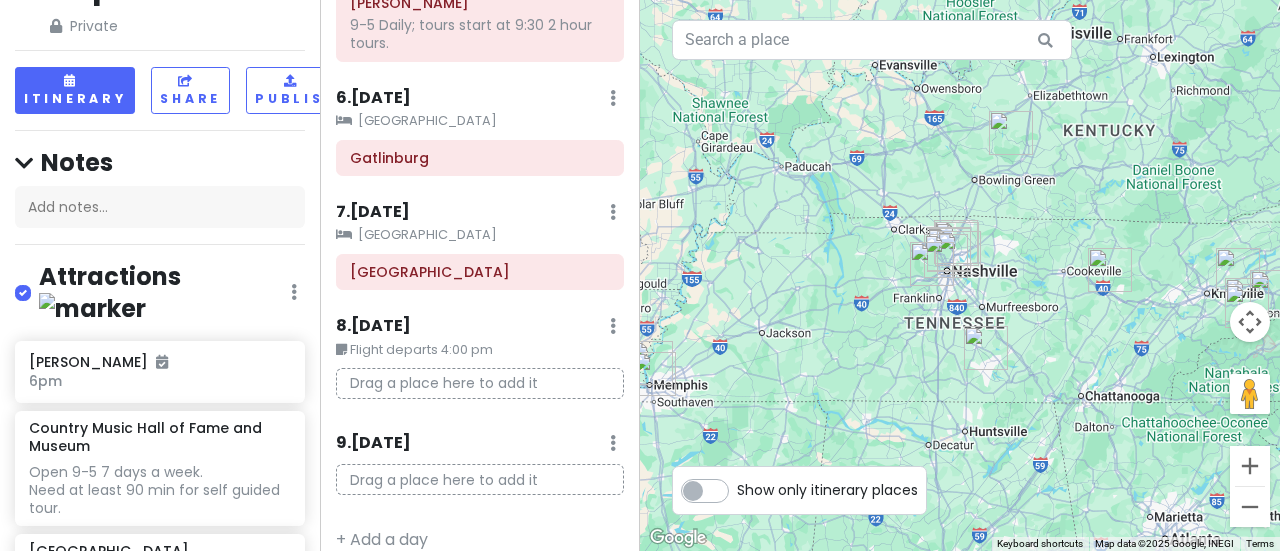 click at bounding box center (613, -827) 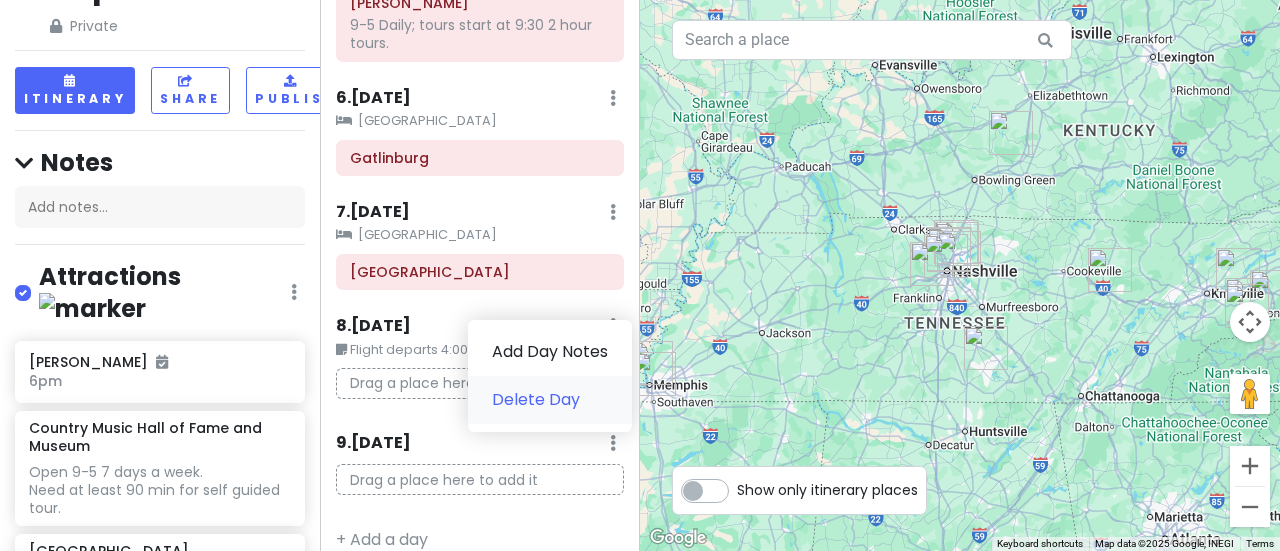 click on "Delete Day" 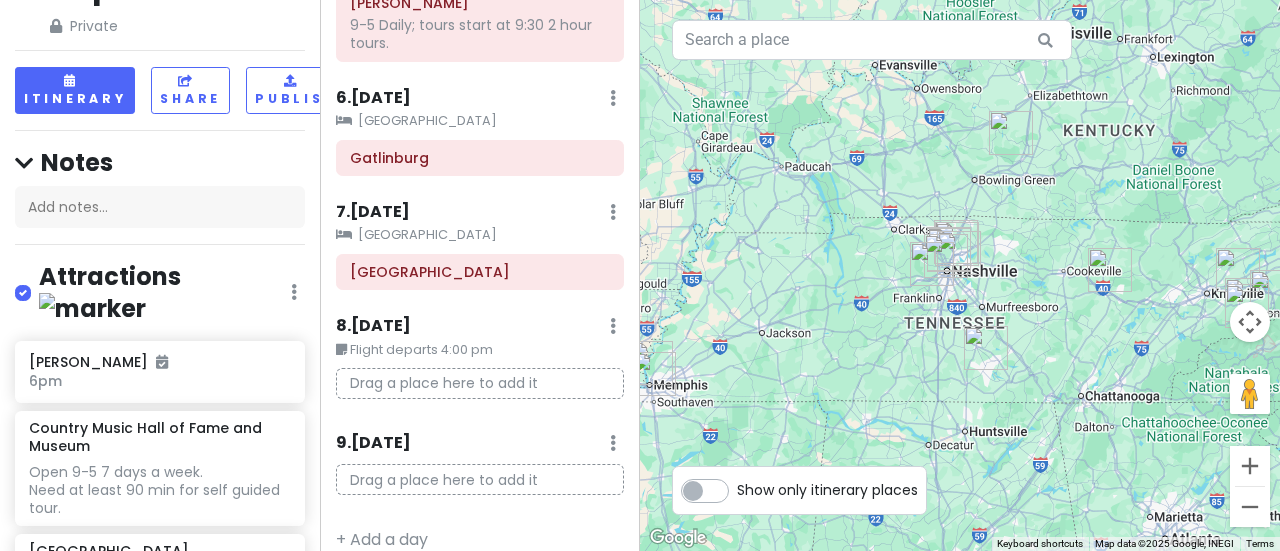 scroll, scrollTop: 822, scrollLeft: 0, axis: vertical 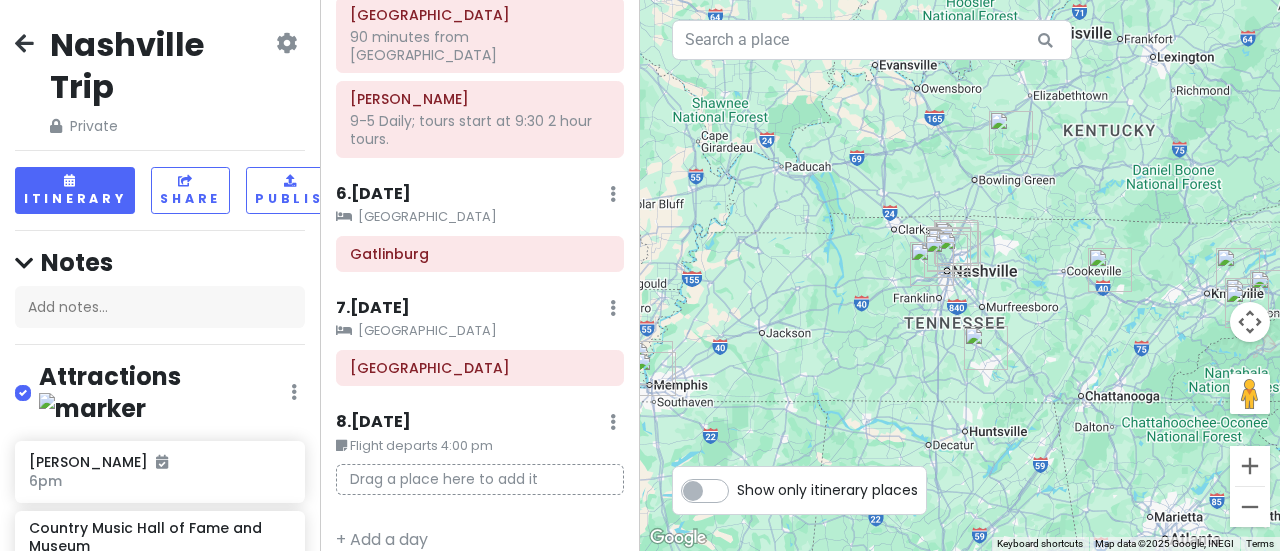 click at bounding box center (24, 43) 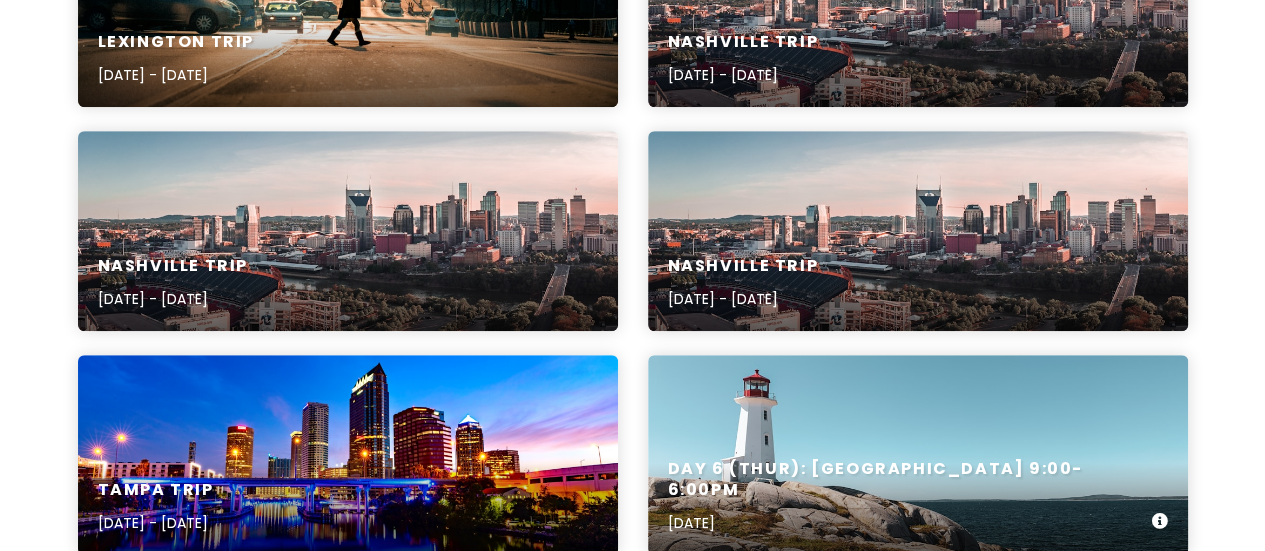 scroll, scrollTop: 300, scrollLeft: 0, axis: vertical 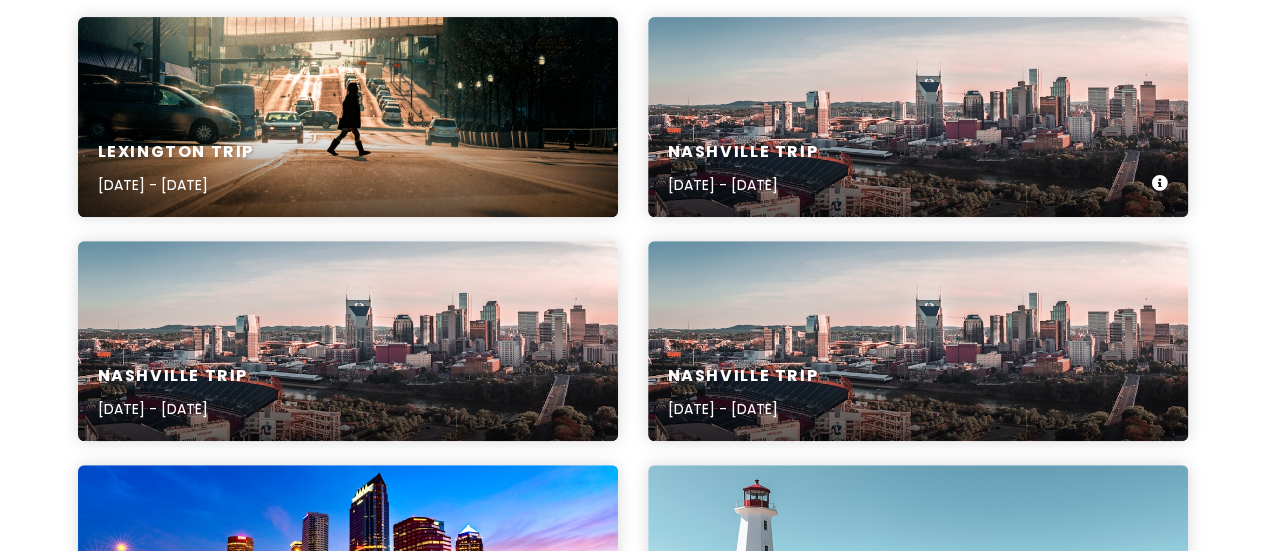 click on "[DATE] - [DATE]" at bounding box center [743, 185] 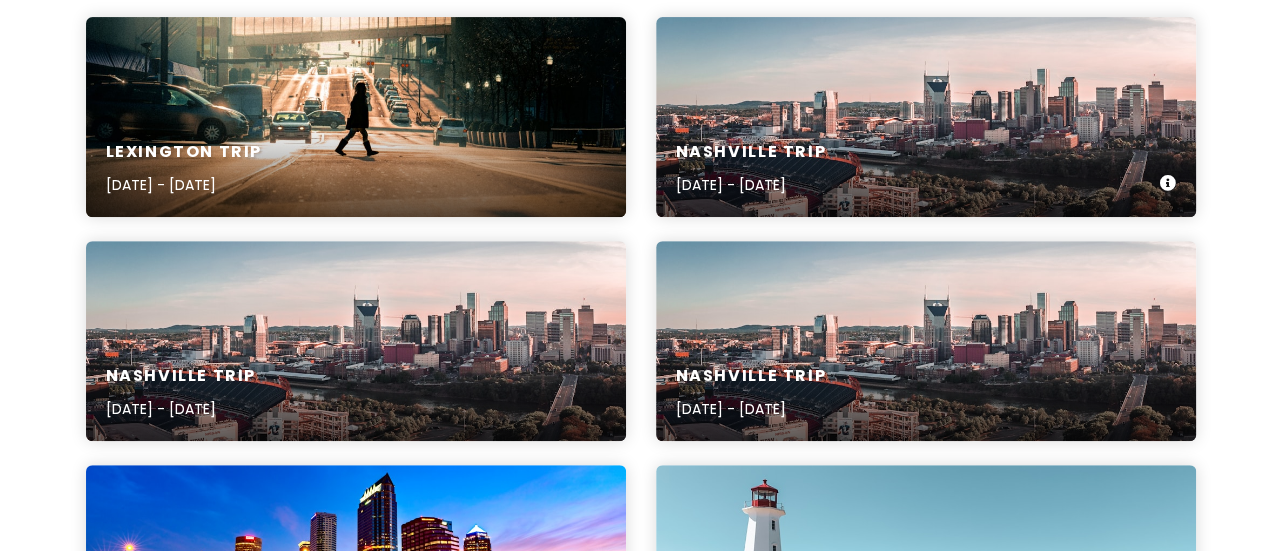 scroll, scrollTop: 0, scrollLeft: 0, axis: both 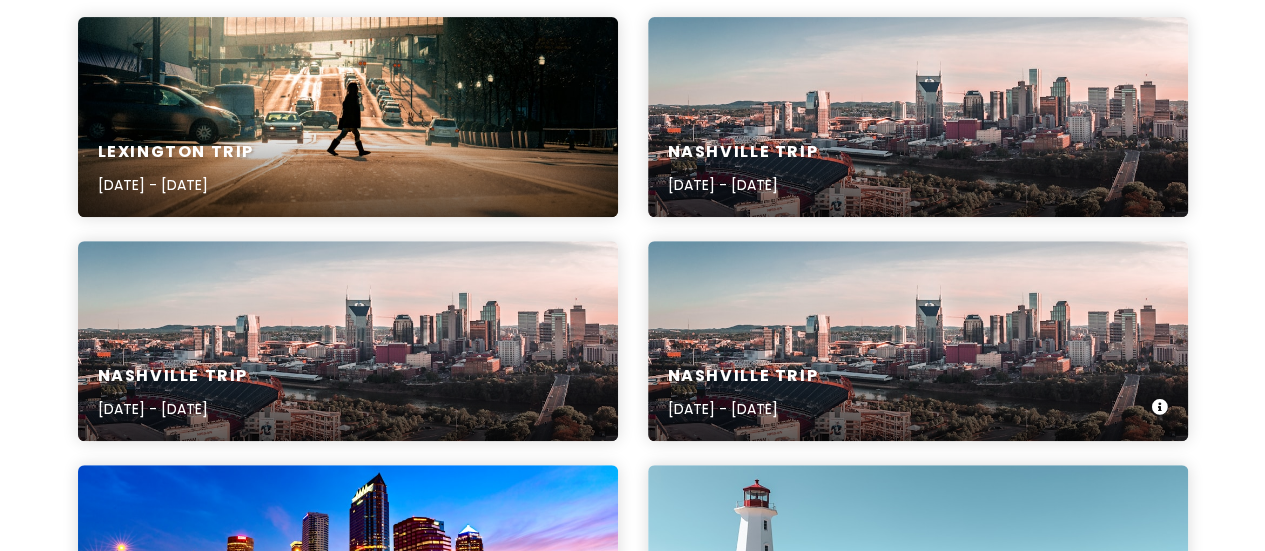 click on "Nashville Trip [DATE] - [DATE]" at bounding box center (918, 393) 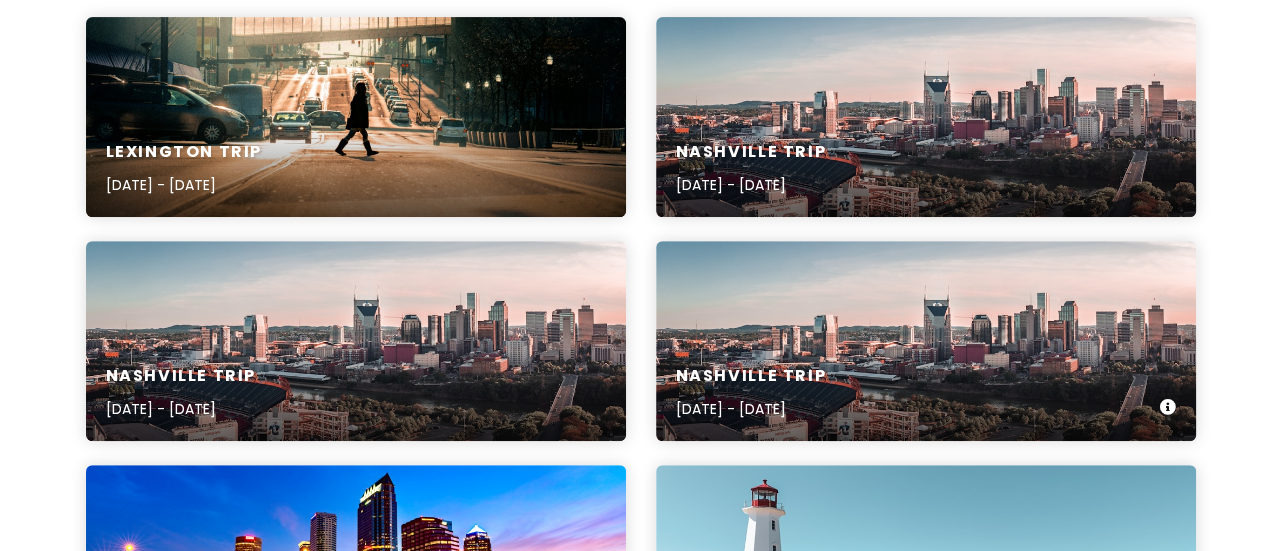scroll, scrollTop: 0, scrollLeft: 0, axis: both 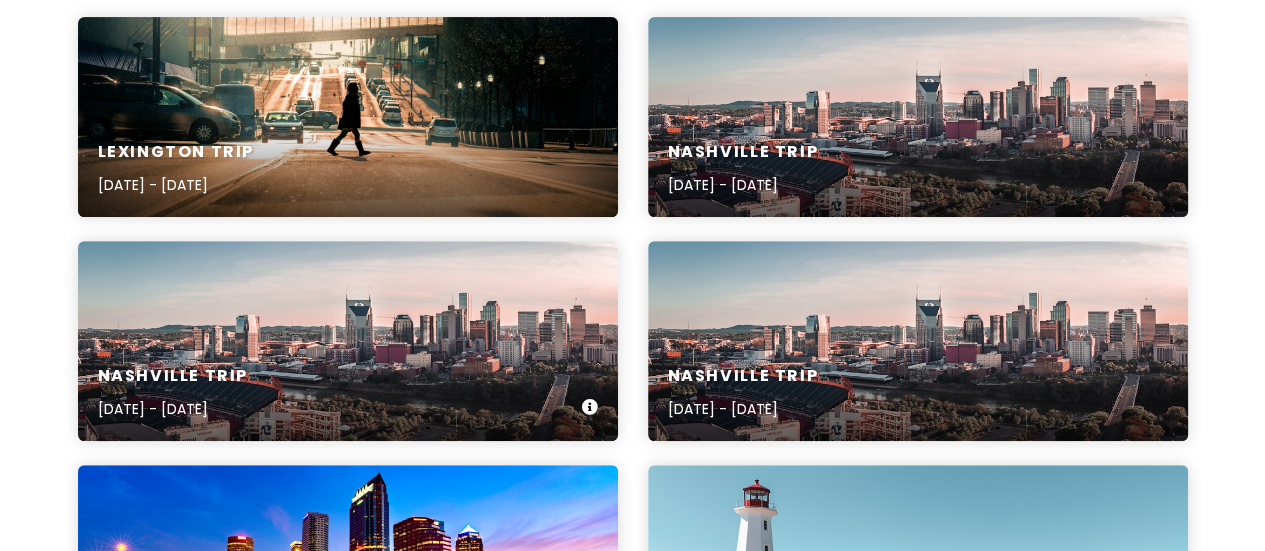 click on "Nashville Trip [DATE] - [DATE]" at bounding box center (348, 393) 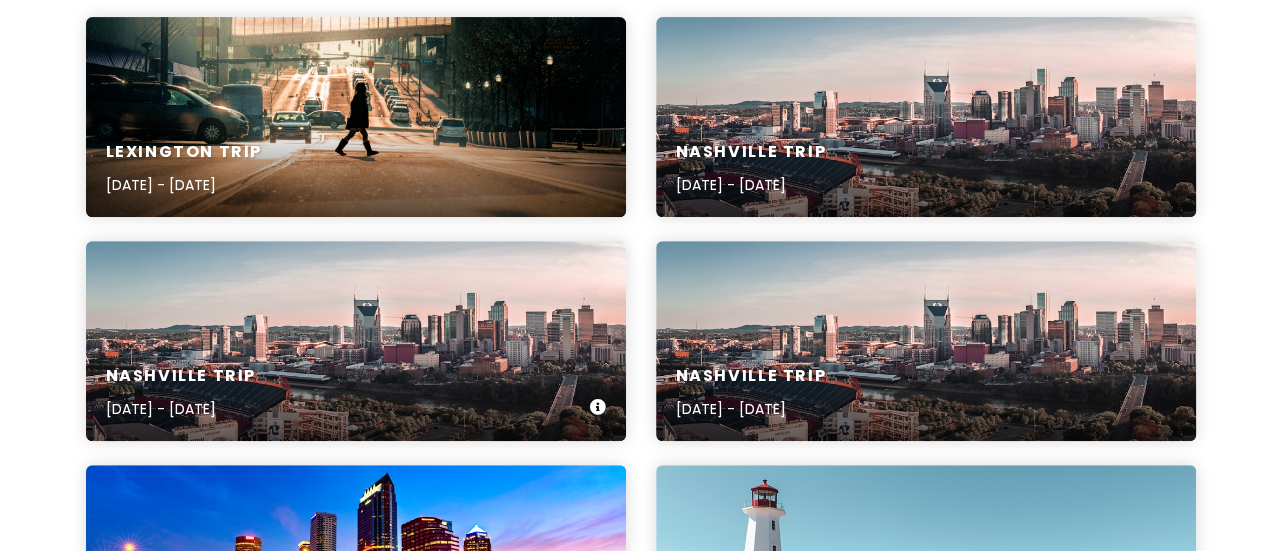 scroll, scrollTop: 0, scrollLeft: 0, axis: both 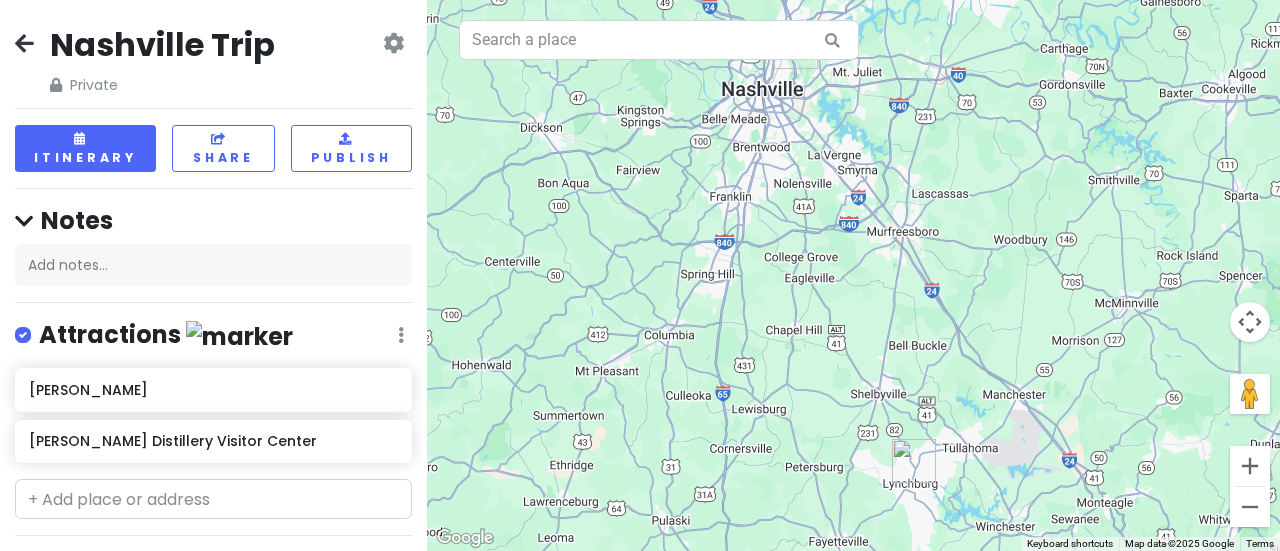 click at bounding box center (24, 43) 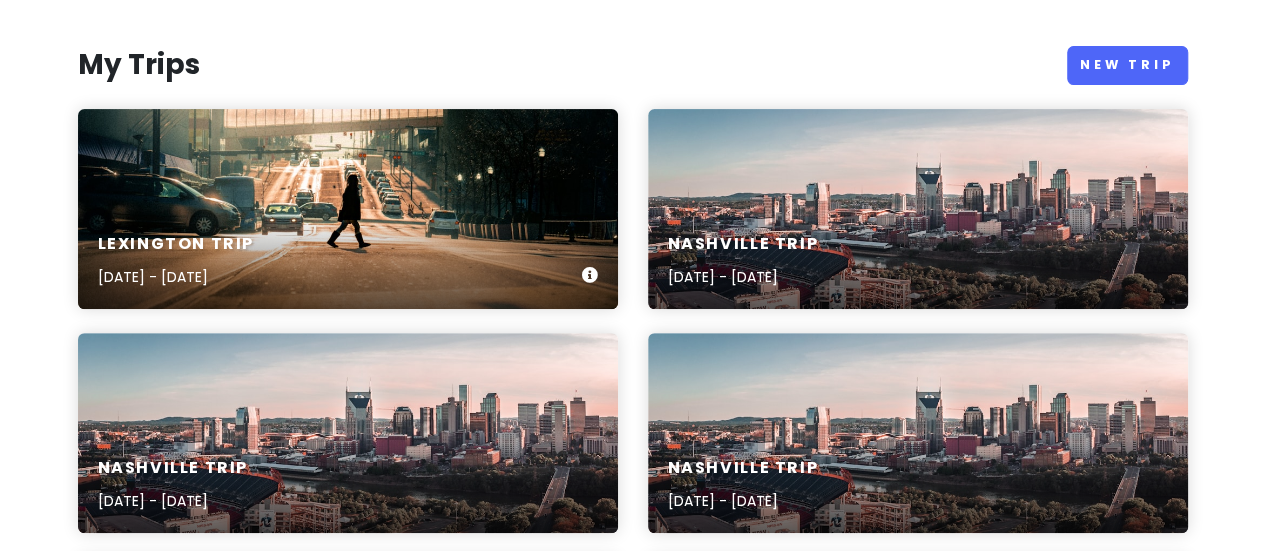 scroll, scrollTop: 300, scrollLeft: 0, axis: vertical 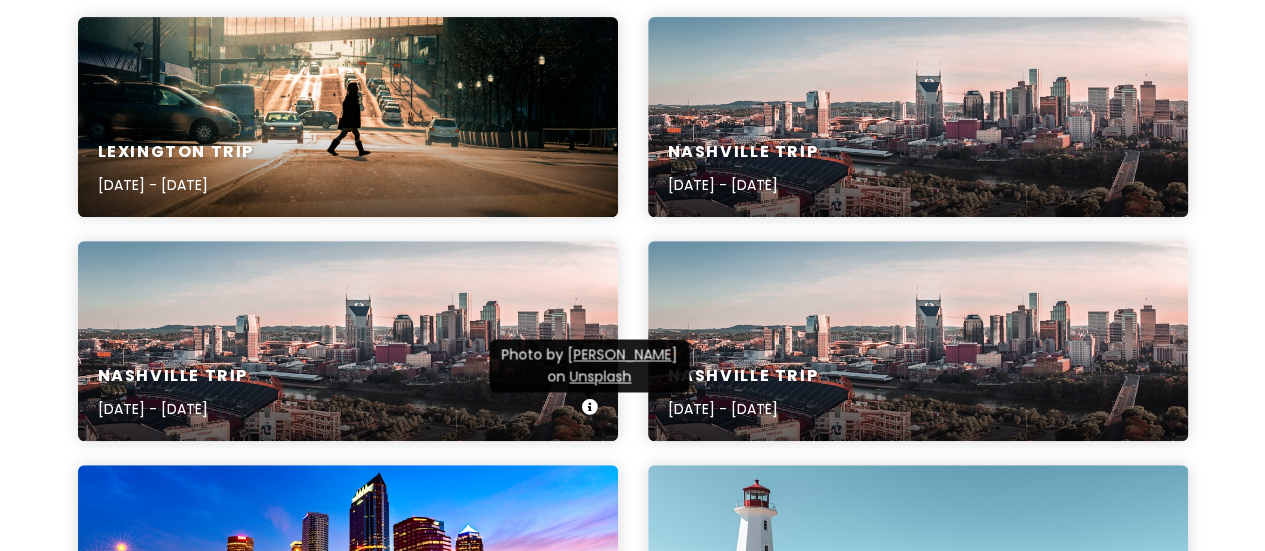 drag, startPoint x: 449, startPoint y: 389, endPoint x: 334, endPoint y: 353, distance: 120.50311 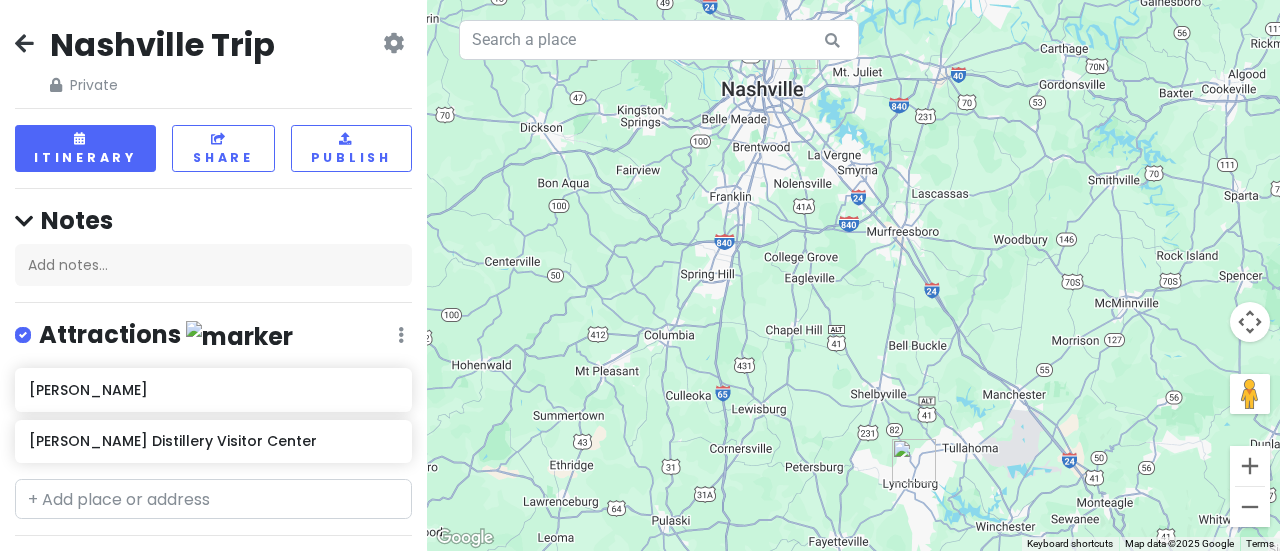 click at bounding box center [393, 43] 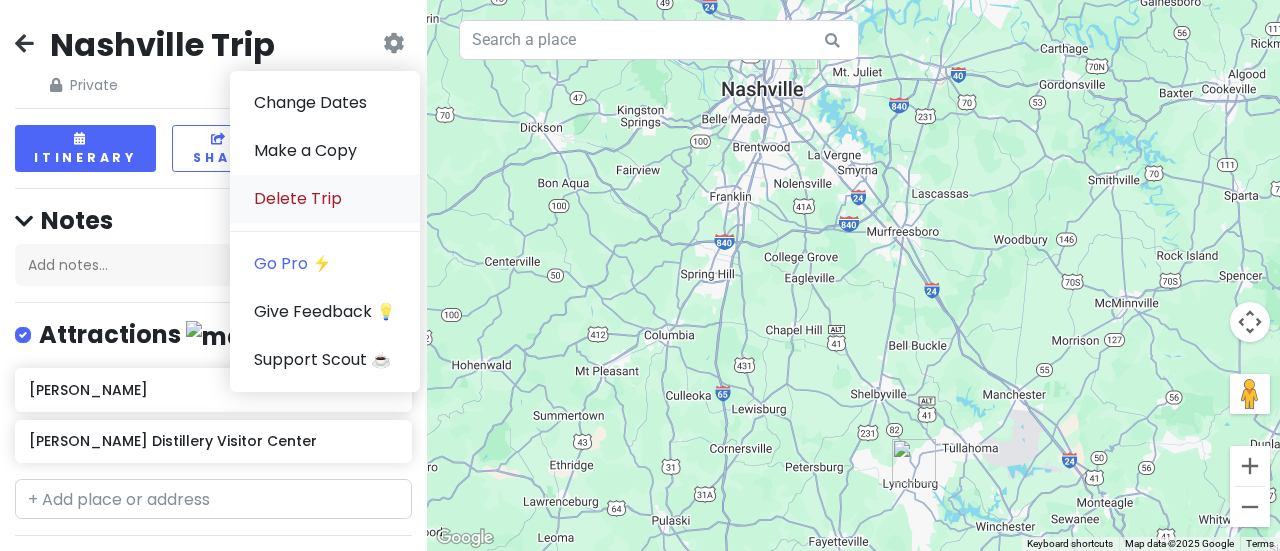 click on "Delete Trip" at bounding box center [325, 199] 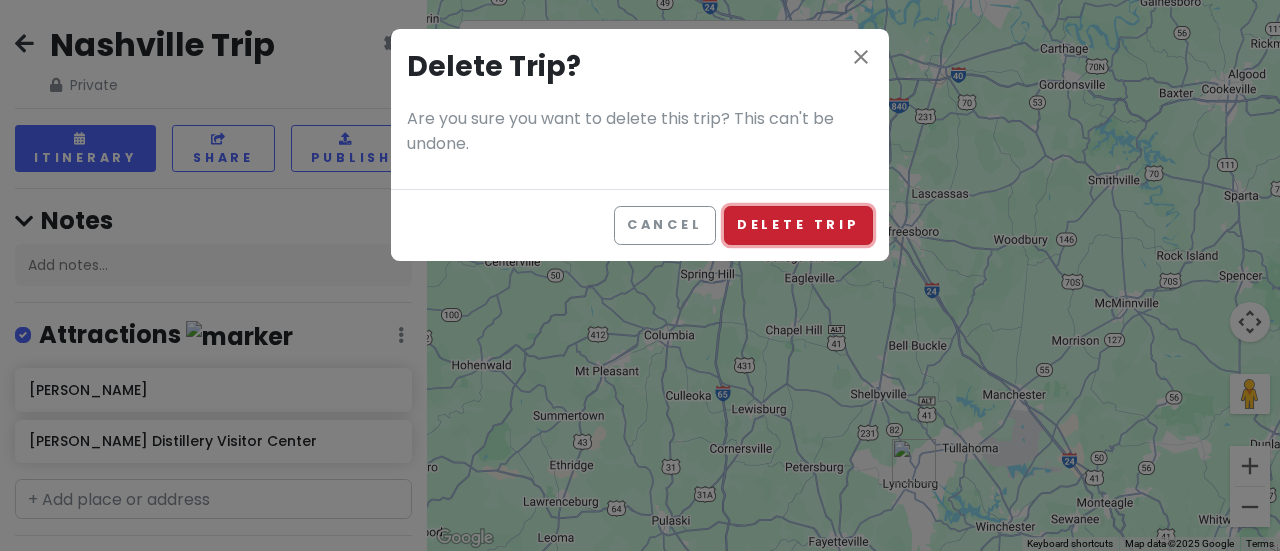 click on "Delete Trip" at bounding box center (798, 225) 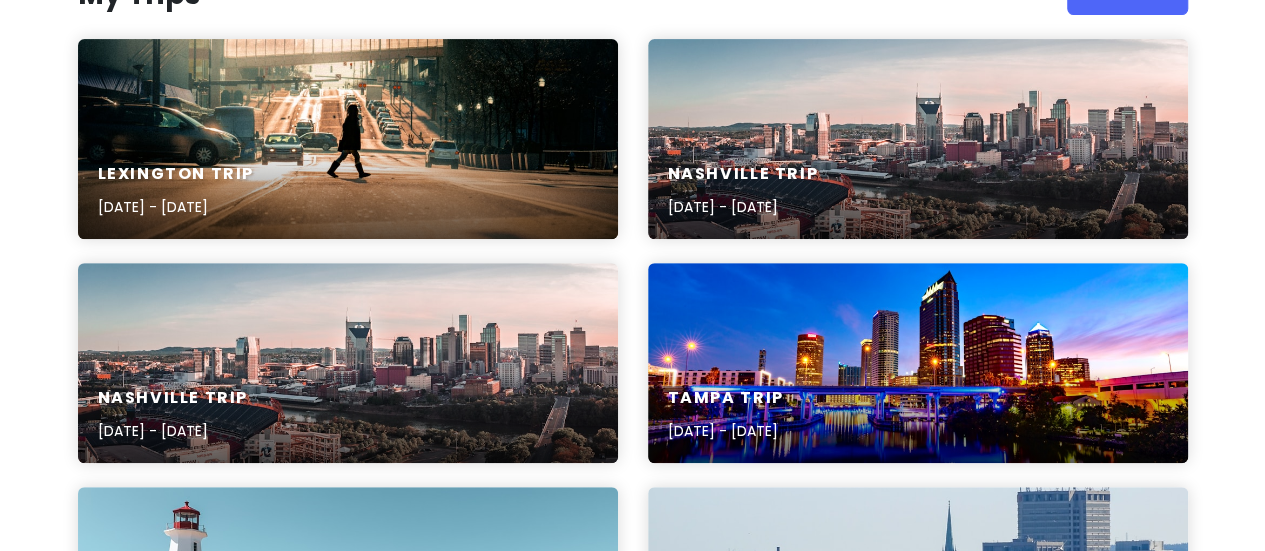 scroll, scrollTop: 300, scrollLeft: 0, axis: vertical 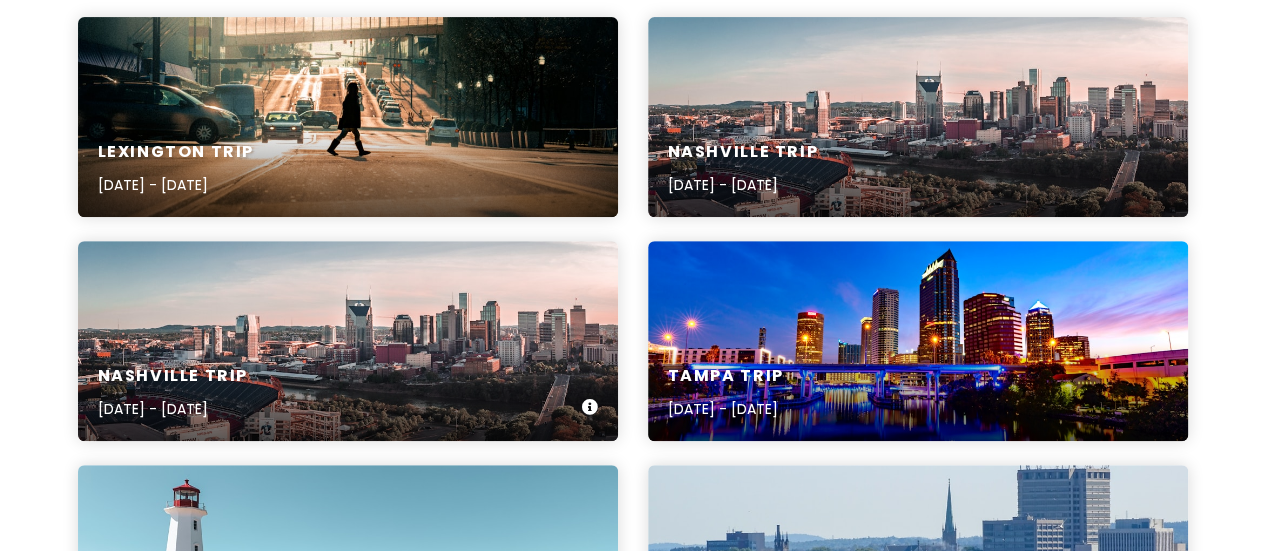 click on "Nashville Trip [DATE] - [DATE]" at bounding box center [348, 393] 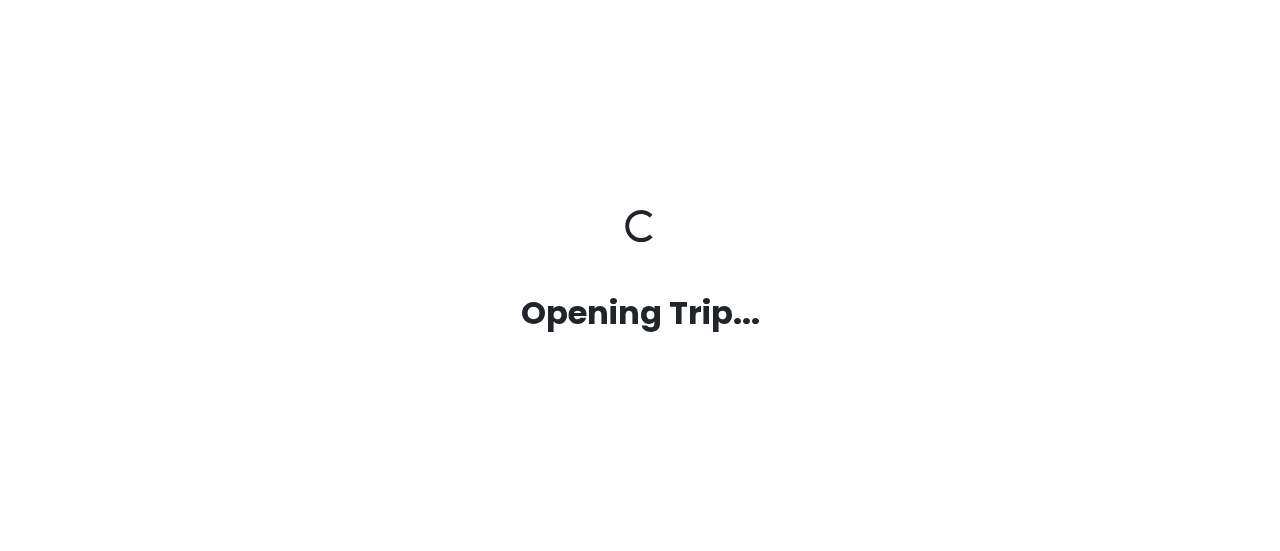 scroll, scrollTop: 0, scrollLeft: 0, axis: both 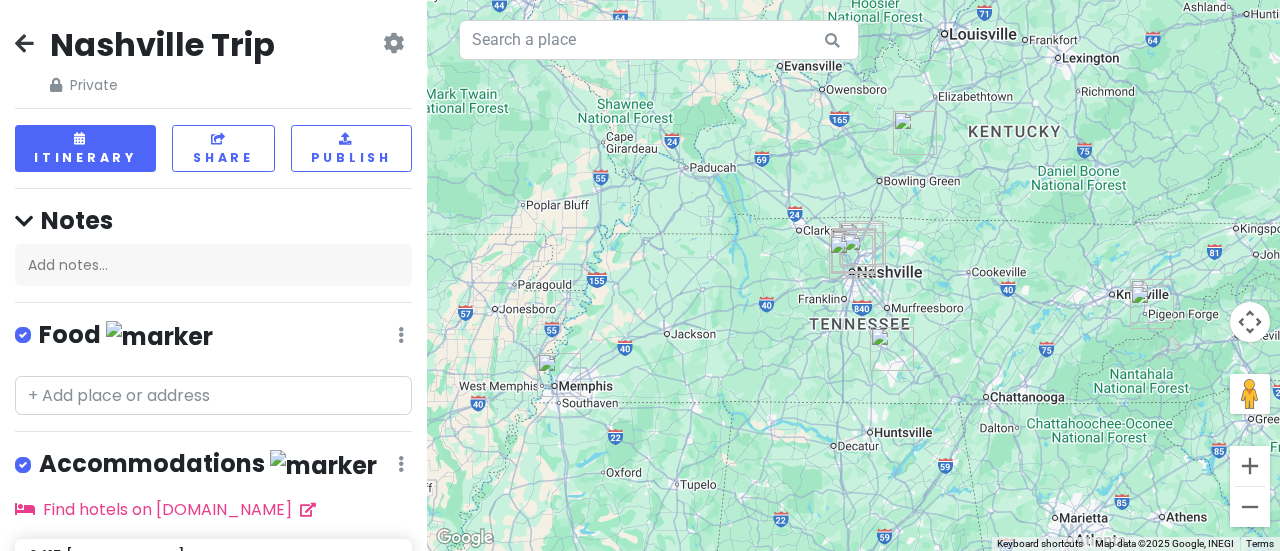 click at bounding box center [393, 43] 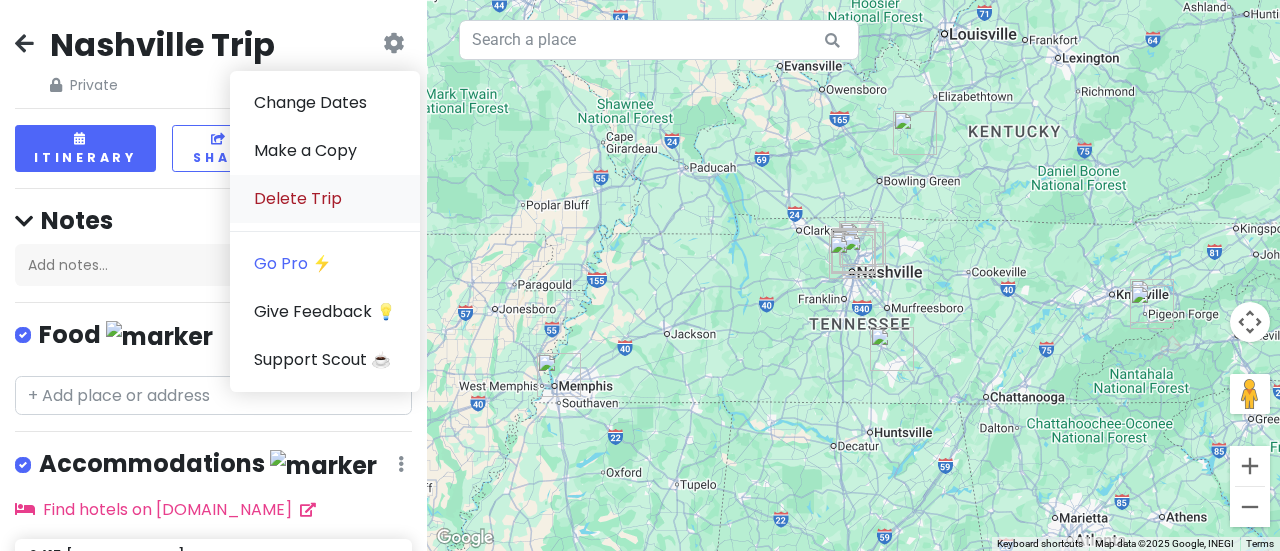 click on "Delete Trip" at bounding box center (325, 199) 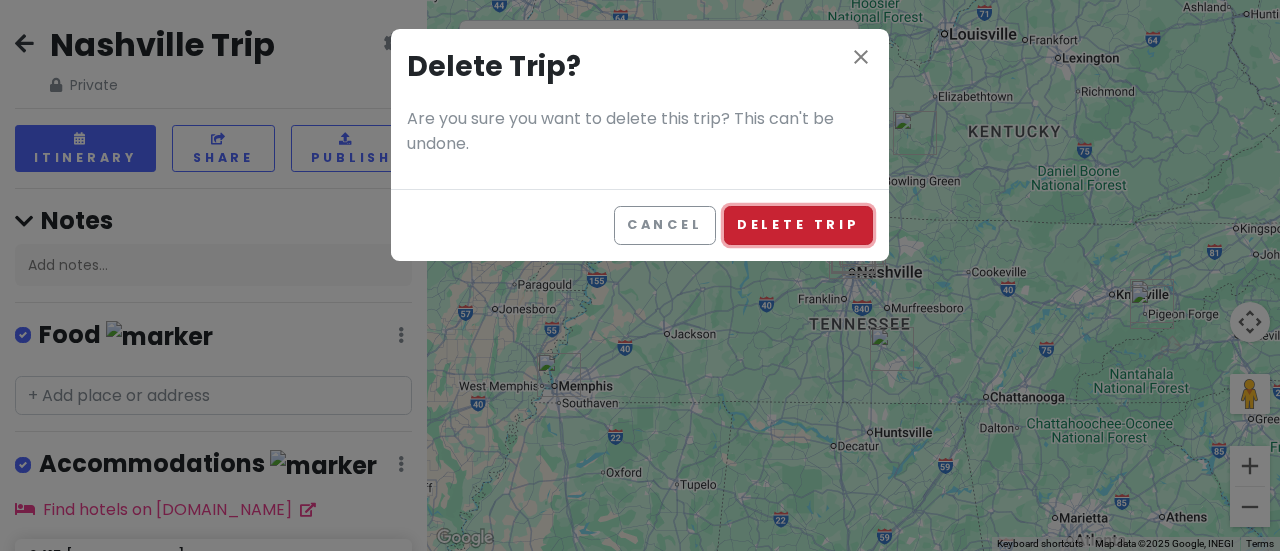 click on "Delete Trip" at bounding box center [798, 225] 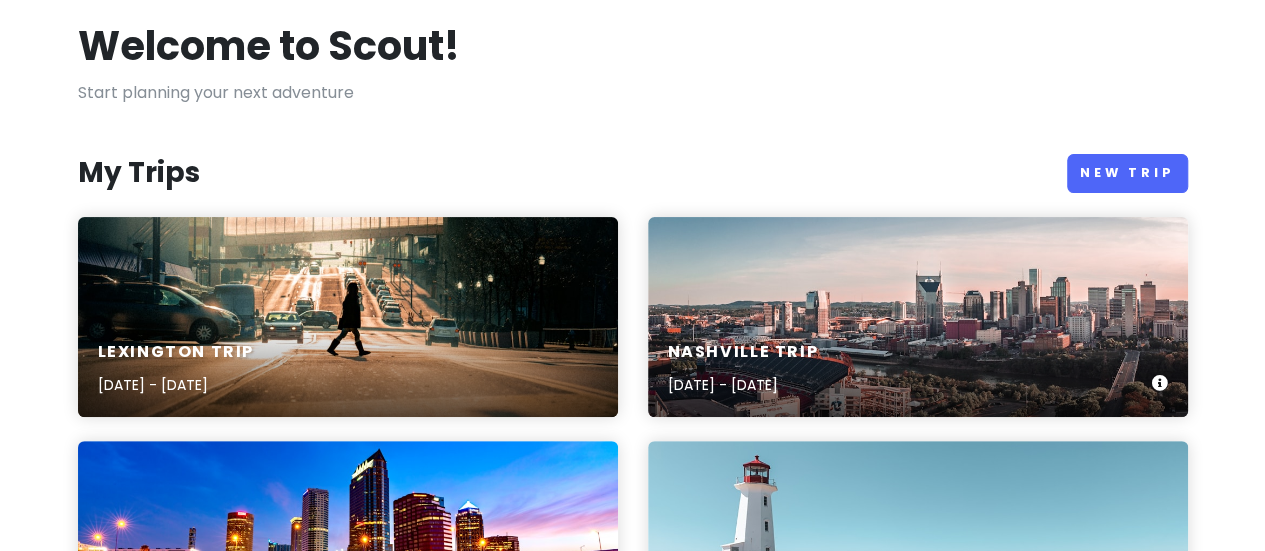 scroll, scrollTop: 200, scrollLeft: 0, axis: vertical 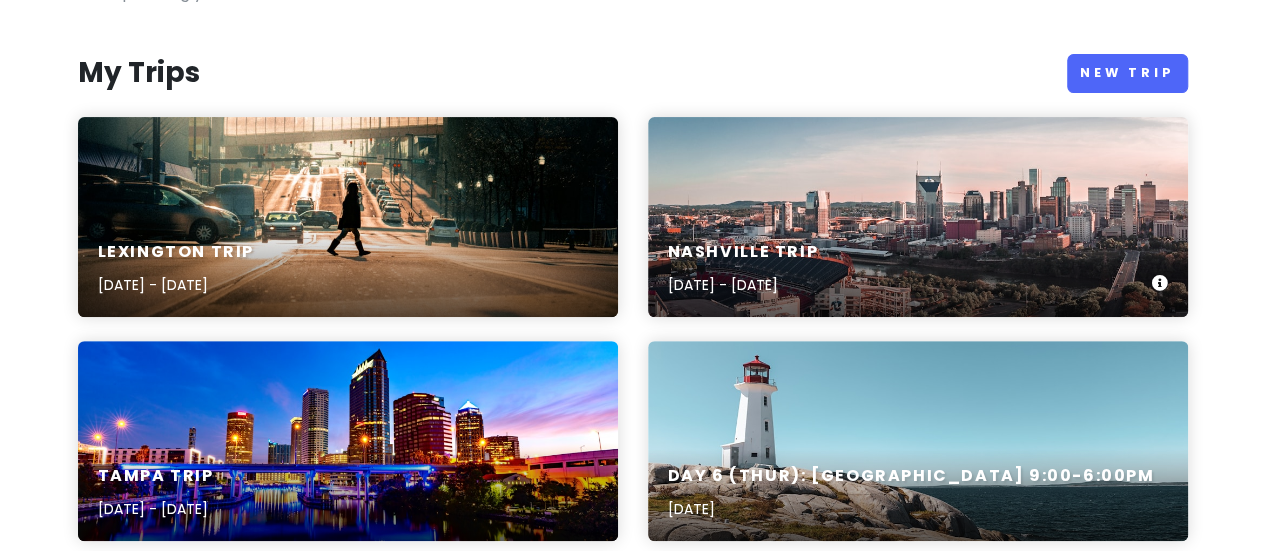 click on "Nashville Trip" at bounding box center (743, 252) 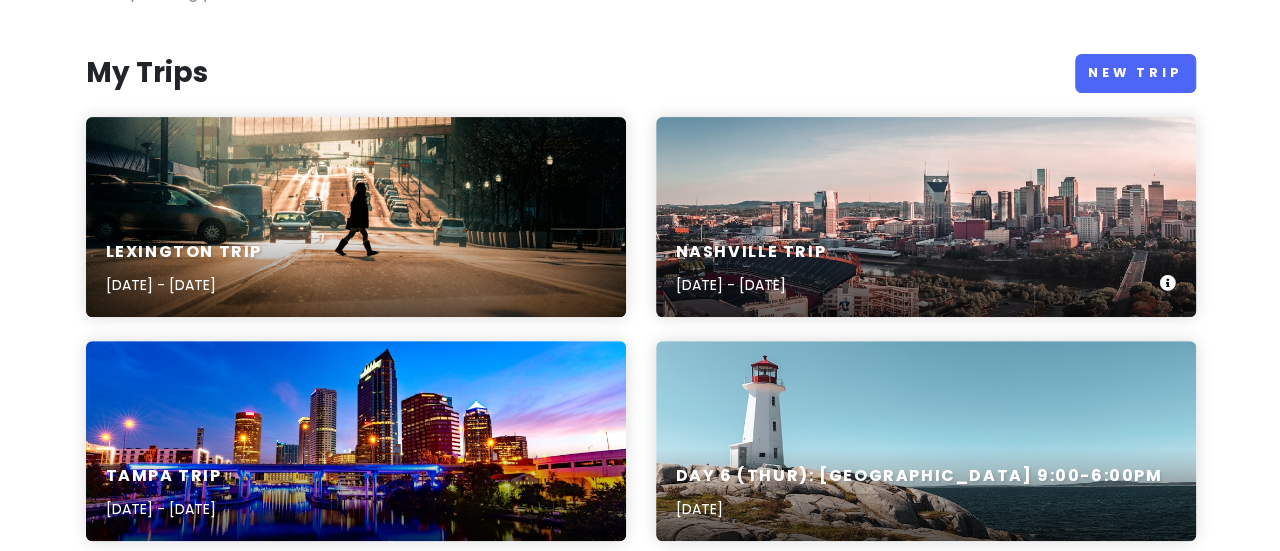 scroll, scrollTop: 0, scrollLeft: 0, axis: both 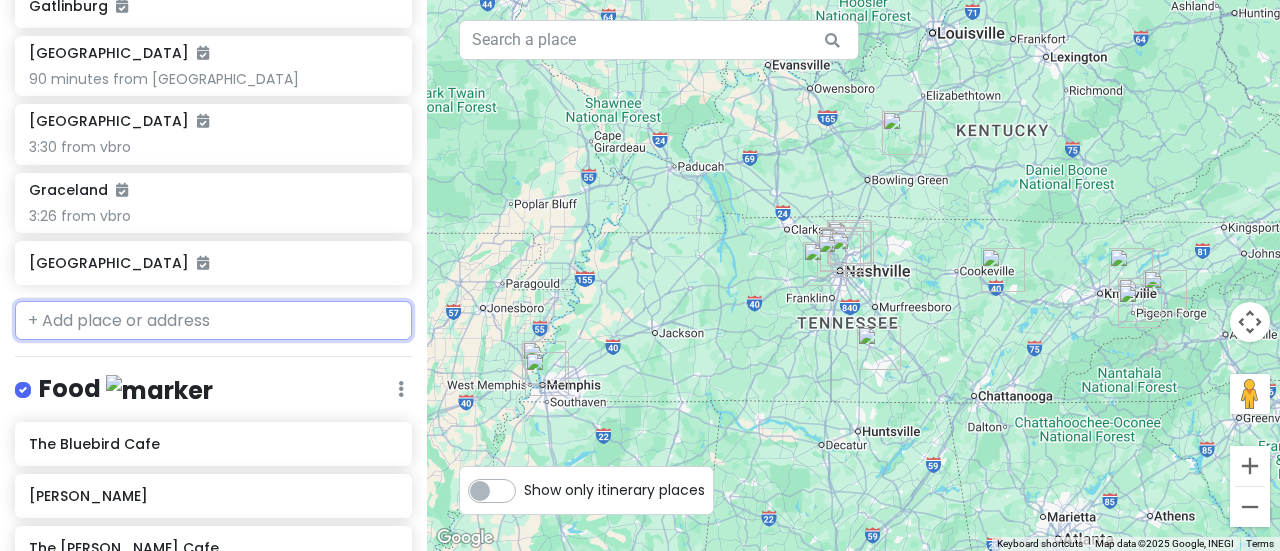 click at bounding box center [213, 321] 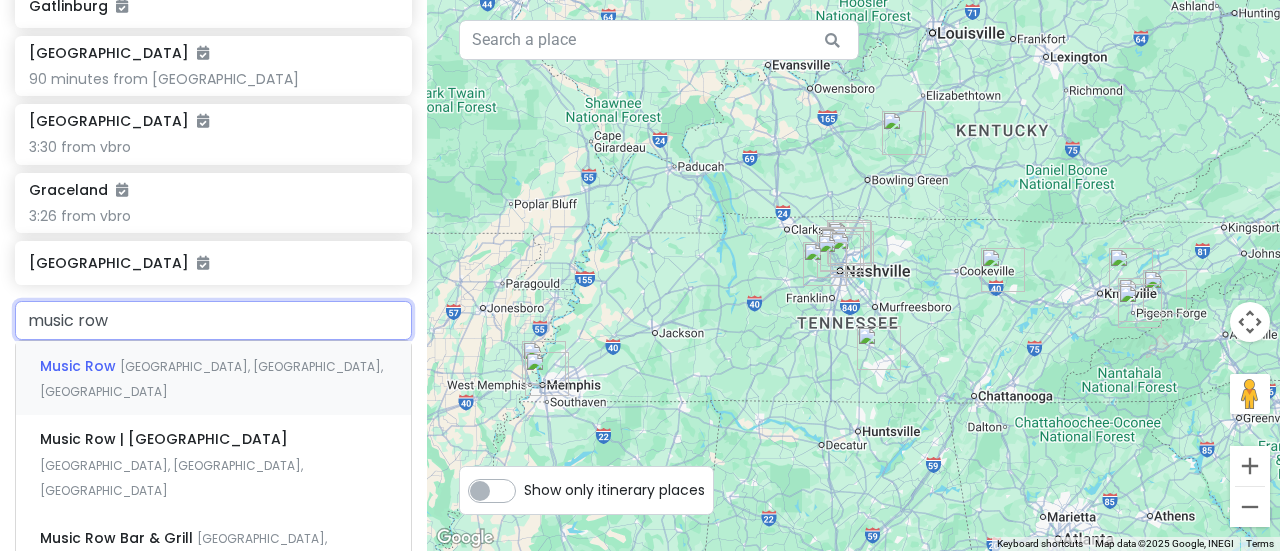 click on "Music Row" at bounding box center [80, 366] 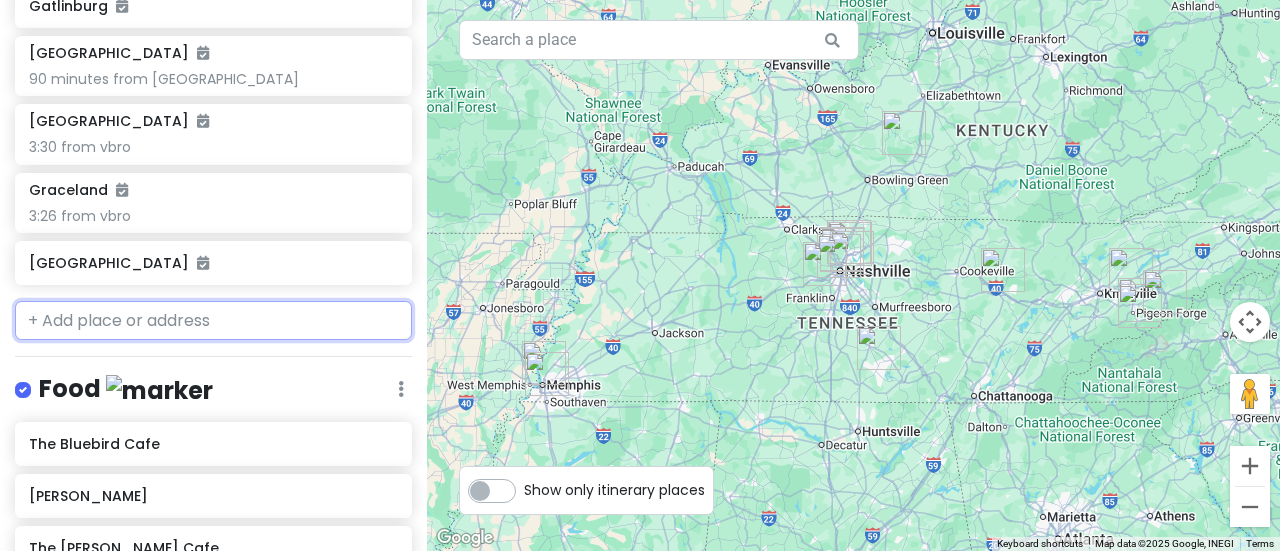 scroll, scrollTop: 852, scrollLeft: 0, axis: vertical 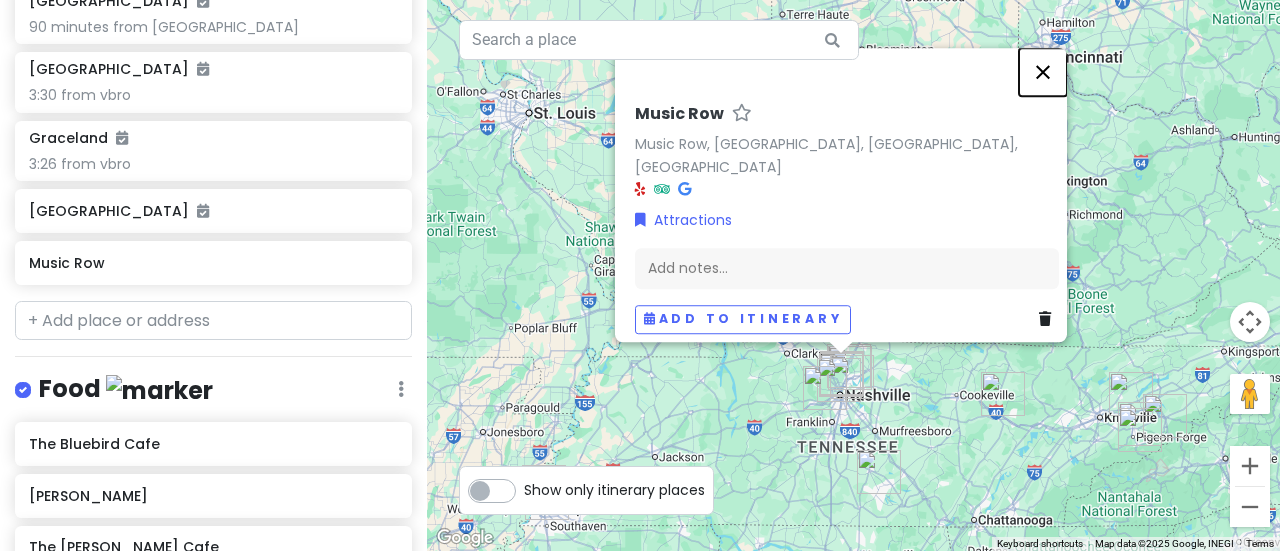 click at bounding box center (1043, 72) 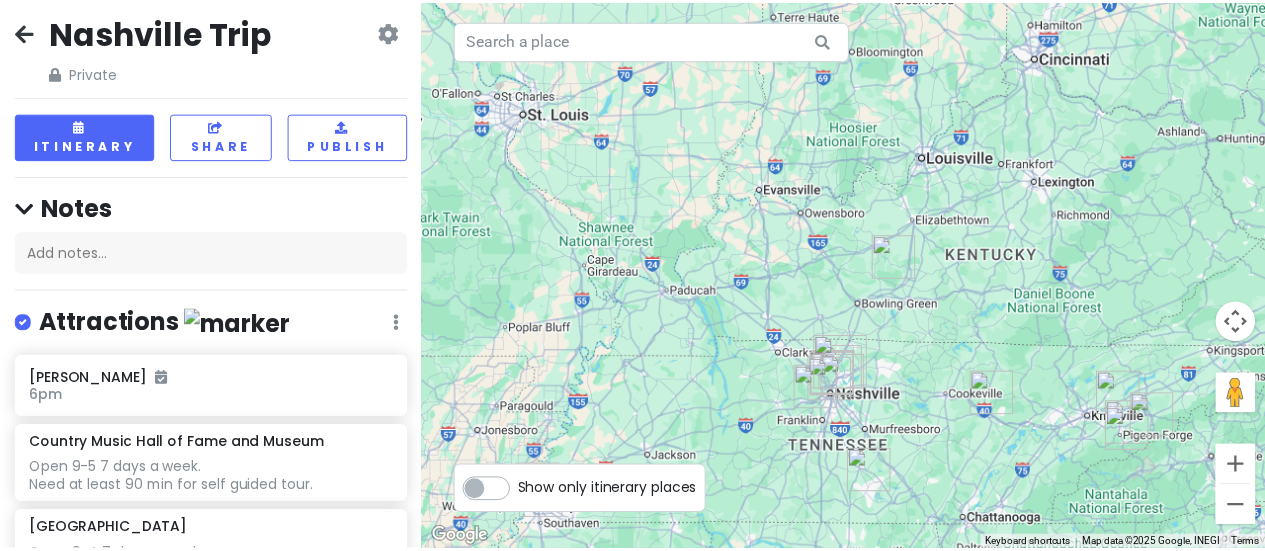 scroll, scrollTop: 0, scrollLeft: 0, axis: both 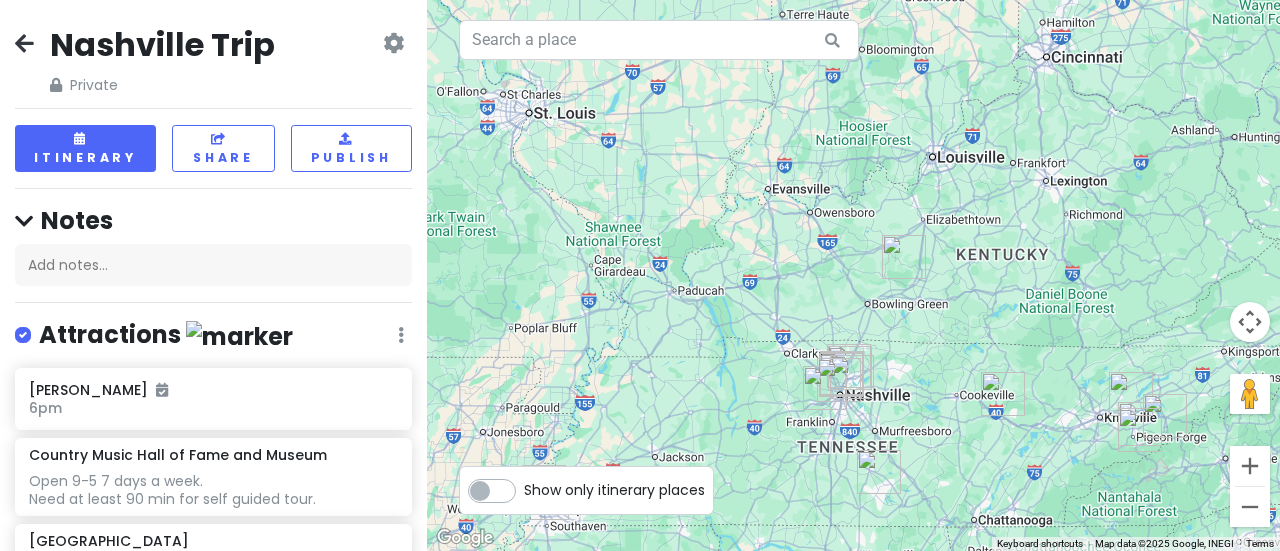 click at bounding box center (24, 43) 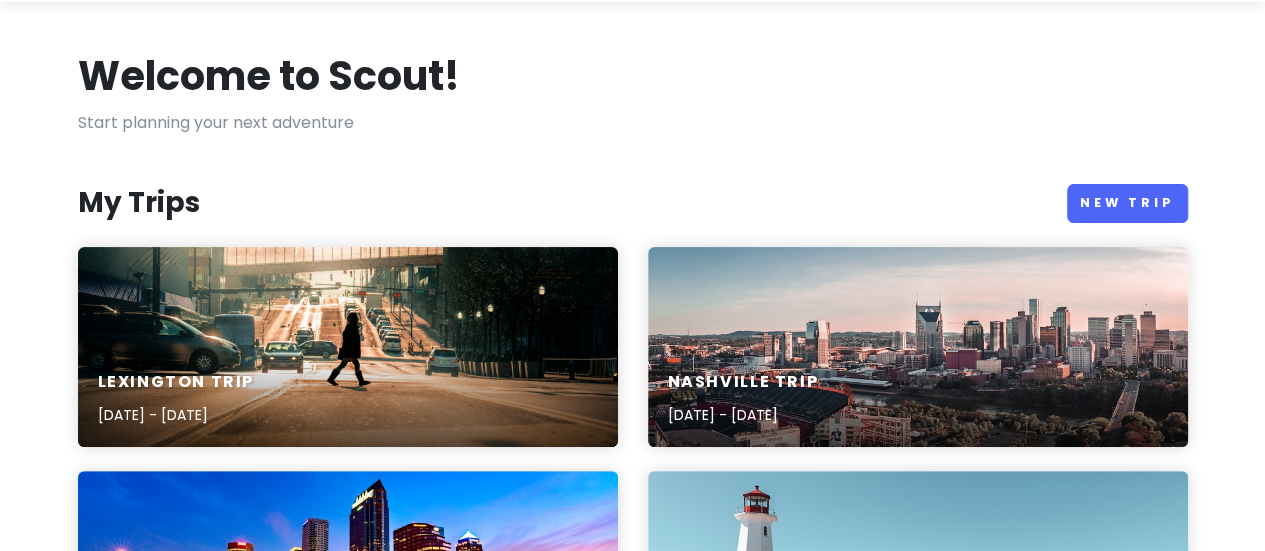 scroll, scrollTop: 0, scrollLeft: 0, axis: both 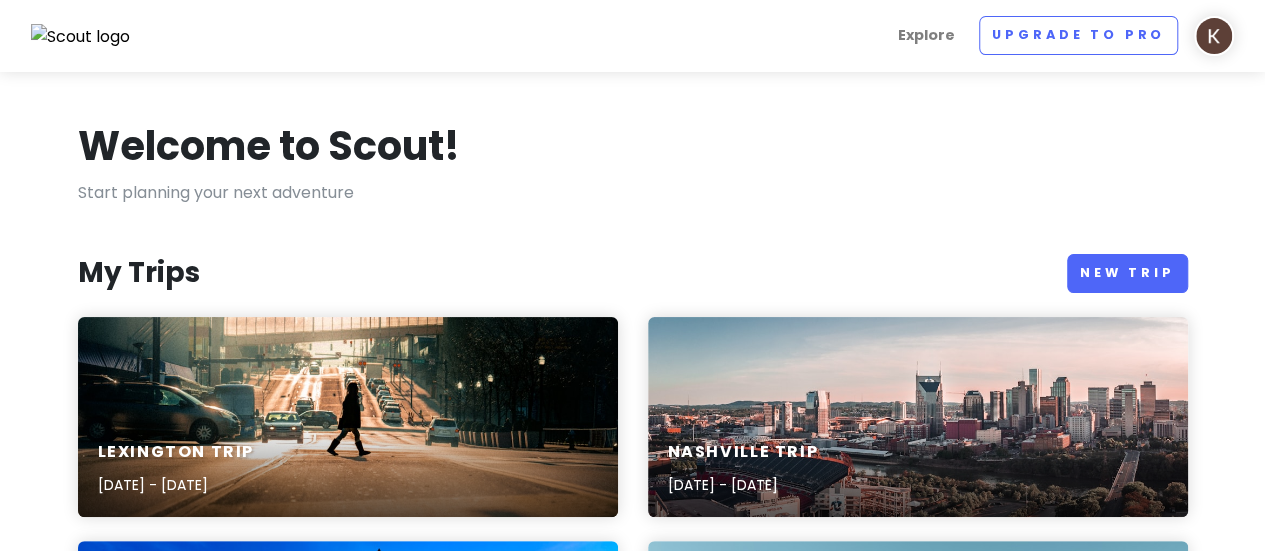 click on "Explore Upgrade to Pro [PERSON_NAME] Give Feedback 💡 Support Scout ☕️ Log Out" at bounding box center (632, 36) 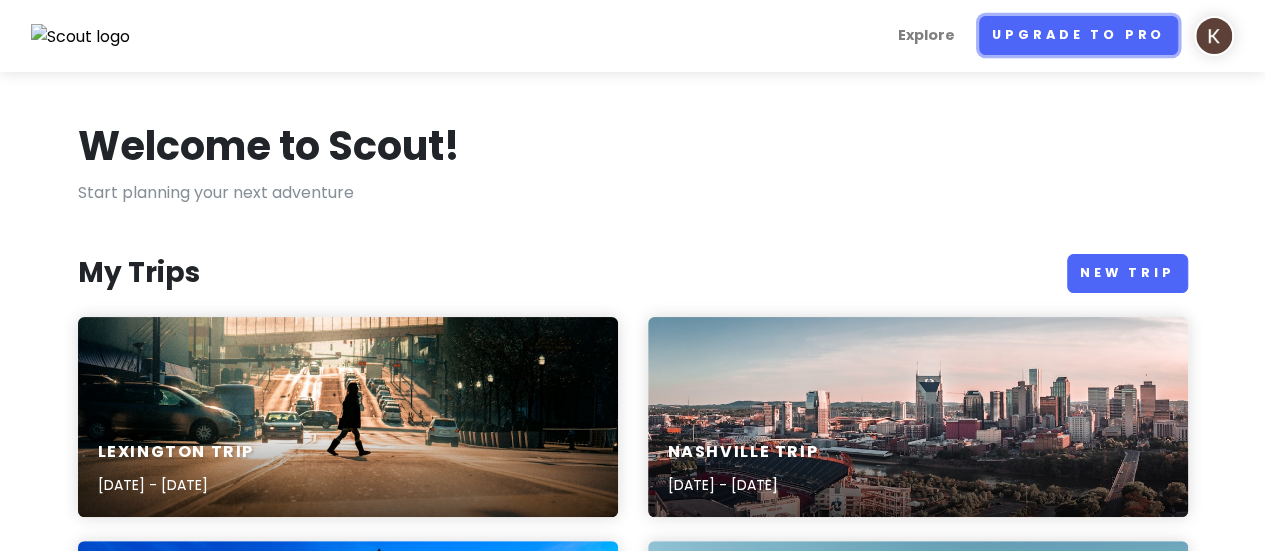click on "Upgrade to Pro" at bounding box center [1078, 35] 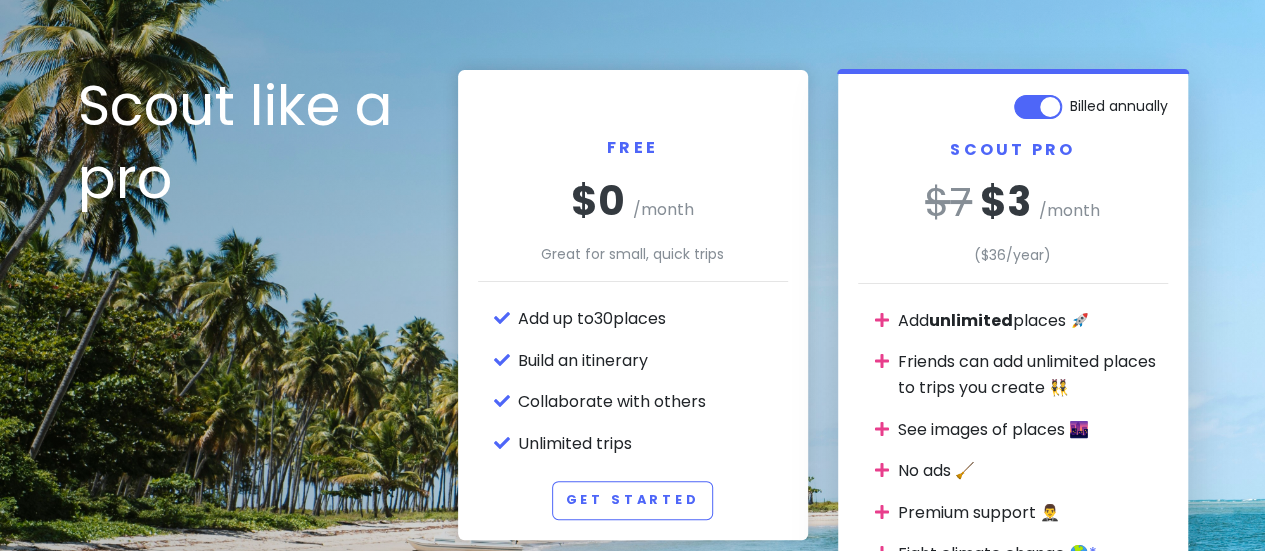 scroll, scrollTop: 91, scrollLeft: 0, axis: vertical 